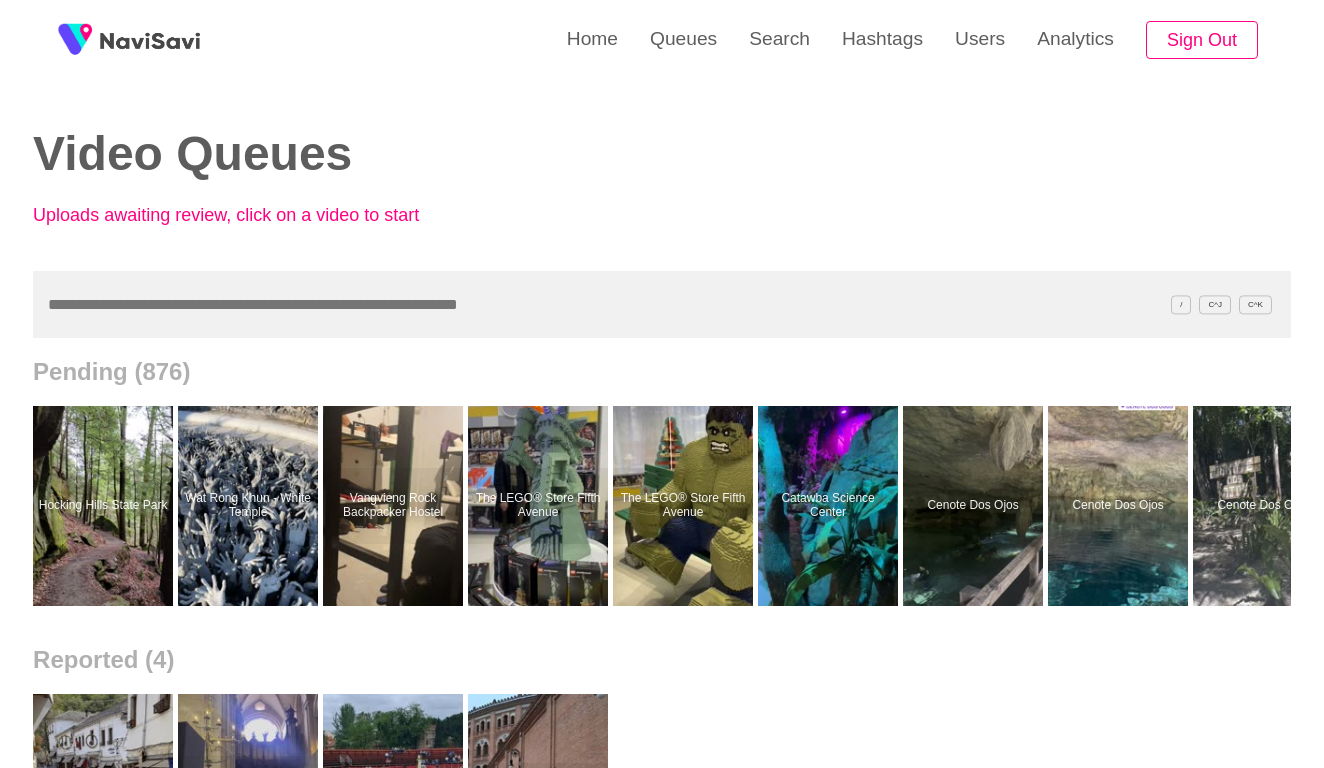 scroll, scrollTop: 0, scrollLeft: 0, axis: both 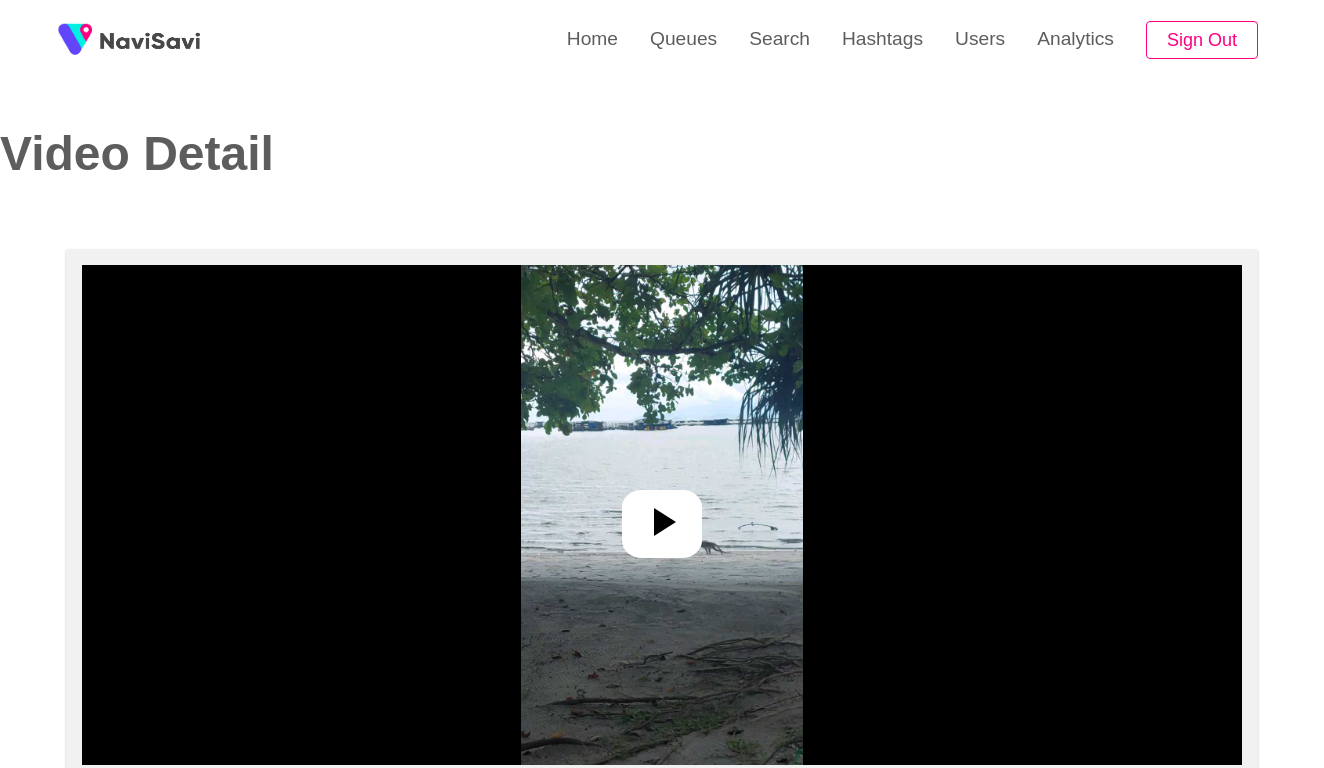 select on "**********" 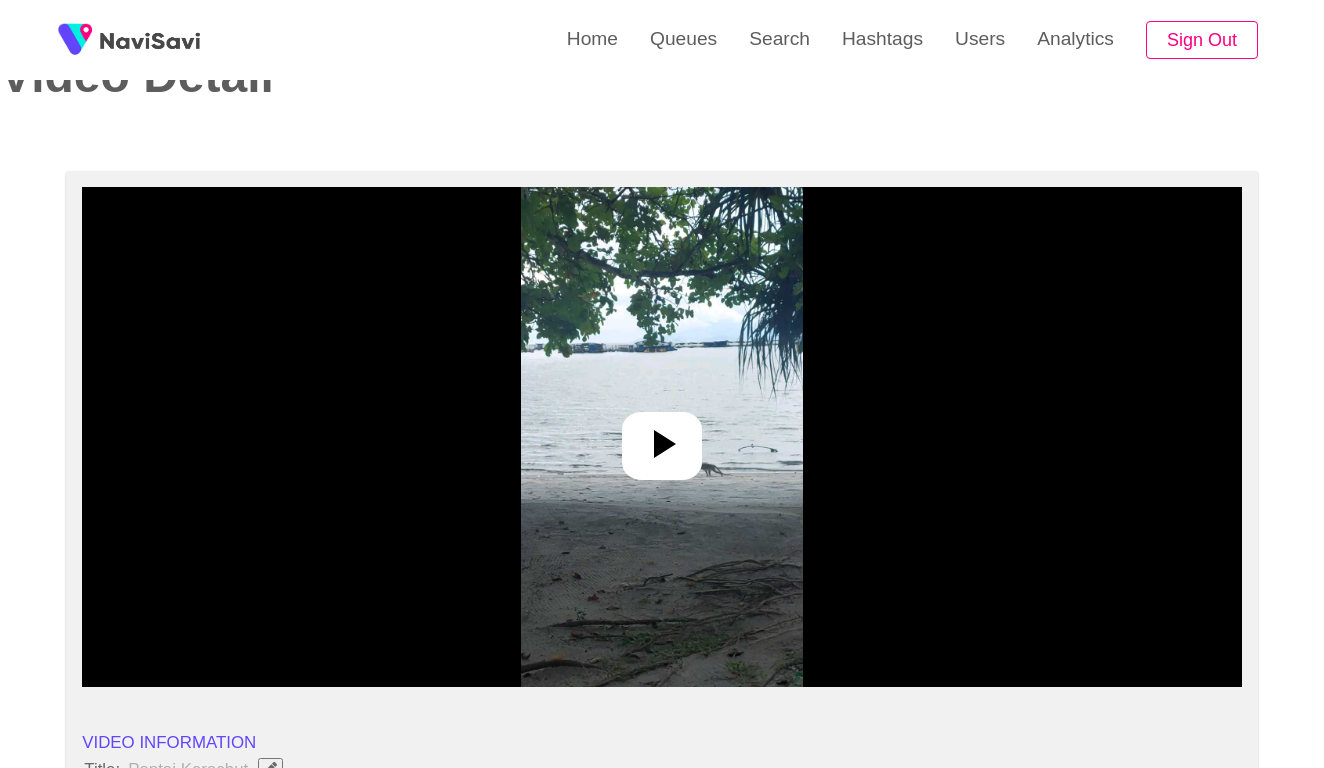 scroll, scrollTop: 117, scrollLeft: 0, axis: vertical 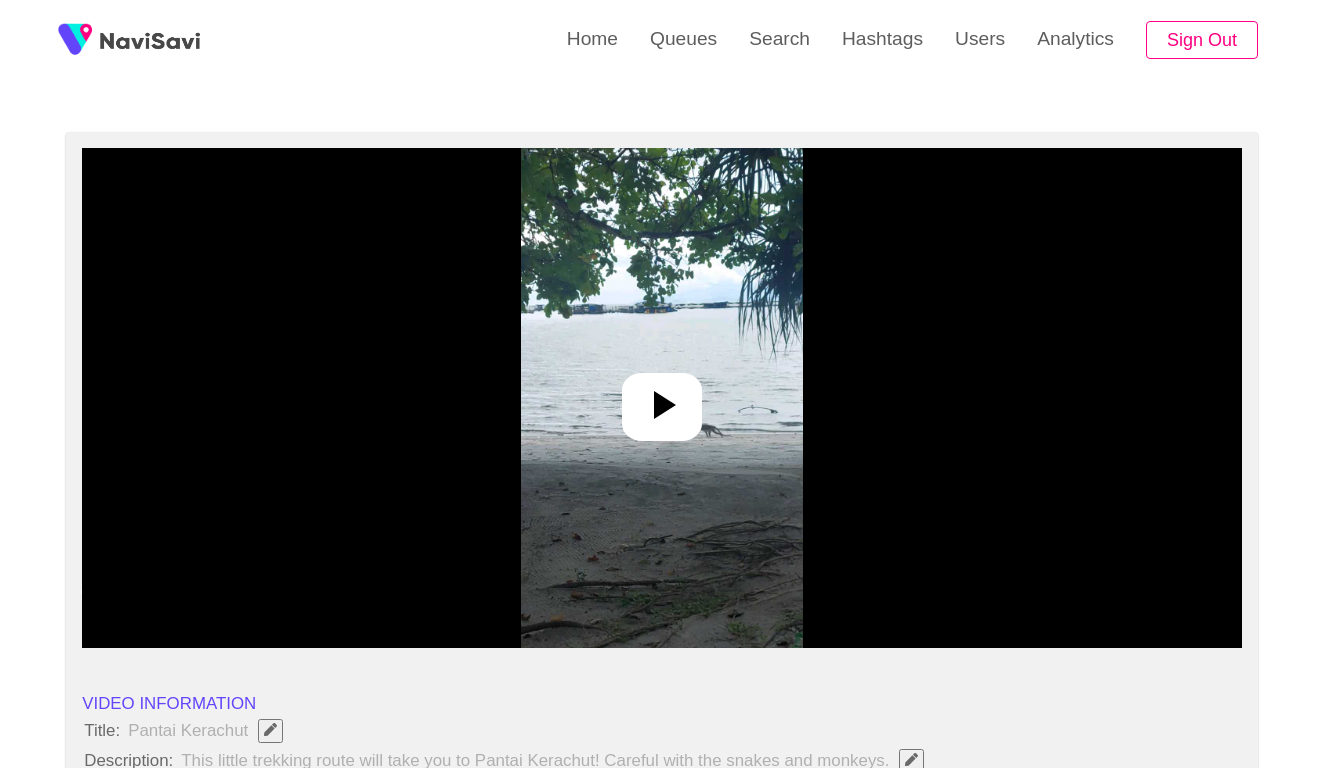 click at bounding box center (661, 398) 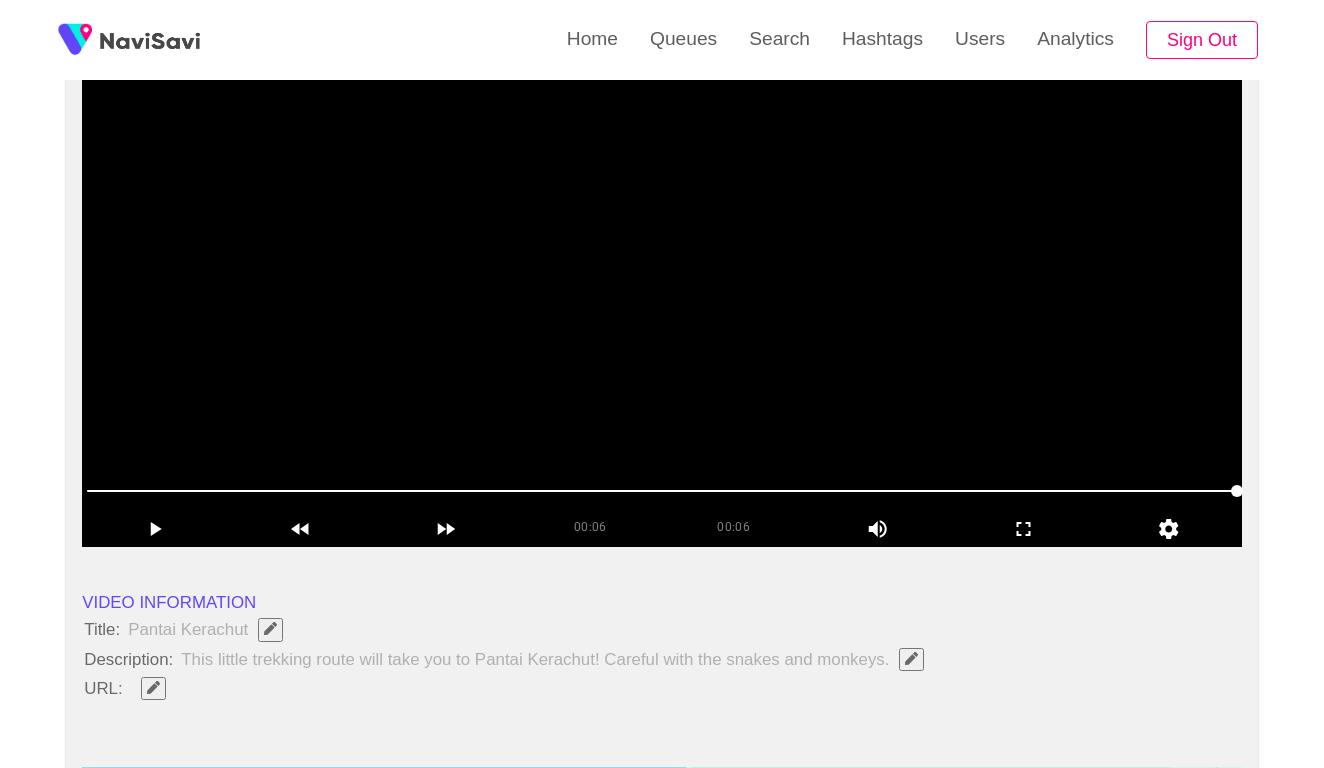 scroll, scrollTop: 206, scrollLeft: 0, axis: vertical 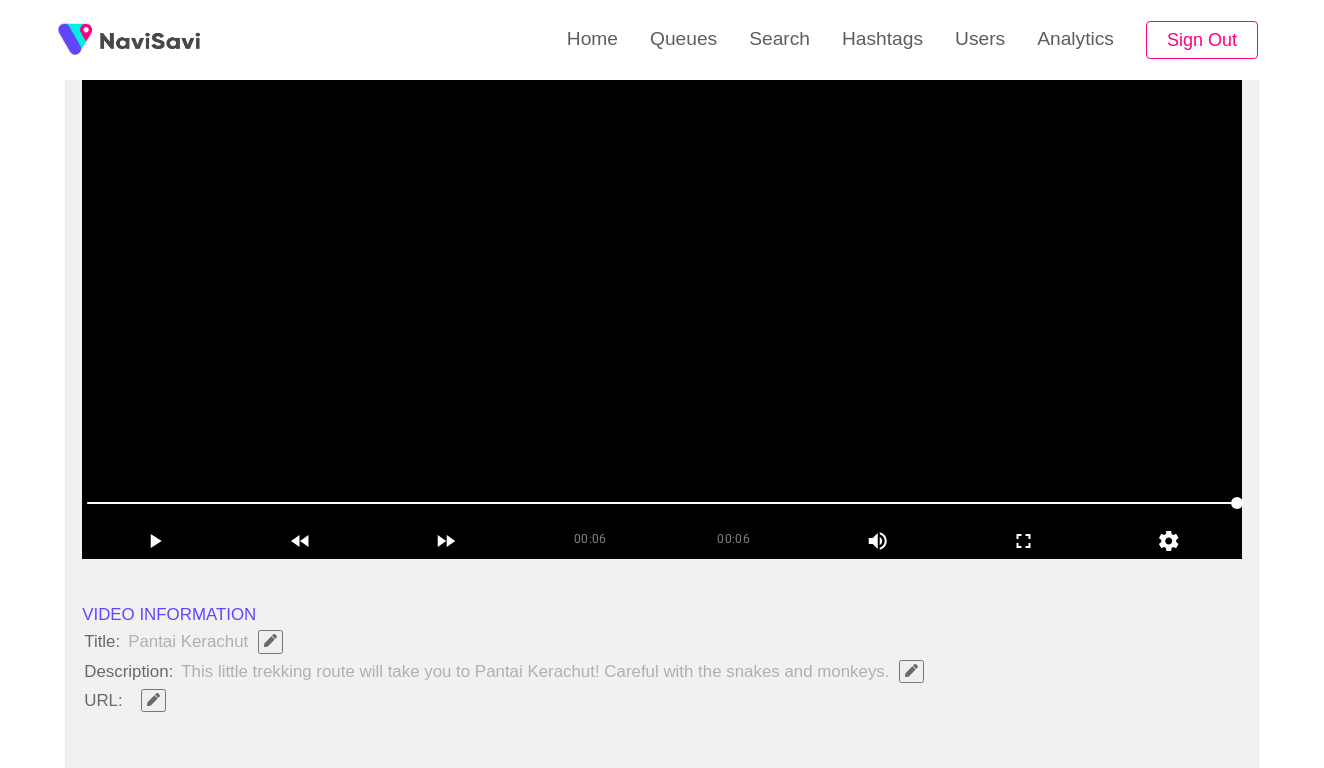 click at bounding box center (662, 309) 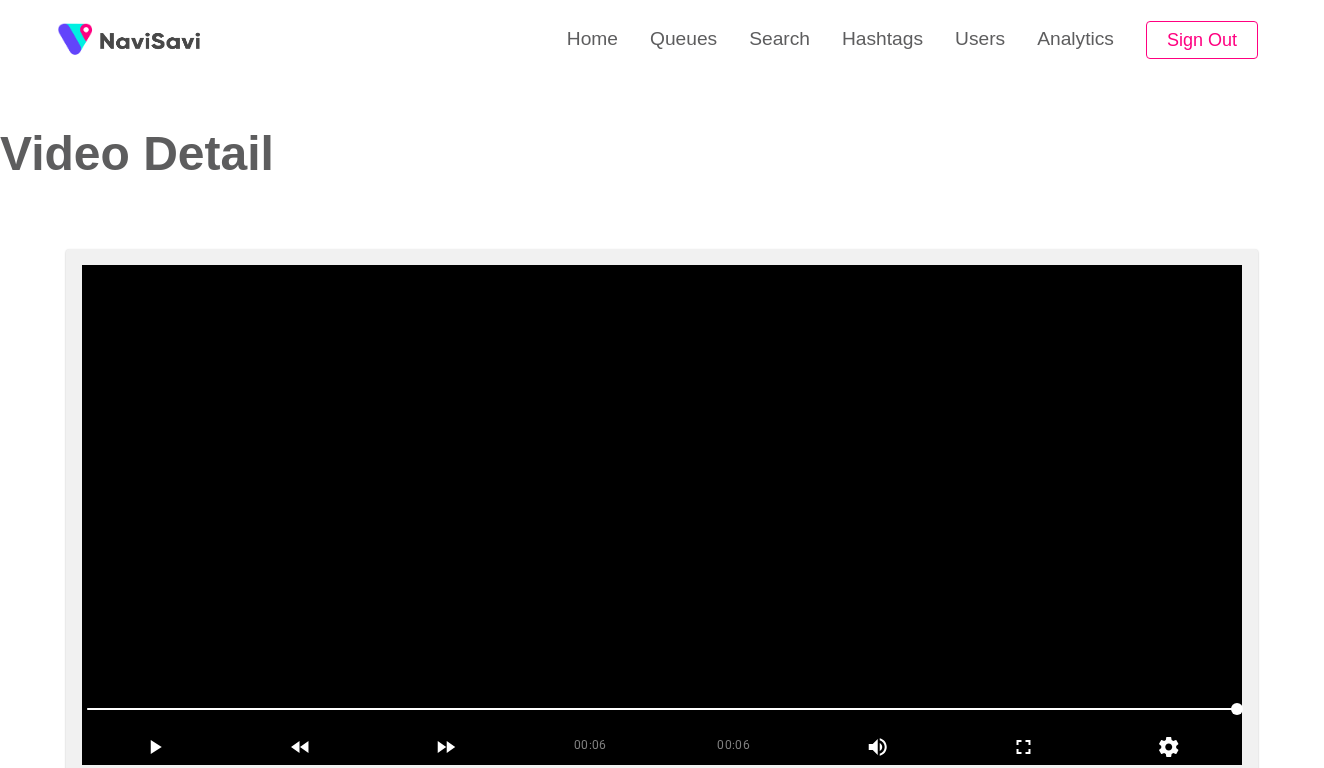 scroll, scrollTop: 0, scrollLeft: 0, axis: both 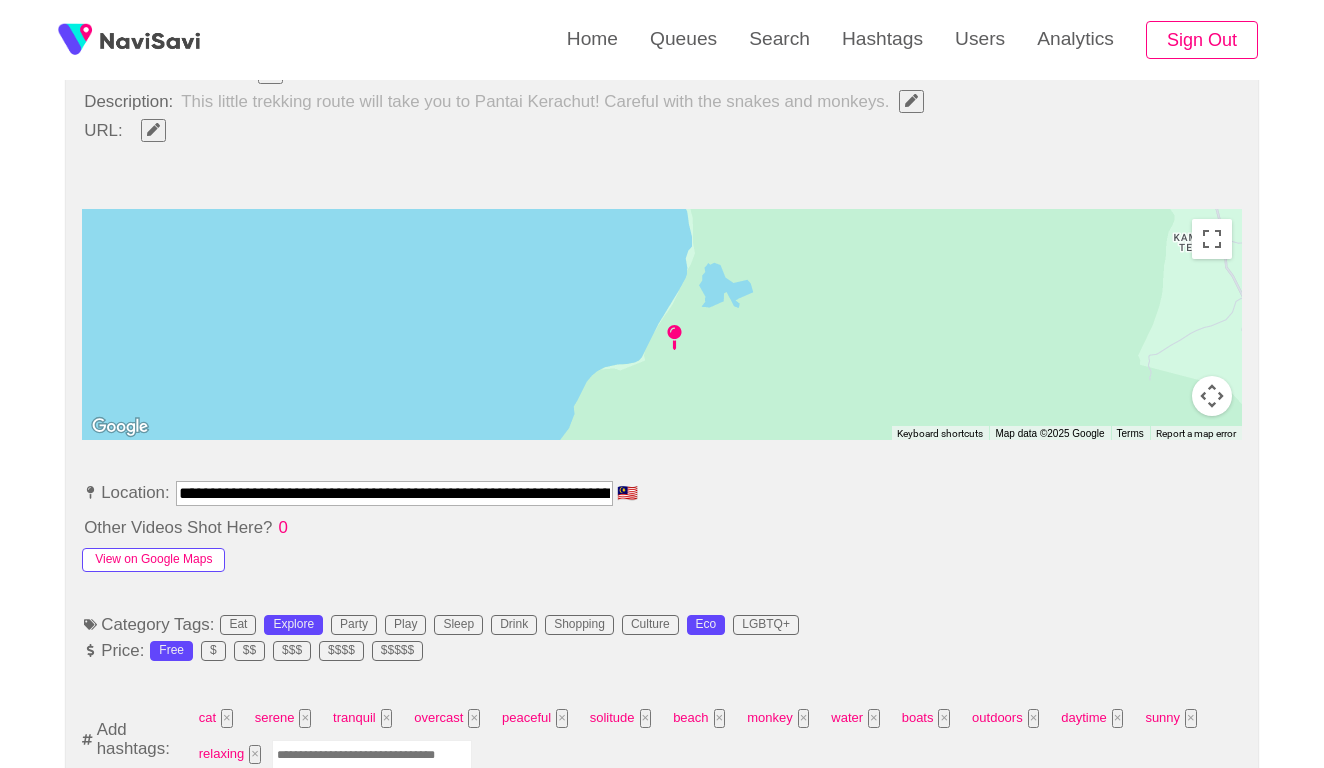 click on "View on Google Maps" at bounding box center [153, 560] 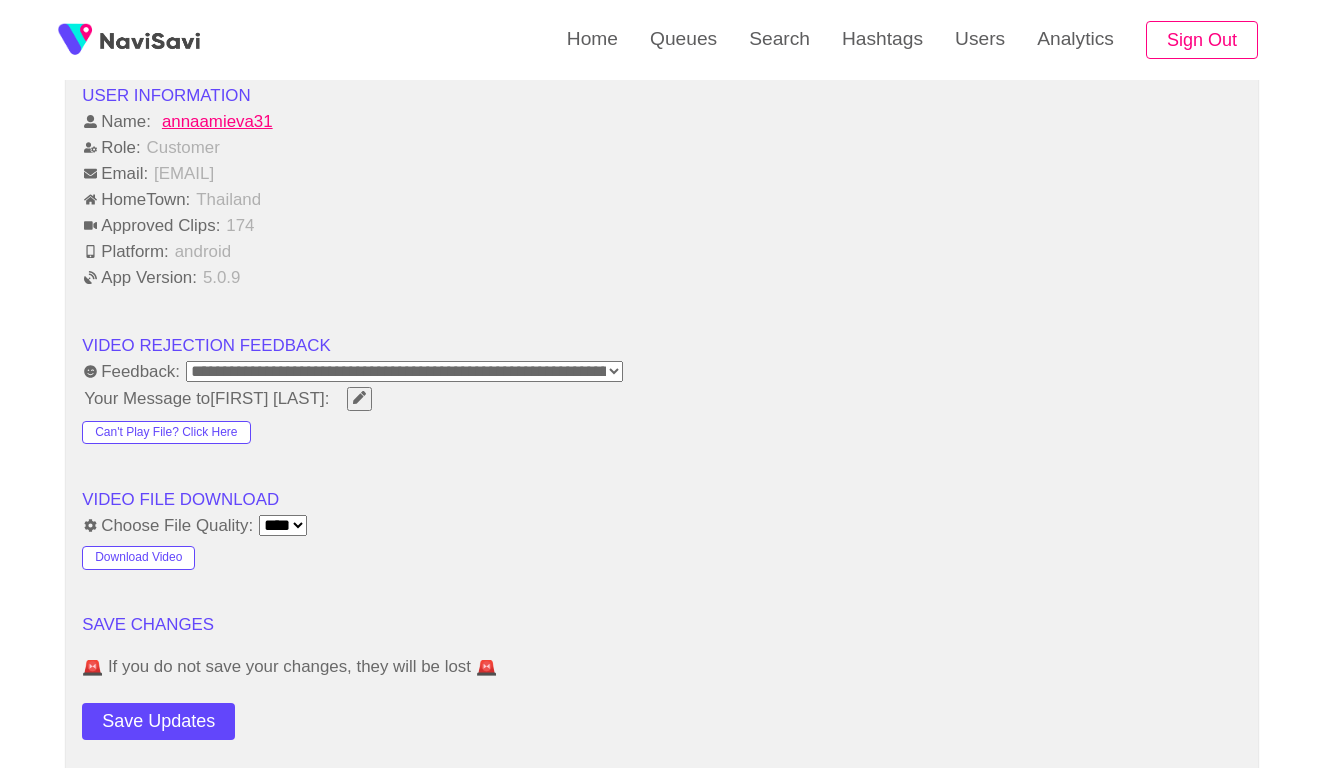 scroll, scrollTop: 2113, scrollLeft: 0, axis: vertical 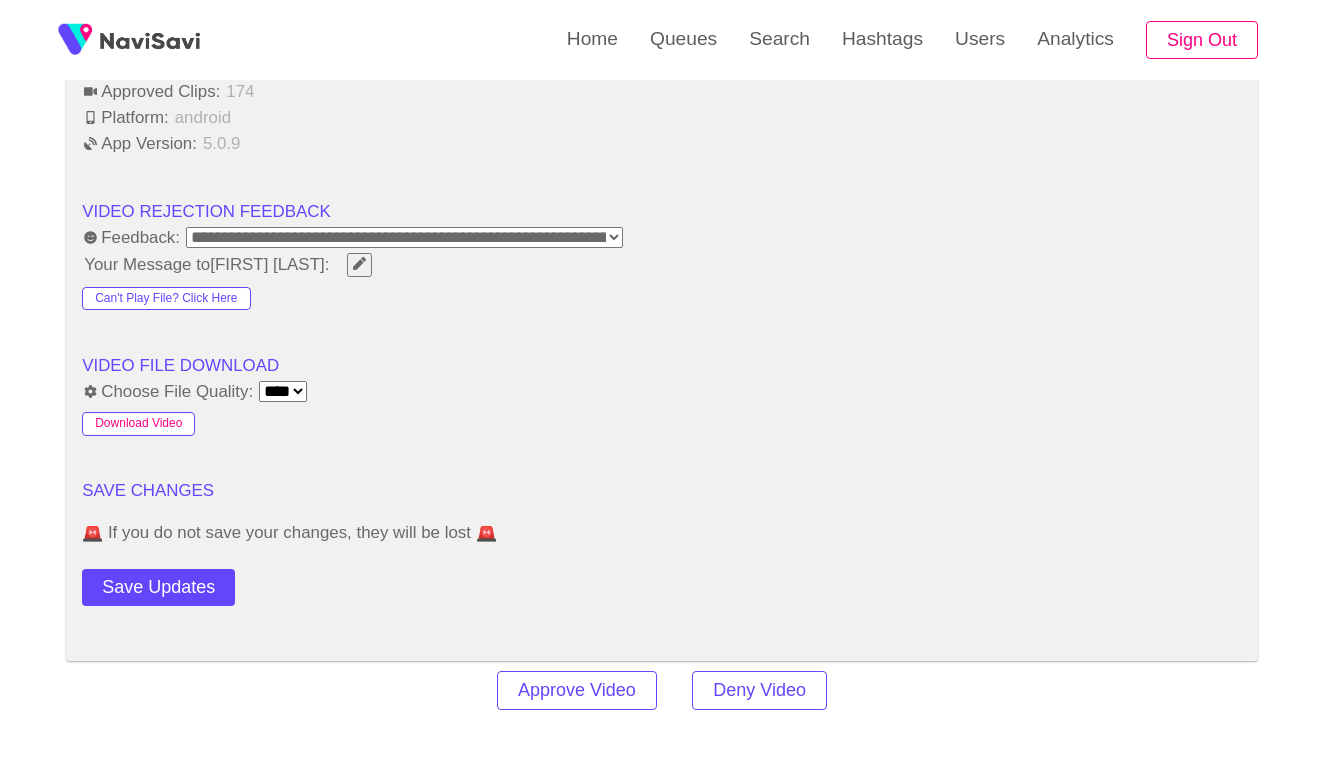 click on "Download Video" at bounding box center (138, 424) 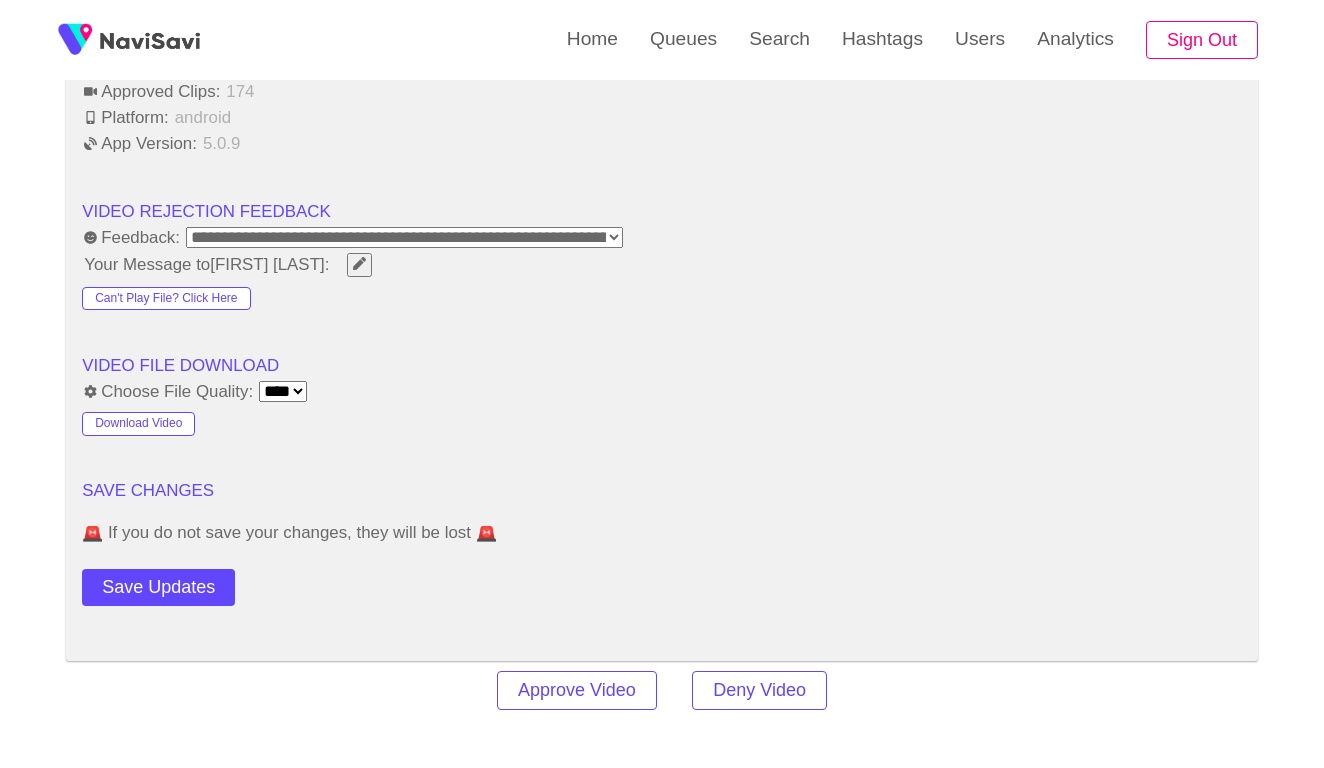 click on "VIDEO FILE DOWNLOAD" at bounding box center (662, 366) 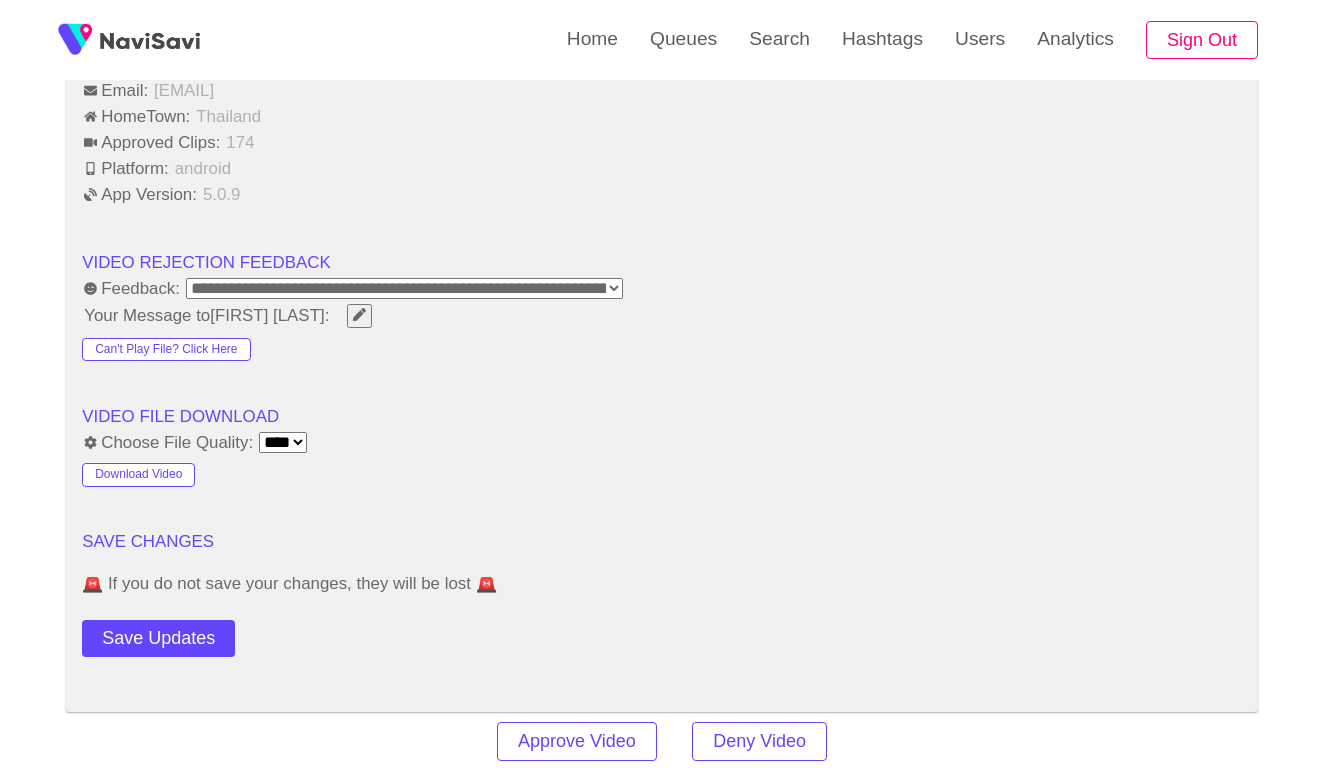 scroll, scrollTop: 2070, scrollLeft: 0, axis: vertical 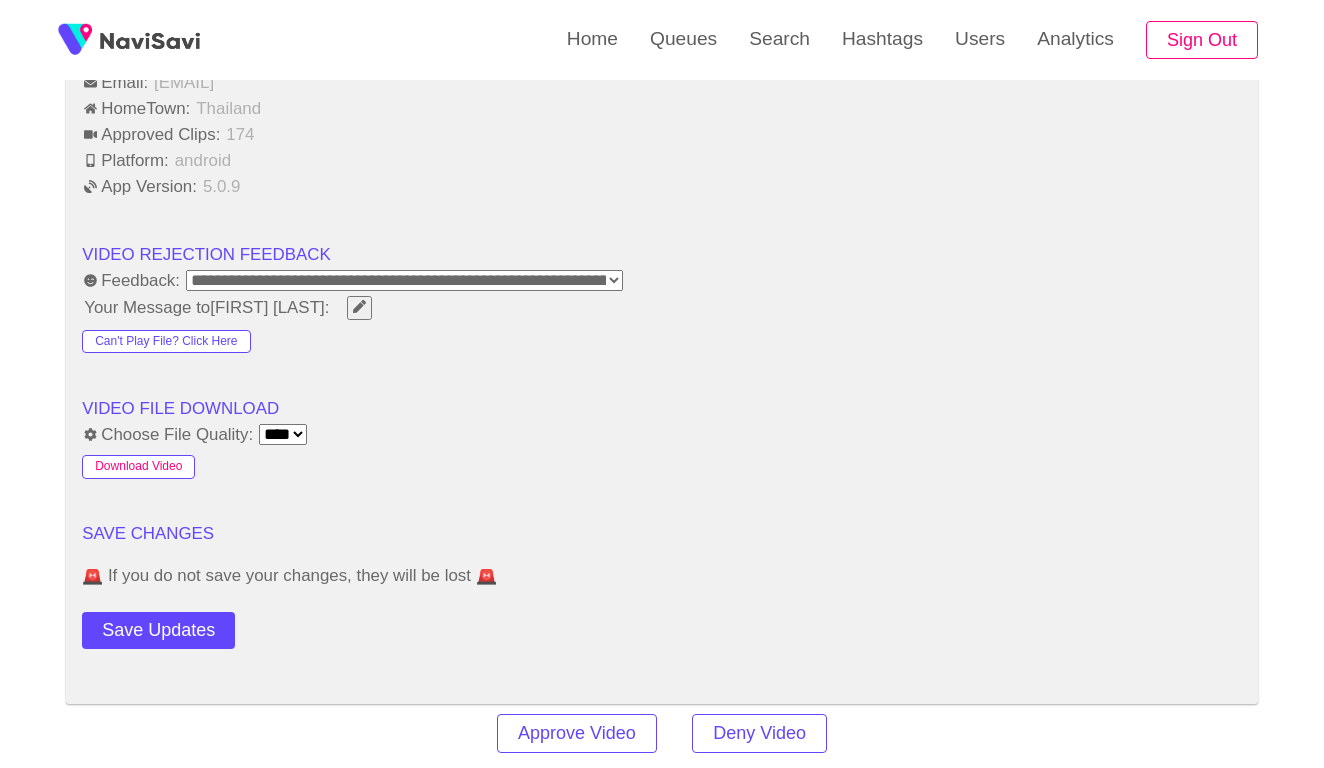 click on "Download Video" at bounding box center [138, 467] 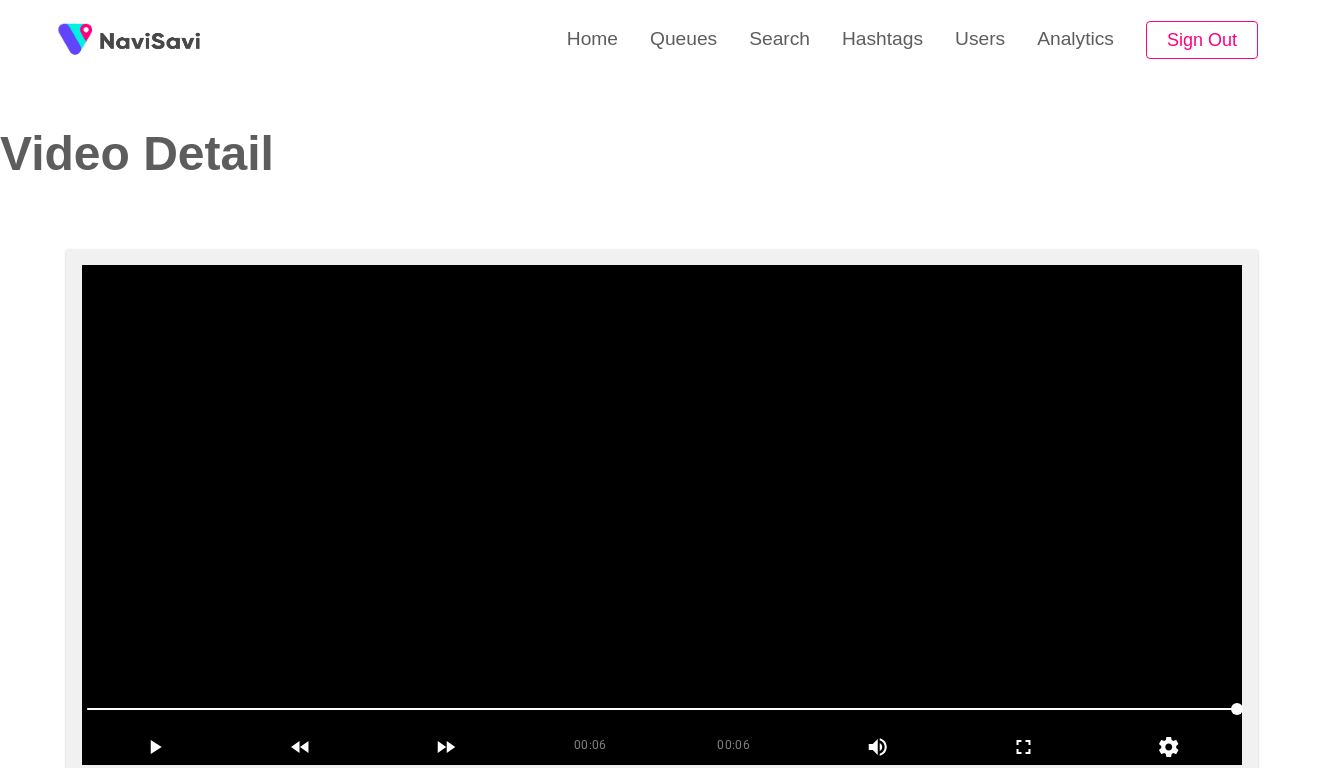 scroll, scrollTop: 0, scrollLeft: 0, axis: both 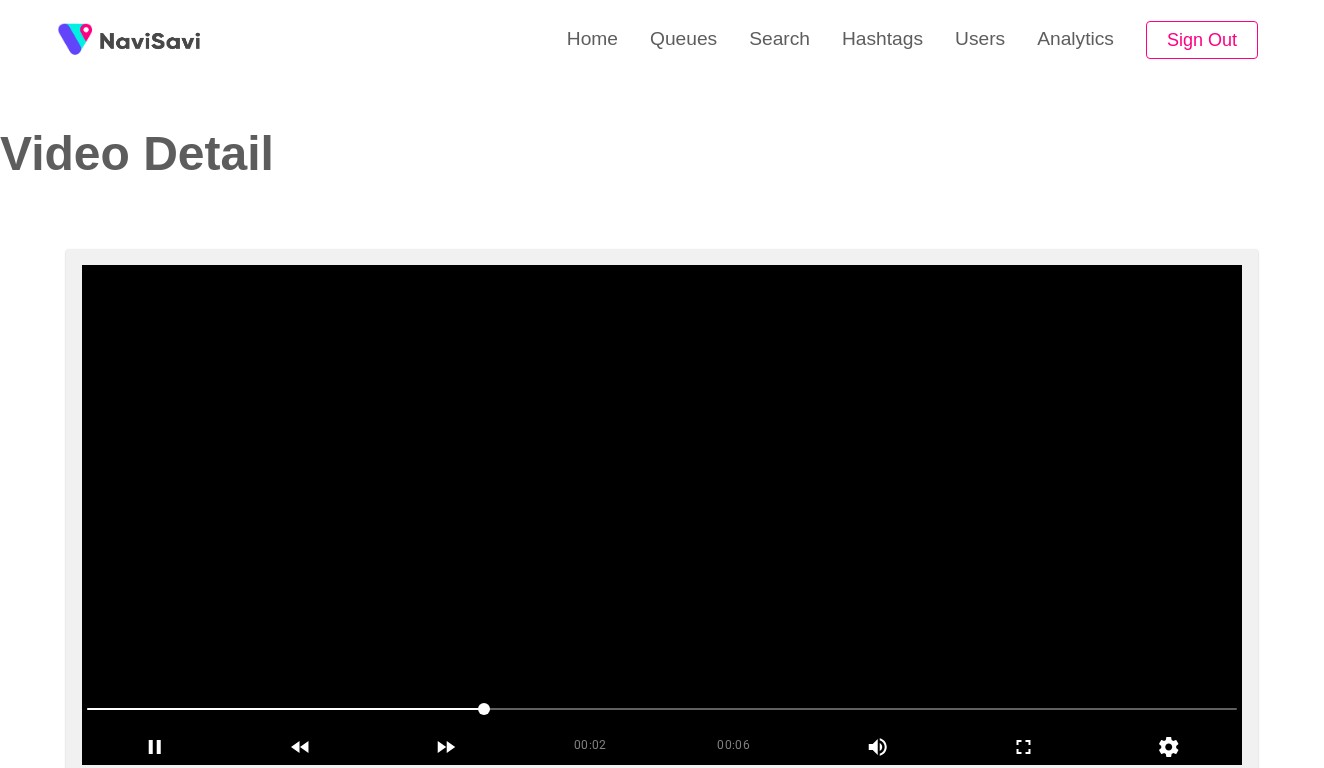 click at bounding box center [662, 515] 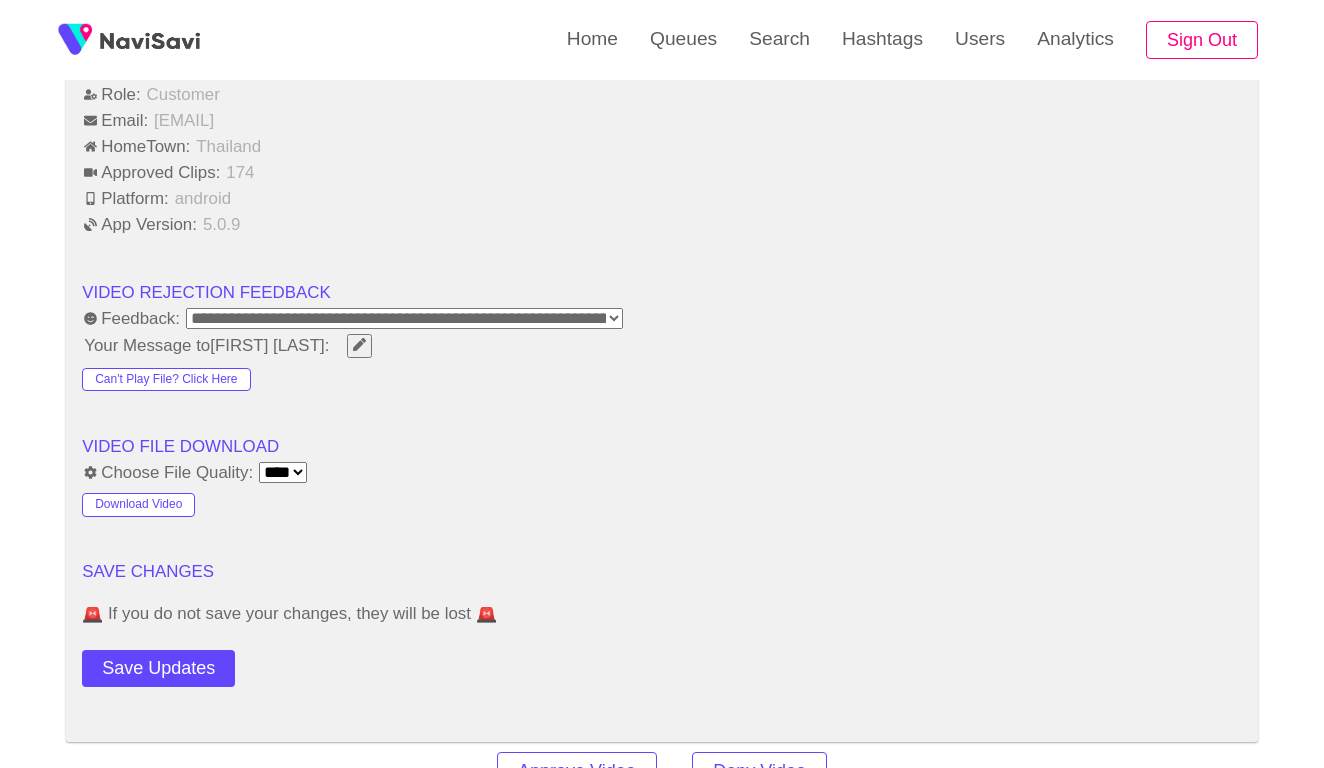 scroll, scrollTop: 2035, scrollLeft: 0, axis: vertical 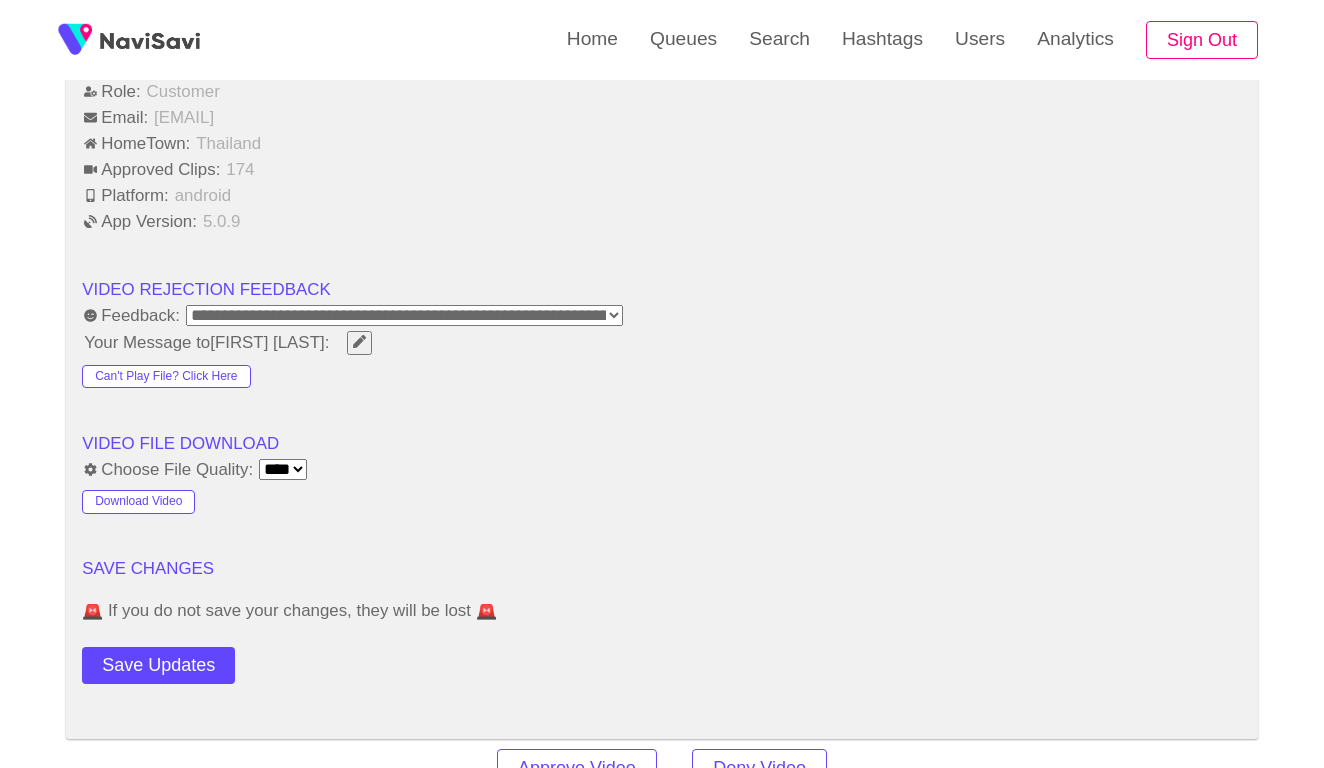 select on "**********" 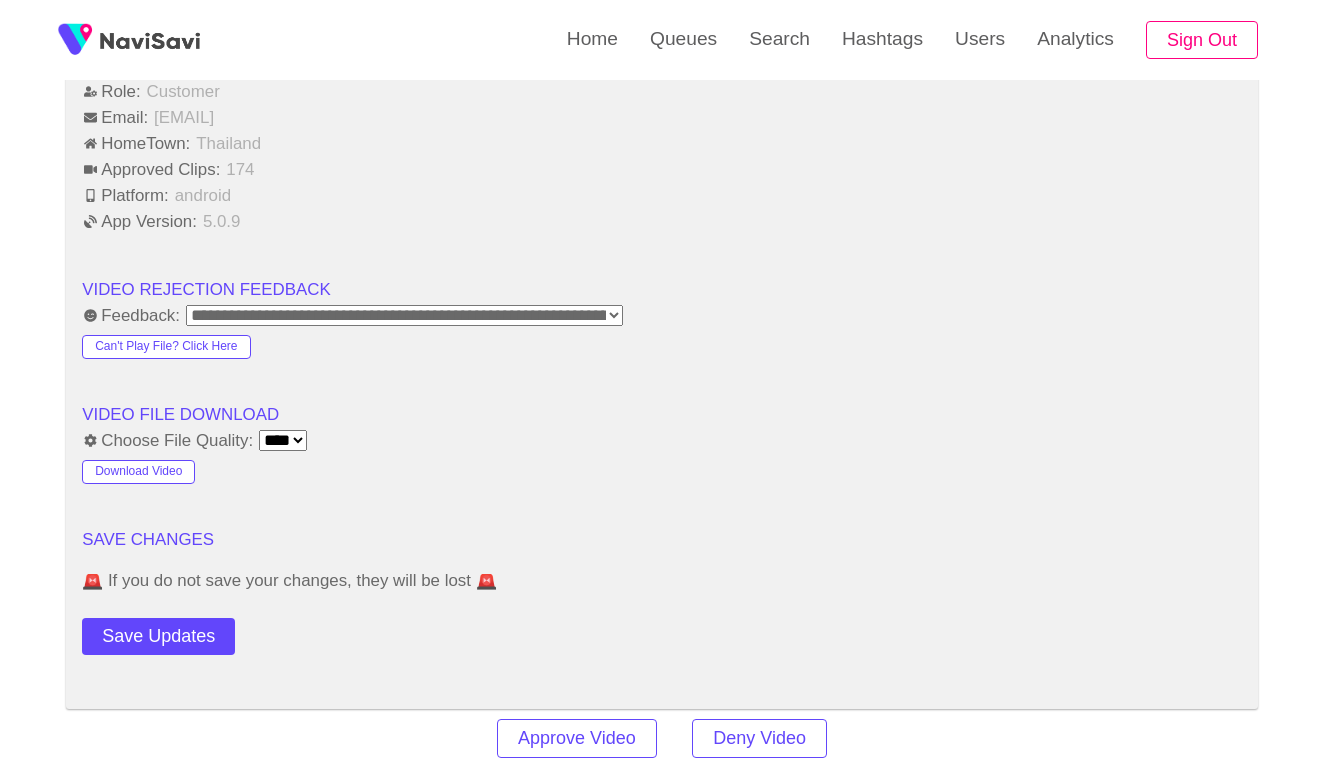 click on "VIDEO FILE DOWNLOAD" at bounding box center (662, 414) 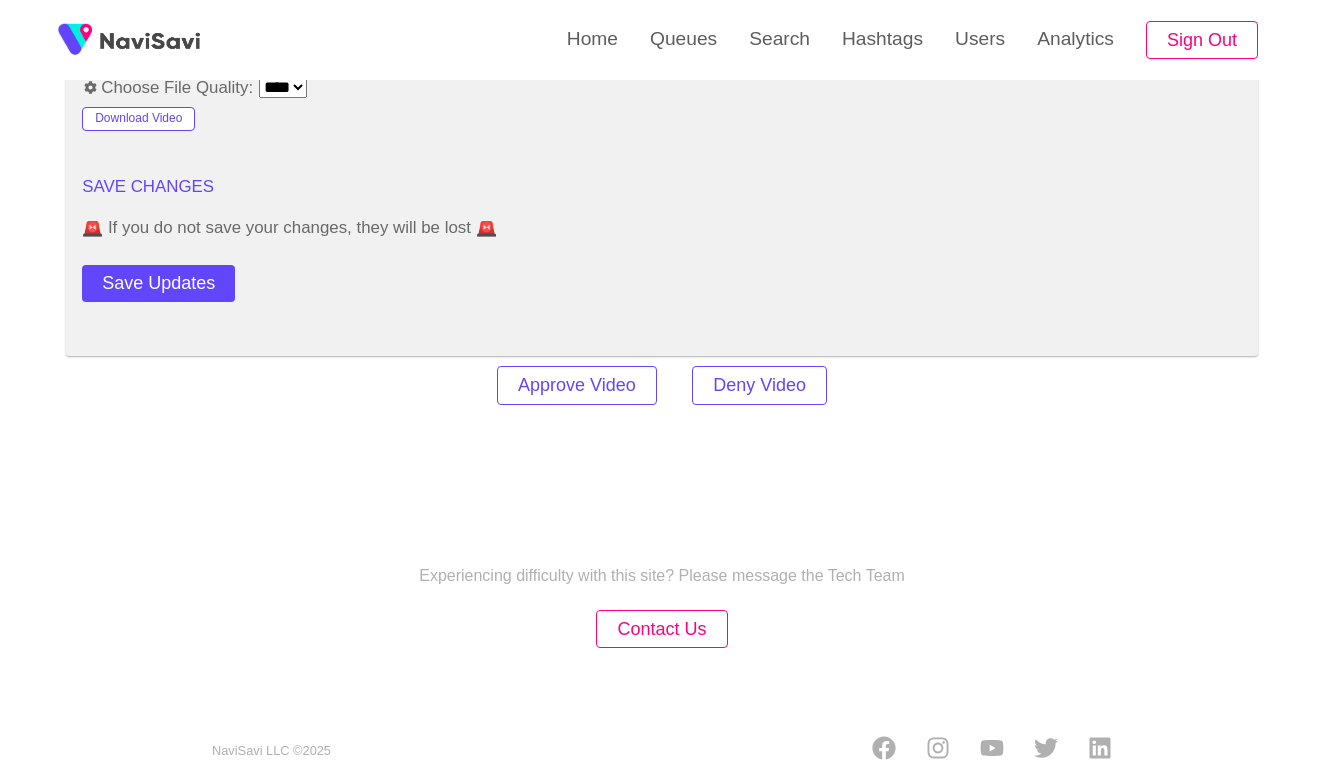 scroll, scrollTop: 2387, scrollLeft: 0, axis: vertical 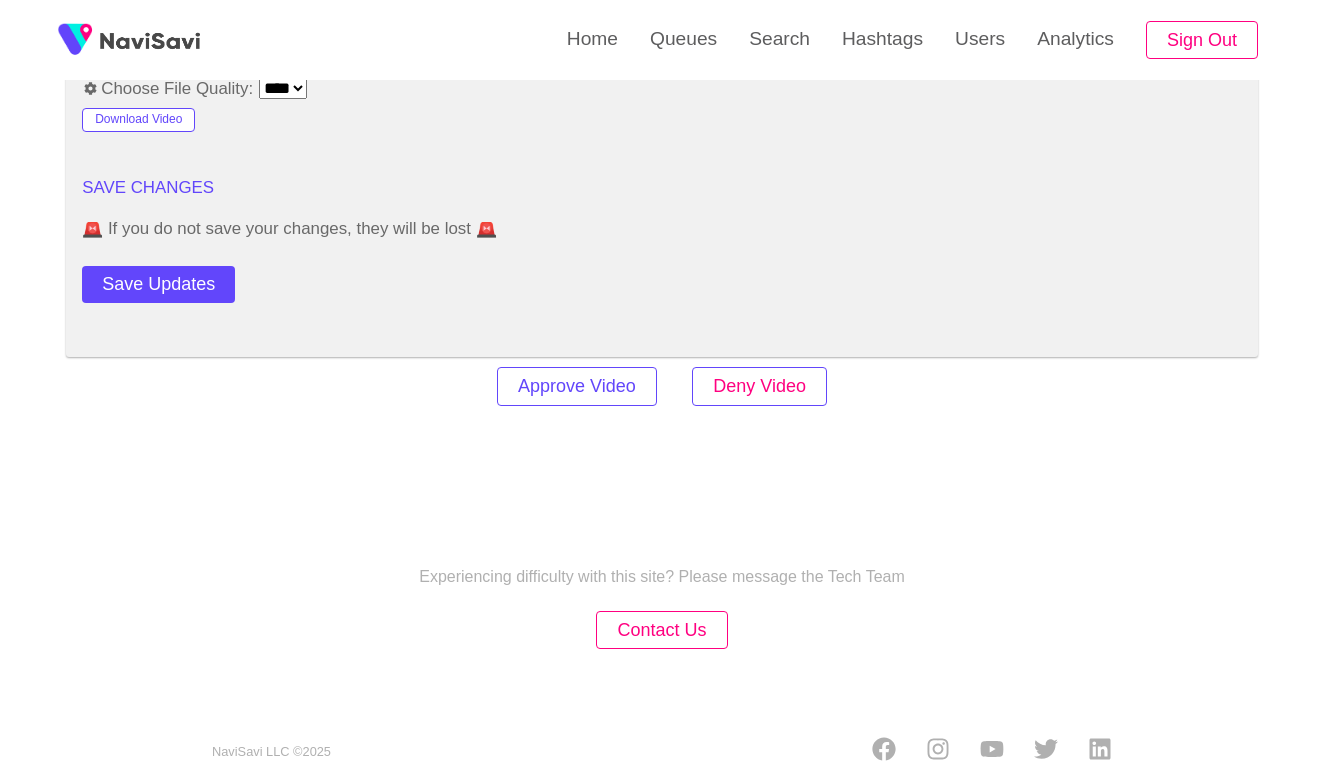 click on "Deny Video" at bounding box center (759, 386) 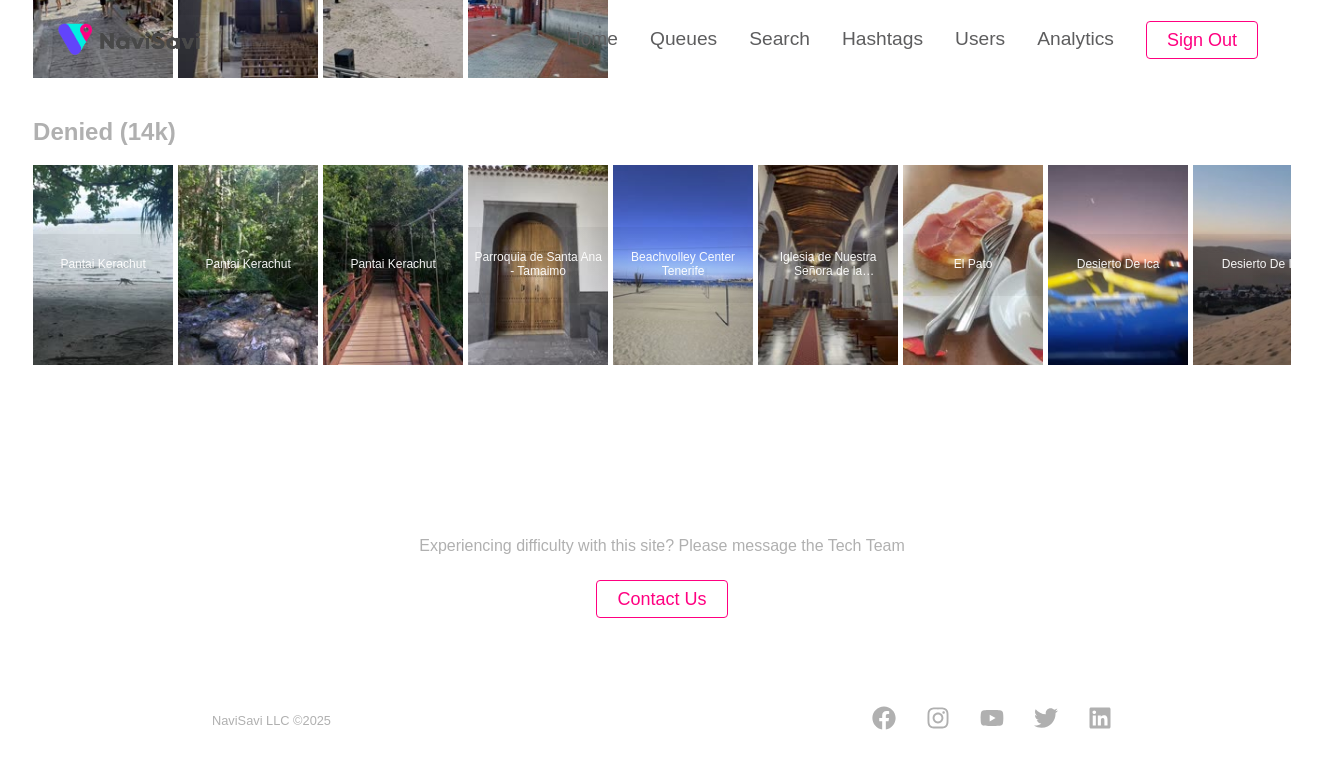 scroll, scrollTop: 0, scrollLeft: 0, axis: both 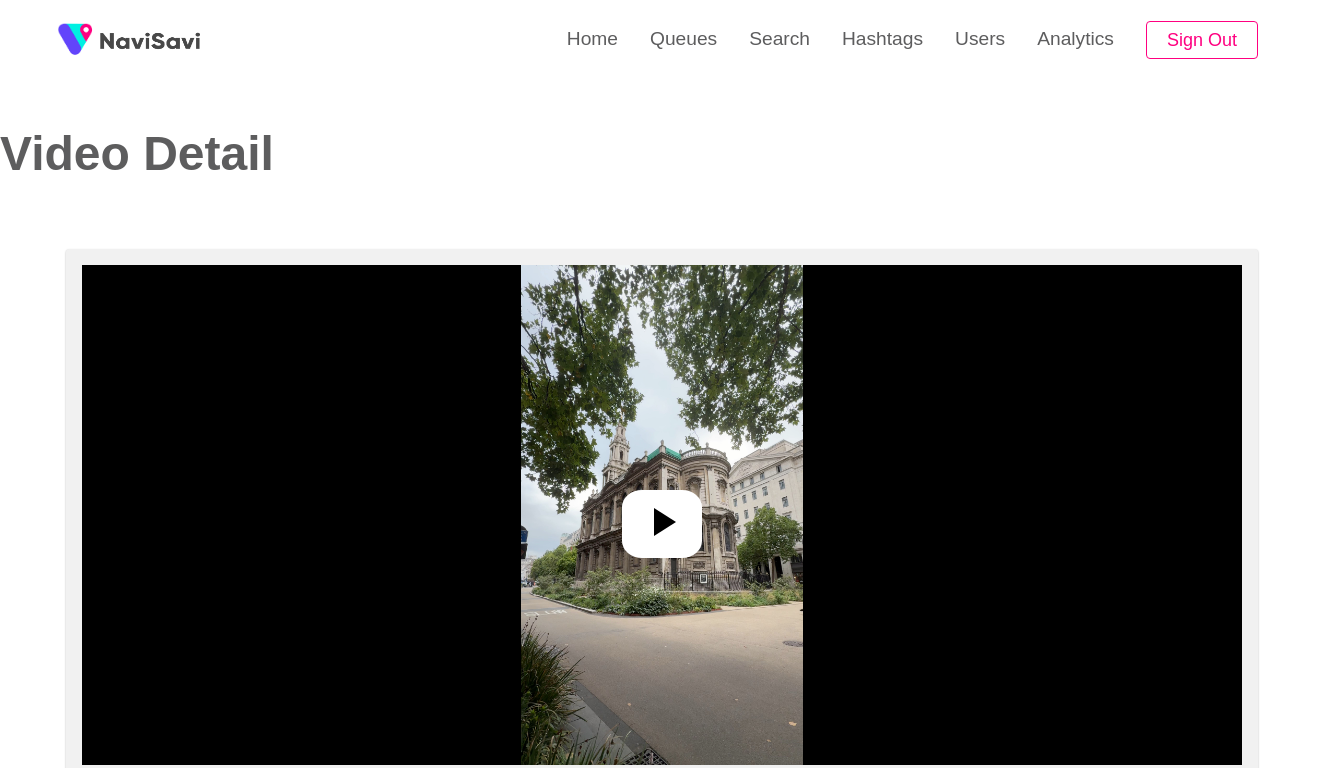 select on "**********" 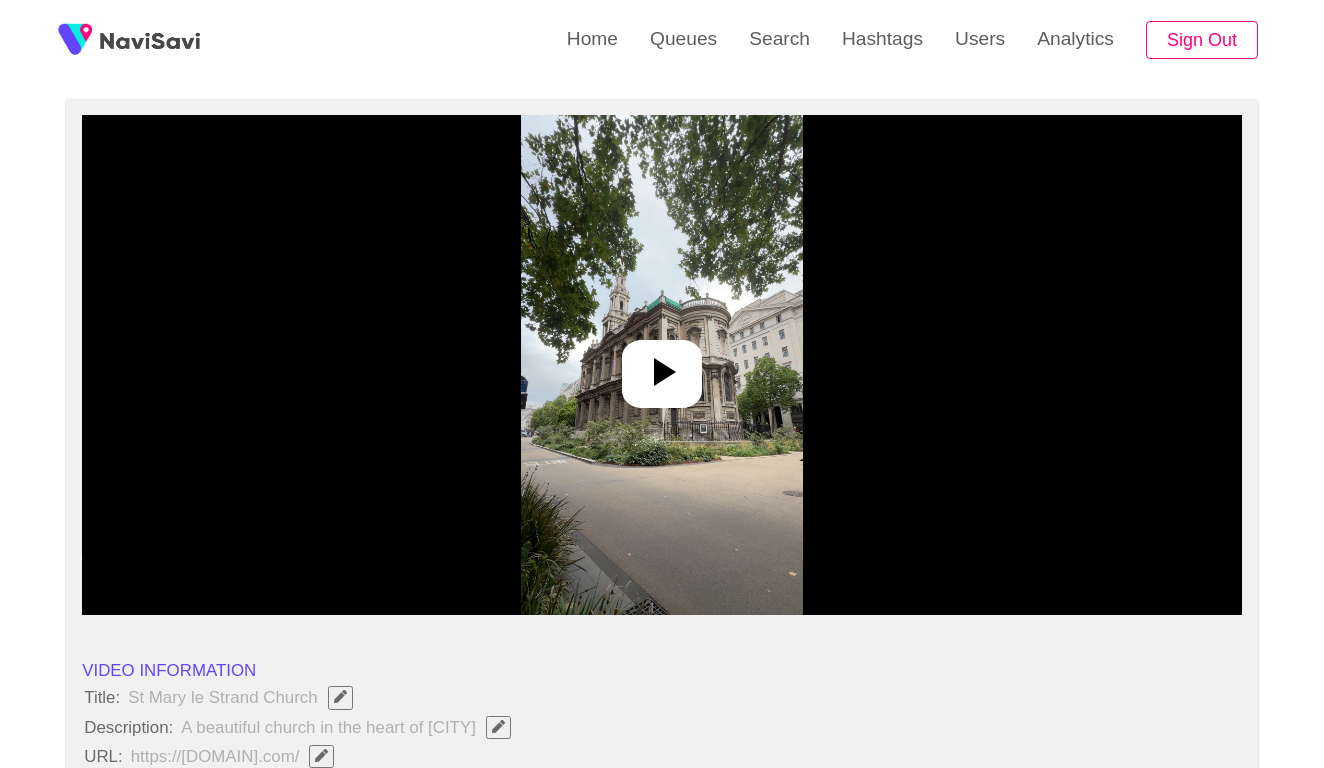 scroll, scrollTop: 166, scrollLeft: 0, axis: vertical 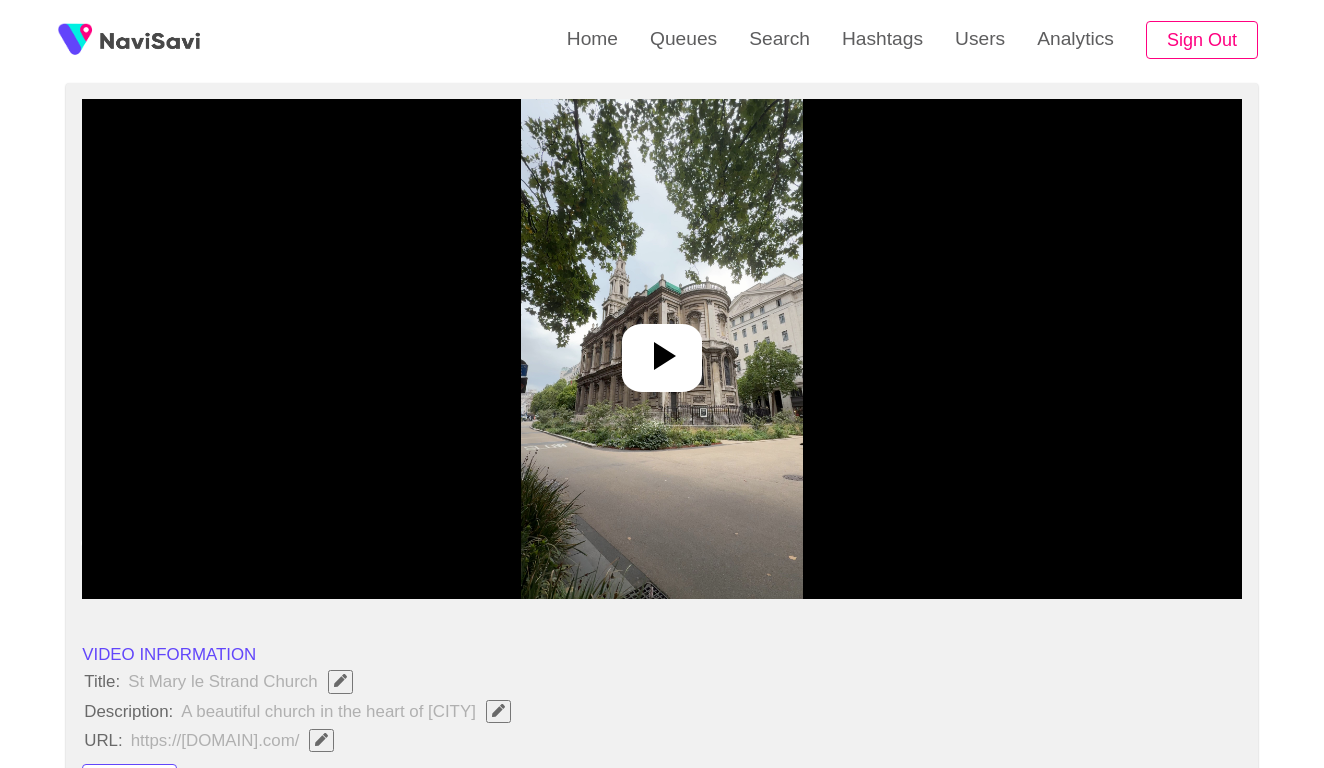click at bounding box center [661, 349] 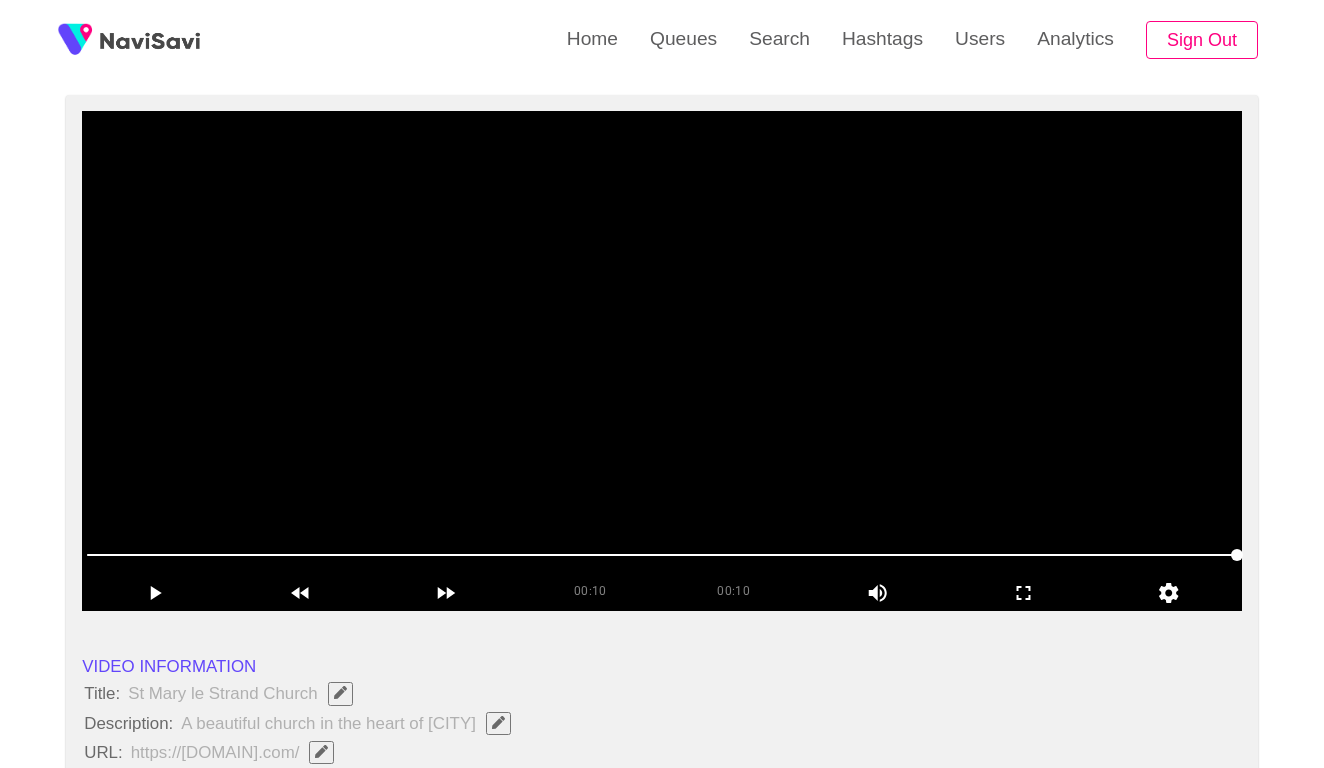 scroll, scrollTop: 79, scrollLeft: 0, axis: vertical 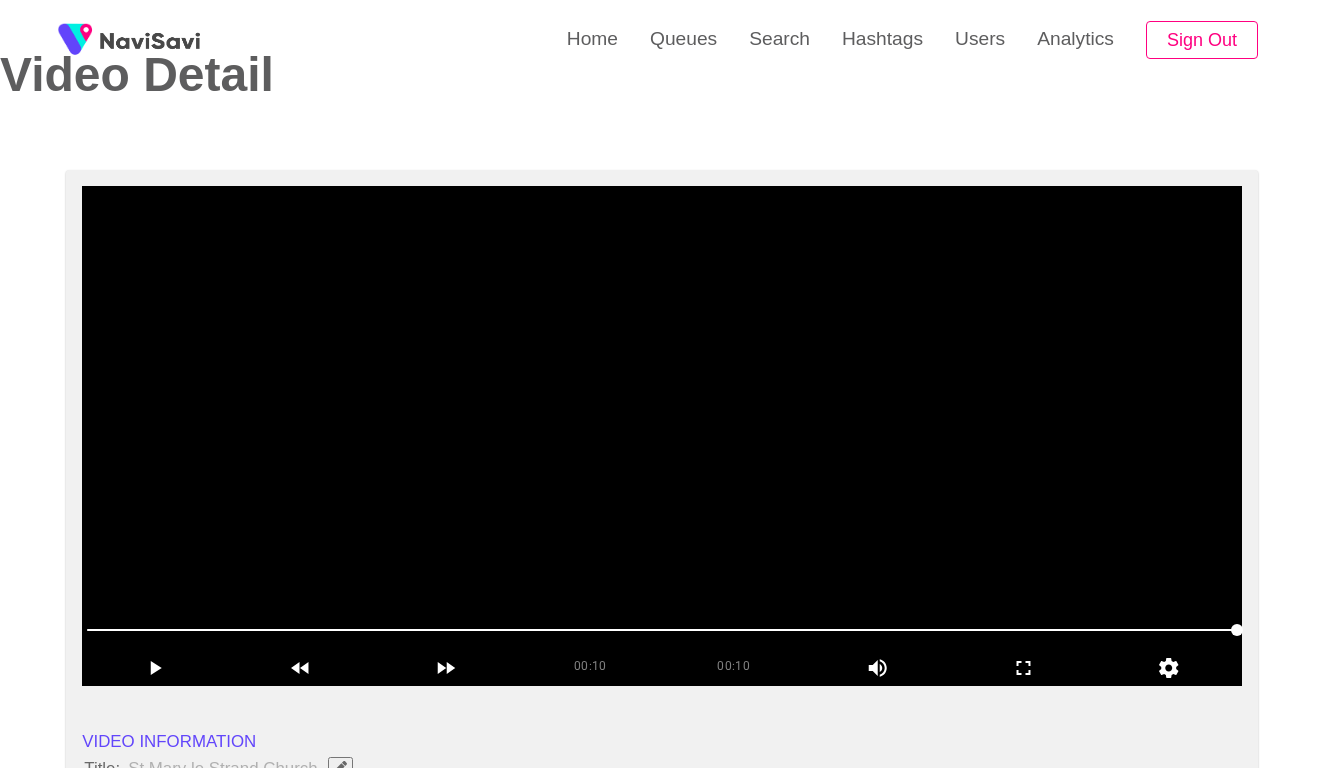 click at bounding box center (662, 436) 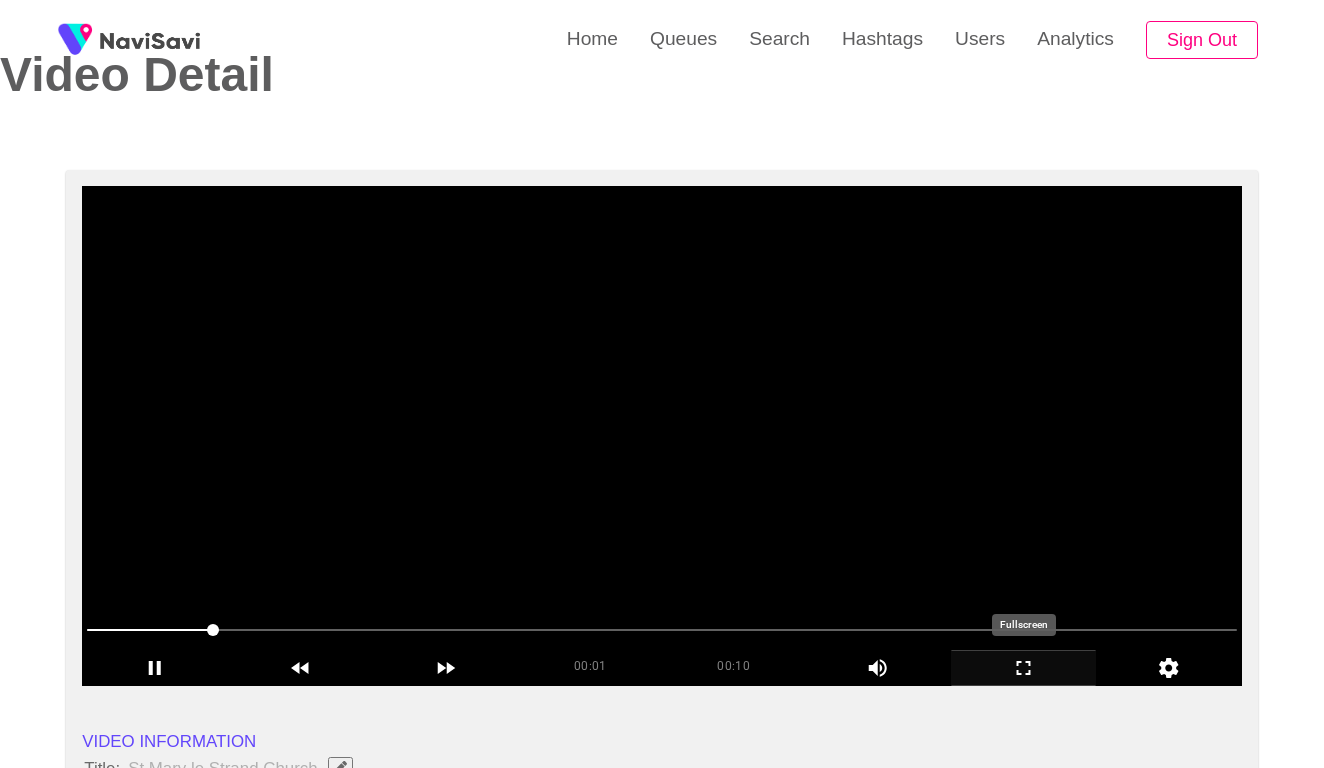 click 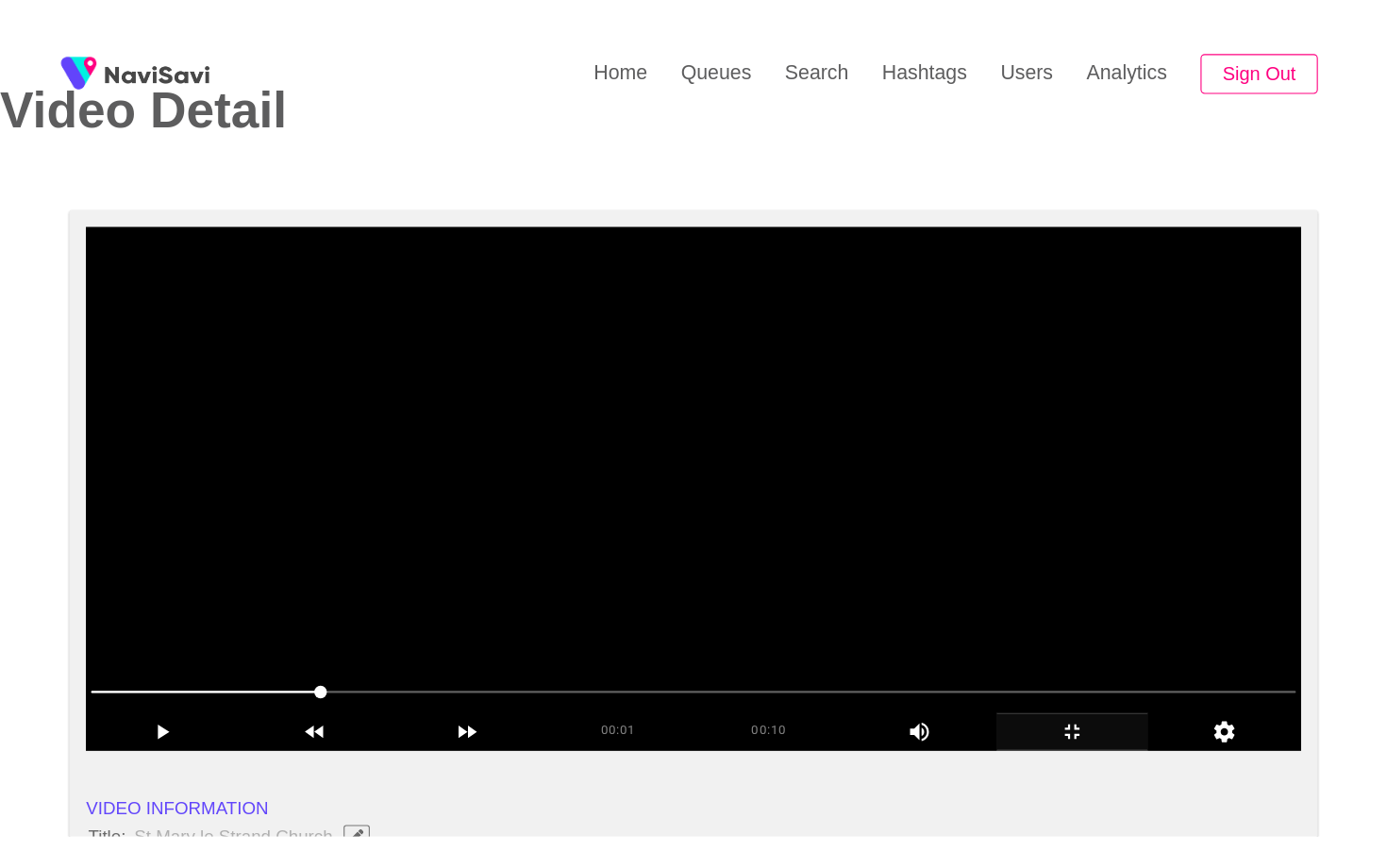 scroll, scrollTop: 0, scrollLeft: 0, axis: both 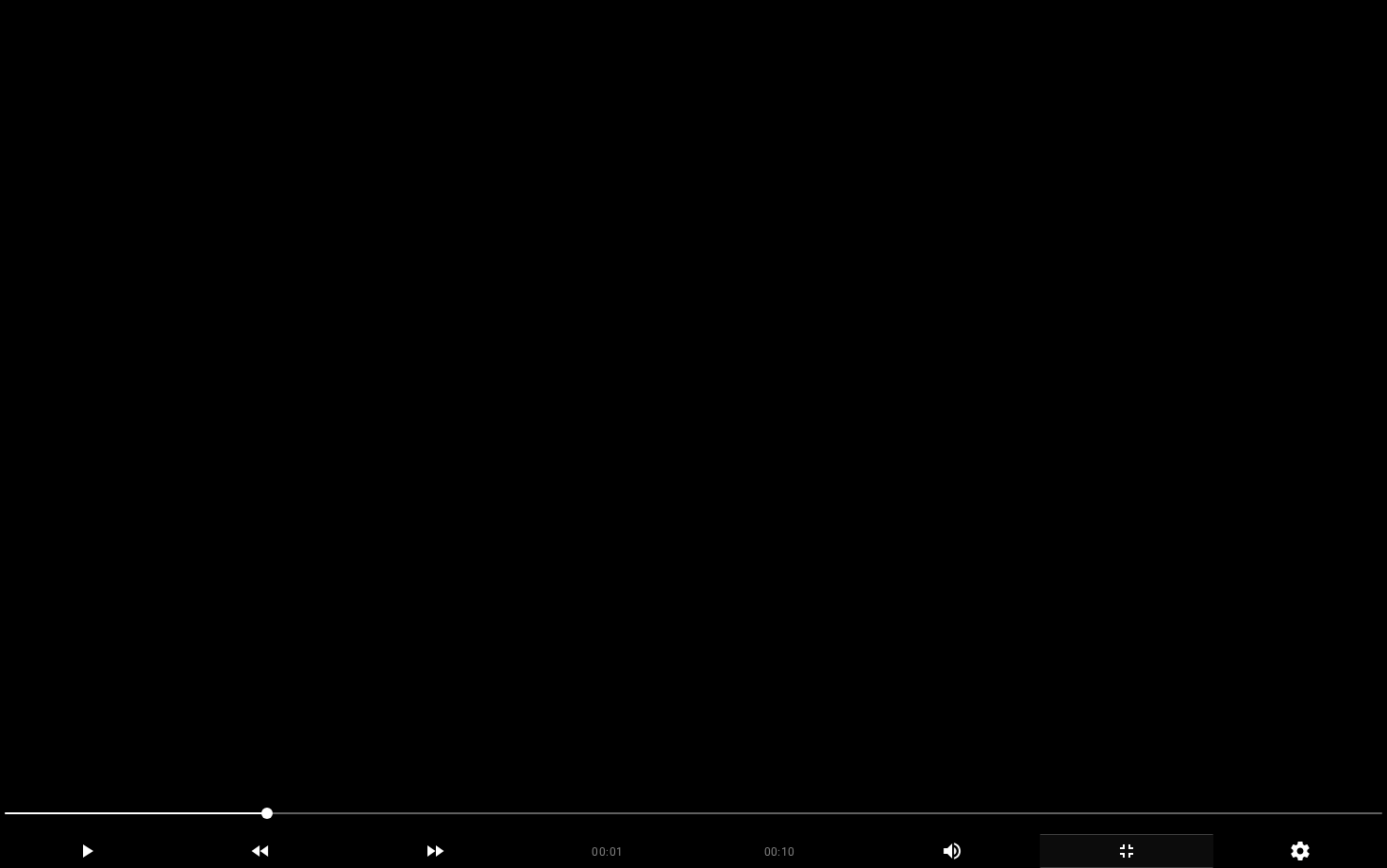 click at bounding box center (694, 434) 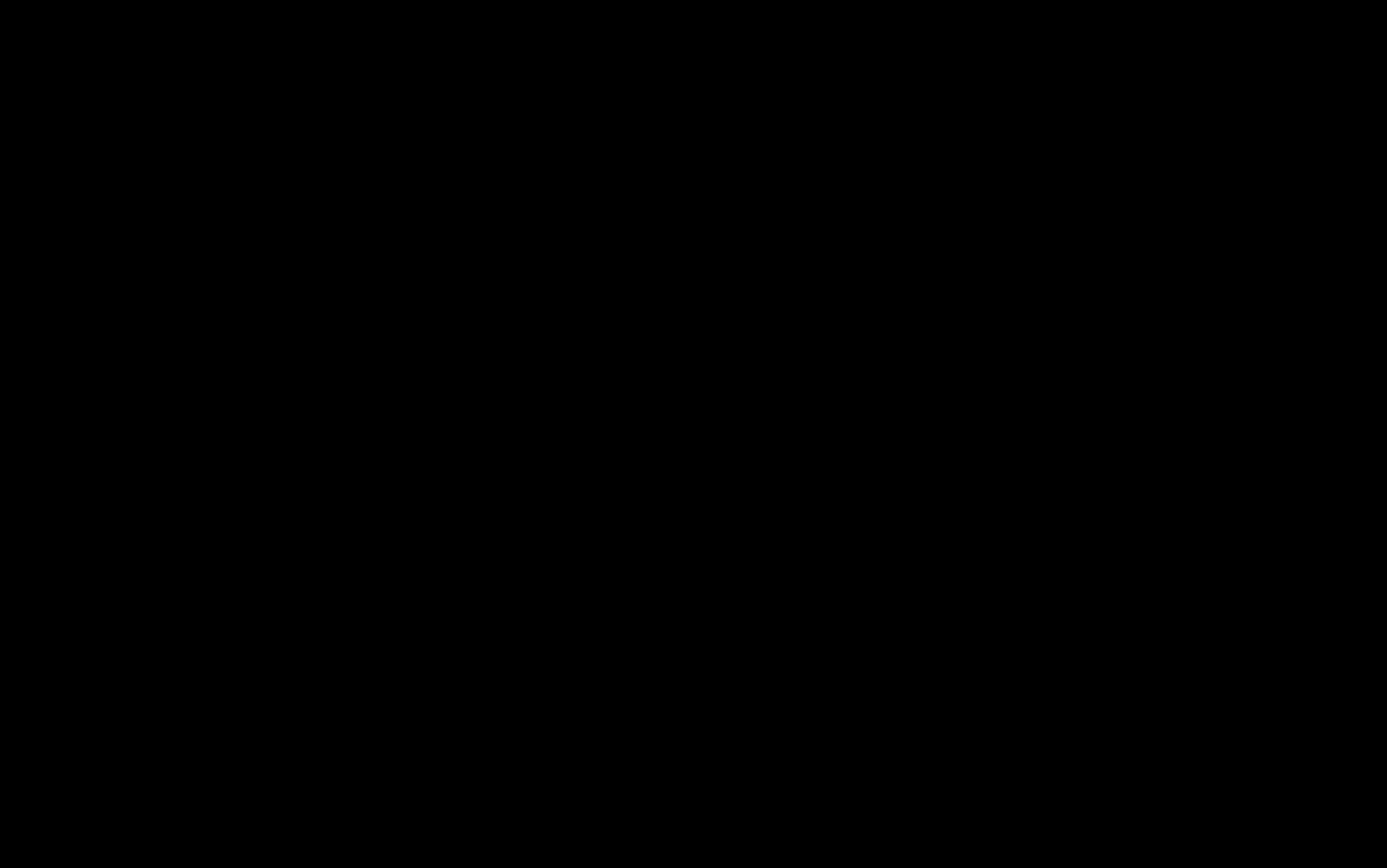 click 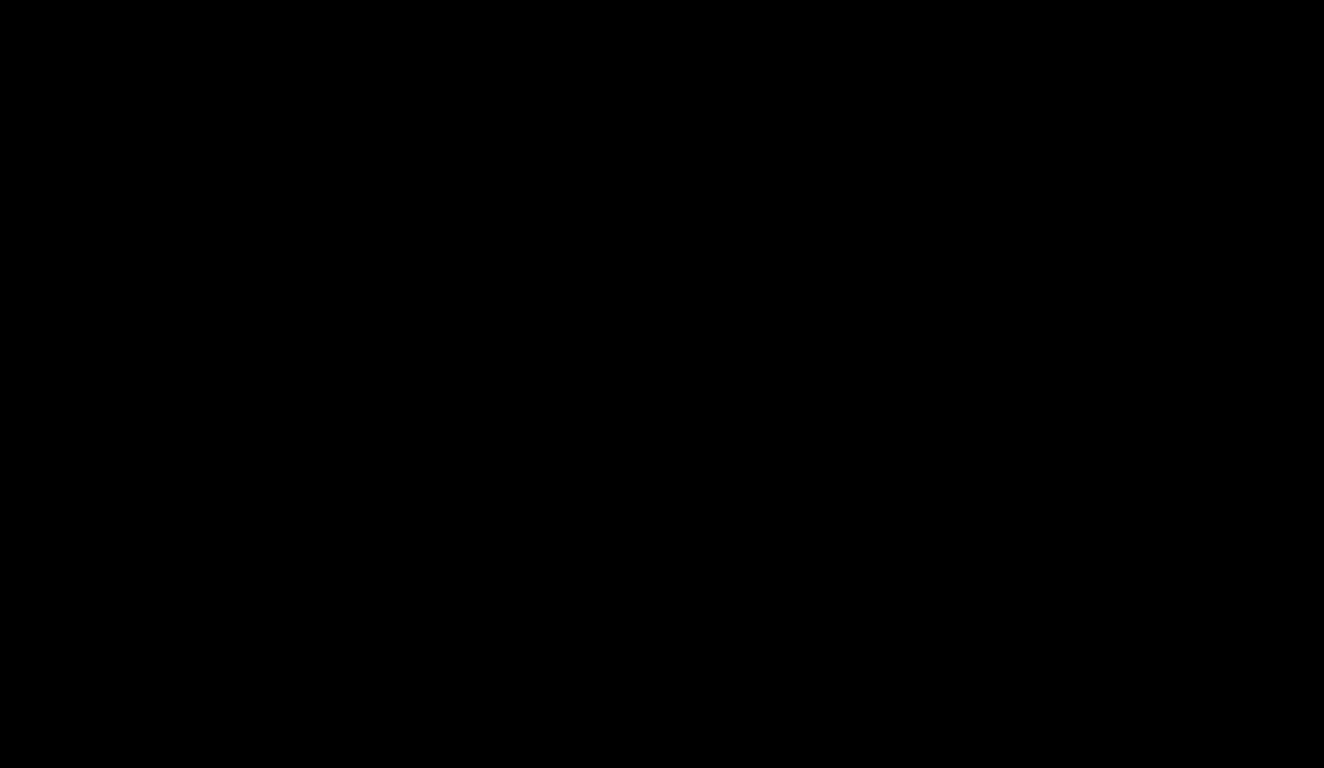 scroll, scrollTop: 886, scrollLeft: 0, axis: vertical 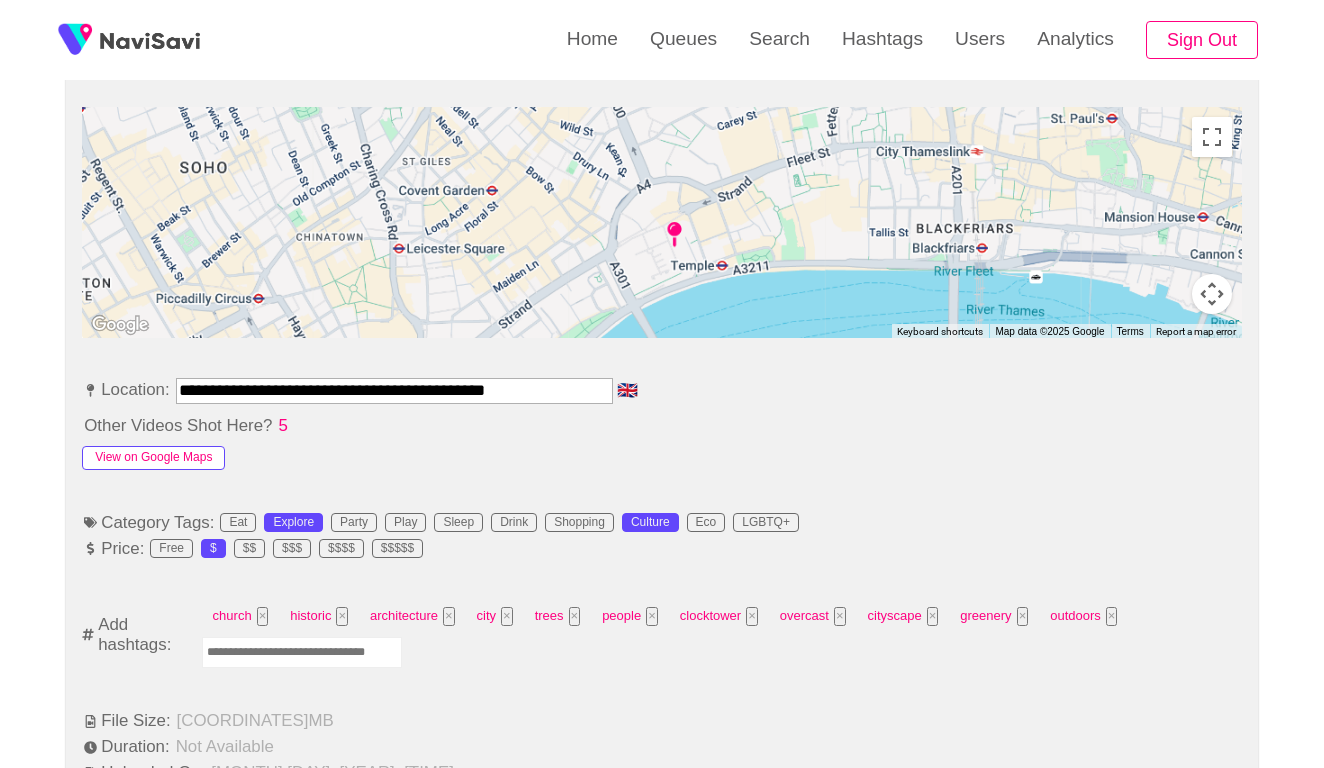 click on "View on Google Maps" at bounding box center (153, 458) 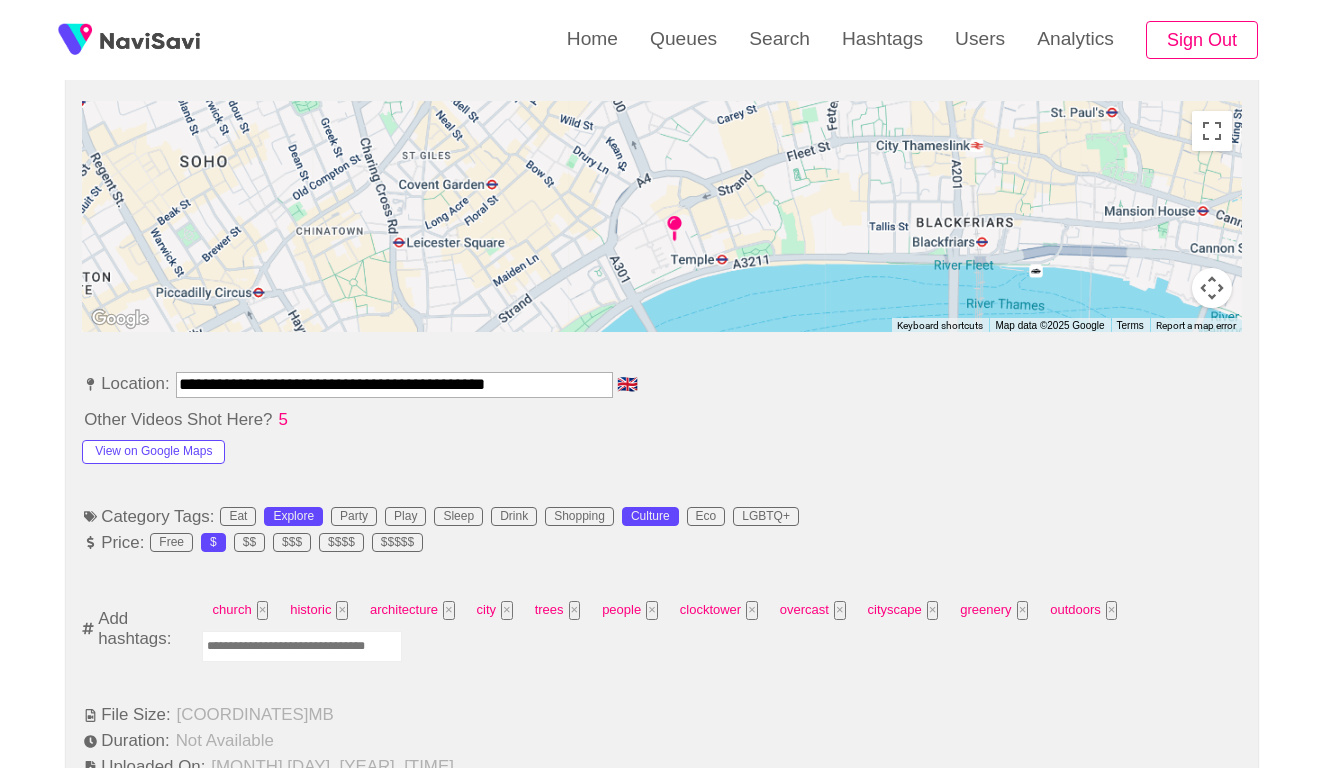 scroll, scrollTop: 898, scrollLeft: 0, axis: vertical 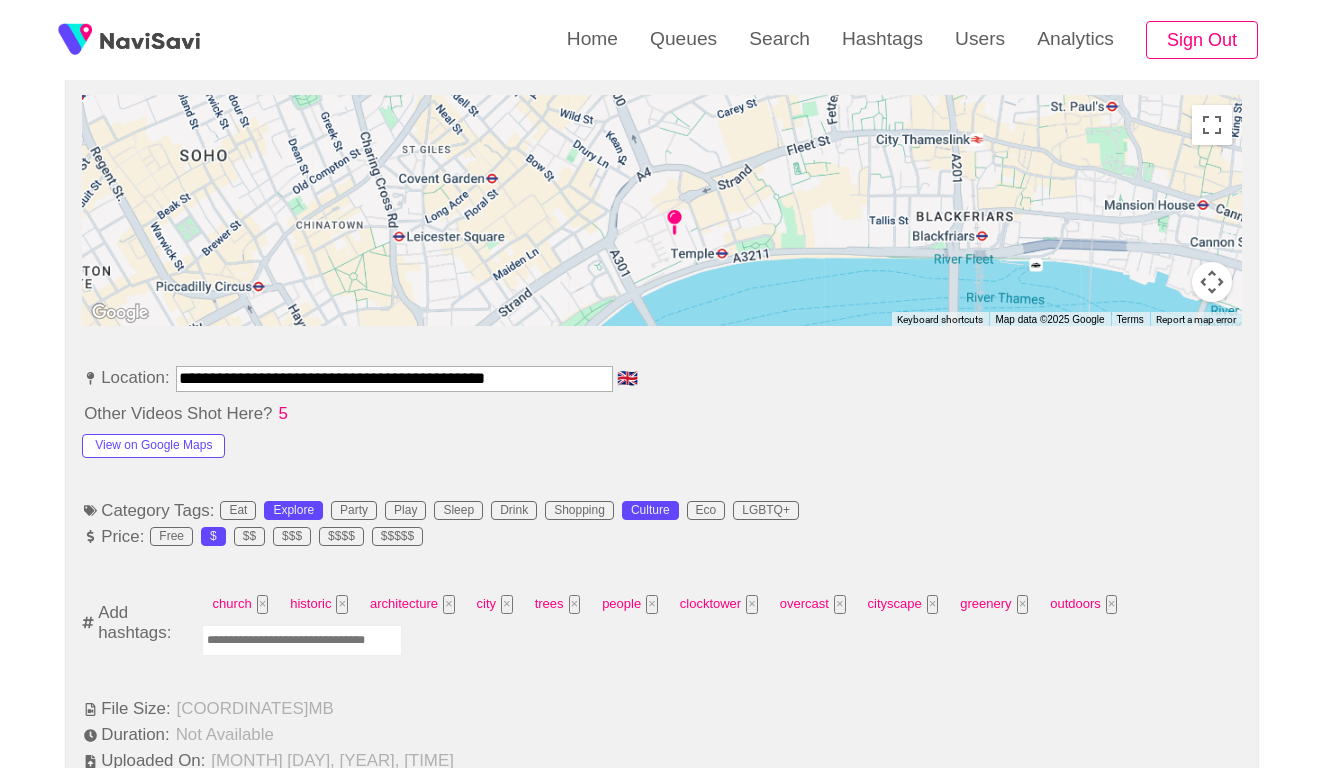 click at bounding box center (302, 640) 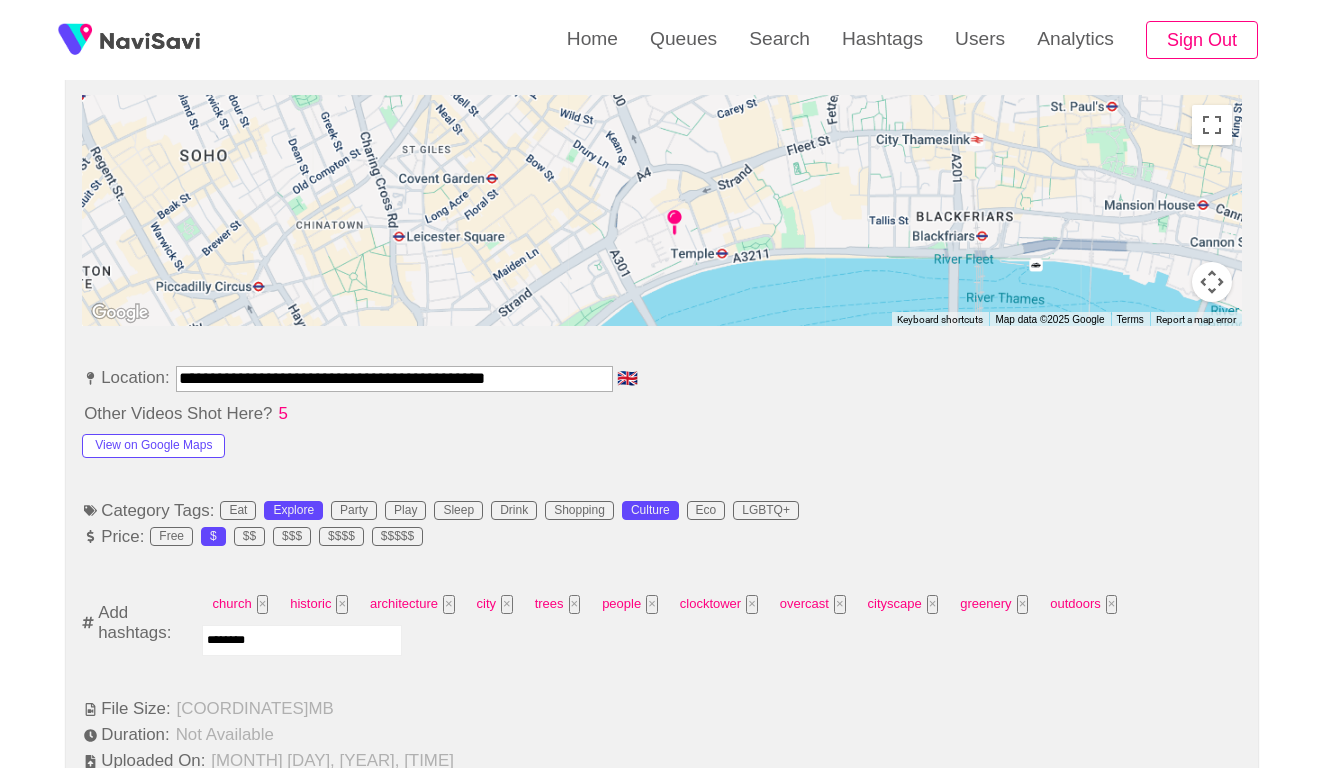 type on "*********" 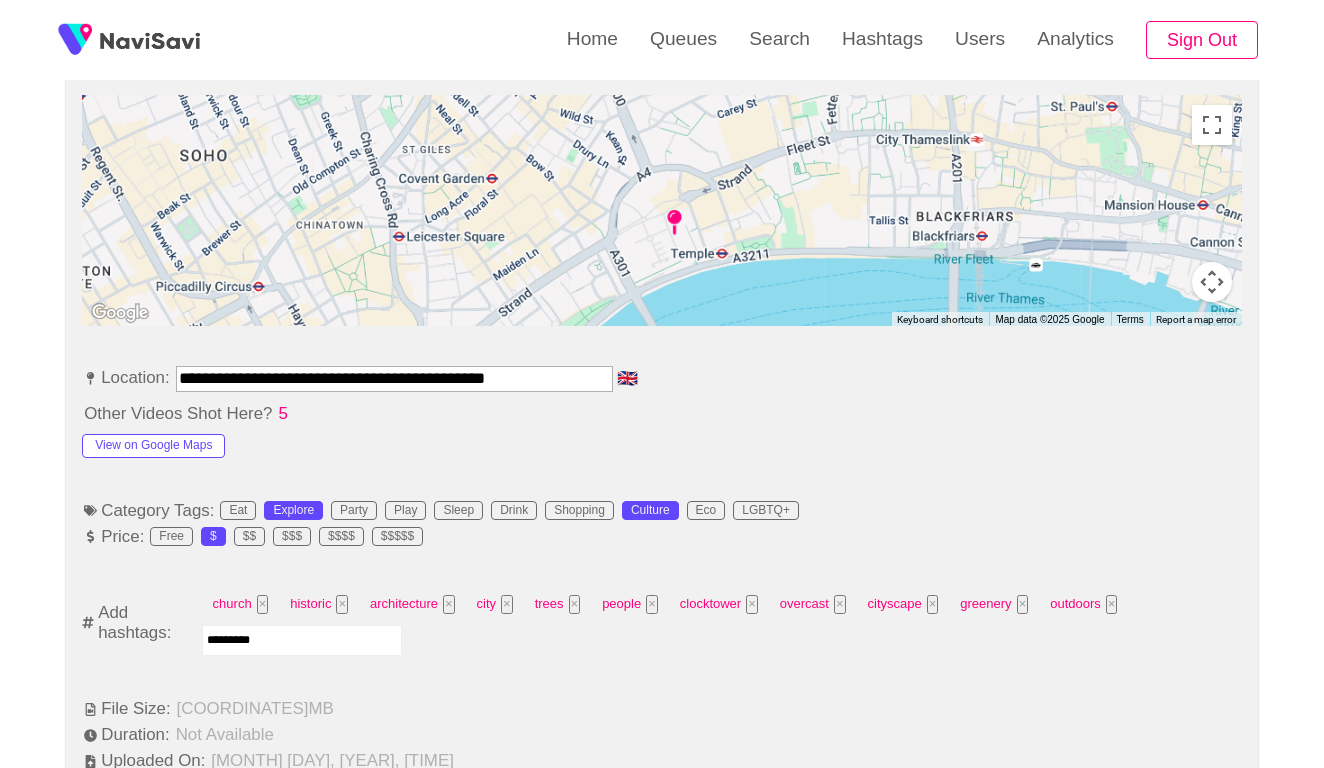 type 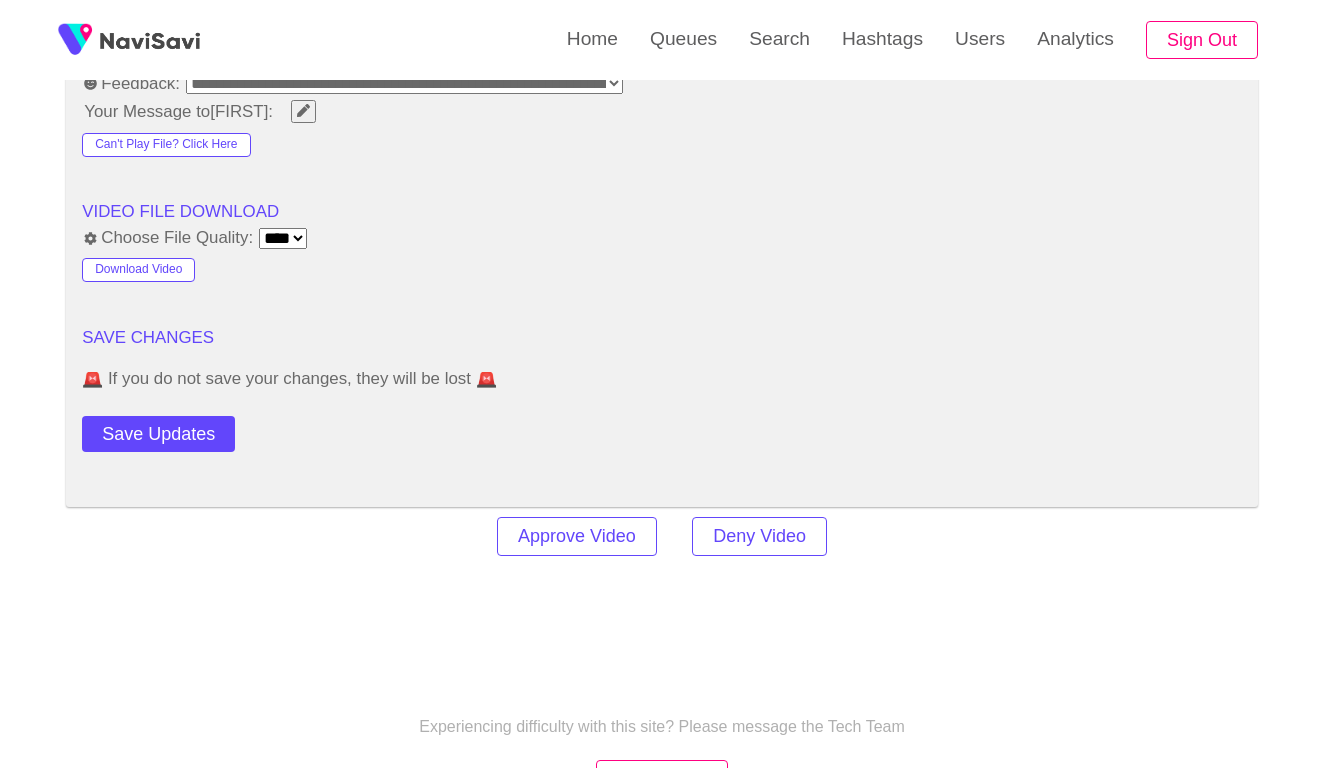 scroll, scrollTop: 2617, scrollLeft: 0, axis: vertical 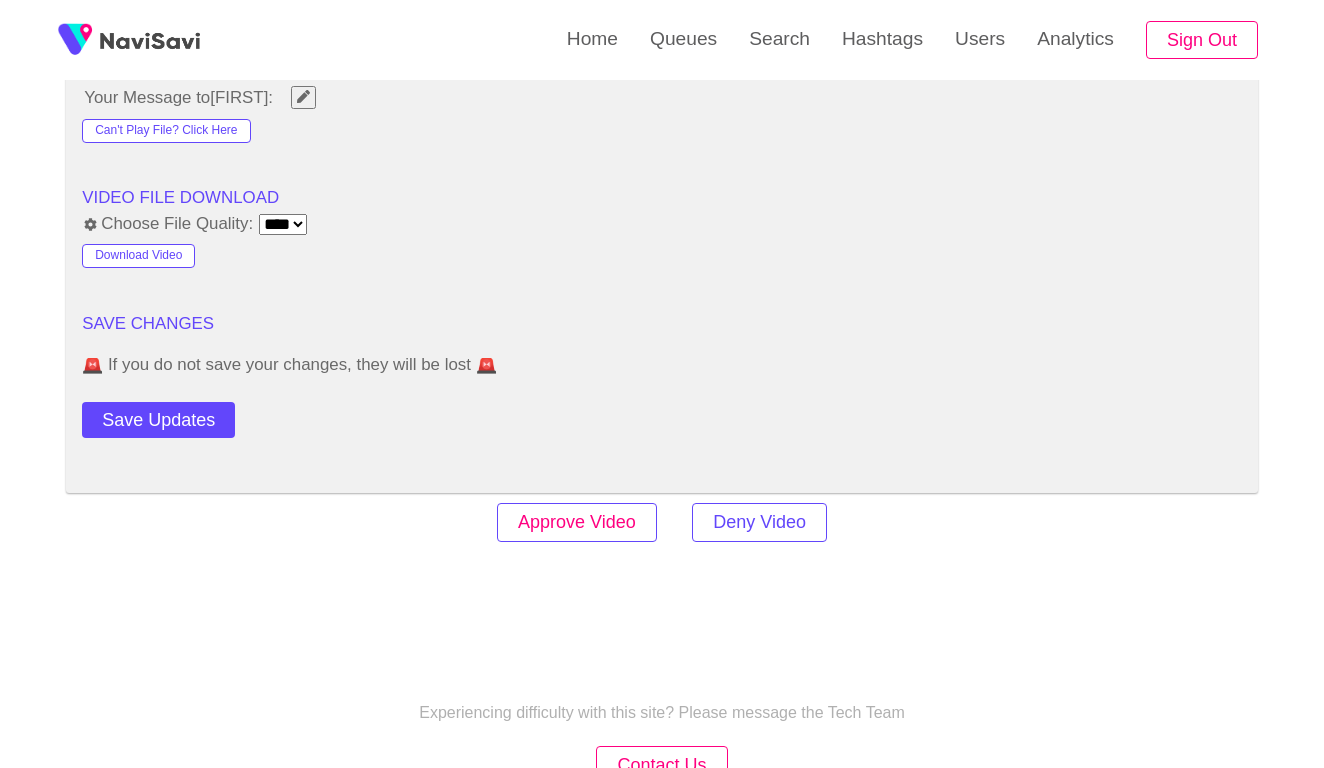 click on "Approve Video" at bounding box center [577, 522] 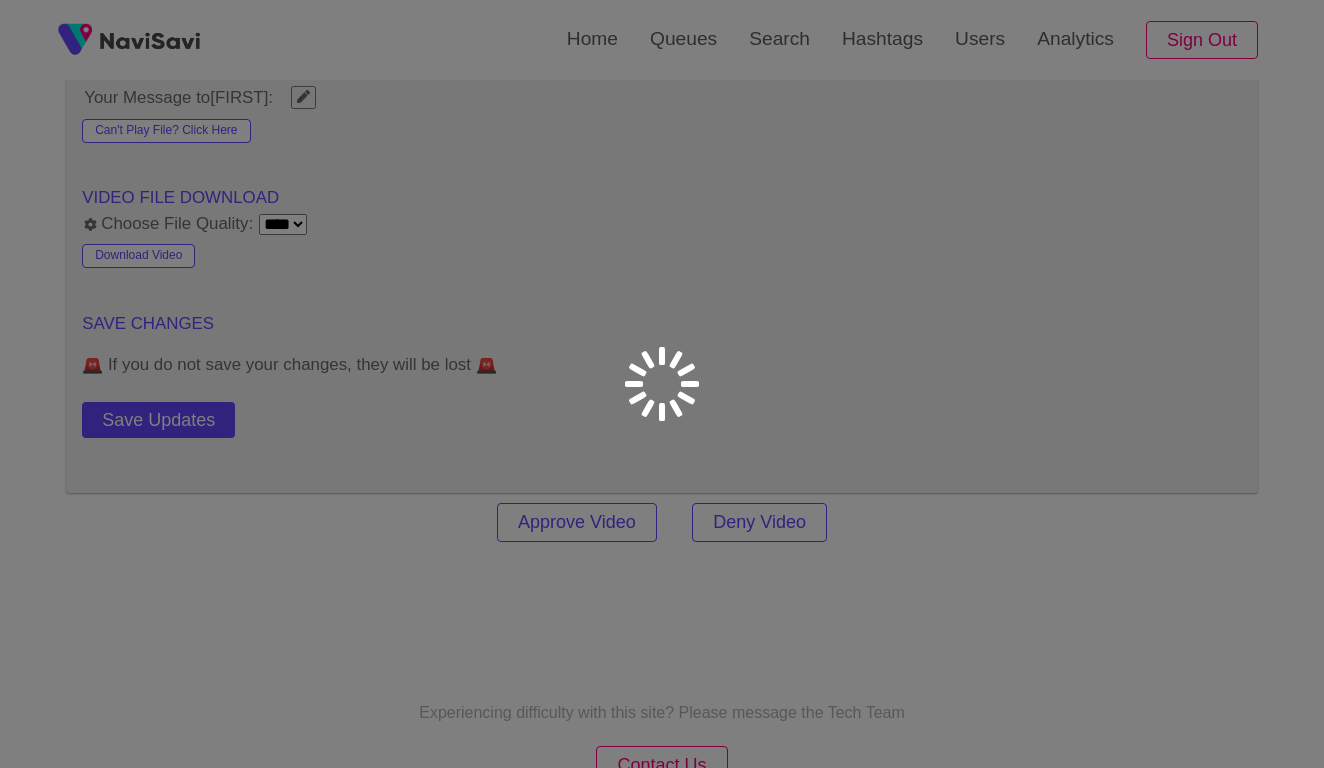 click on "Home Queues Search Hashtags Users Analytics Sign Out" at bounding box center (662, 40) 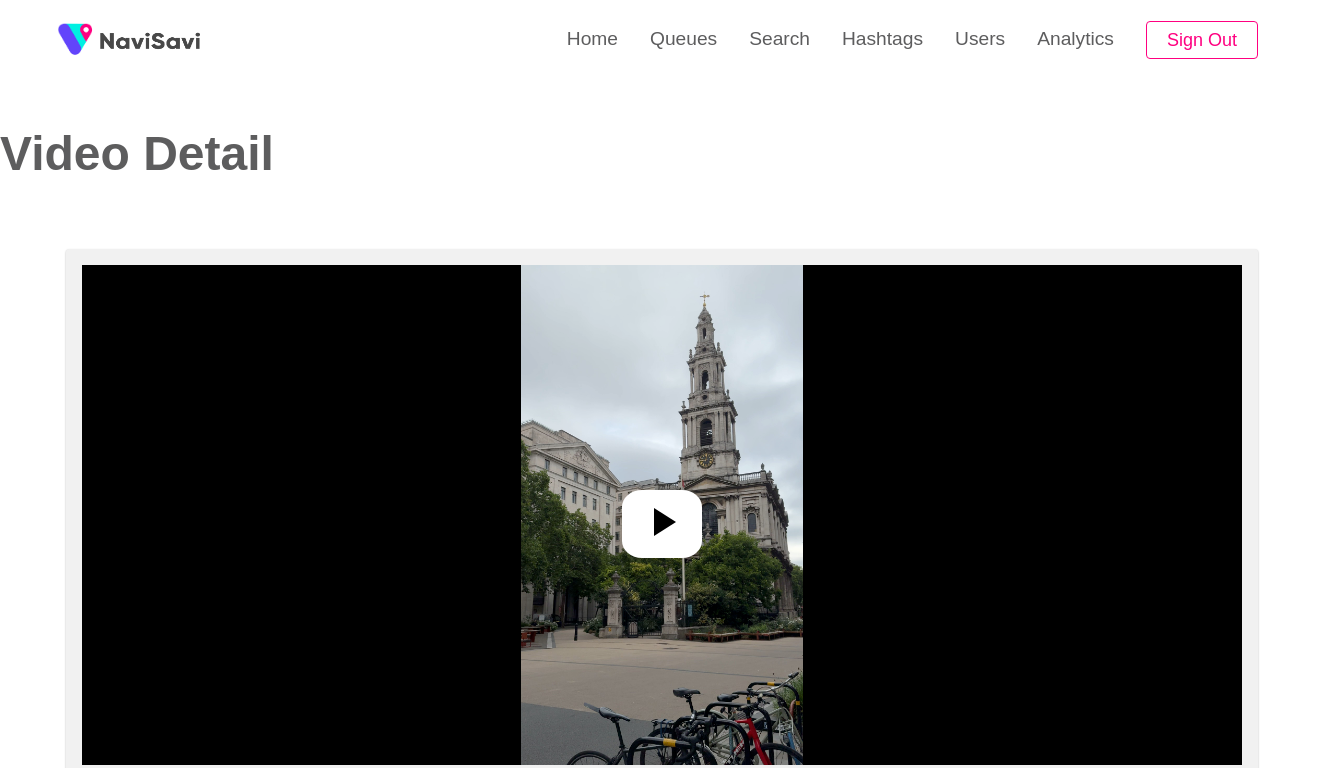 select on "**********" 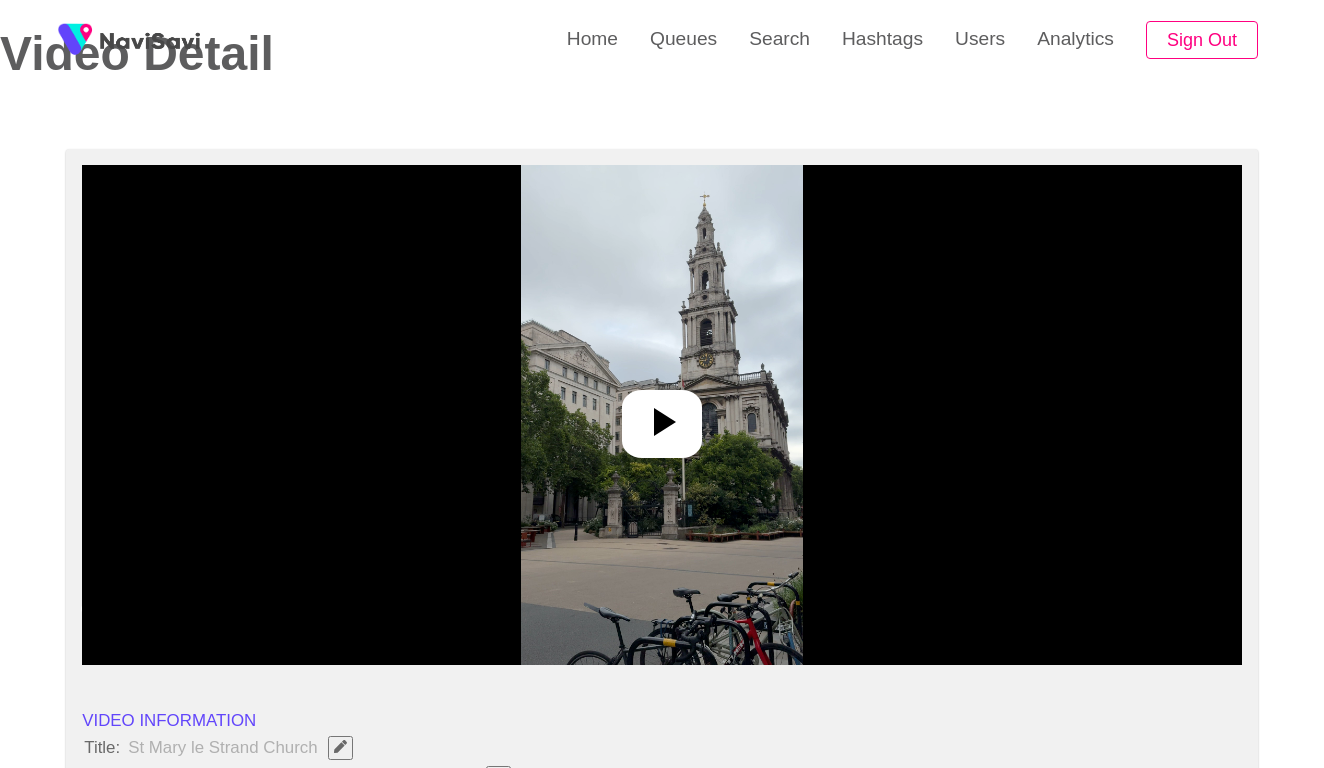 scroll, scrollTop: 114, scrollLeft: 0, axis: vertical 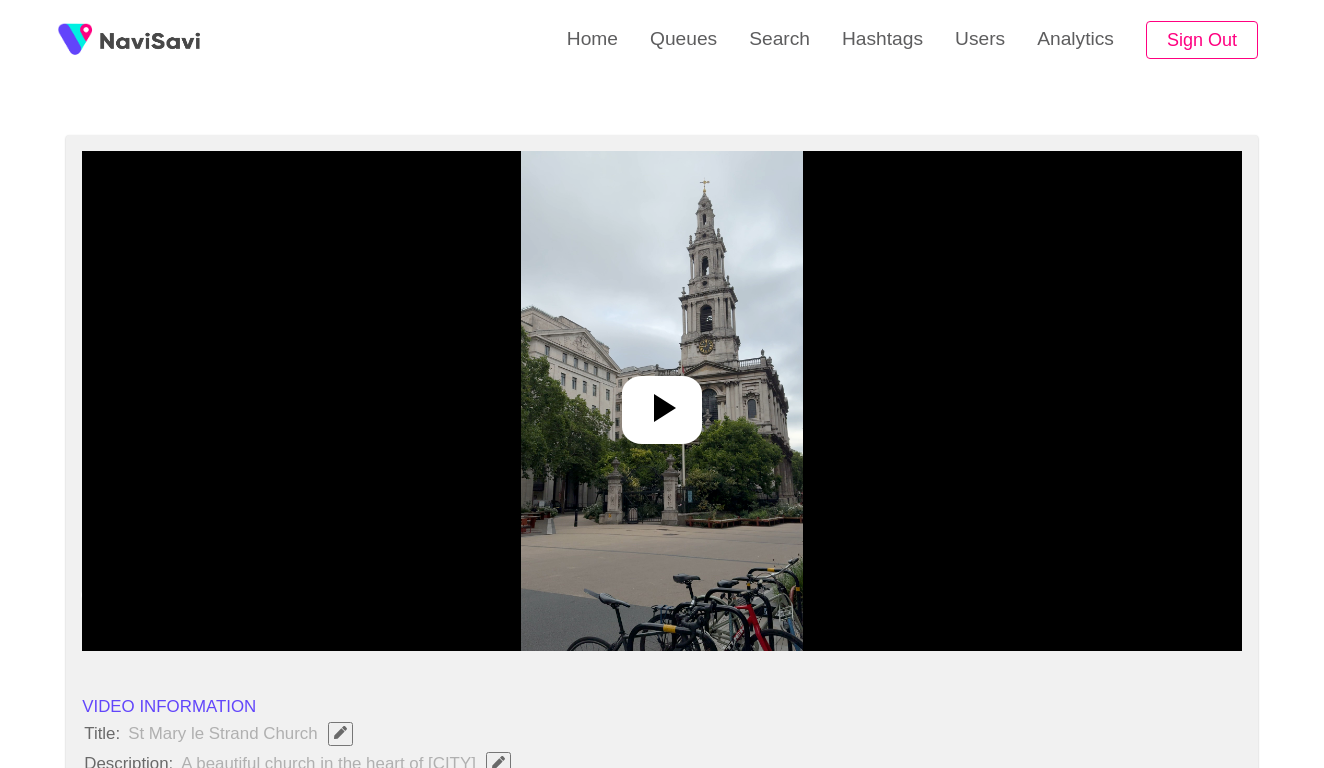 click at bounding box center (662, 410) 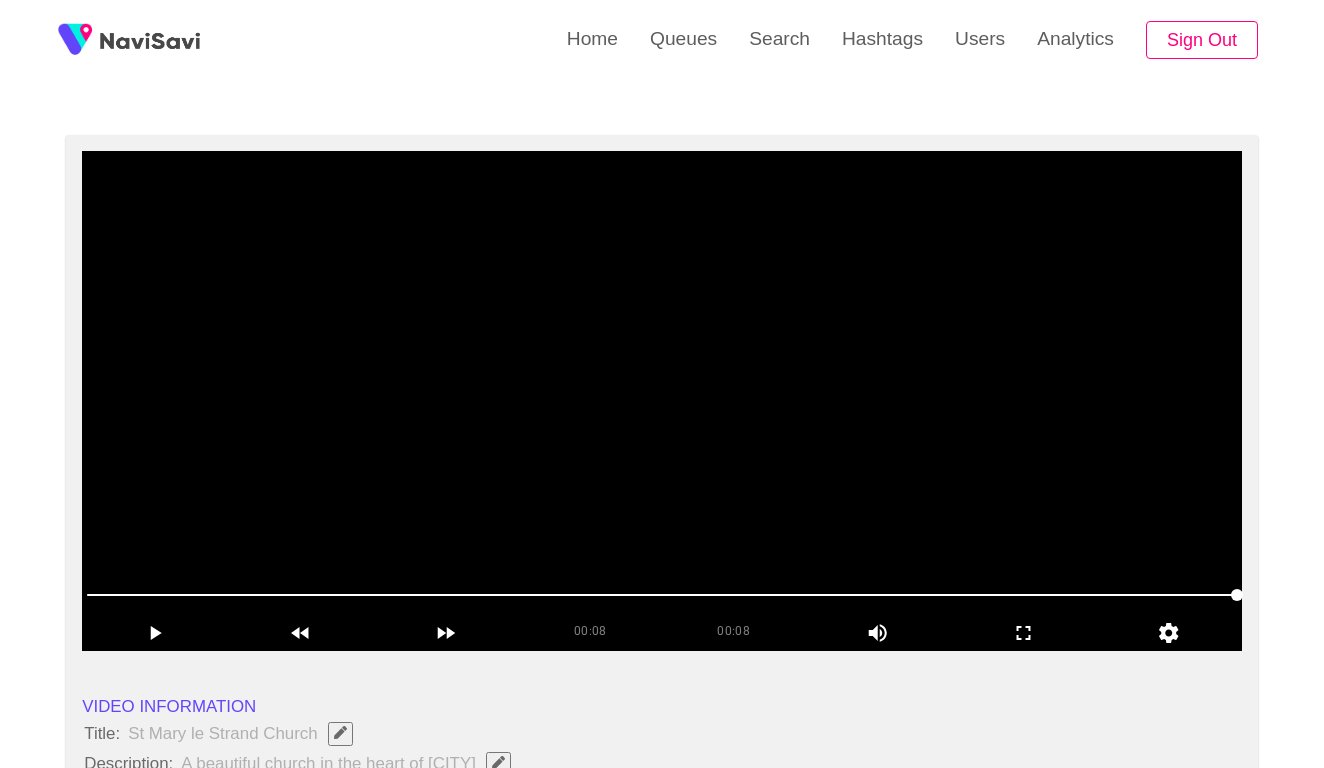 click at bounding box center [662, 595] 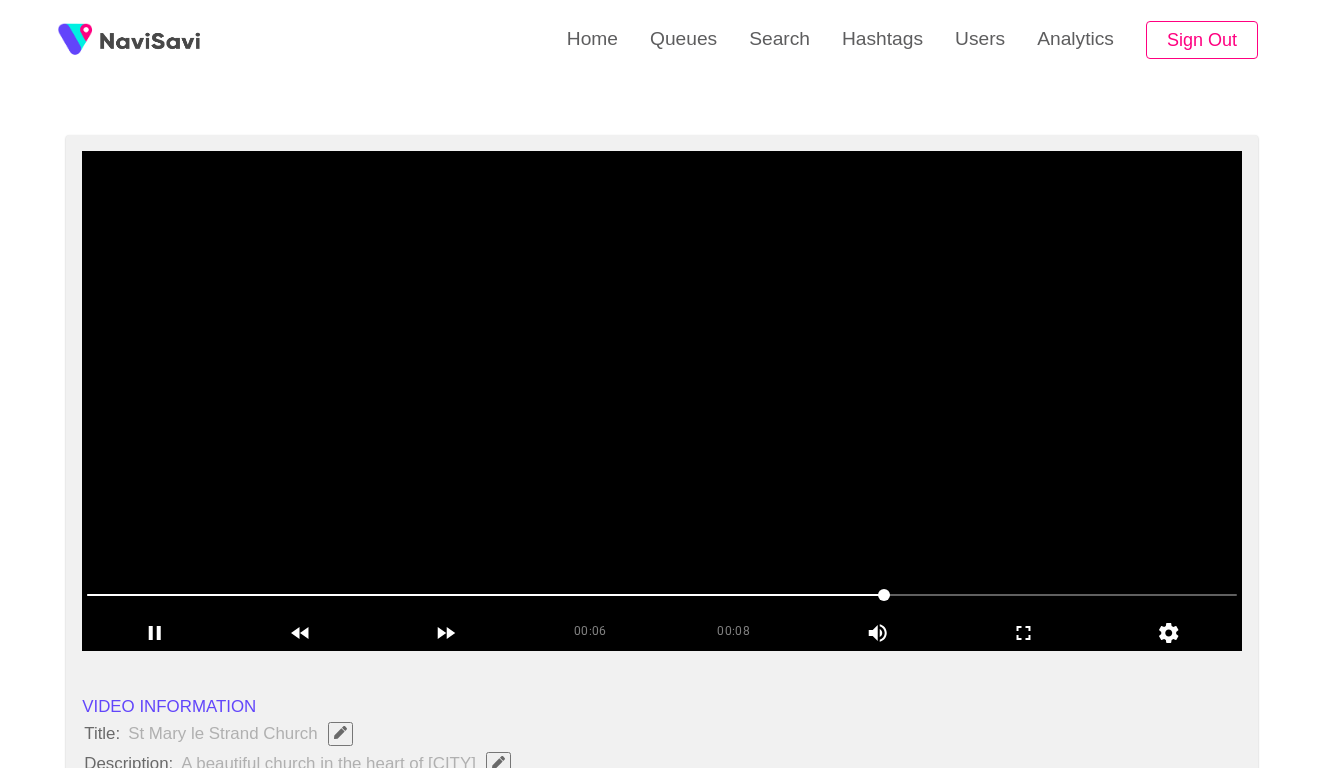 click at bounding box center [662, 401] 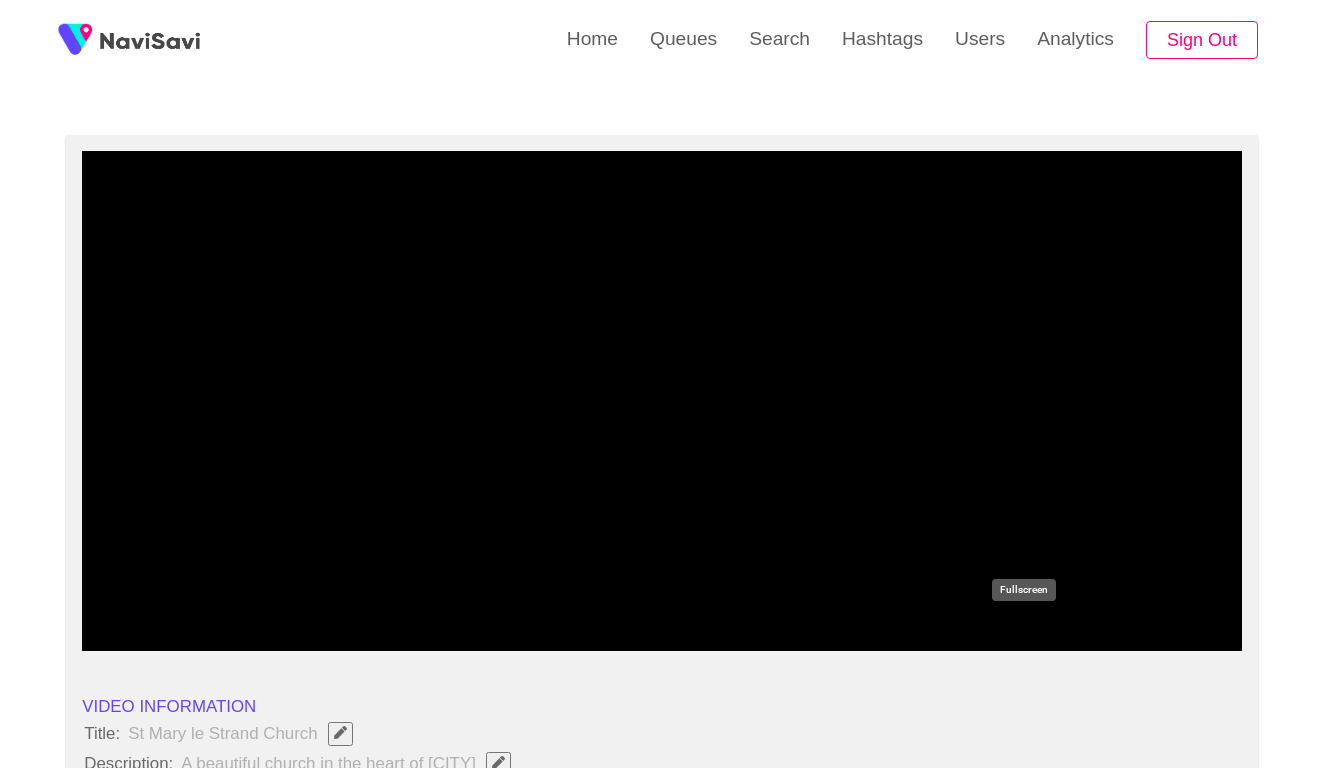click 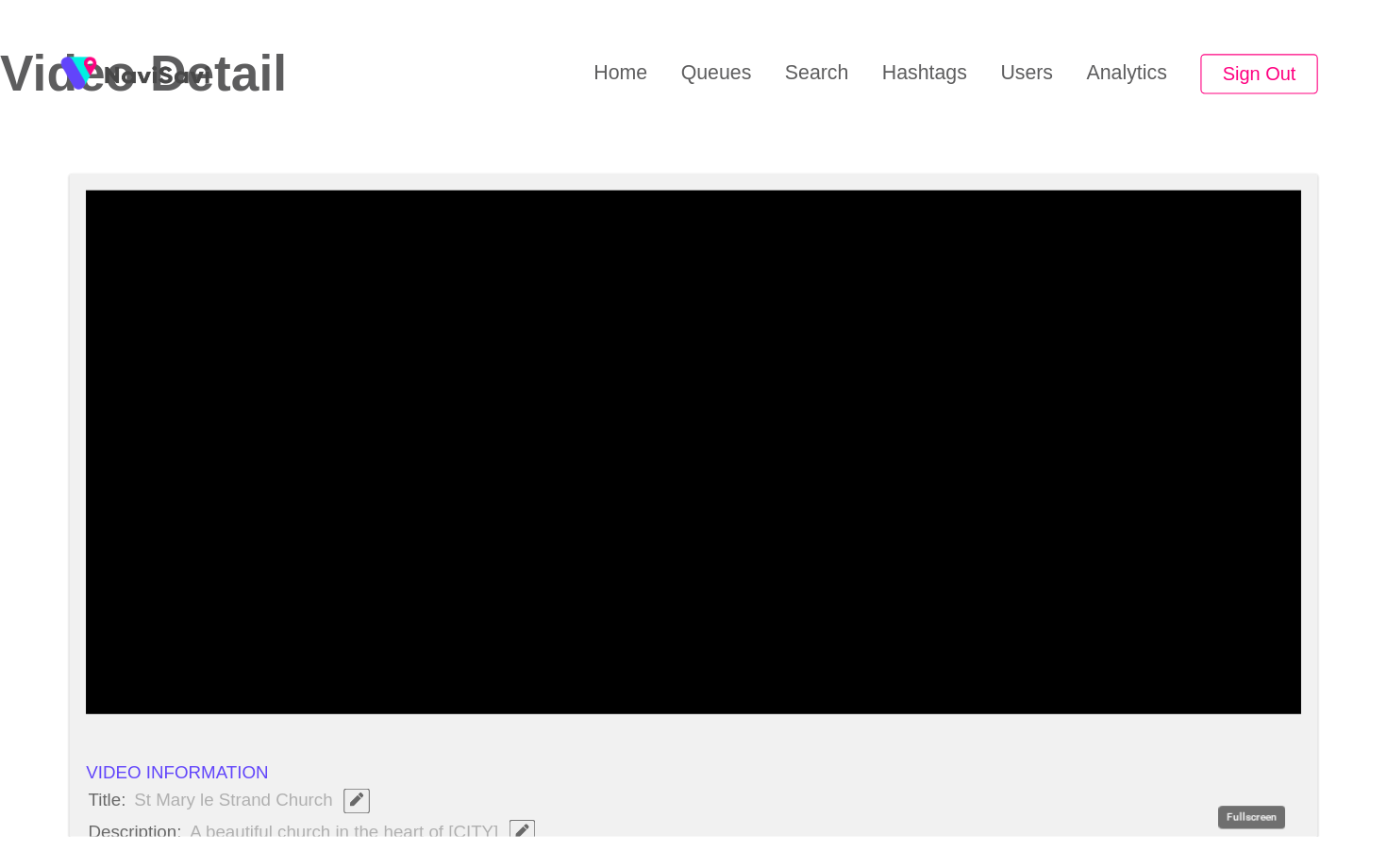 scroll, scrollTop: 0, scrollLeft: 0, axis: both 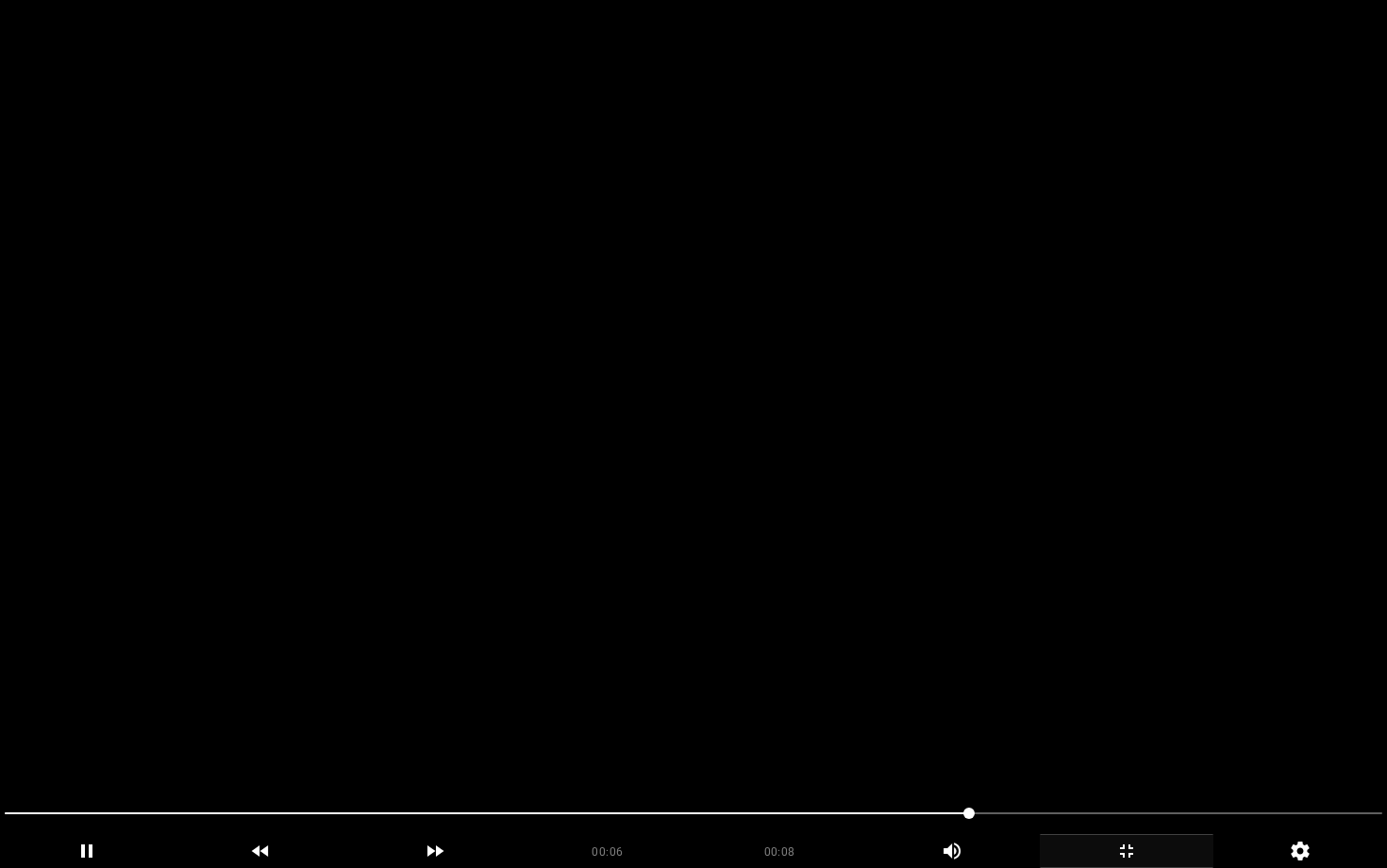 click at bounding box center (694, 434) 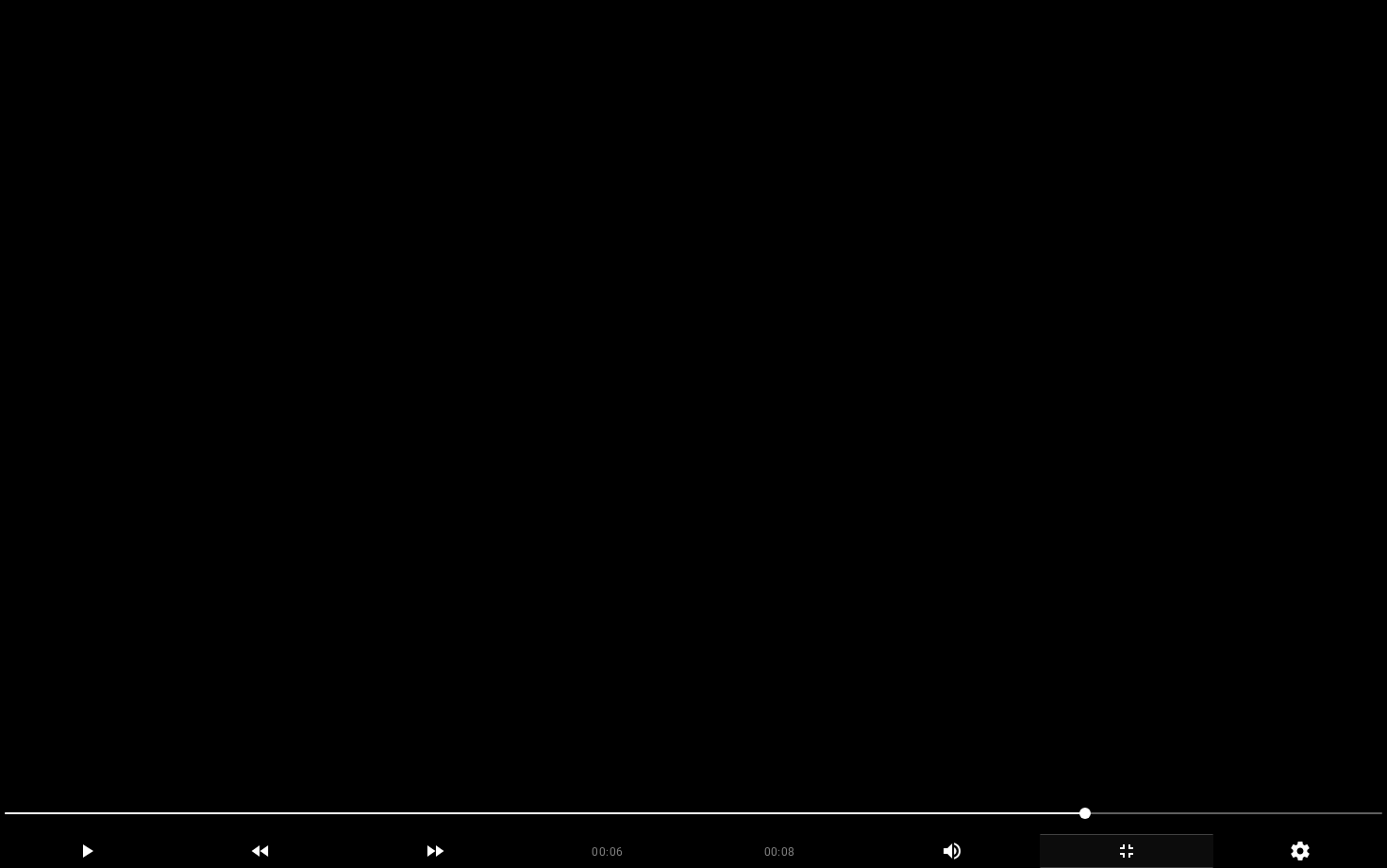 click at bounding box center [694, 434] 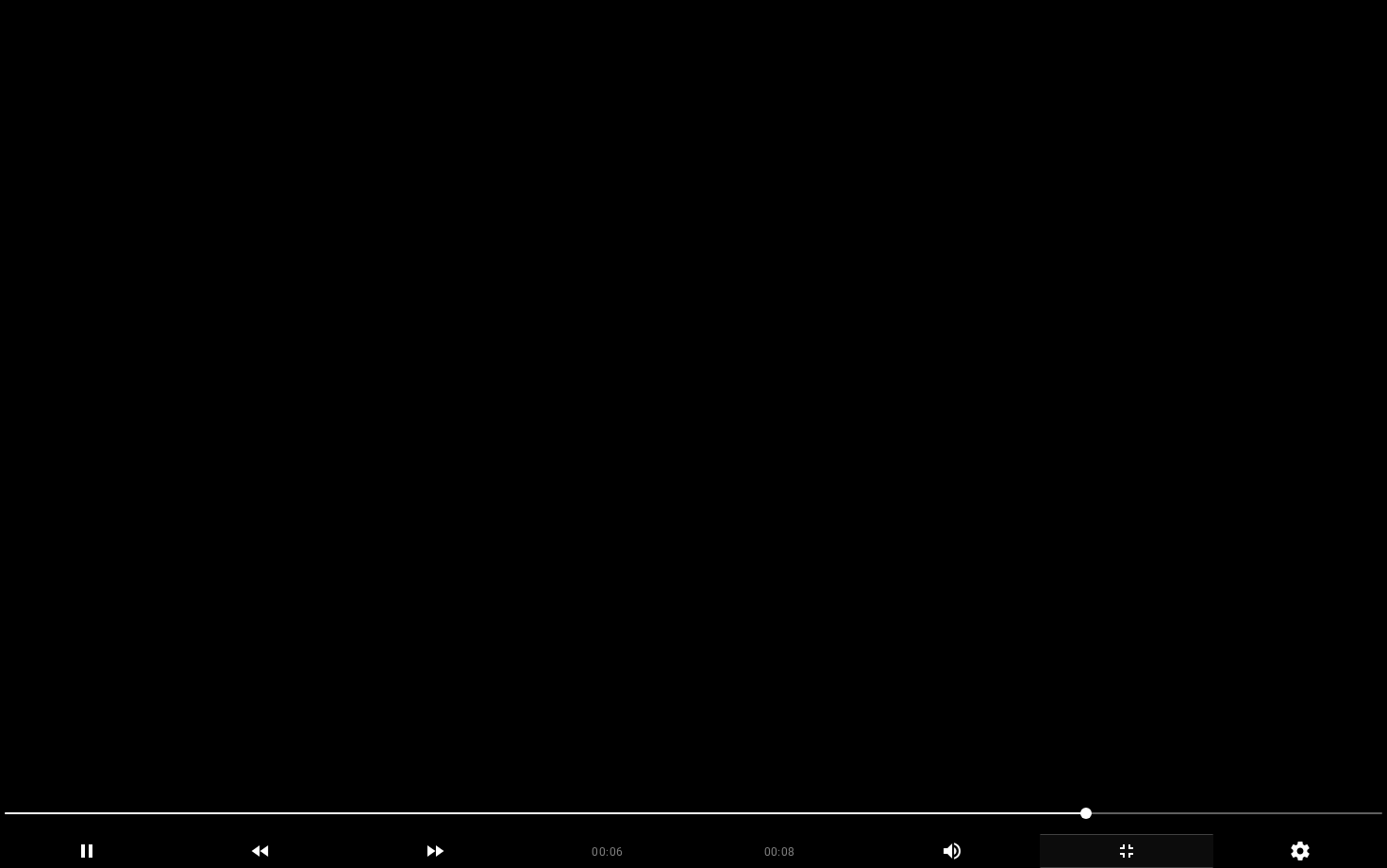click at bounding box center (694, 434) 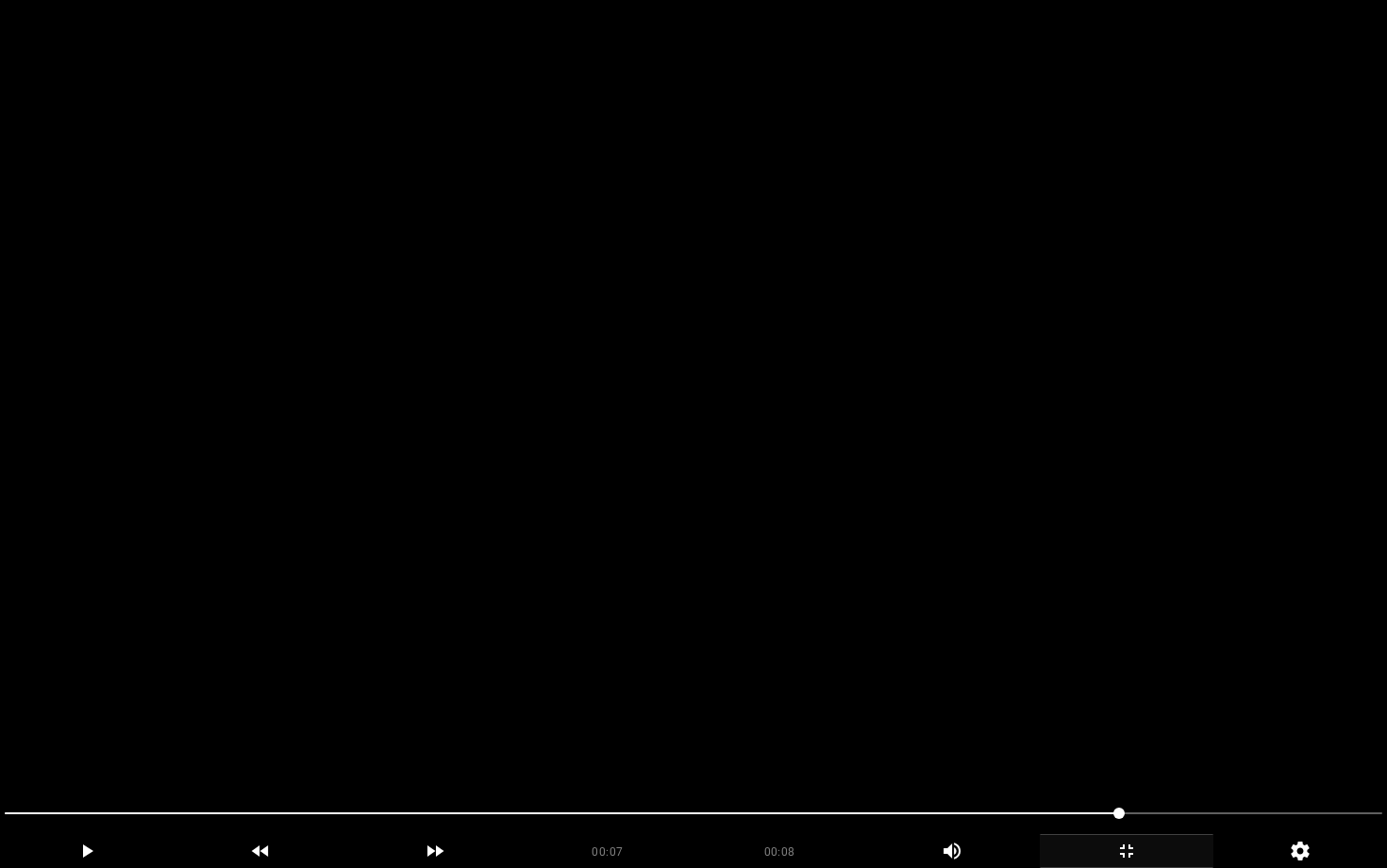 click at bounding box center [694, 434] 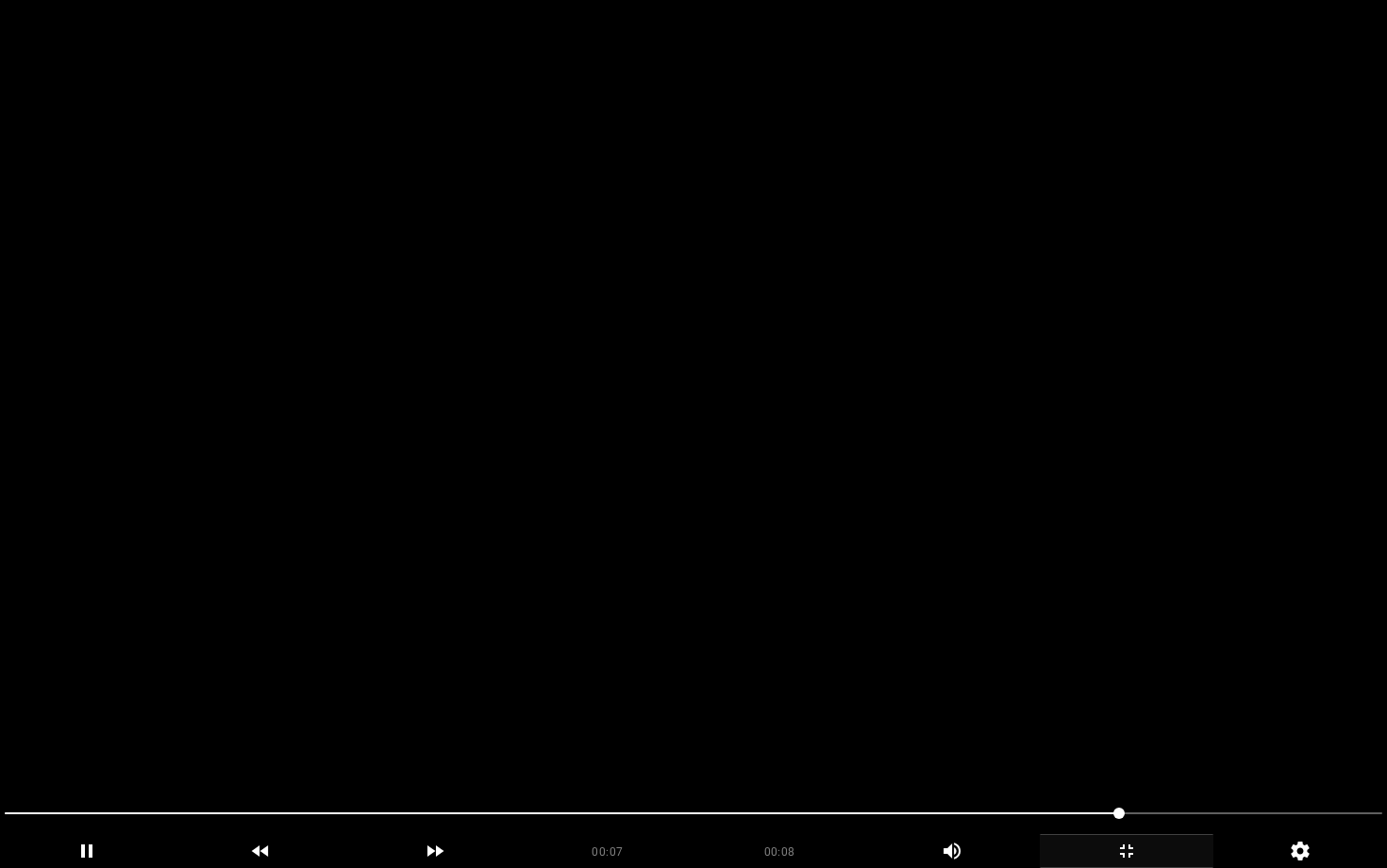 click at bounding box center (694, 434) 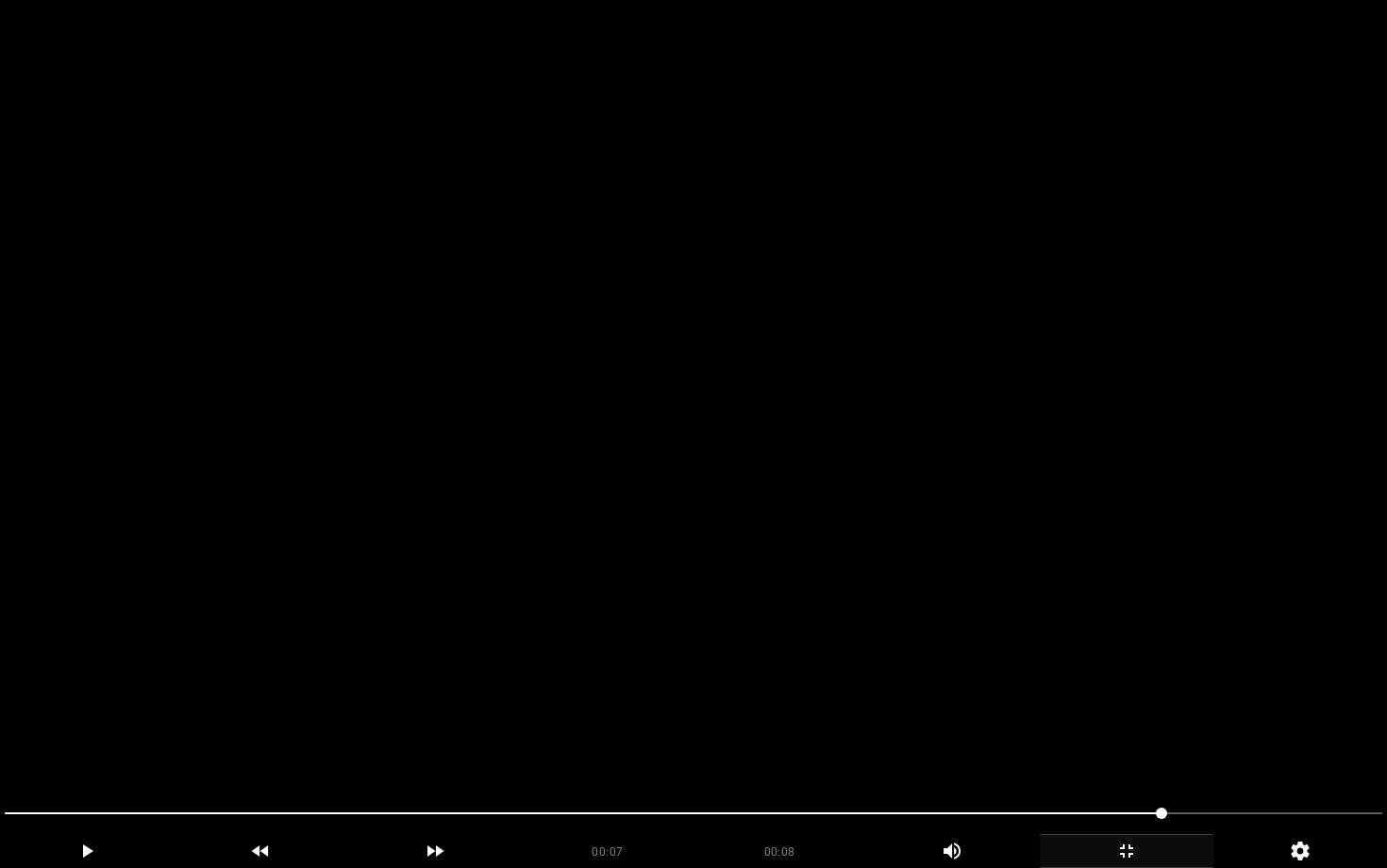 click at bounding box center [694, 434] 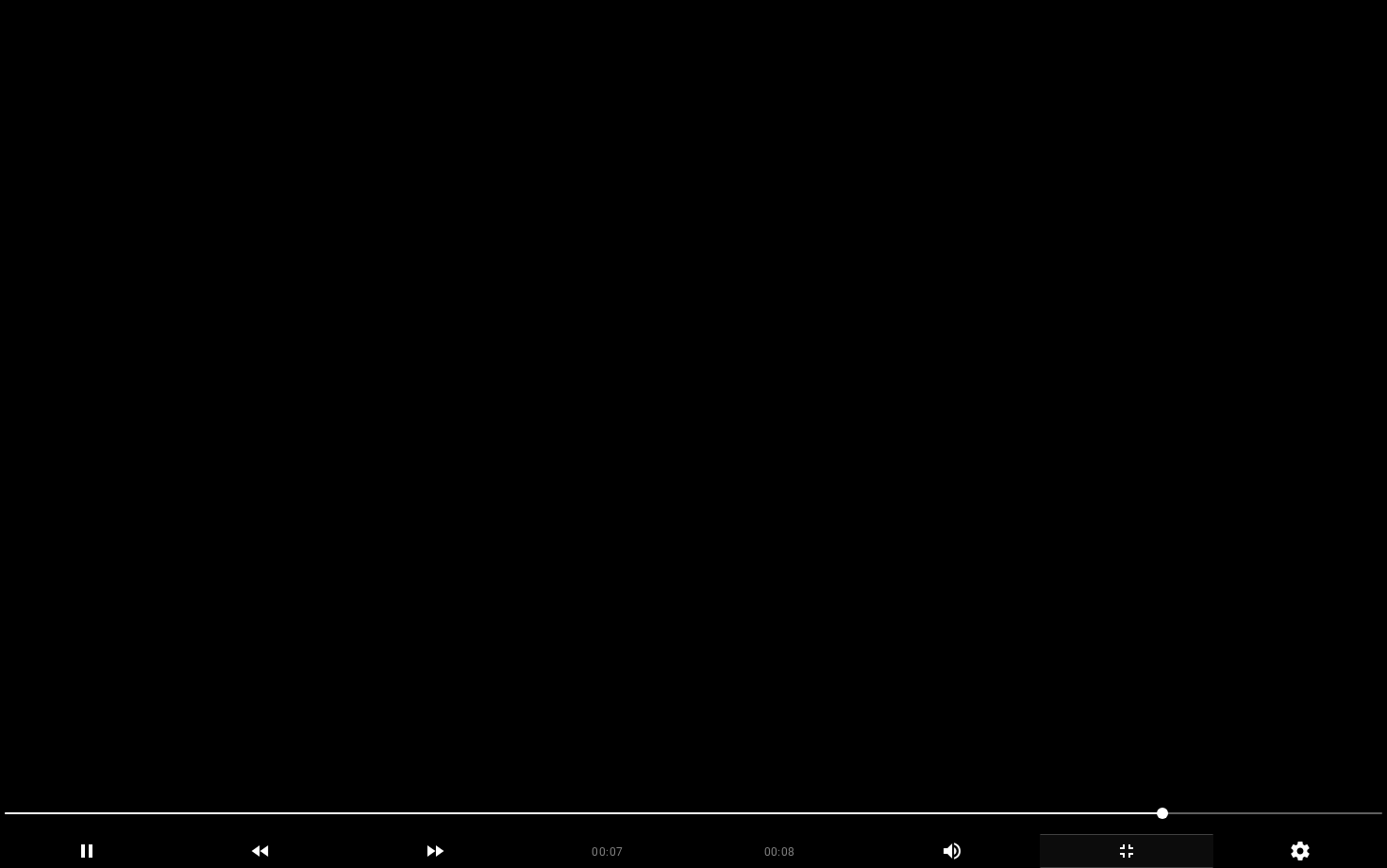 click at bounding box center (694, 434) 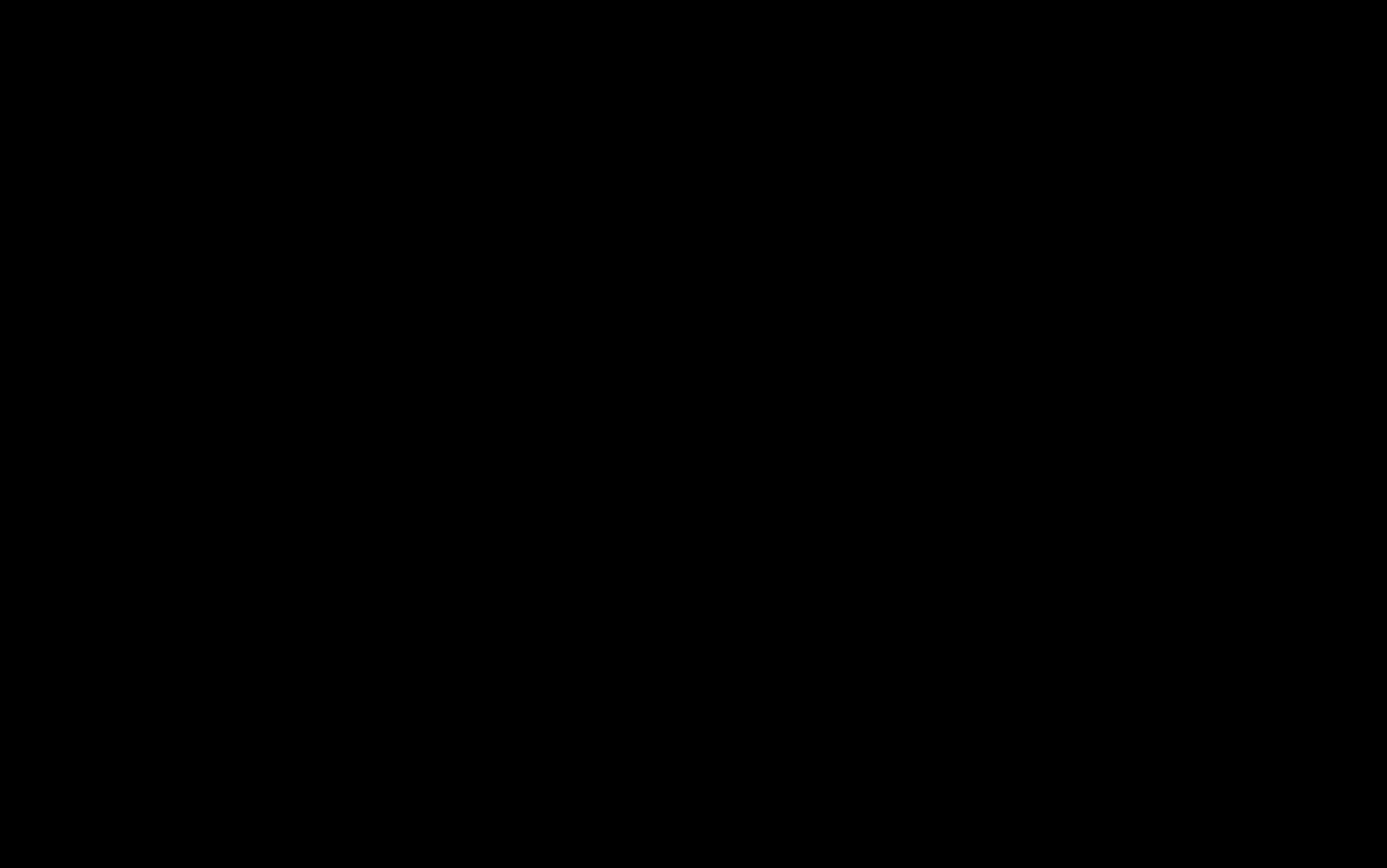 click at bounding box center [694, 813] 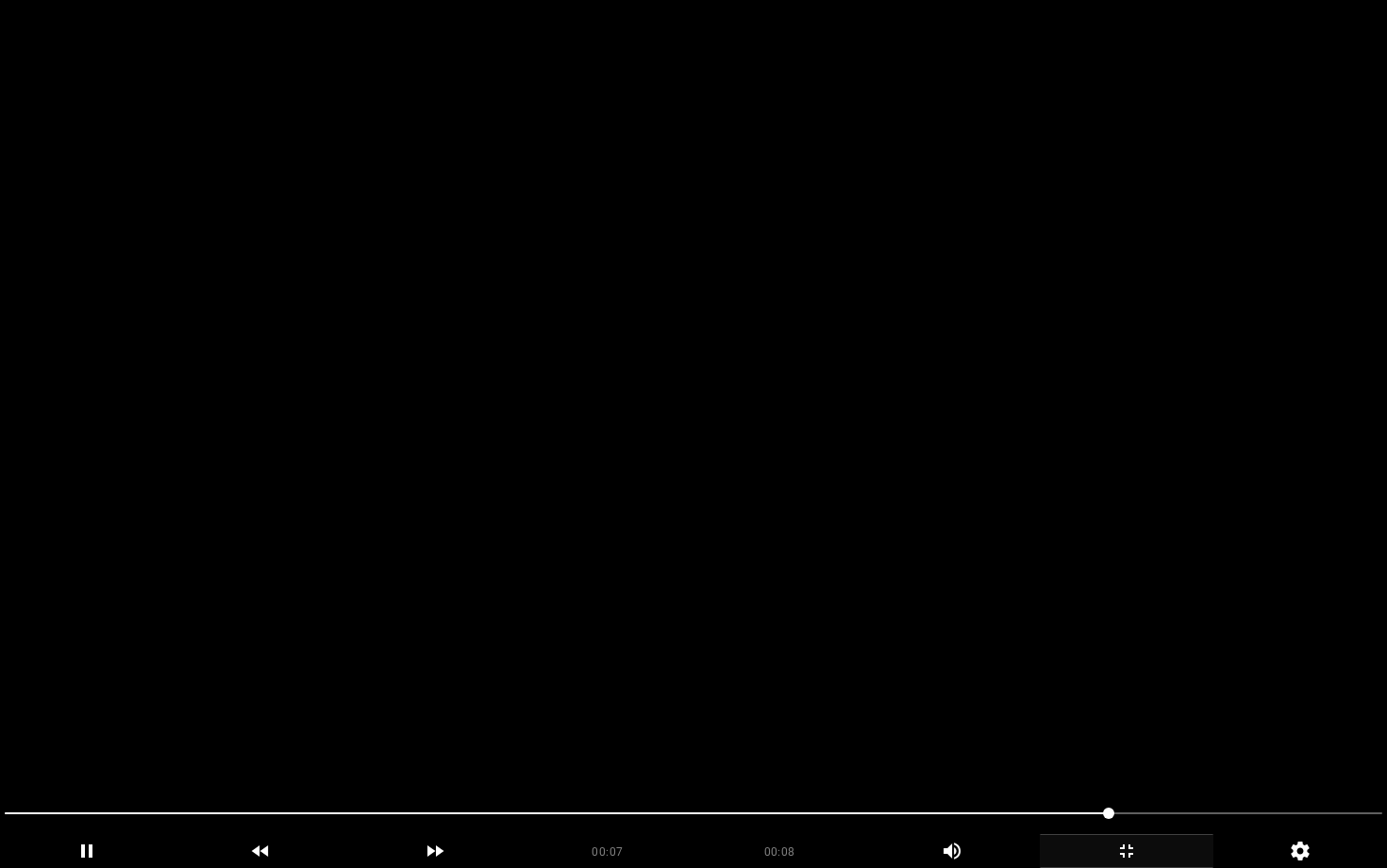 click at bounding box center (694, 434) 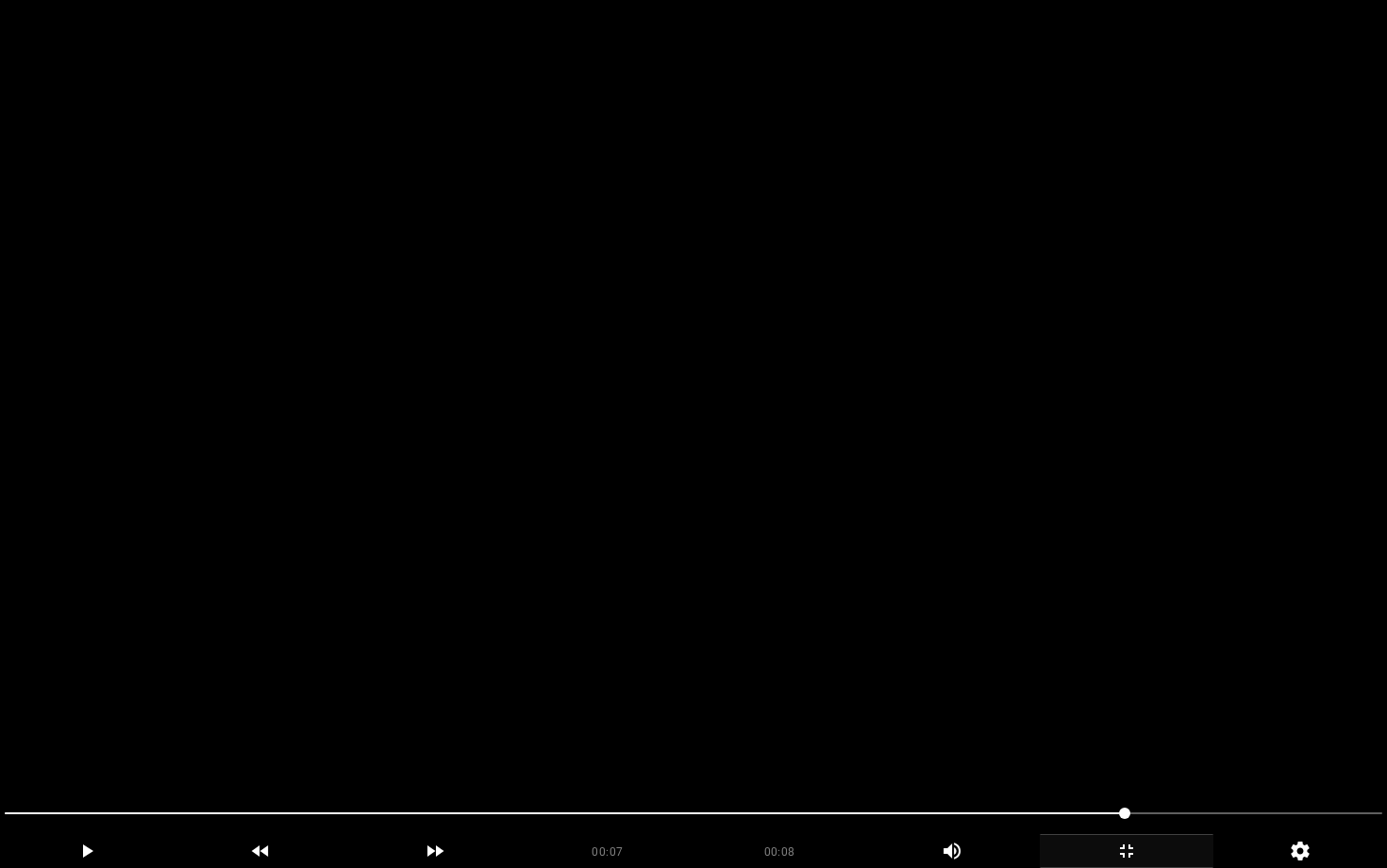 click at bounding box center [694, 434] 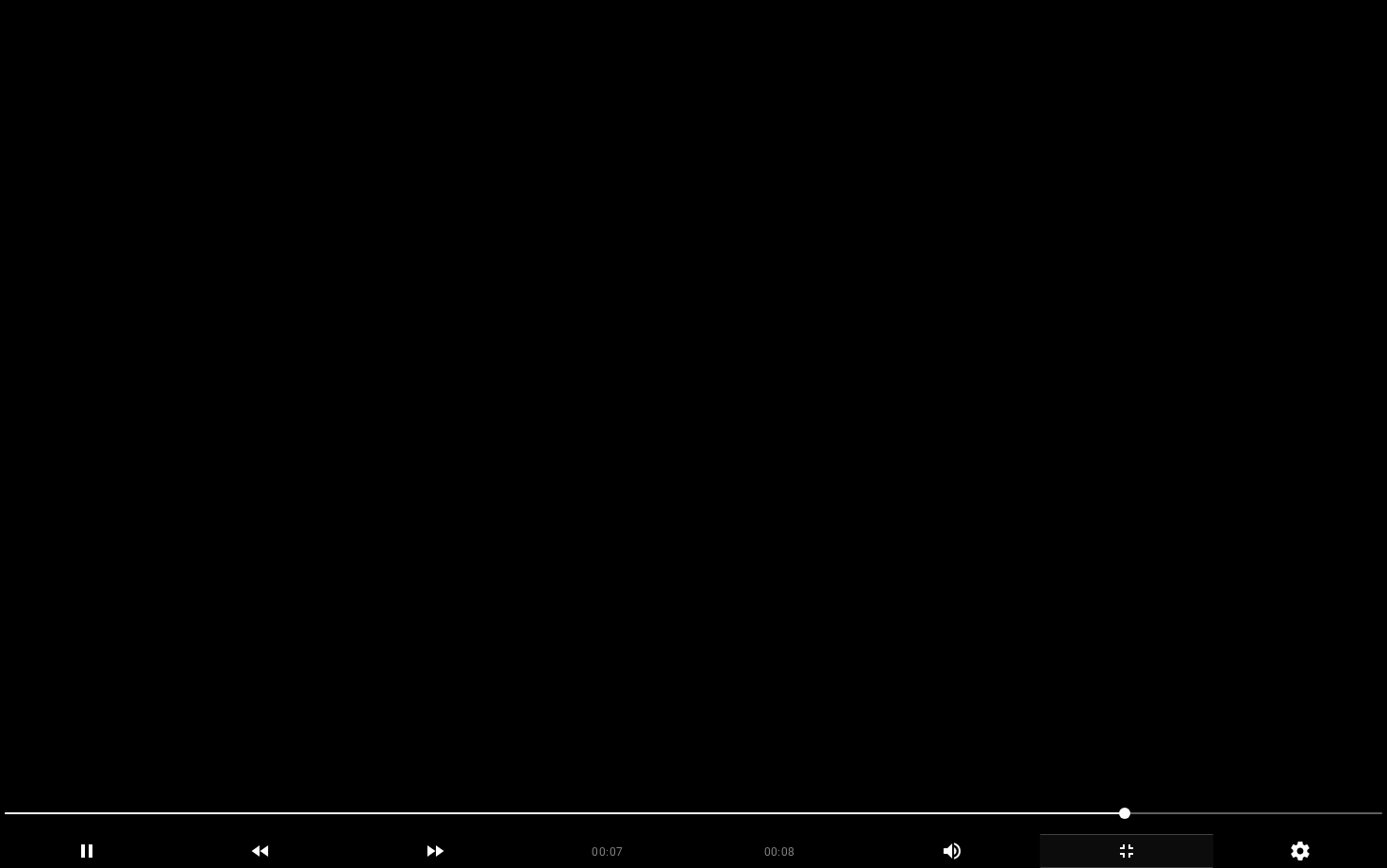 click at bounding box center (694, 434) 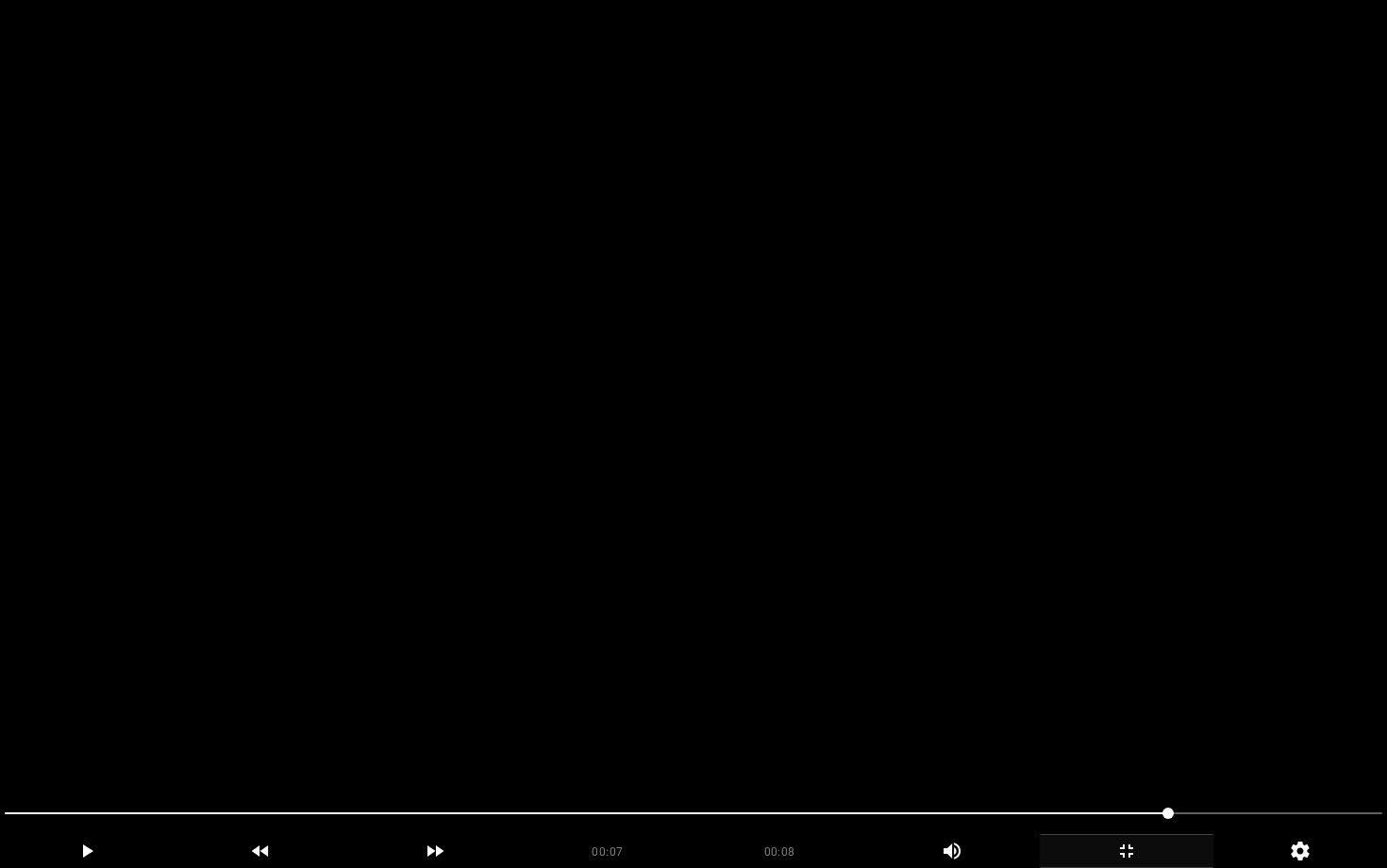 click at bounding box center [694, 434] 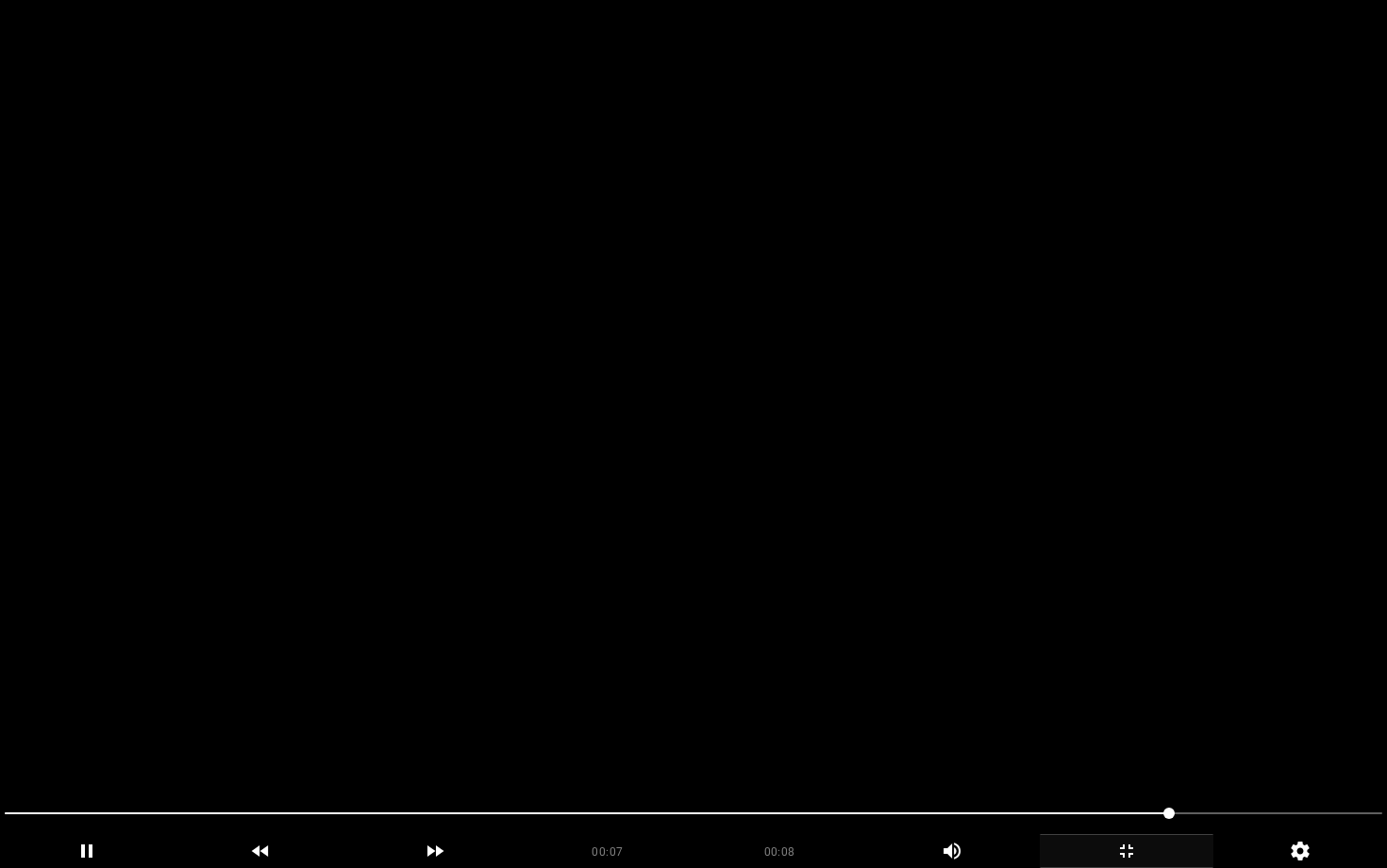 click at bounding box center (694, 434) 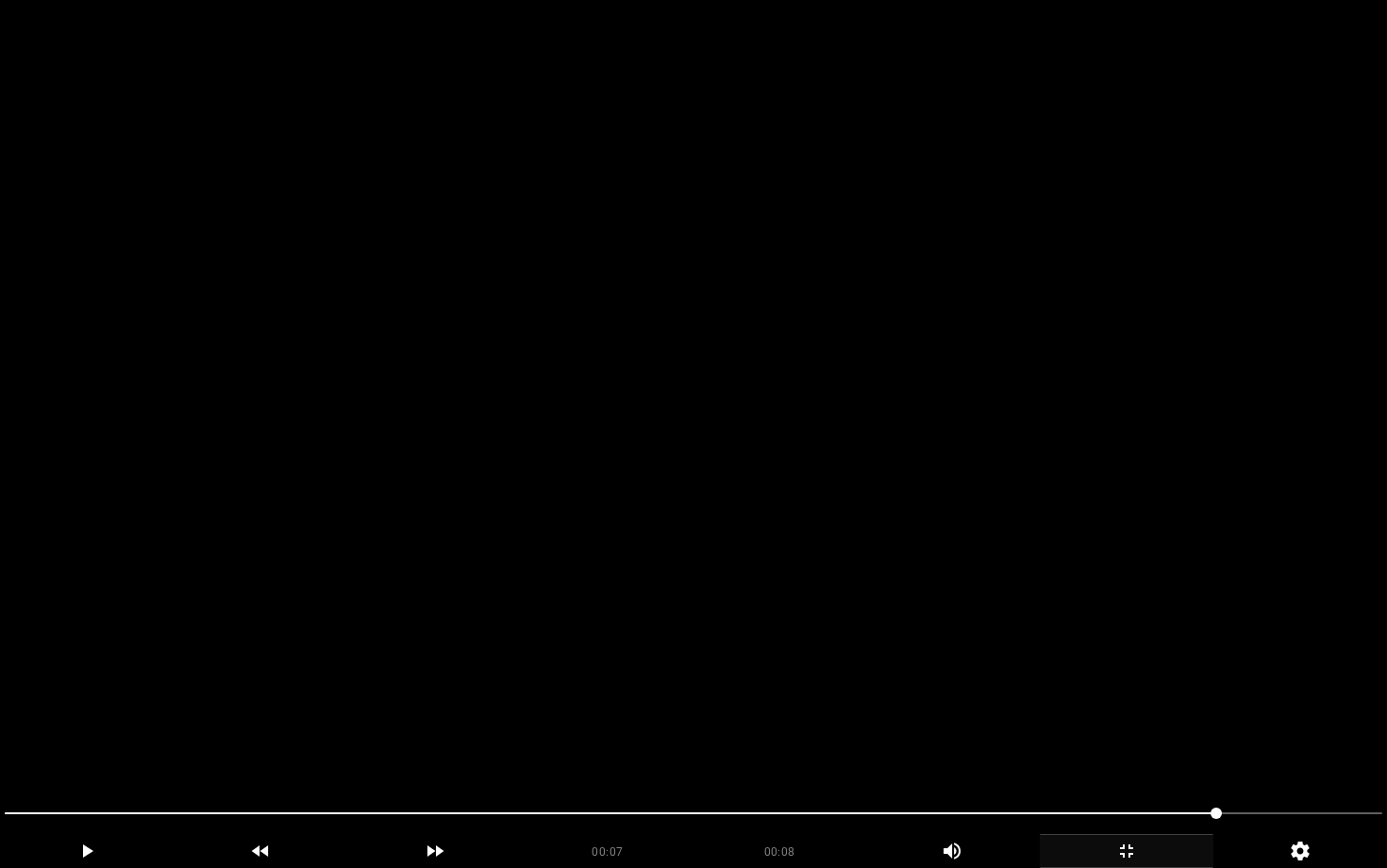 click at bounding box center (694, 434) 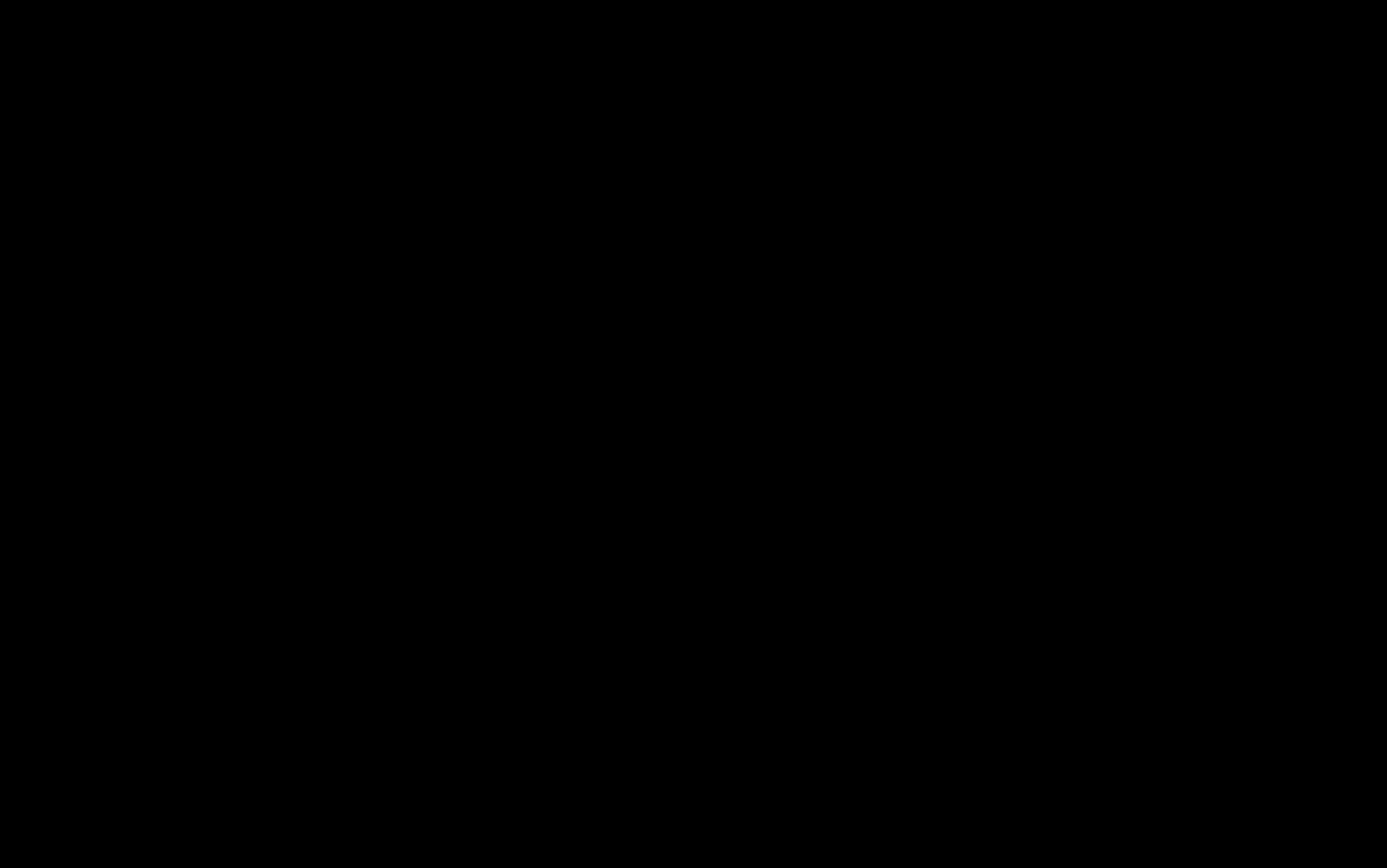 click 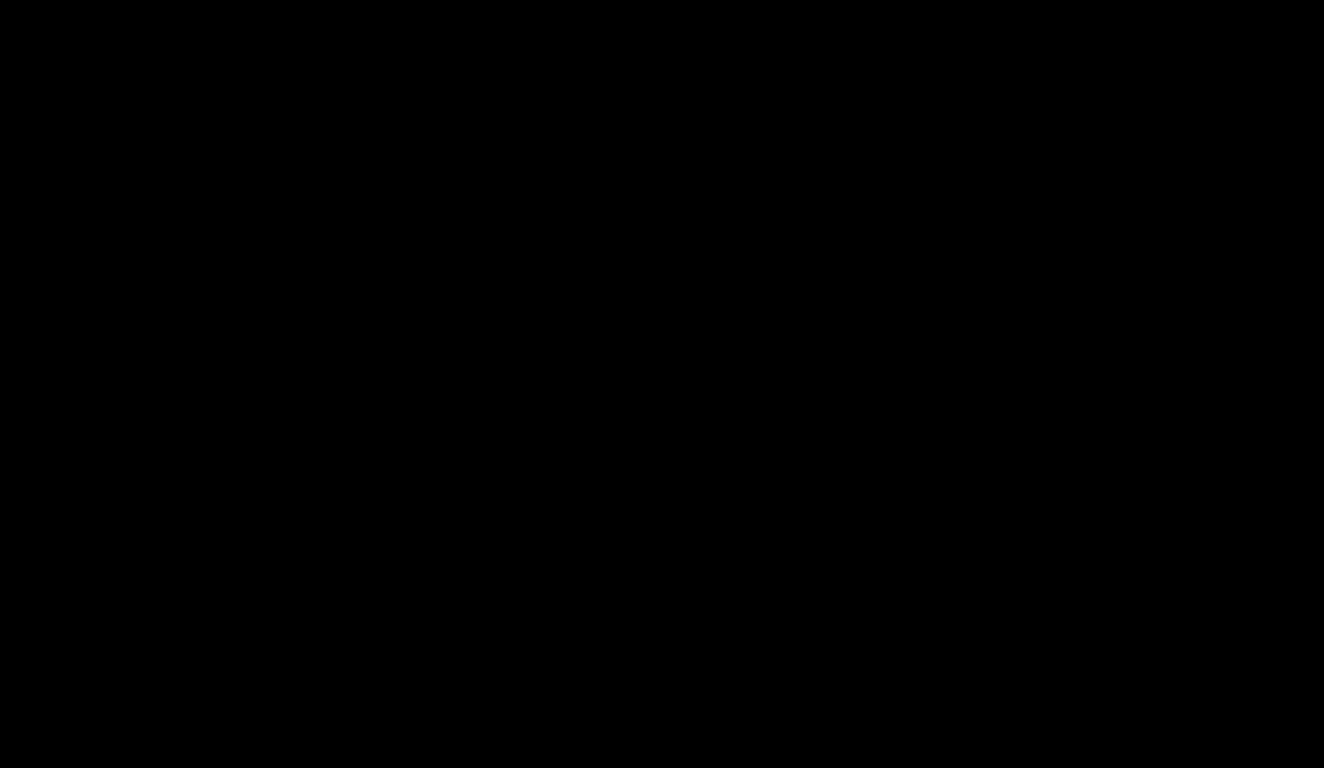 scroll, scrollTop: 765, scrollLeft: 0, axis: vertical 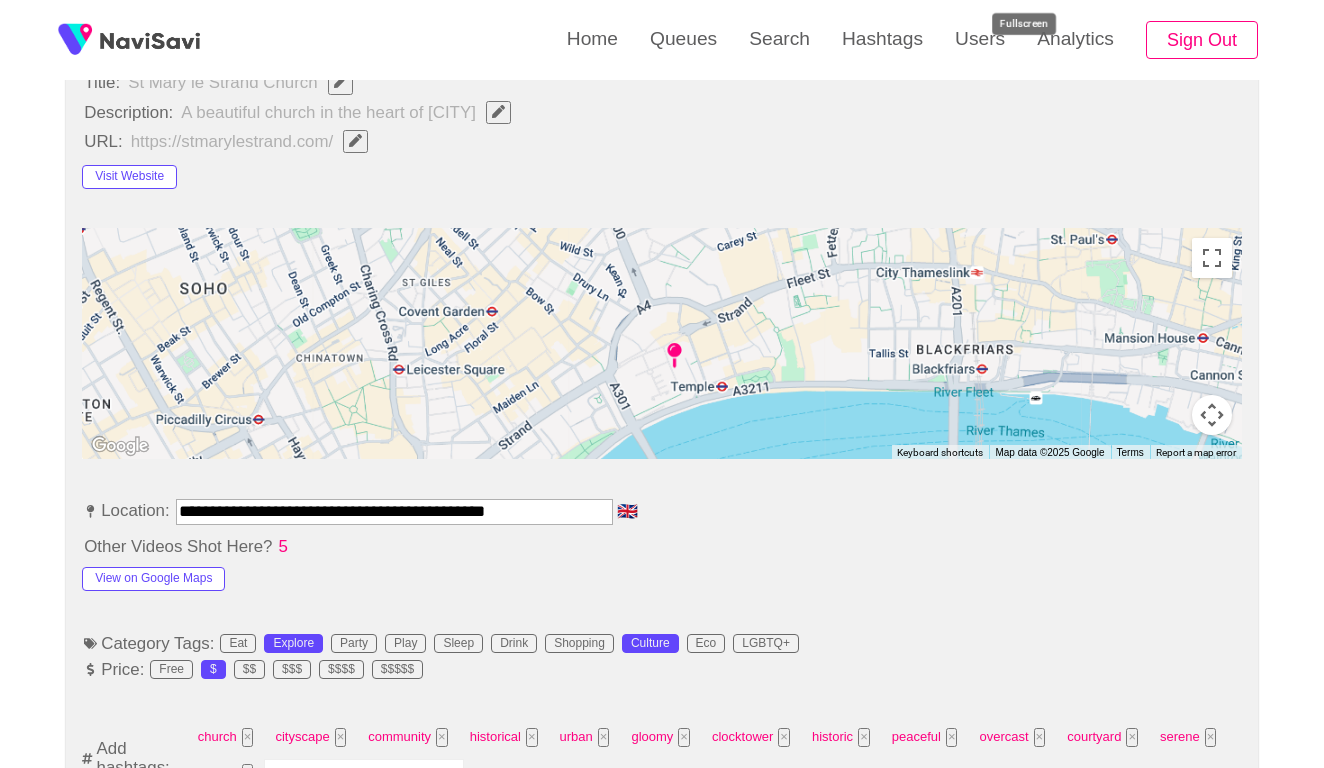 click at bounding box center [364, 774] 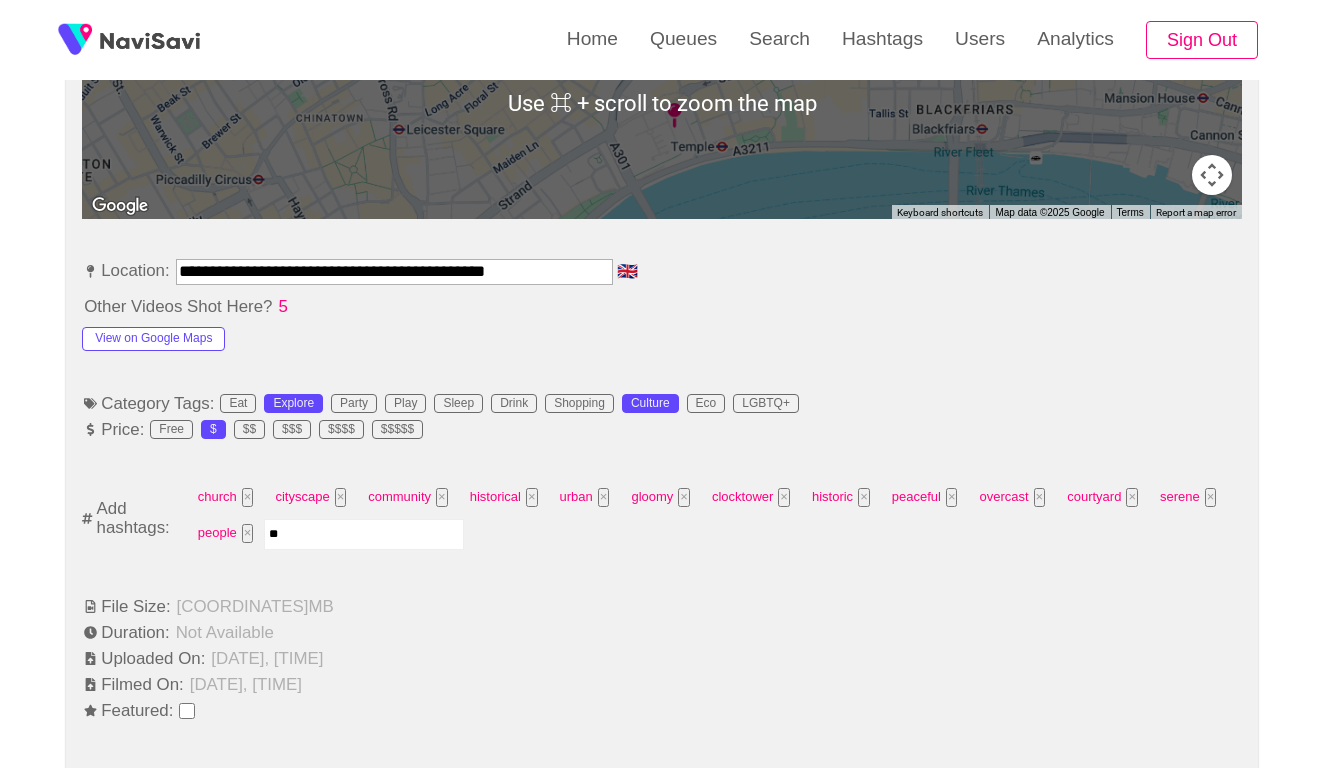 scroll, scrollTop: 1008, scrollLeft: 0, axis: vertical 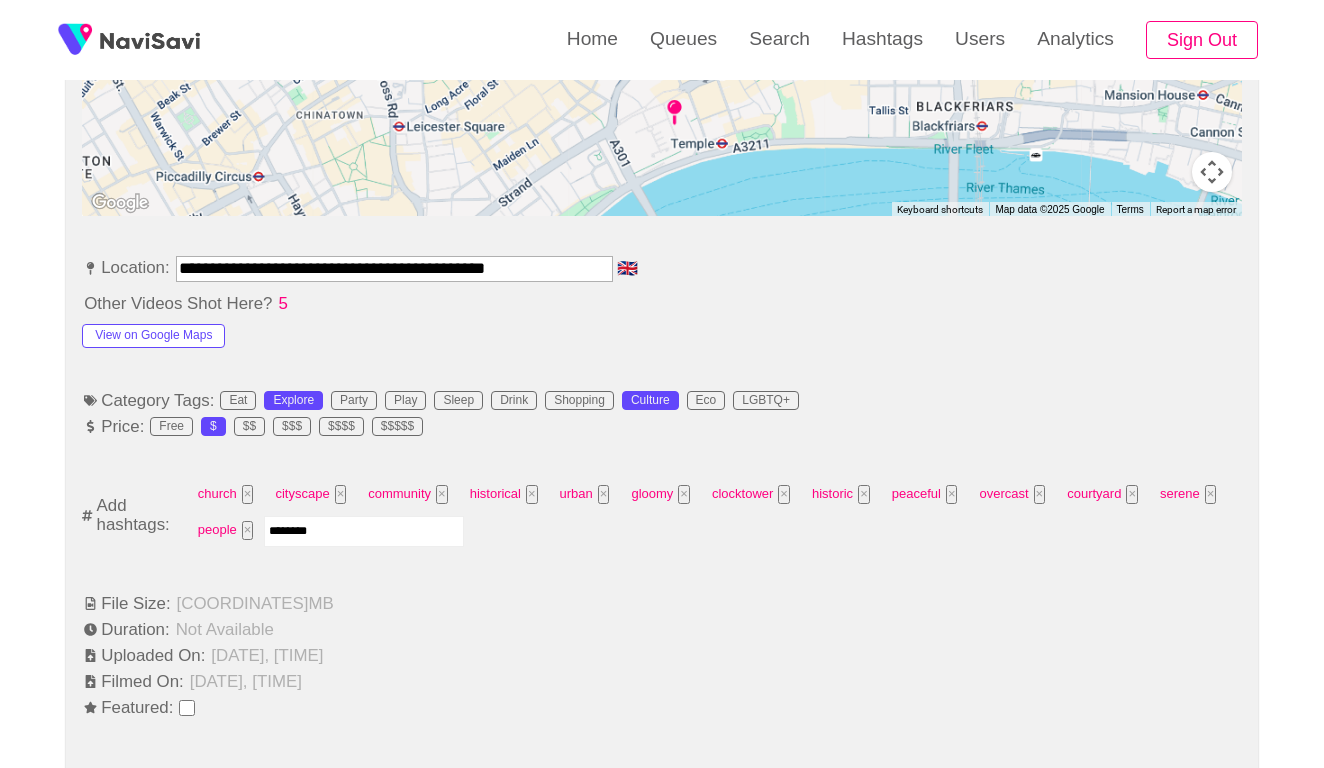 type on "*********" 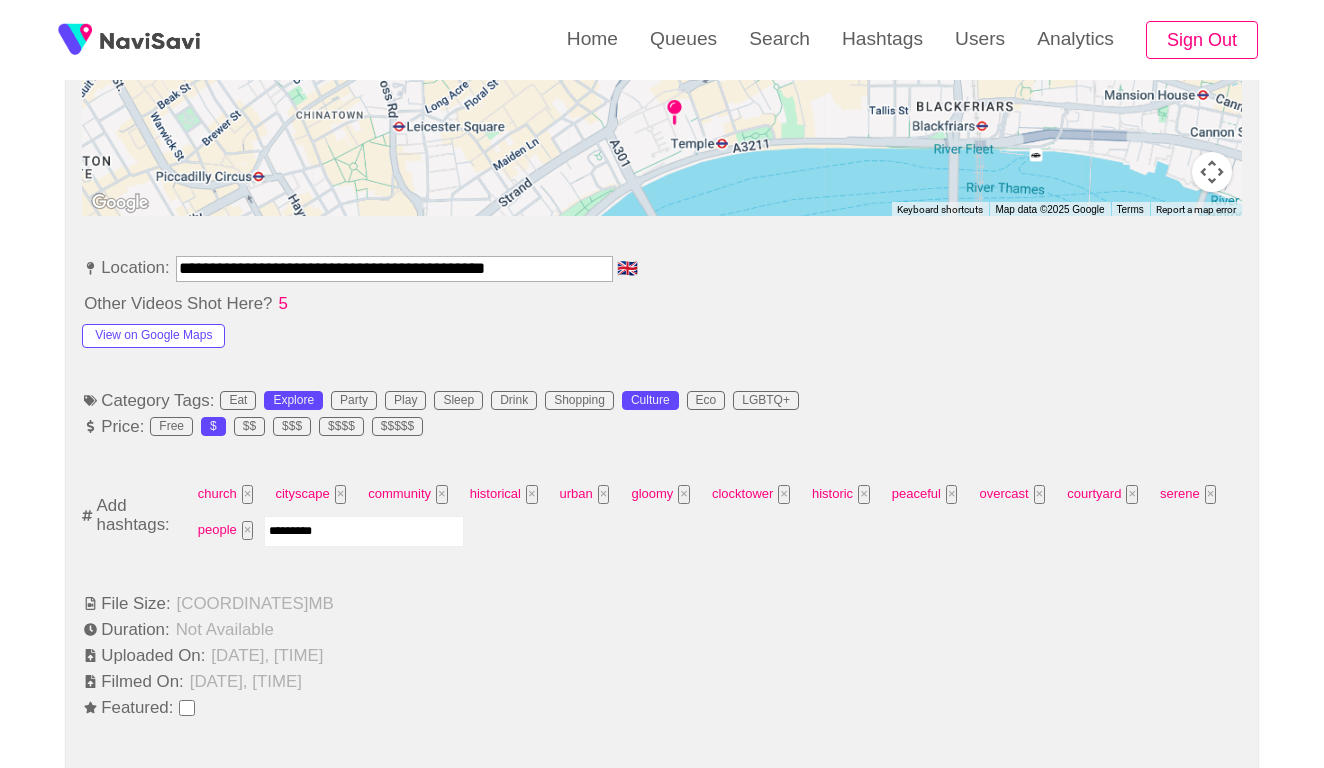 type 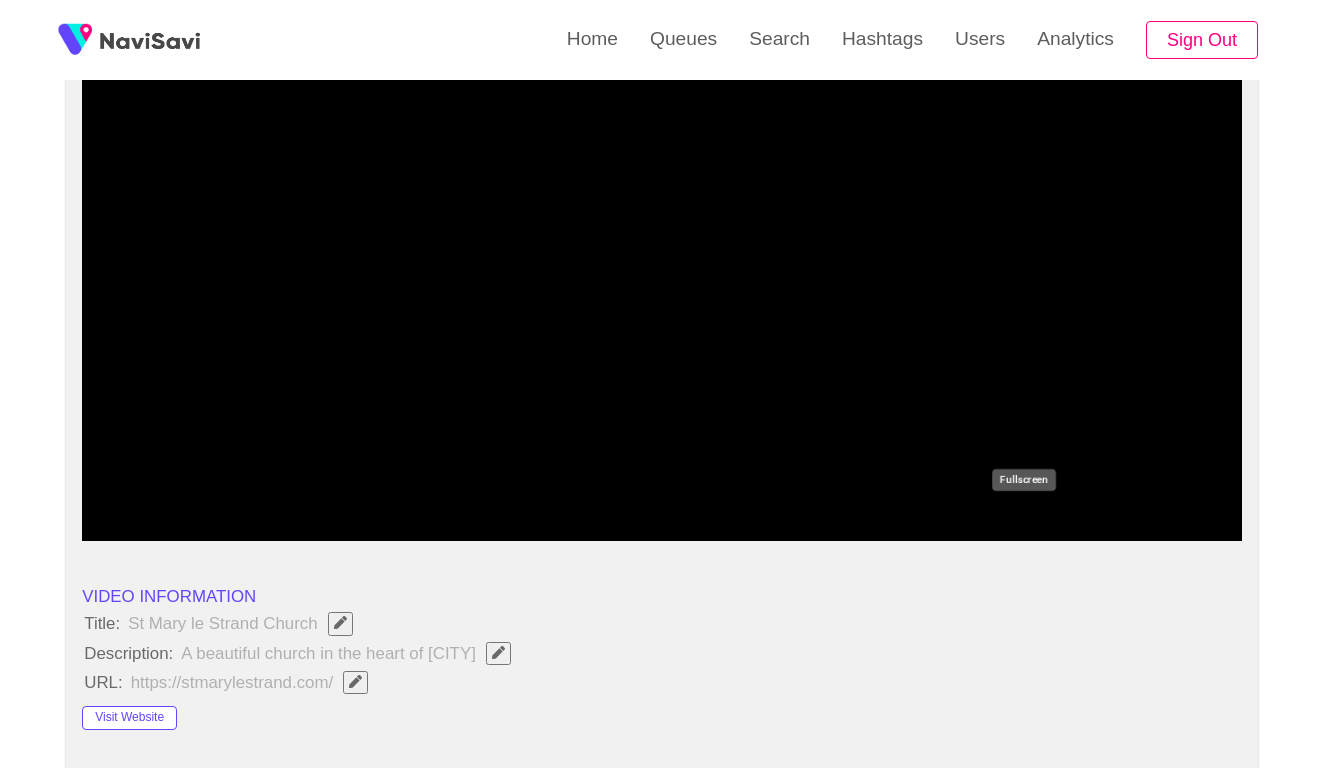 scroll, scrollTop: 227, scrollLeft: 0, axis: vertical 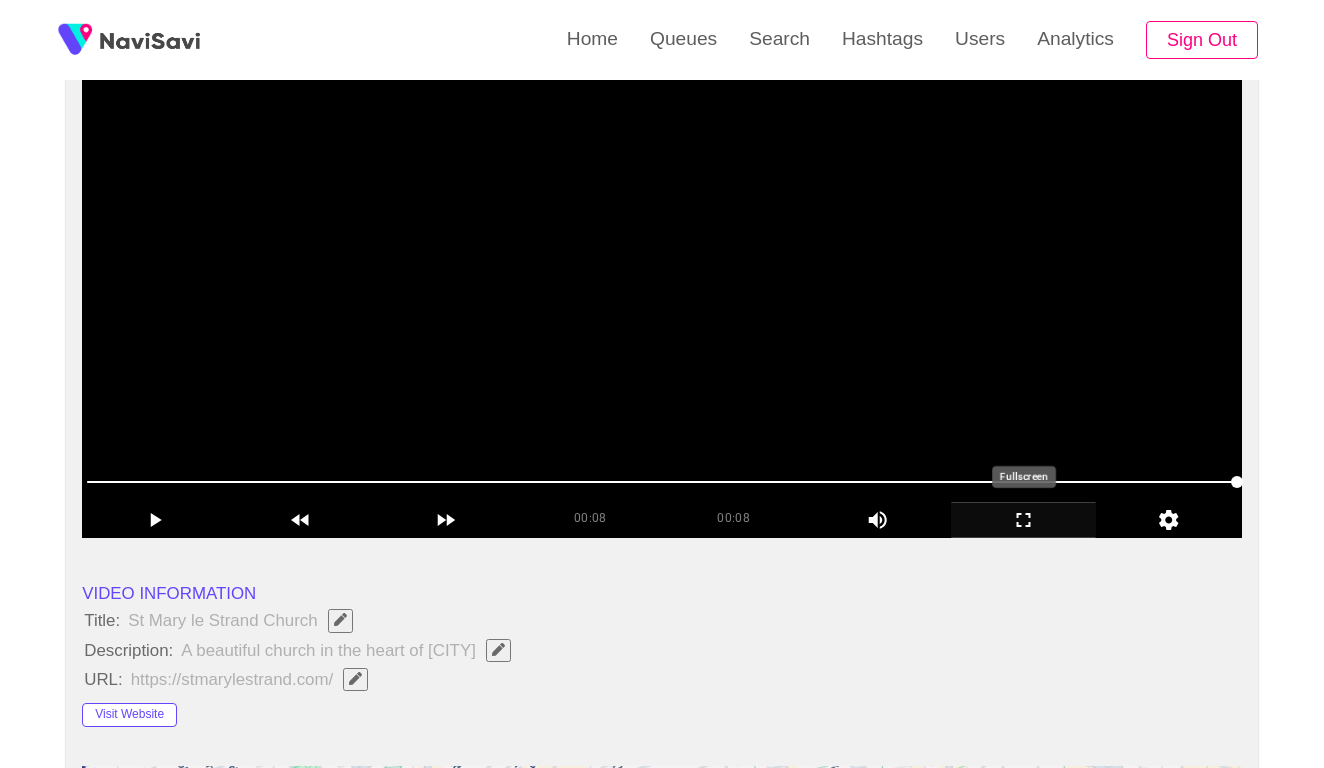 click at bounding box center [662, 288] 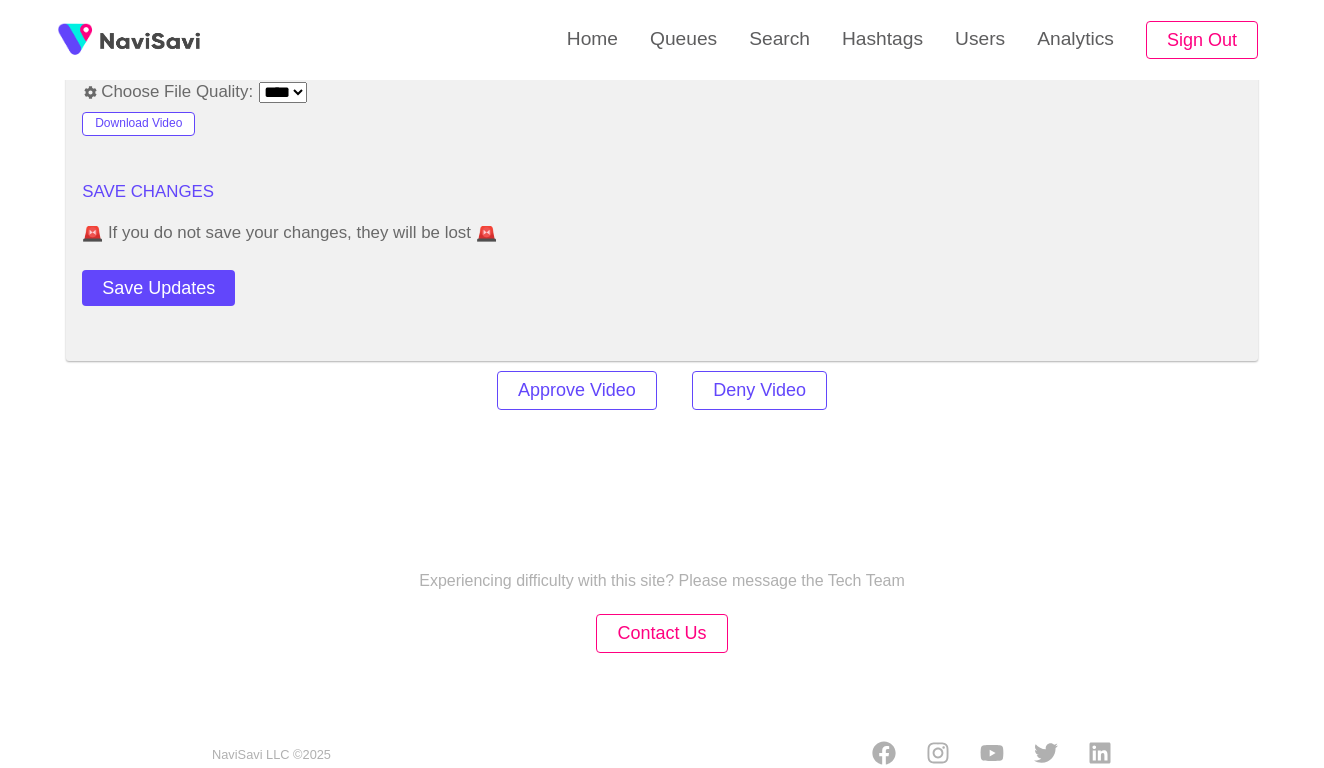 scroll, scrollTop: 2753, scrollLeft: 0, axis: vertical 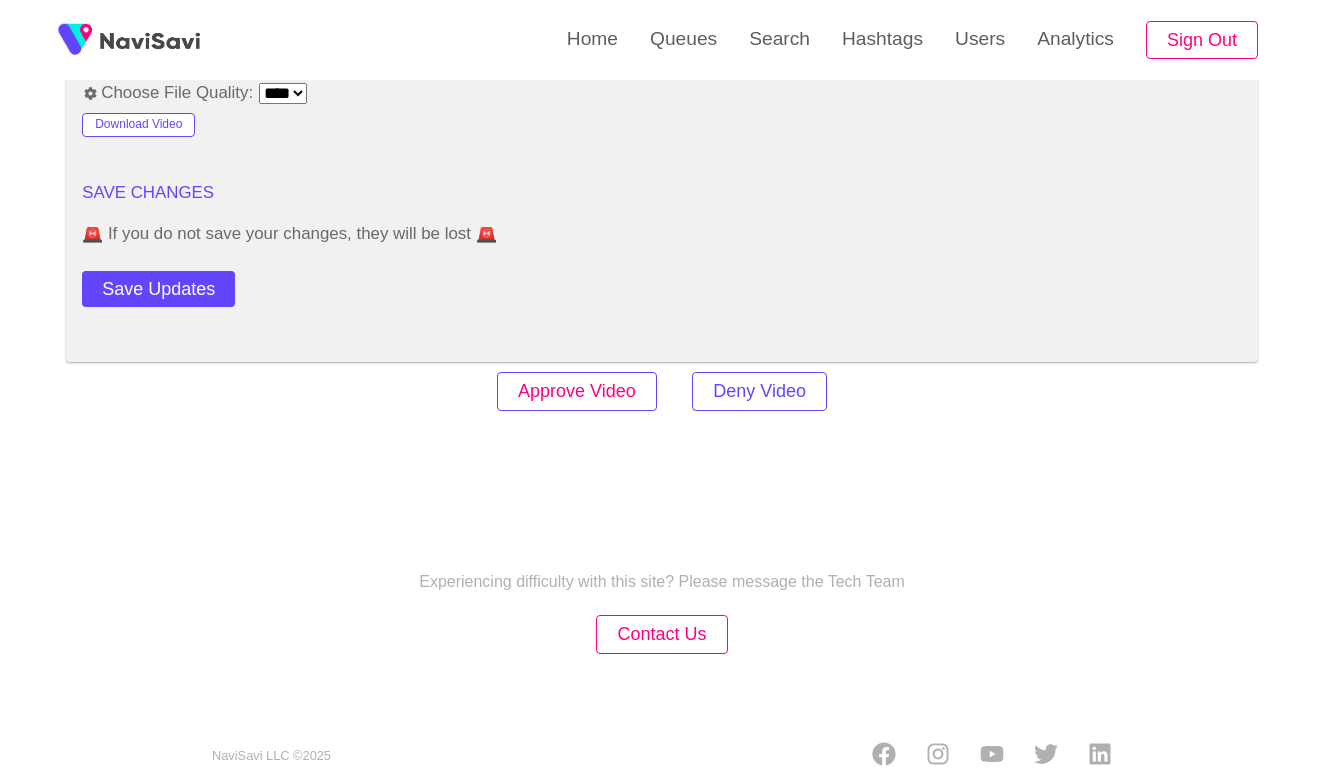 click on "Approve Video" at bounding box center [577, 391] 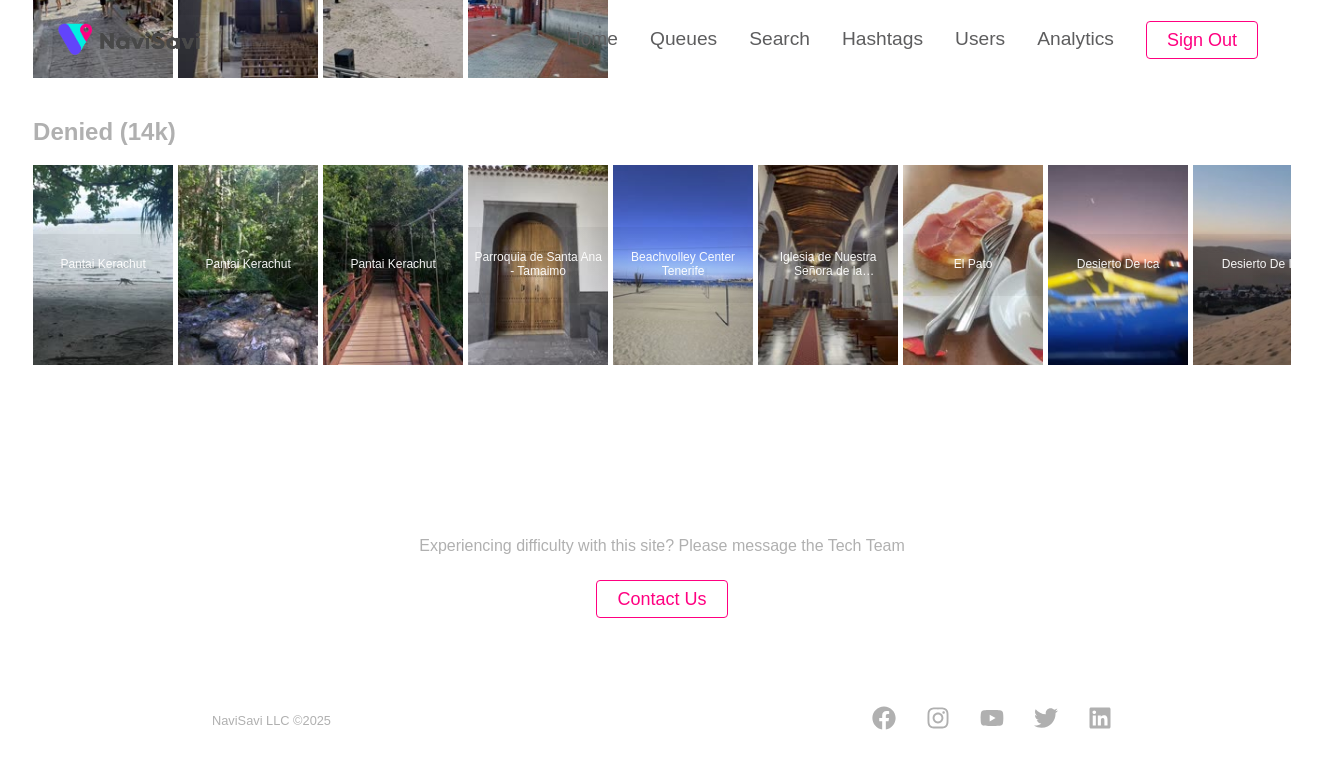 scroll, scrollTop: 0, scrollLeft: 0, axis: both 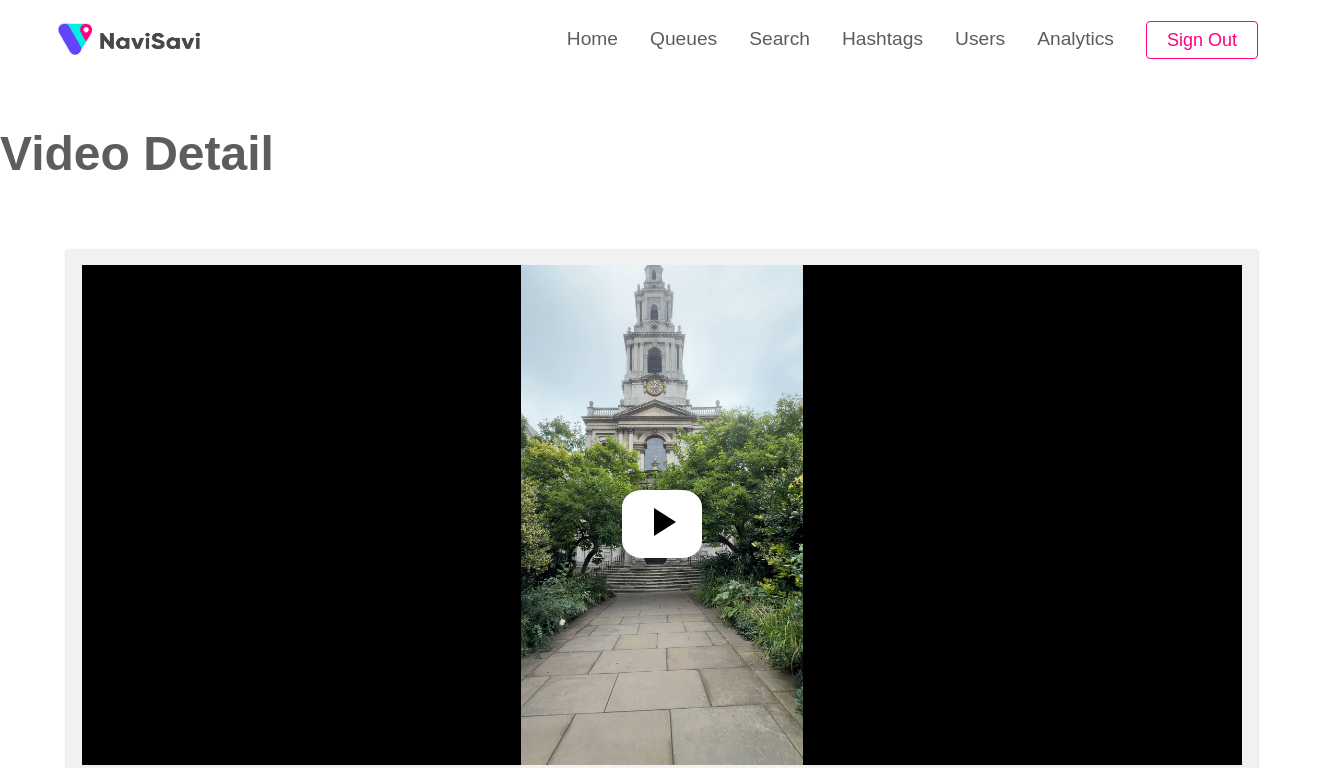 select on "**********" 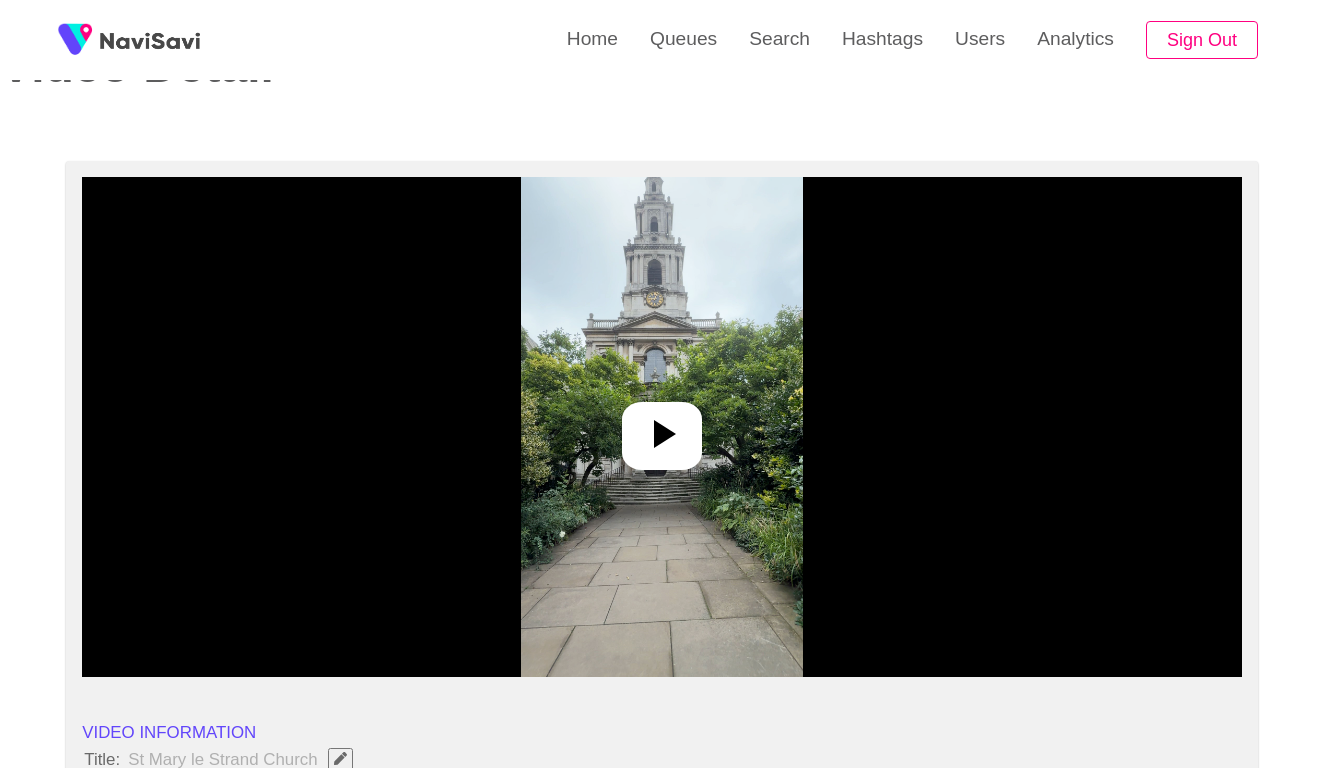 scroll, scrollTop: 143, scrollLeft: 0, axis: vertical 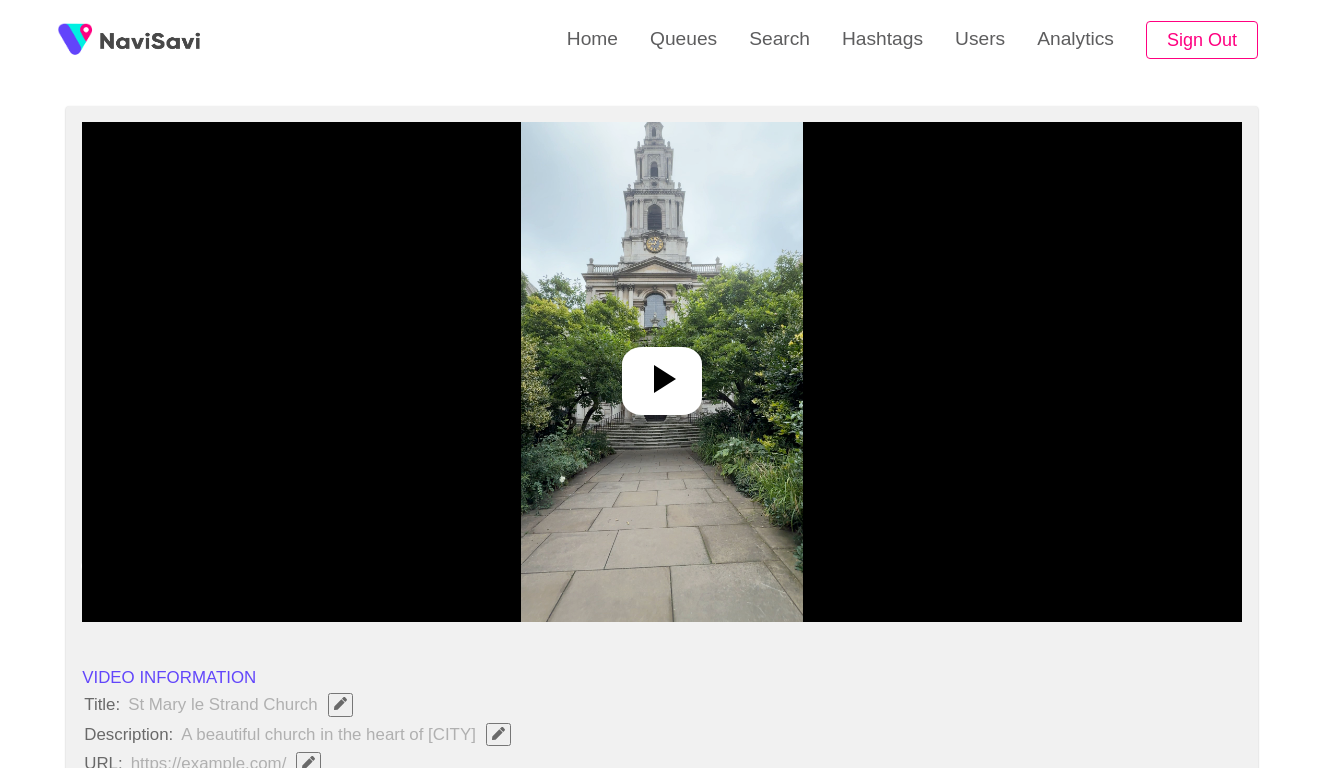 click at bounding box center (662, 372) 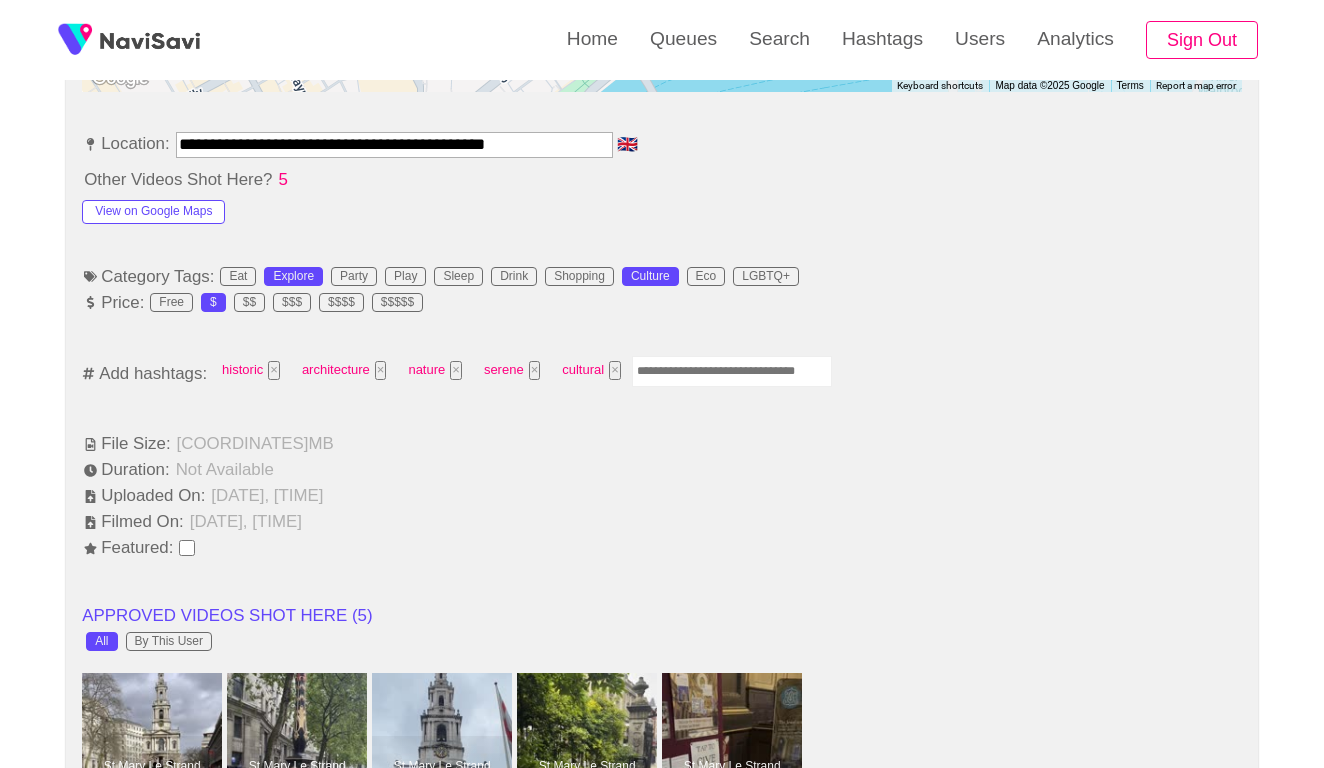 scroll, scrollTop: 1133, scrollLeft: 0, axis: vertical 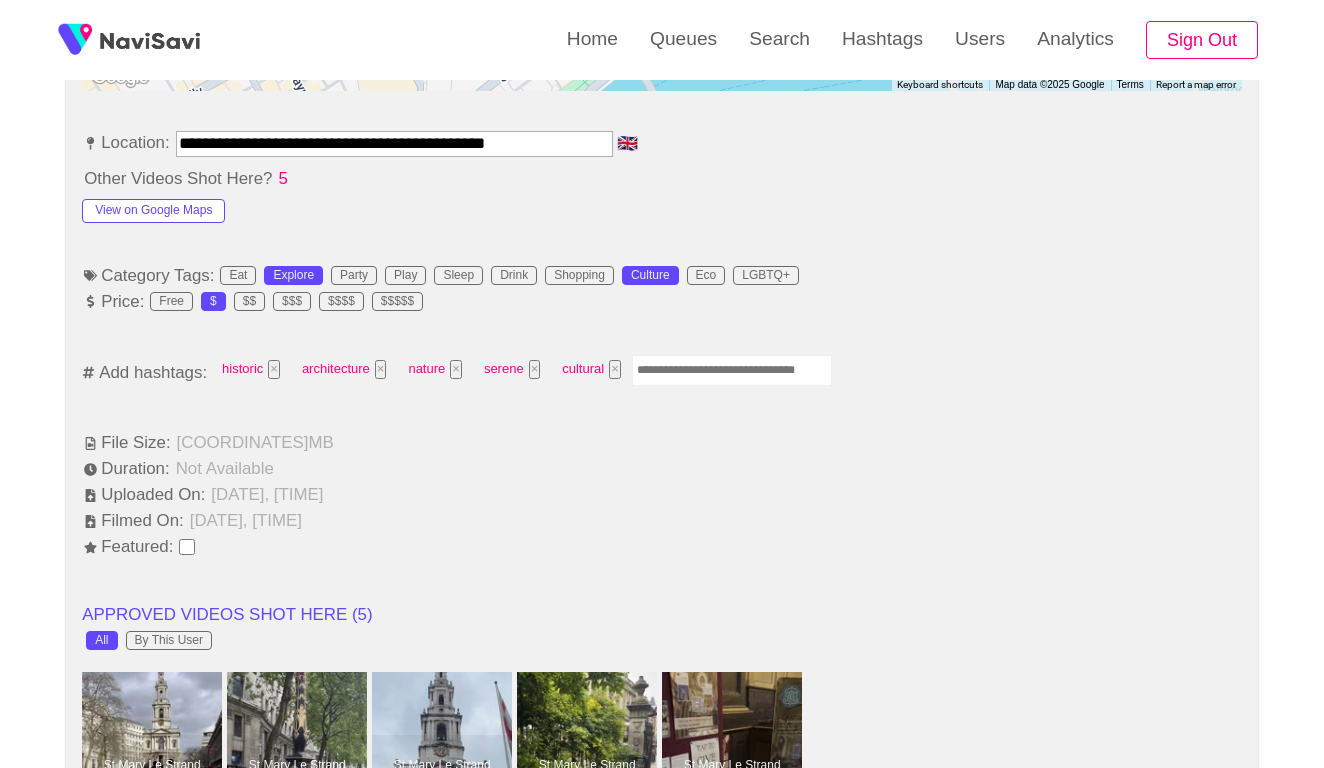 click on "**********" at bounding box center (662, 771) 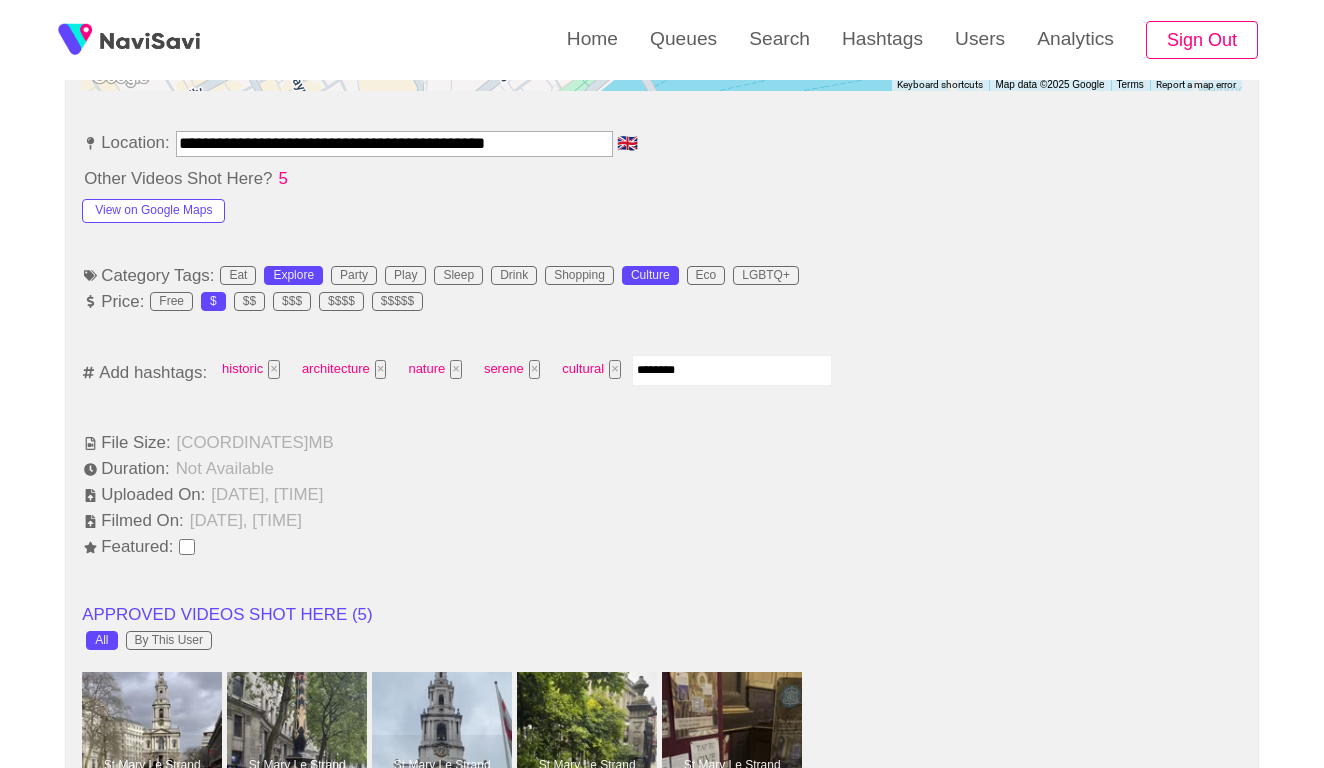 type on "*********" 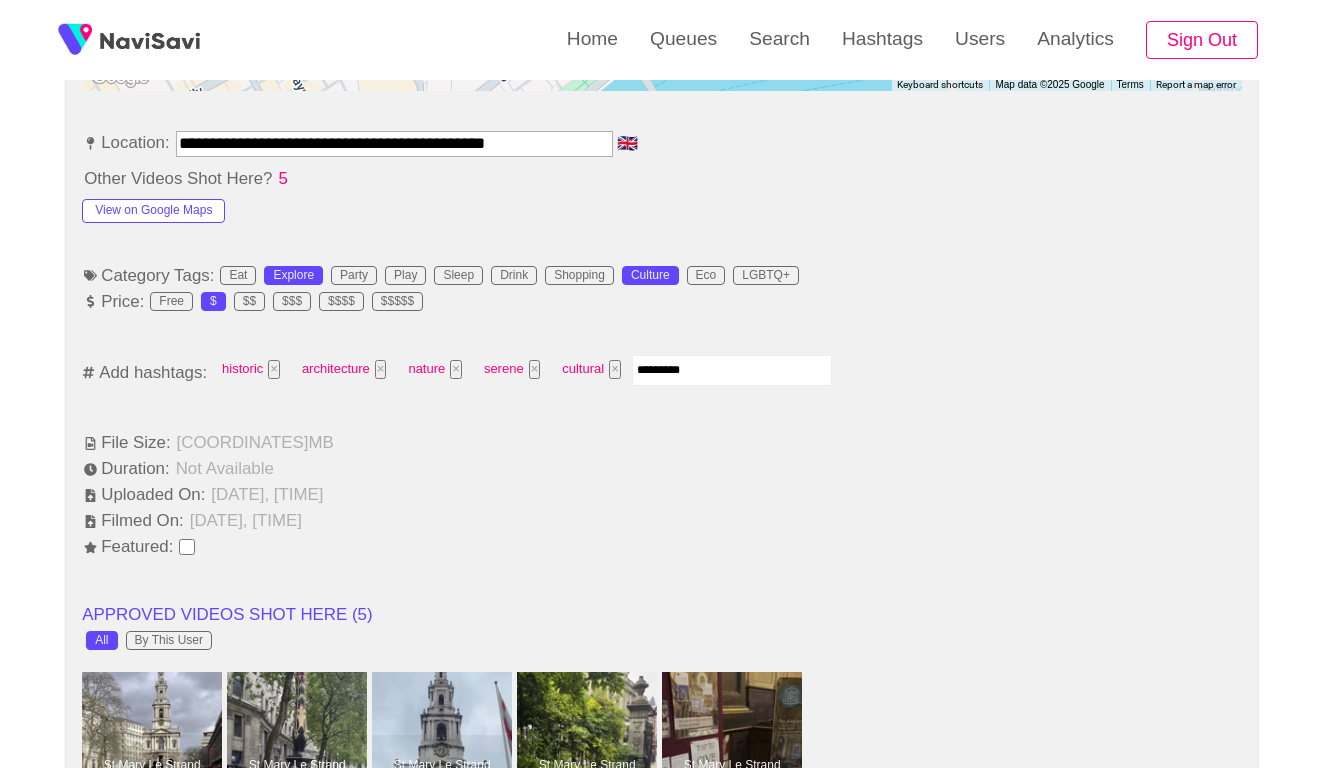 type 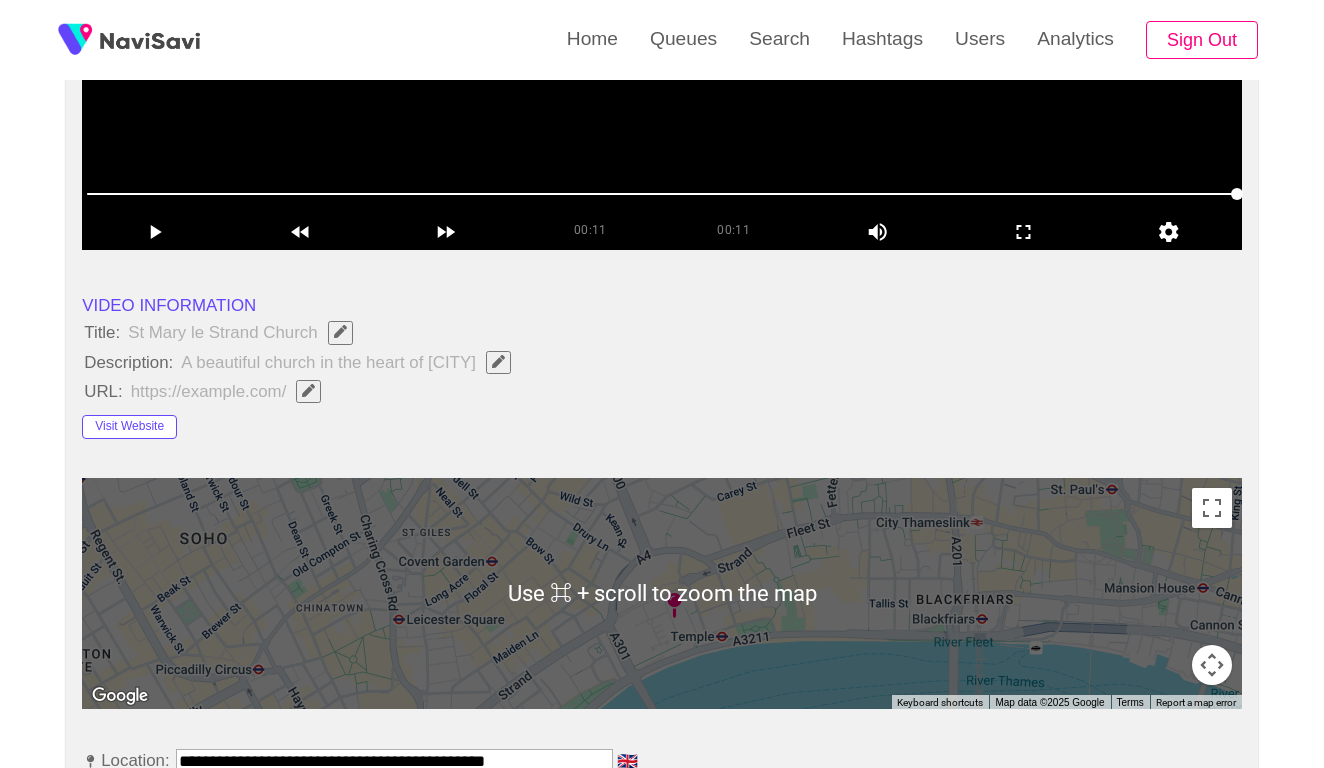 scroll, scrollTop: 358, scrollLeft: 0, axis: vertical 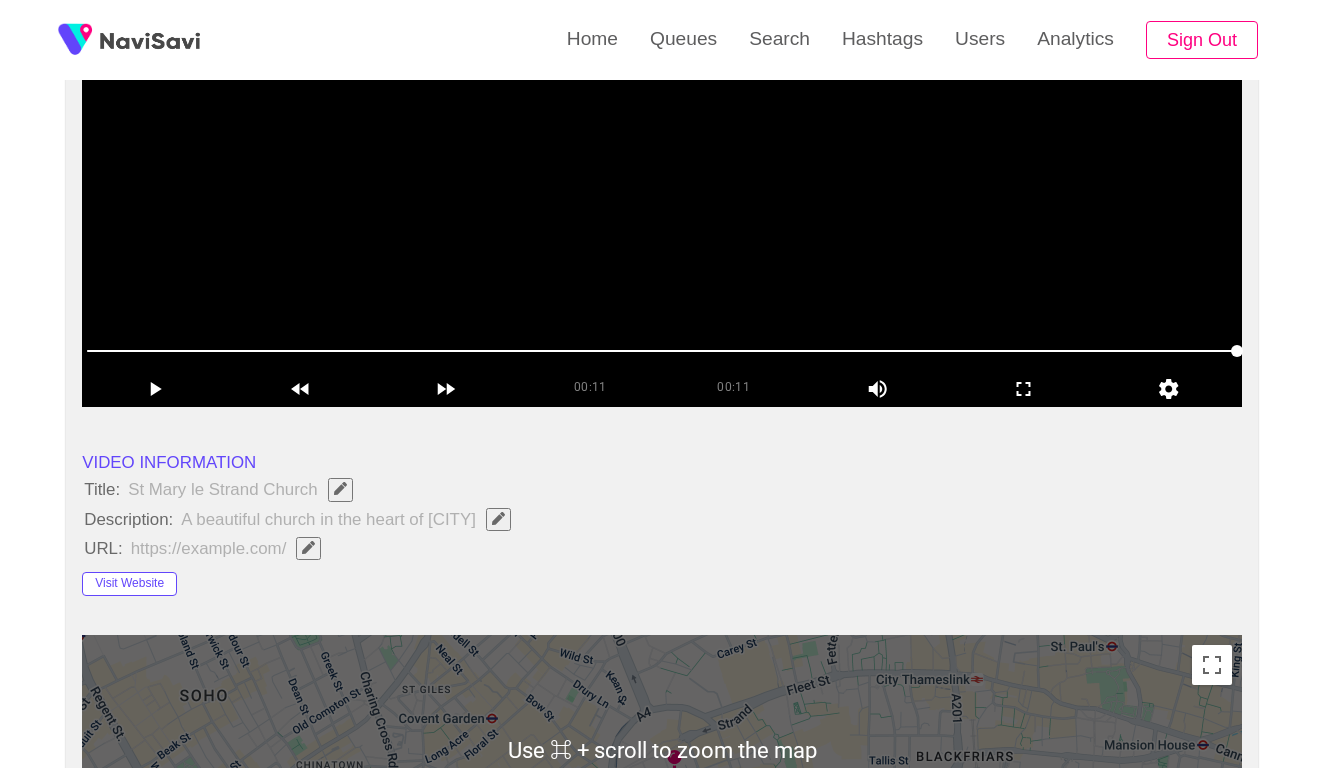 click at bounding box center (662, 157) 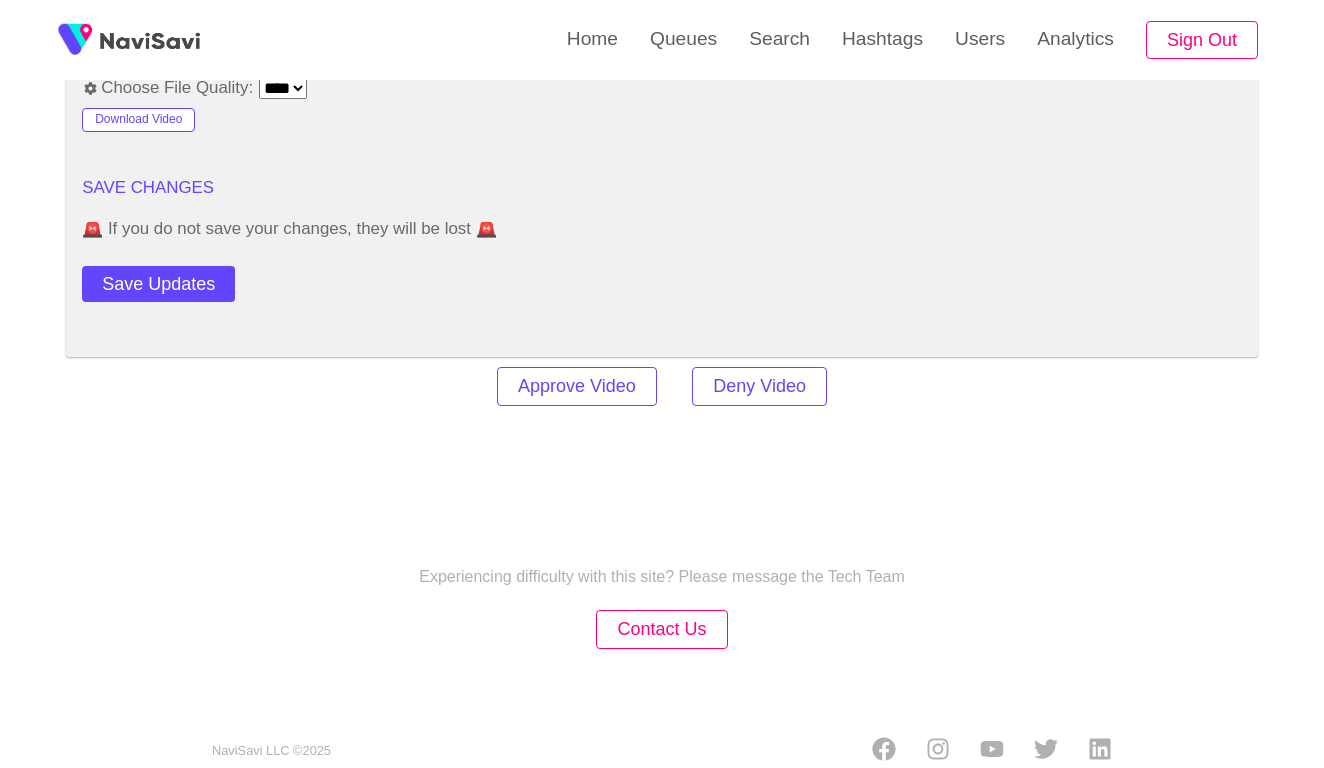 scroll, scrollTop: 2721, scrollLeft: 0, axis: vertical 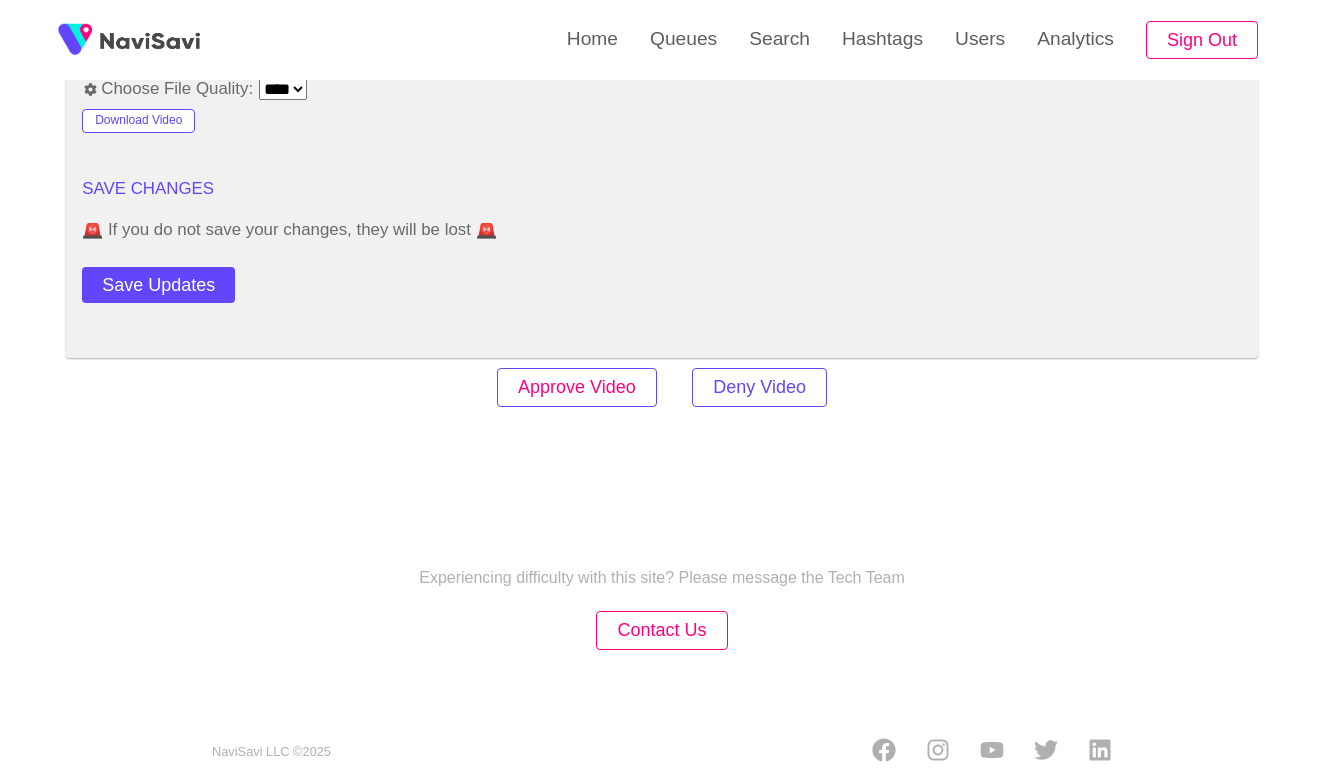click on "Approve Video" at bounding box center (577, 387) 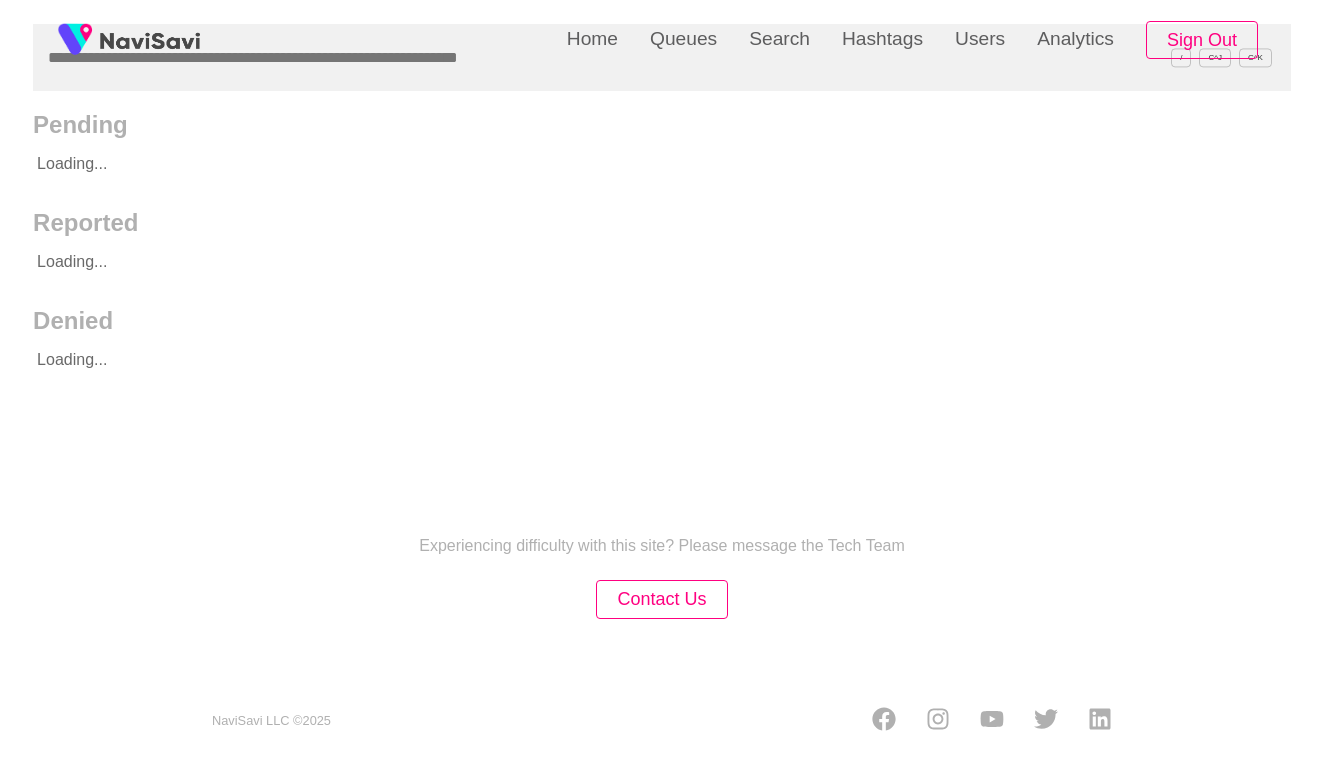 scroll, scrollTop: 0, scrollLeft: 0, axis: both 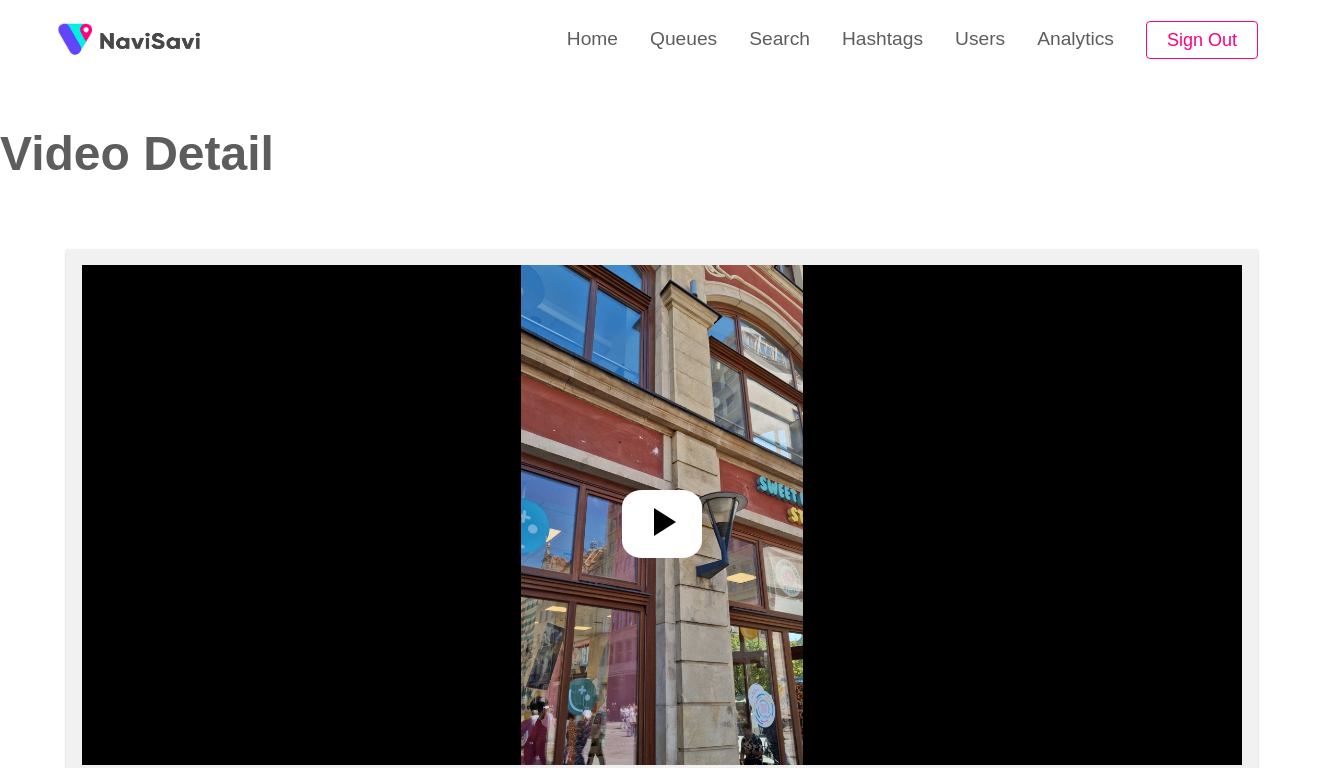 select on "****" 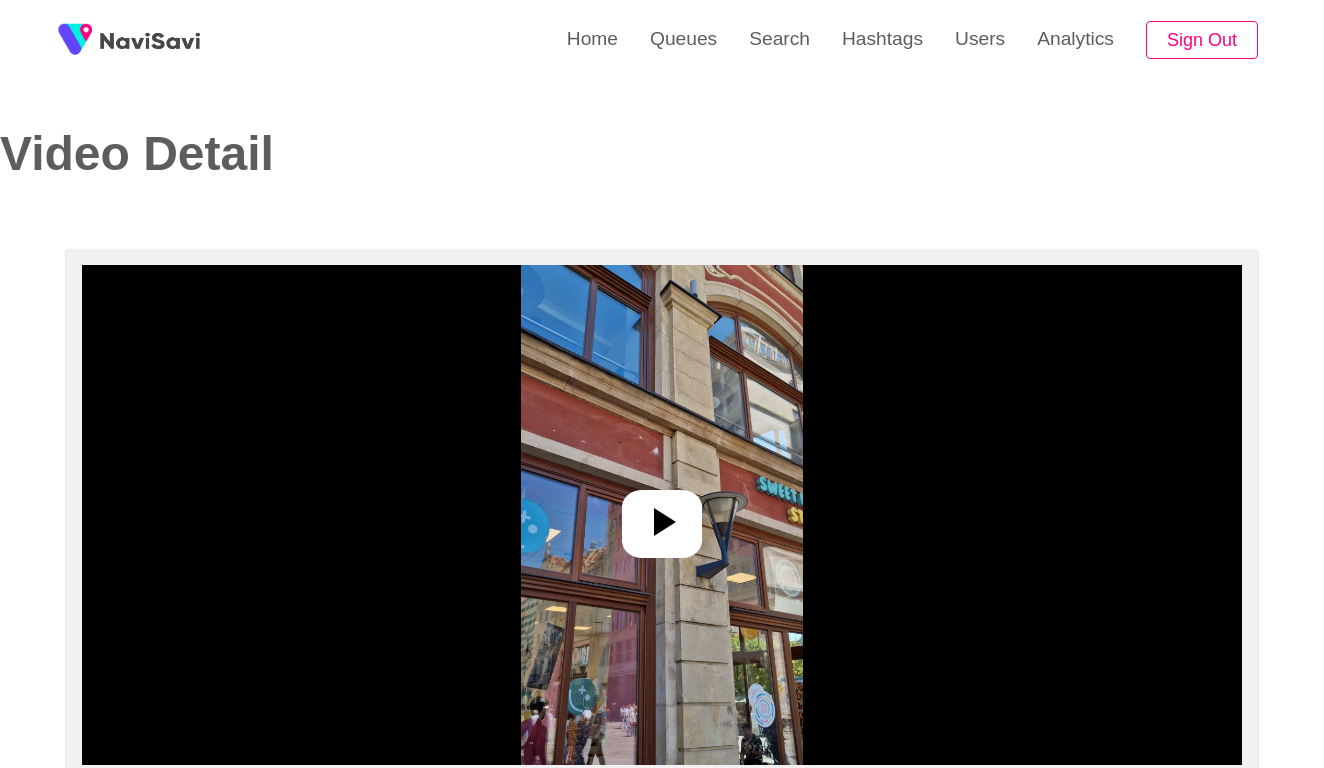 select on "**********" 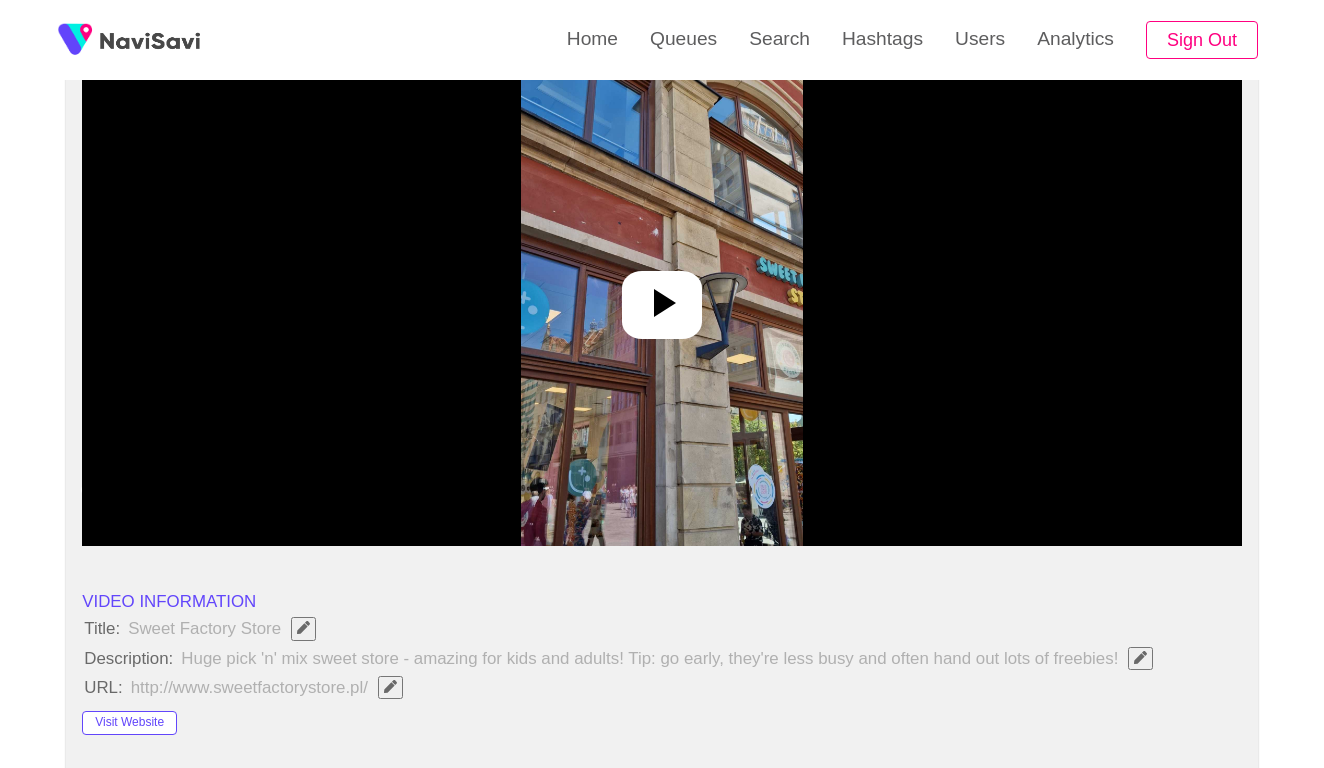 scroll, scrollTop: 236, scrollLeft: 0, axis: vertical 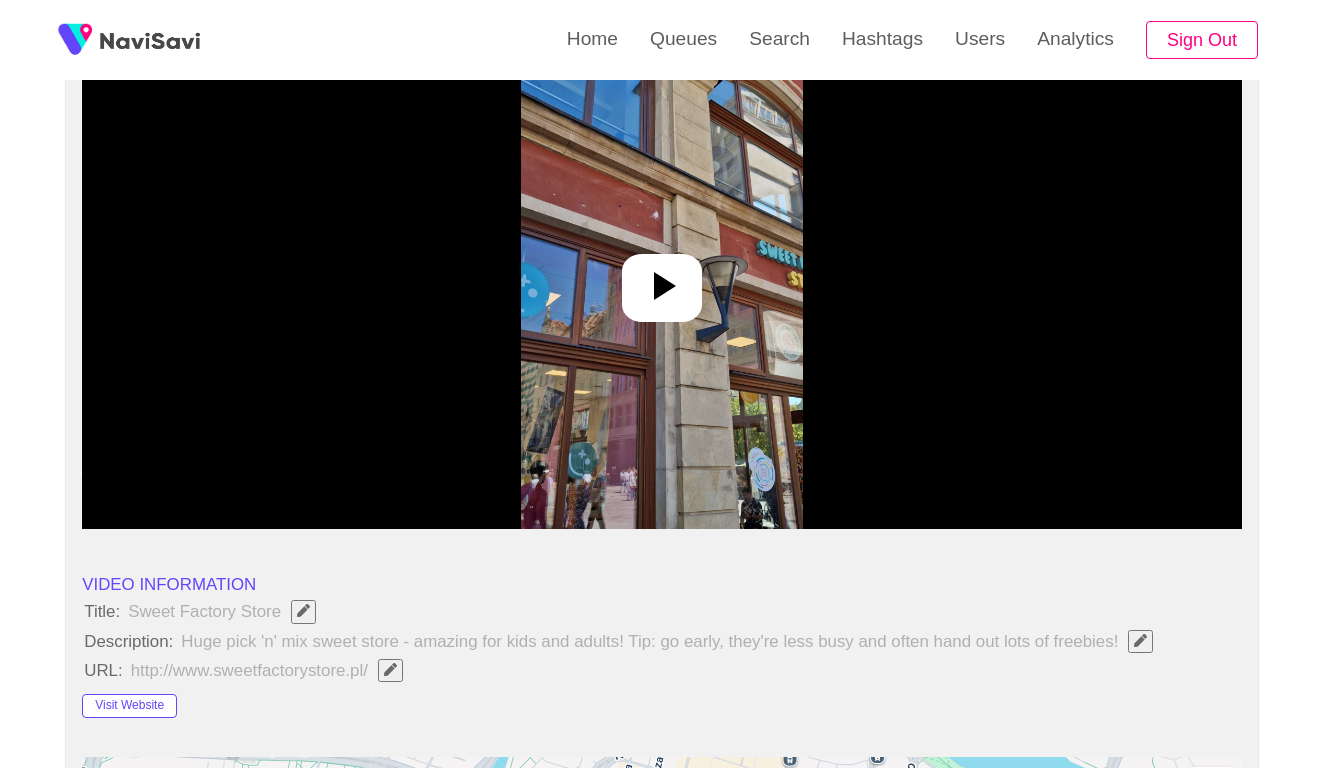 click at bounding box center (662, 279) 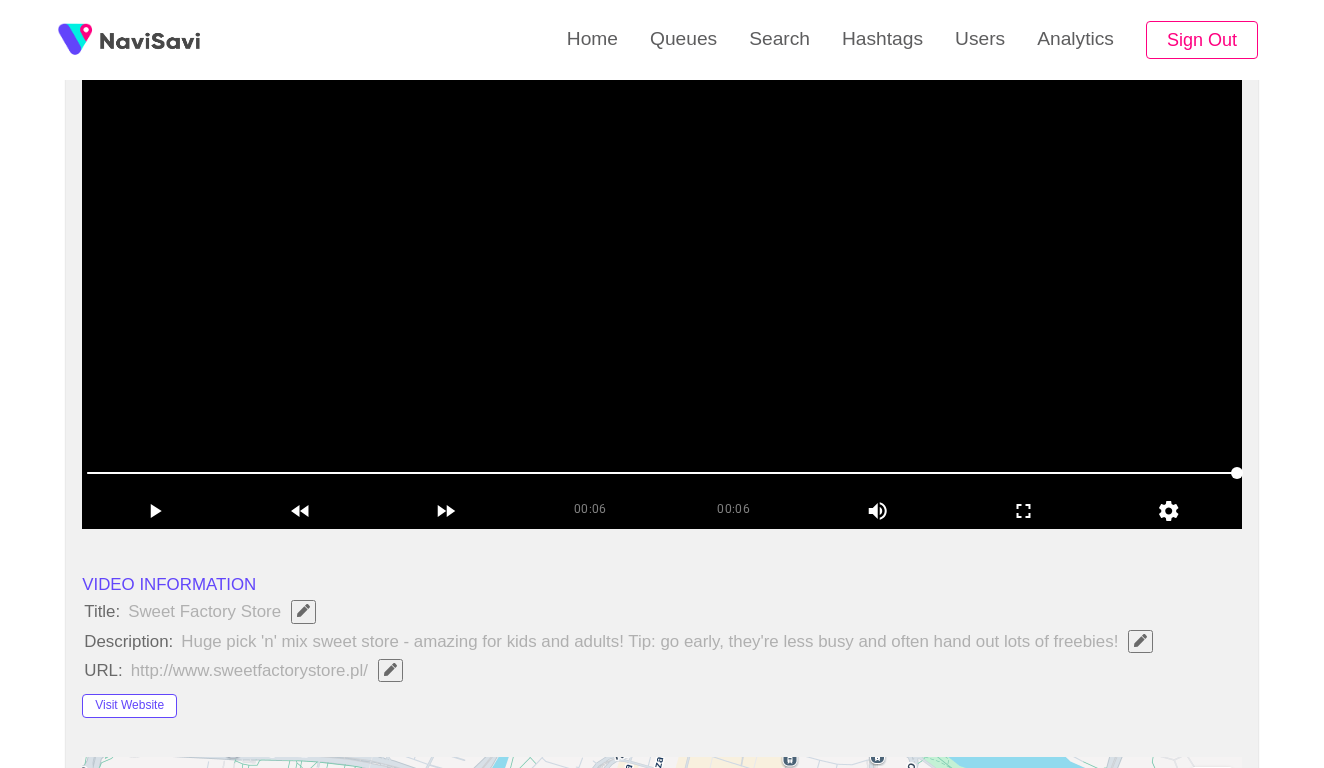 click at bounding box center [662, 279] 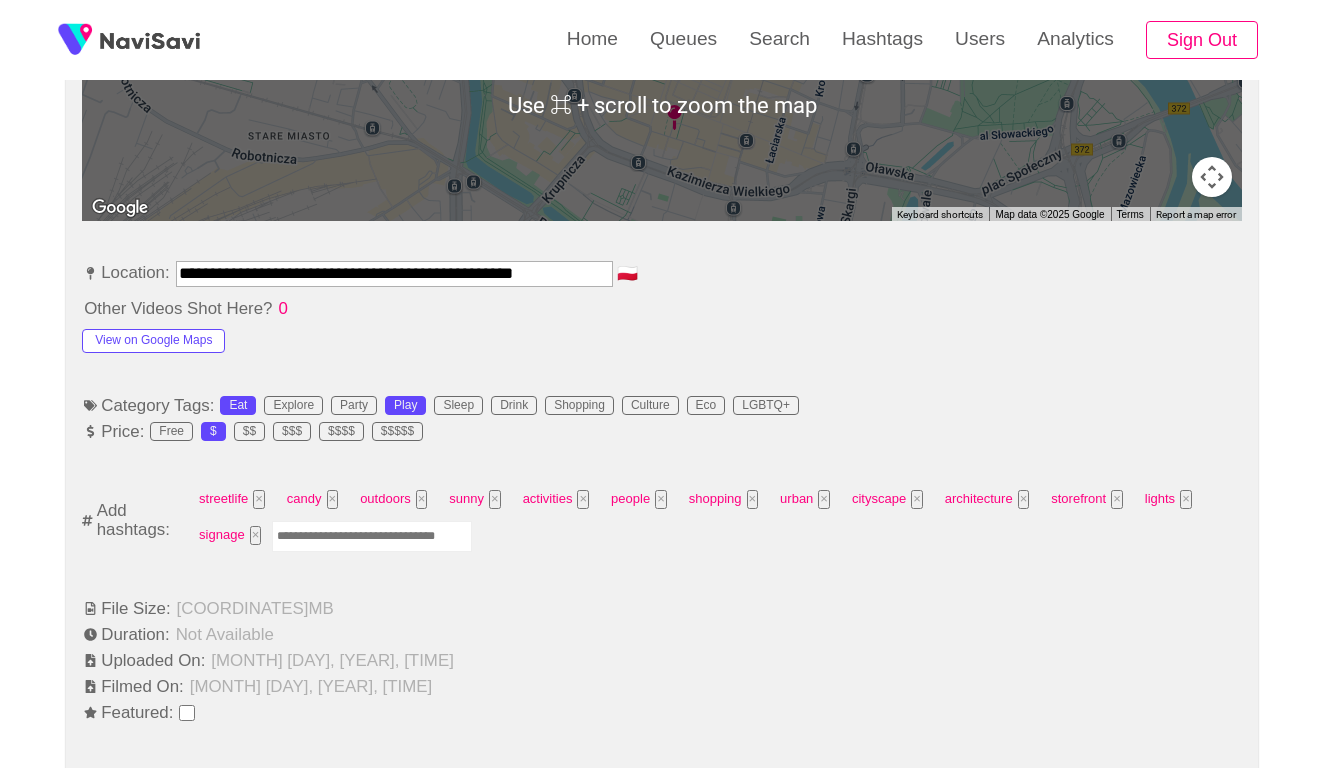 scroll, scrollTop: 1033, scrollLeft: 0, axis: vertical 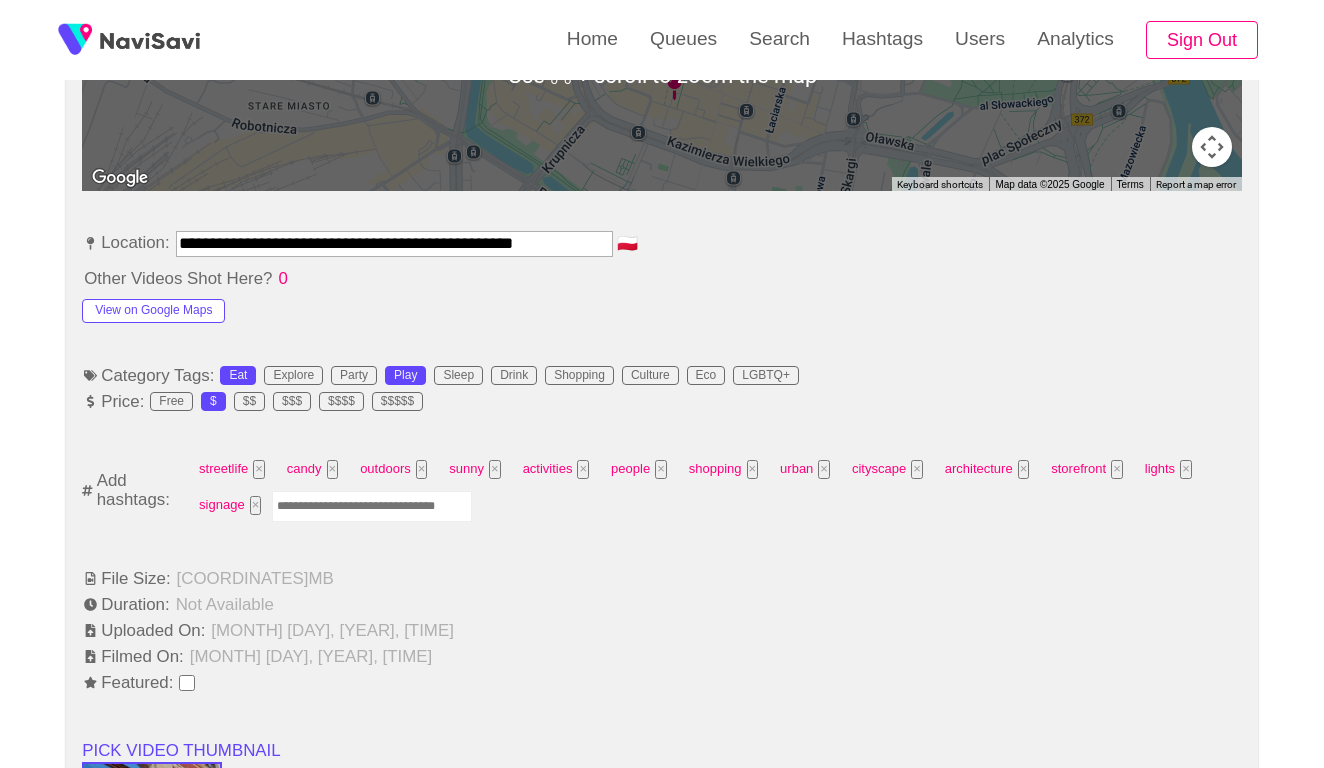click at bounding box center [372, 506] 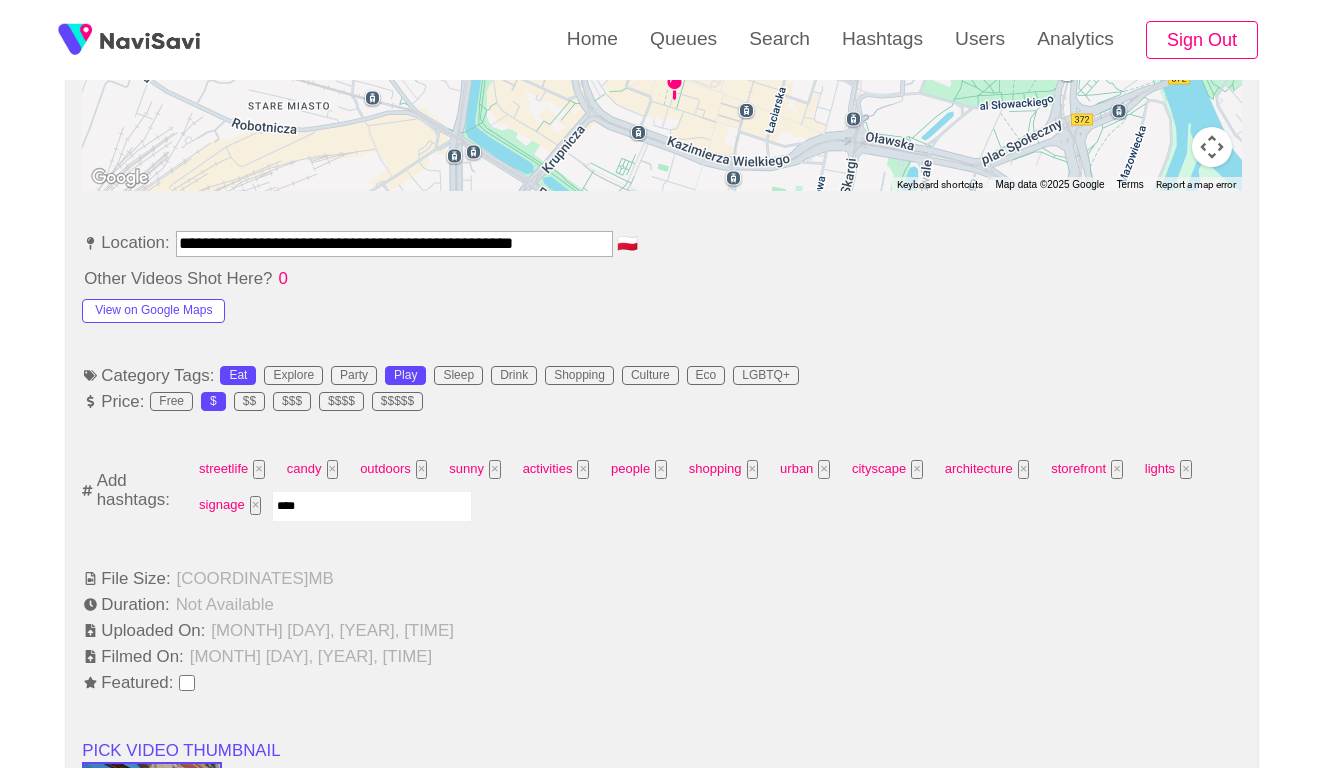 type on "*****" 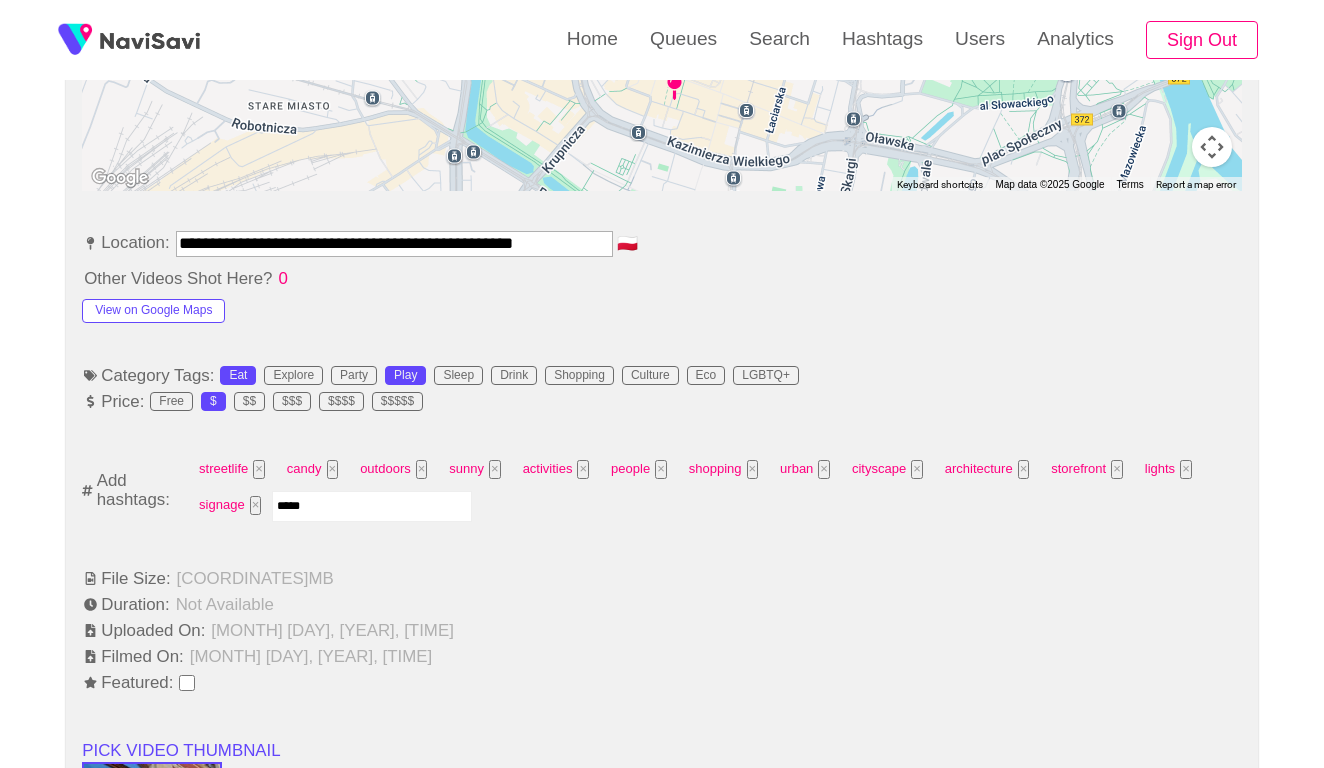 type 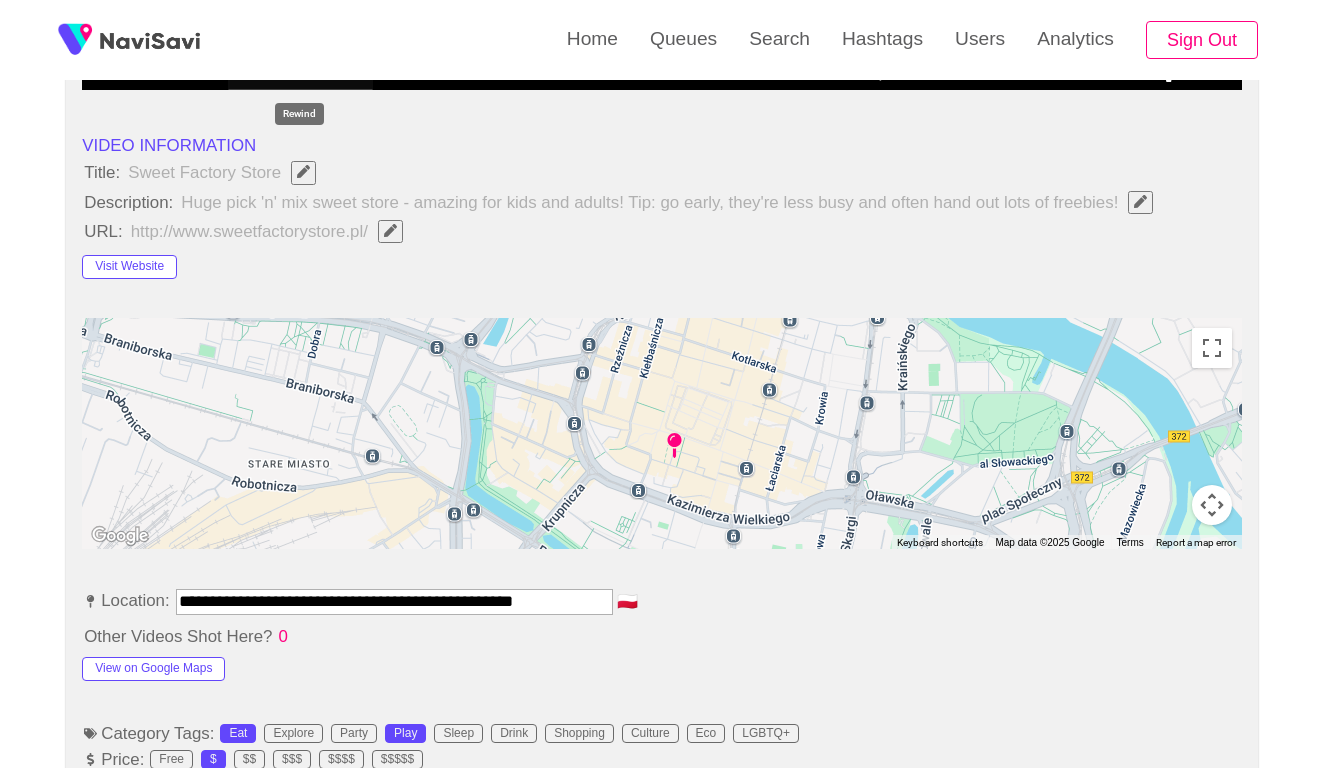 scroll, scrollTop: 679, scrollLeft: 0, axis: vertical 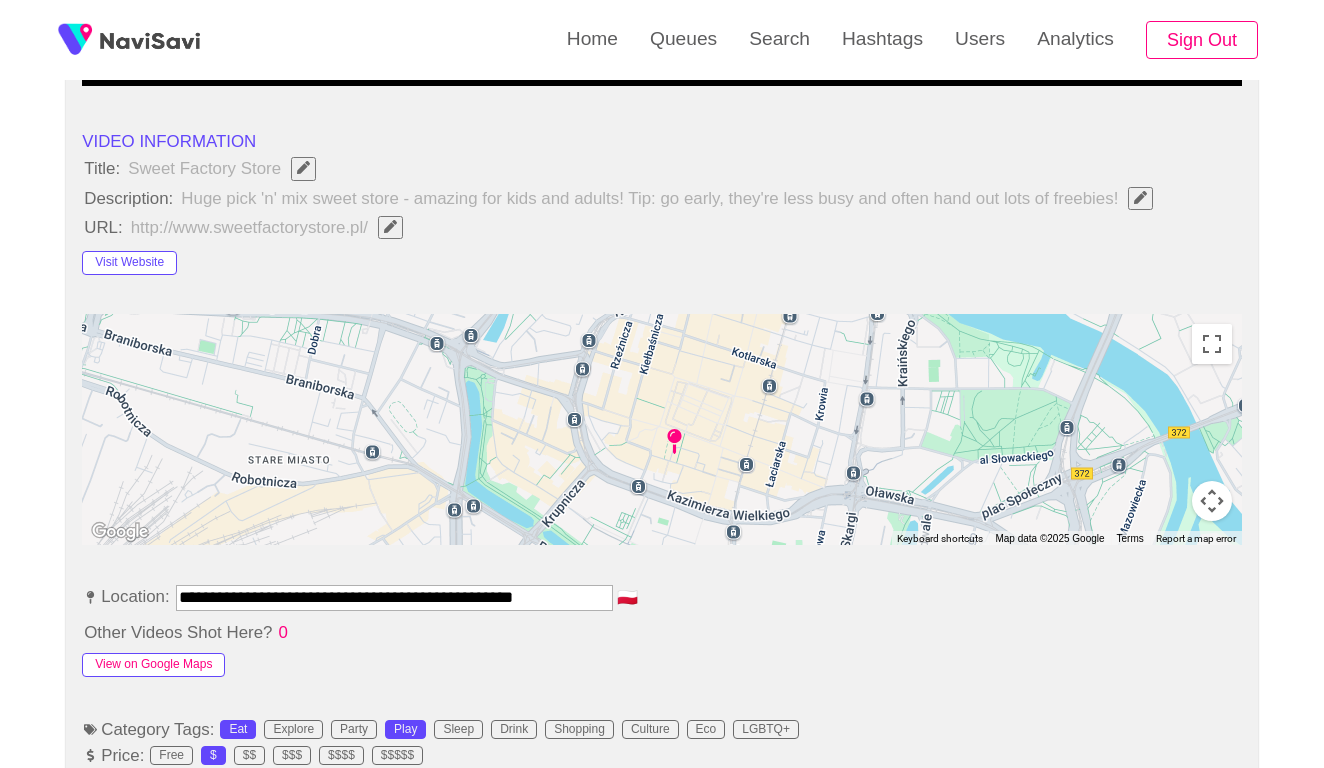 click on "View on Google Maps" at bounding box center (153, 665) 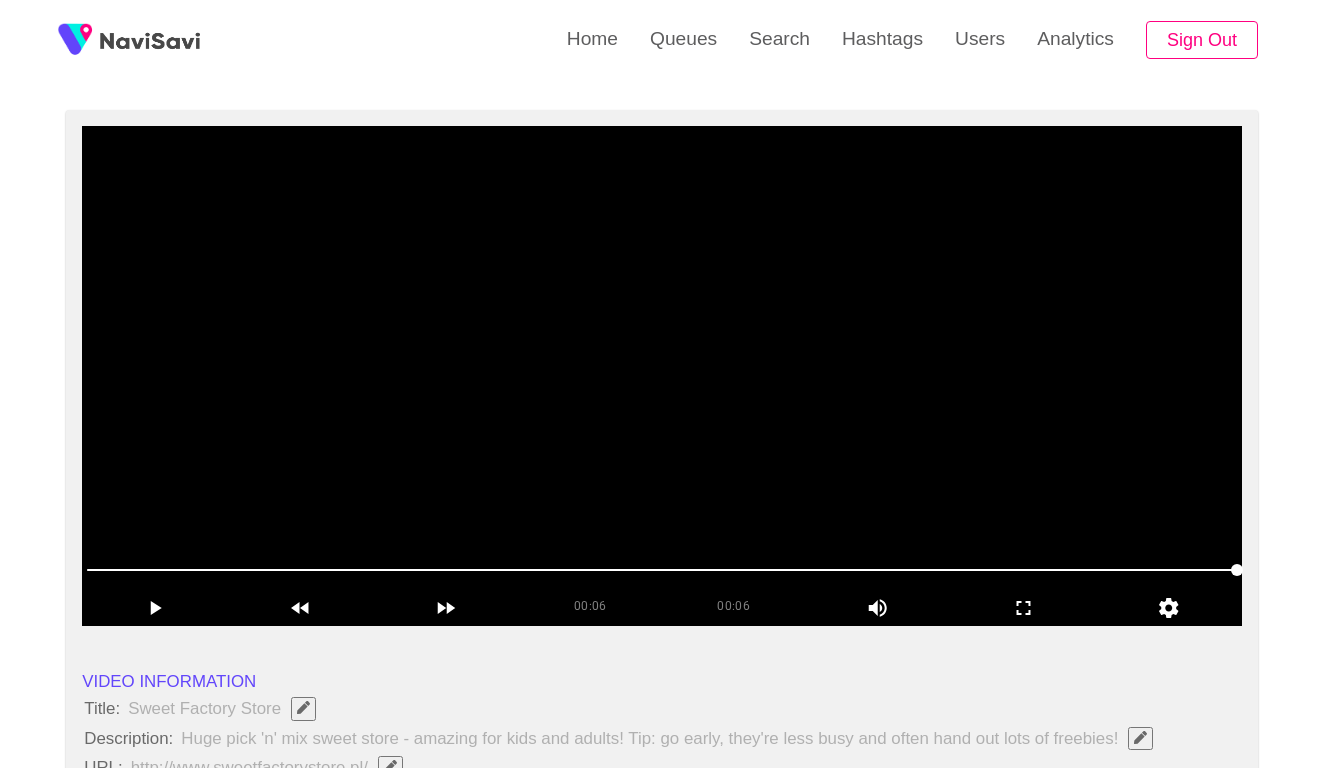 scroll, scrollTop: 184, scrollLeft: 0, axis: vertical 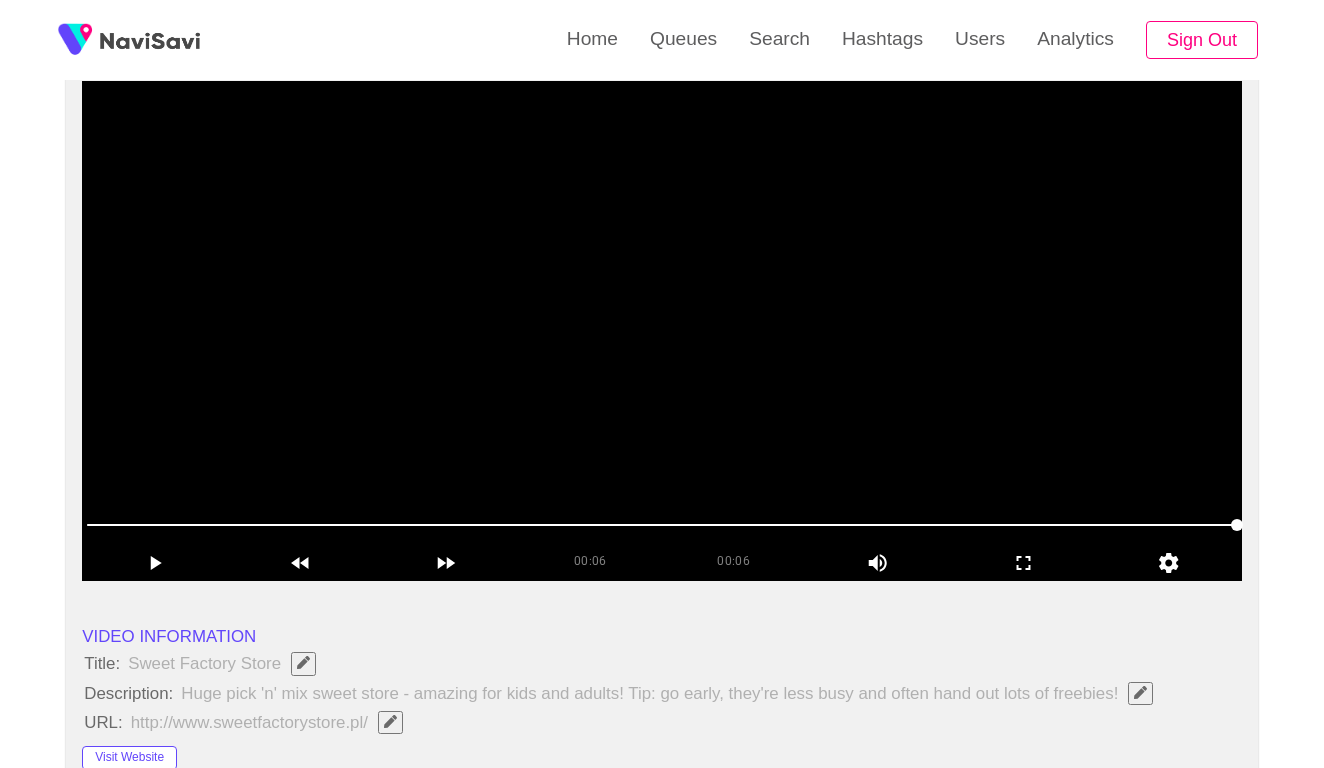 click at bounding box center (662, 331) 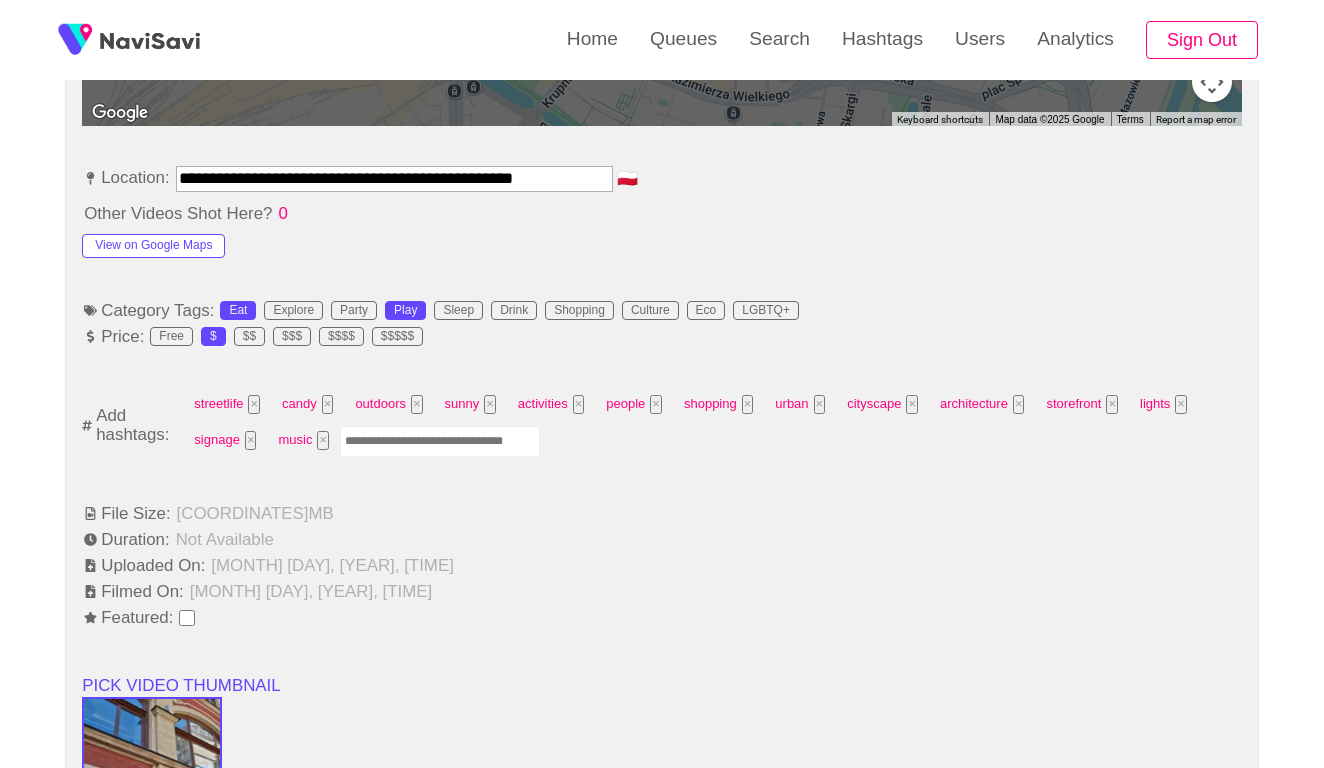 scroll, scrollTop: 1182, scrollLeft: 0, axis: vertical 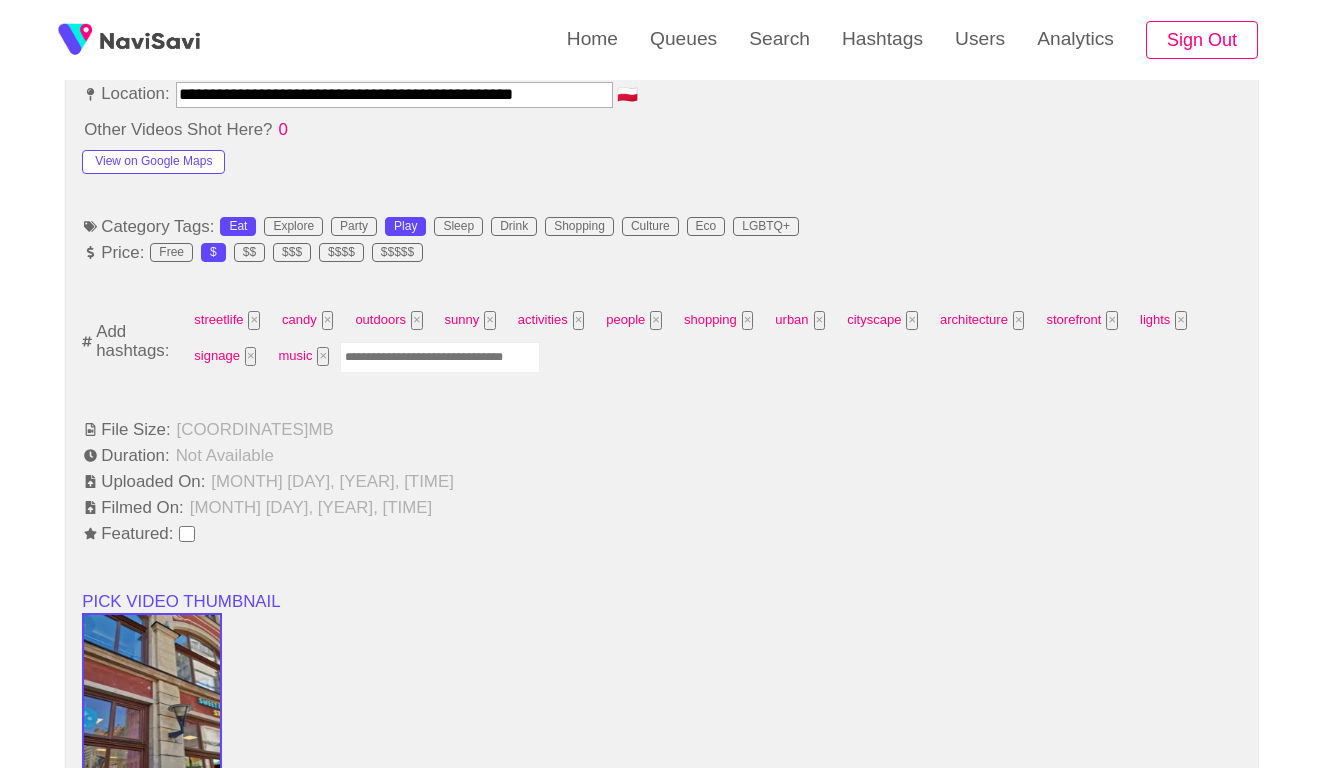 click at bounding box center (440, 357) 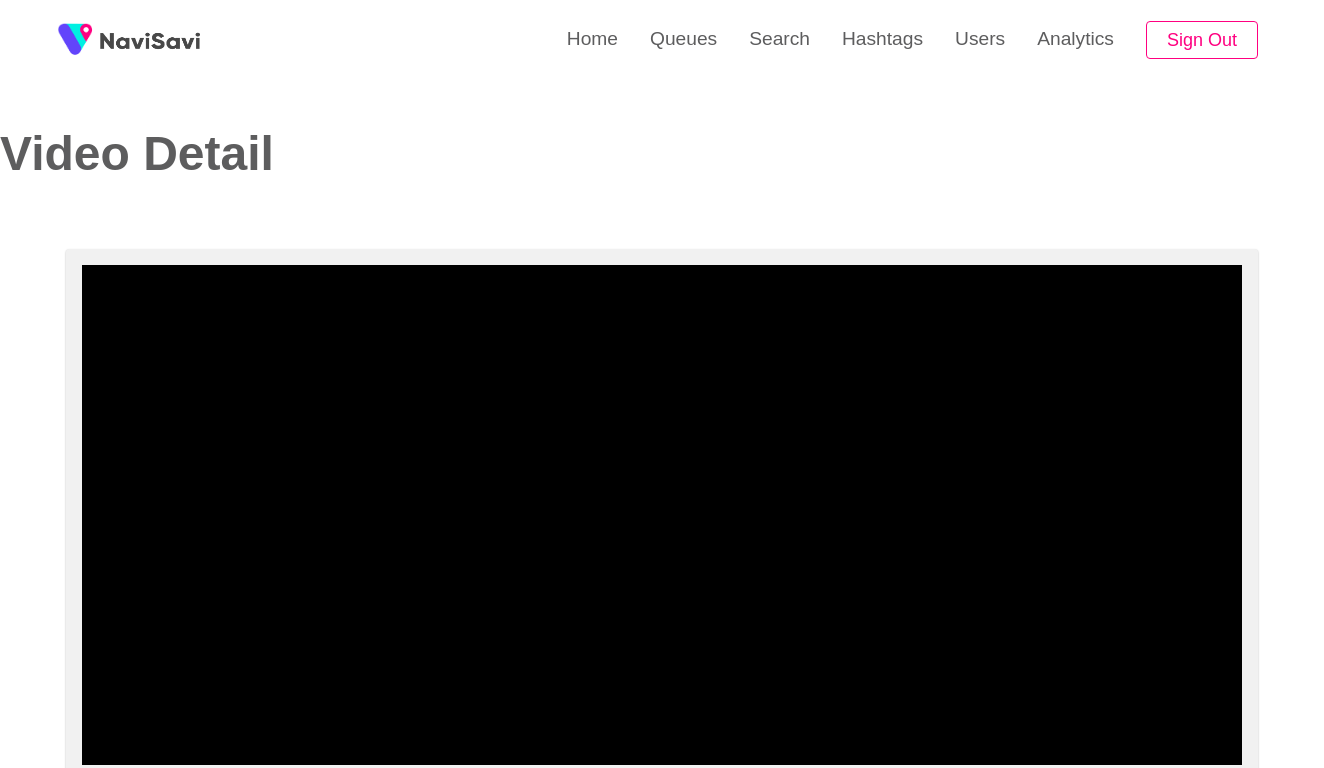 scroll, scrollTop: 0, scrollLeft: 0, axis: both 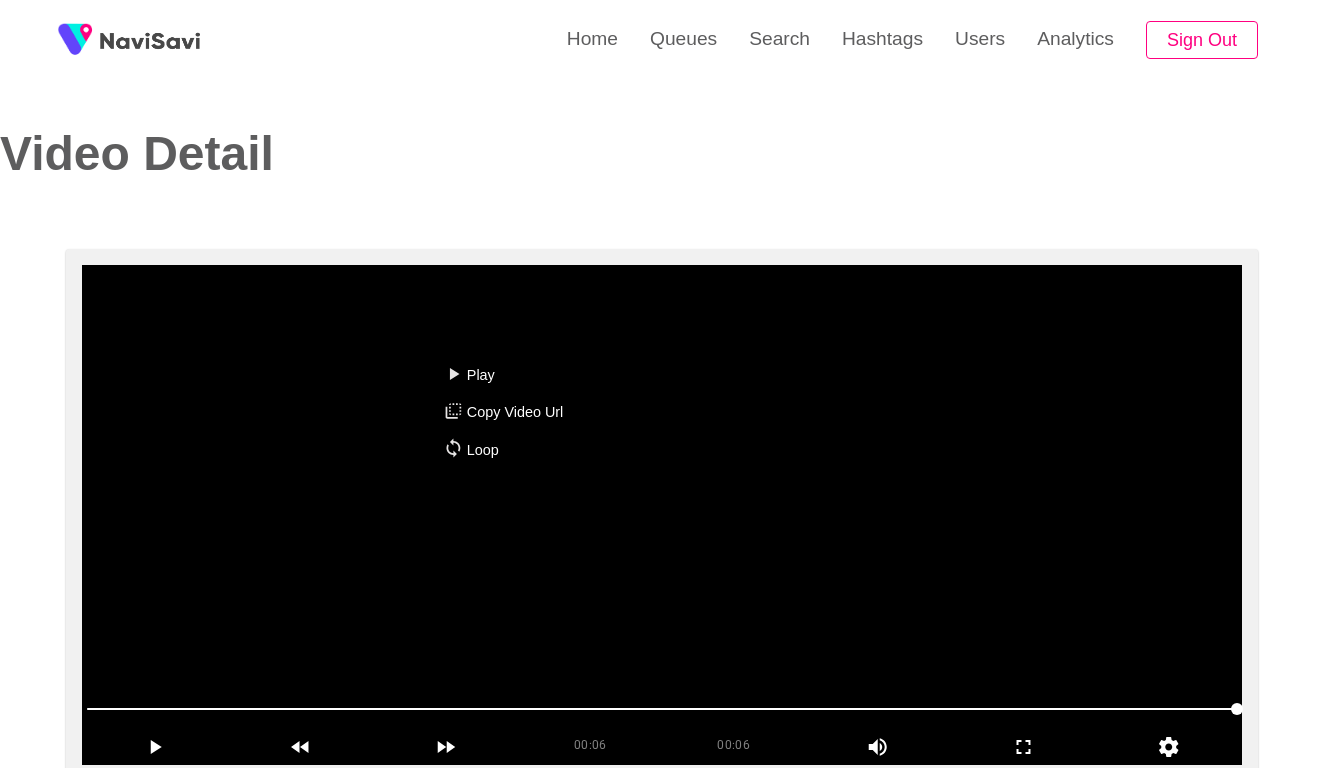click on "Play Copy Video Url Loop" at bounding box center (662, 384) 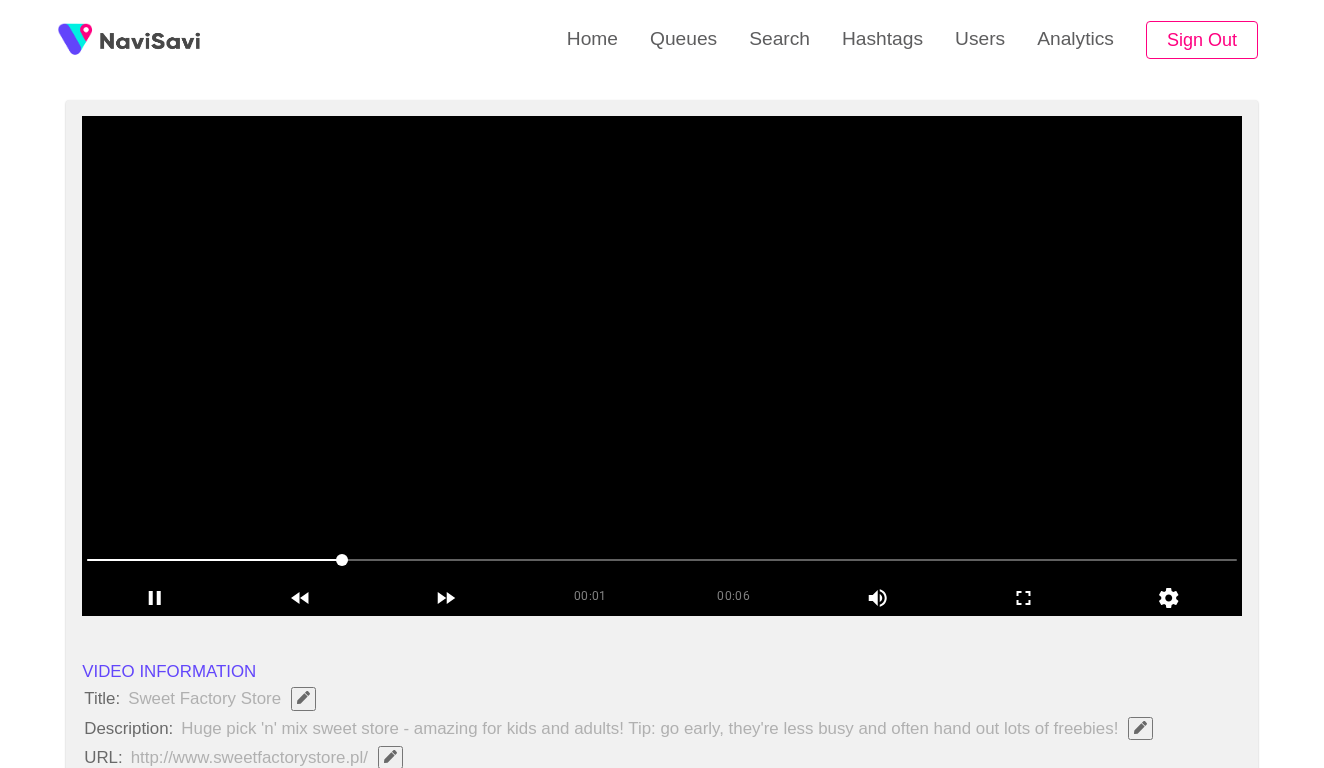 scroll, scrollTop: 150, scrollLeft: 0, axis: vertical 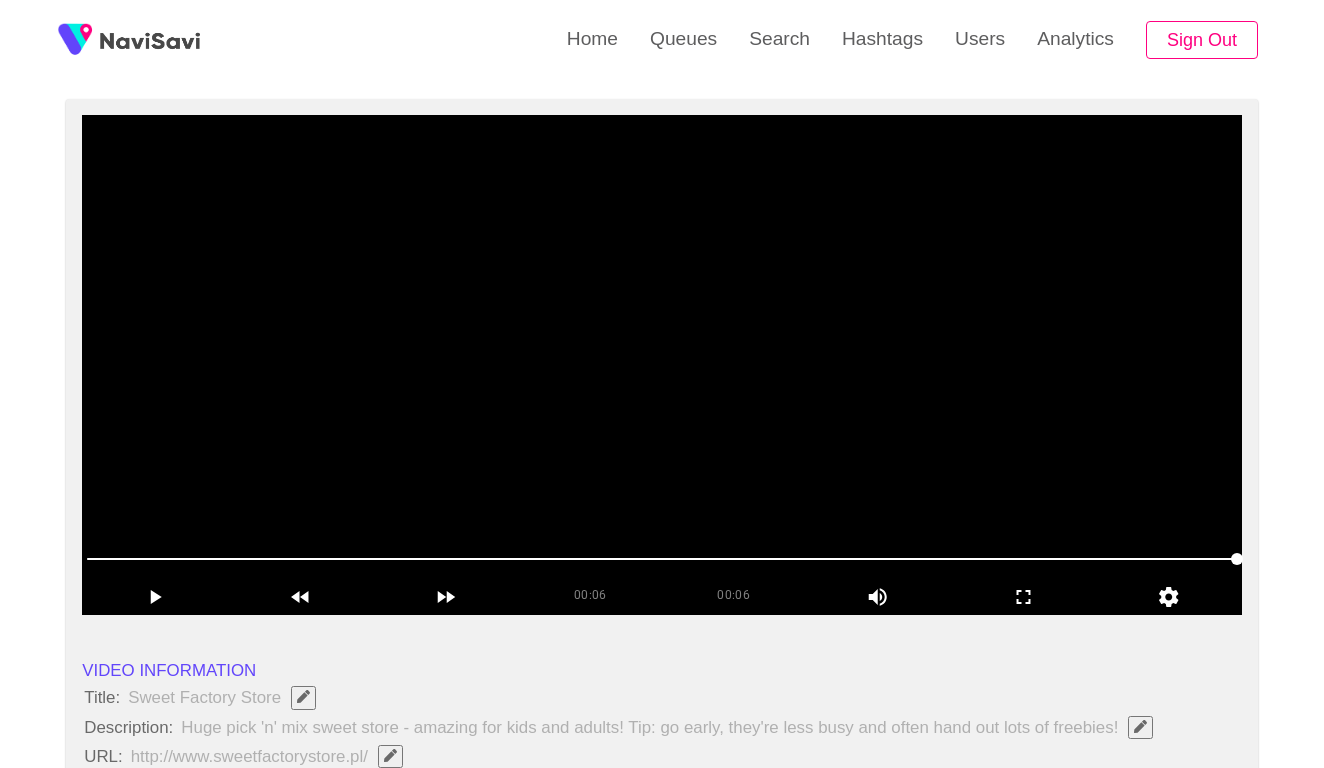 click at bounding box center (662, 365) 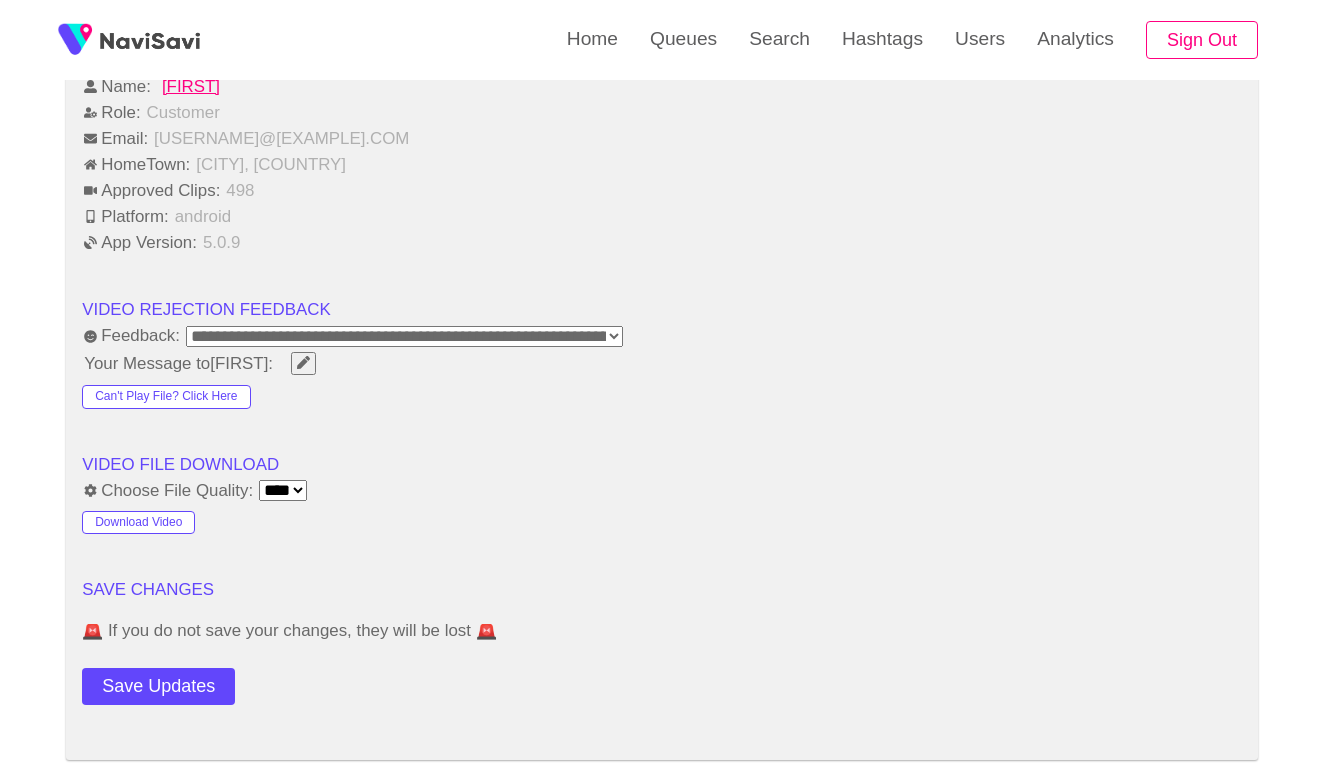 scroll, scrollTop: 2130, scrollLeft: 0, axis: vertical 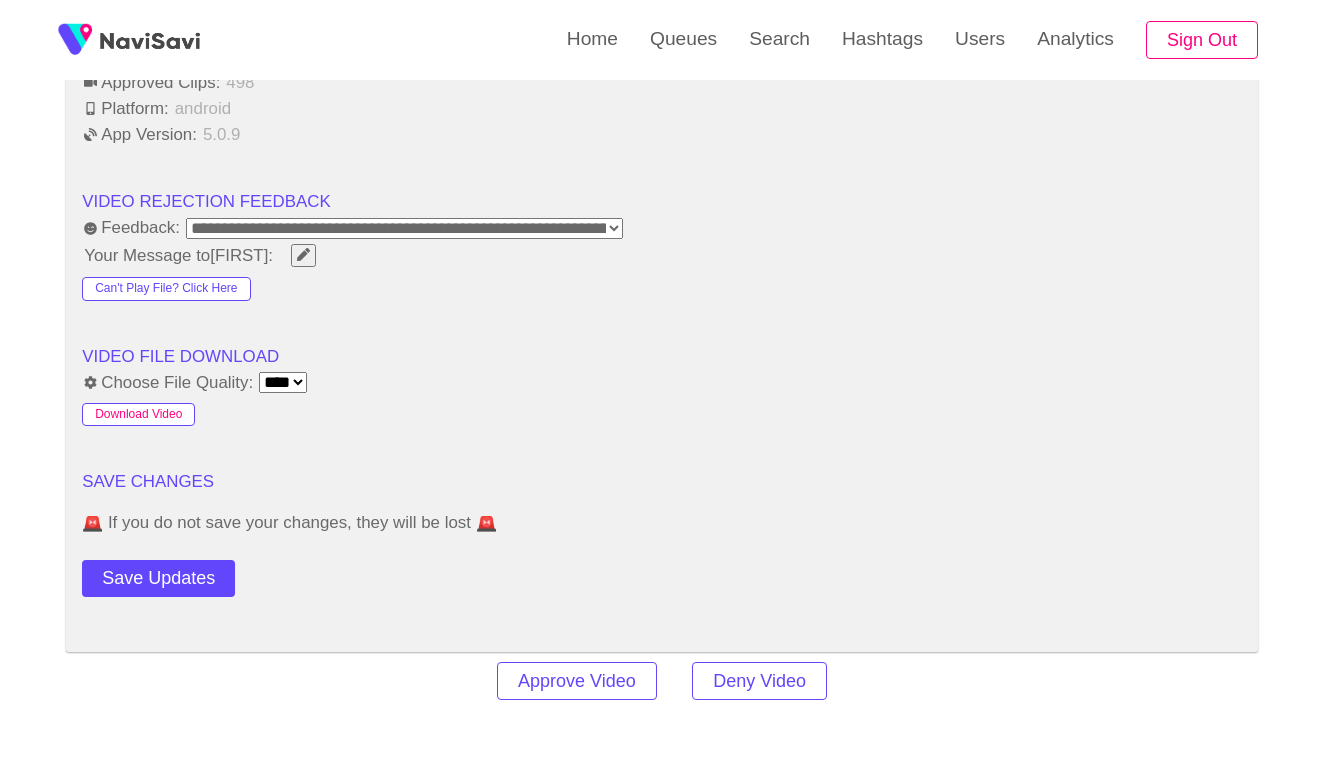 click on "Download Video" at bounding box center [138, 415] 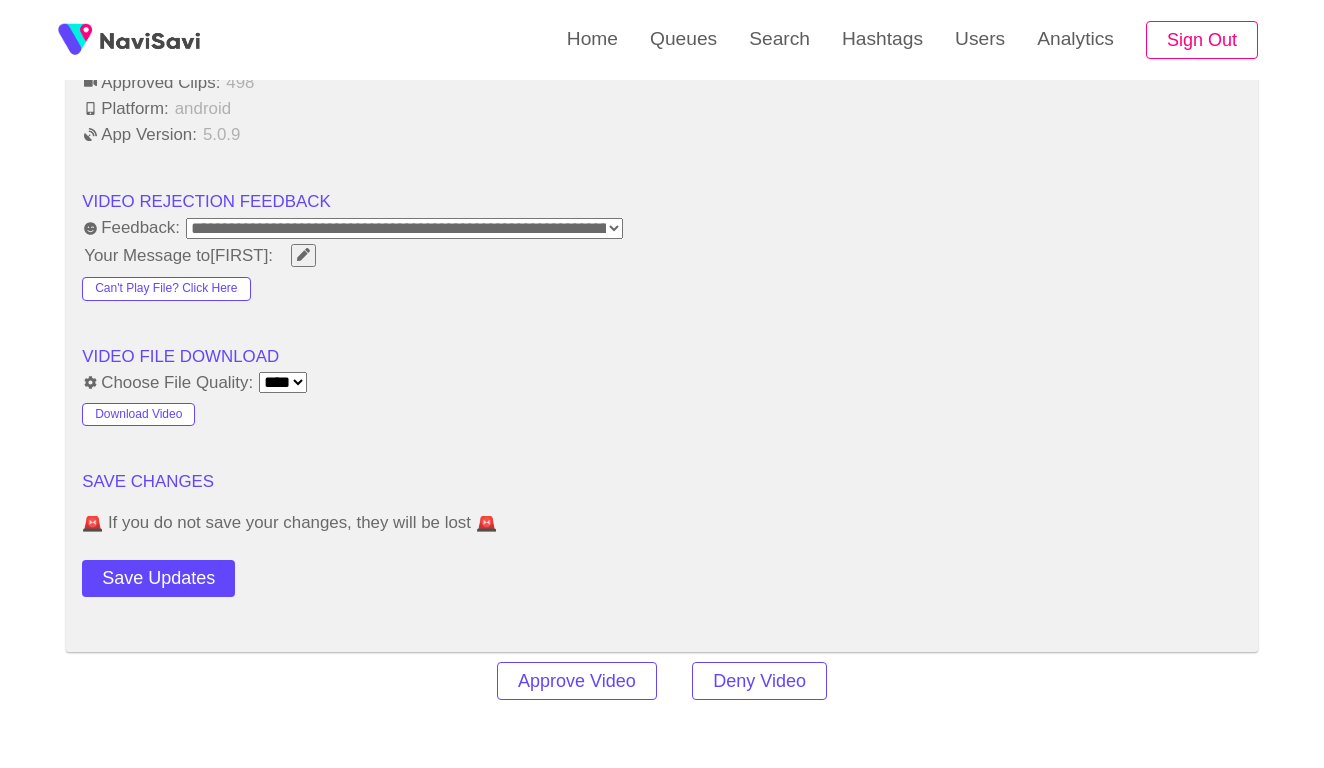 click on "Your Message to  Millie :" at bounding box center (662, 255) 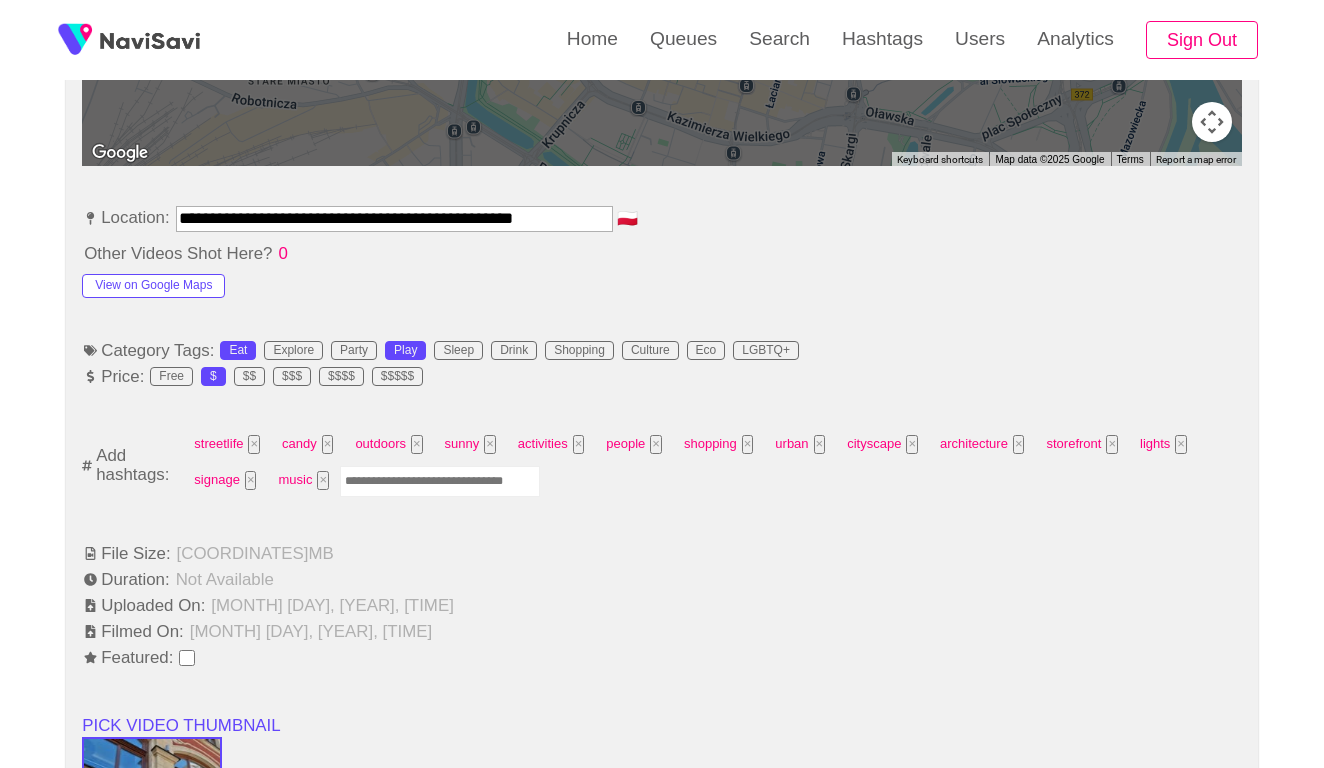 scroll, scrollTop: 1110, scrollLeft: 0, axis: vertical 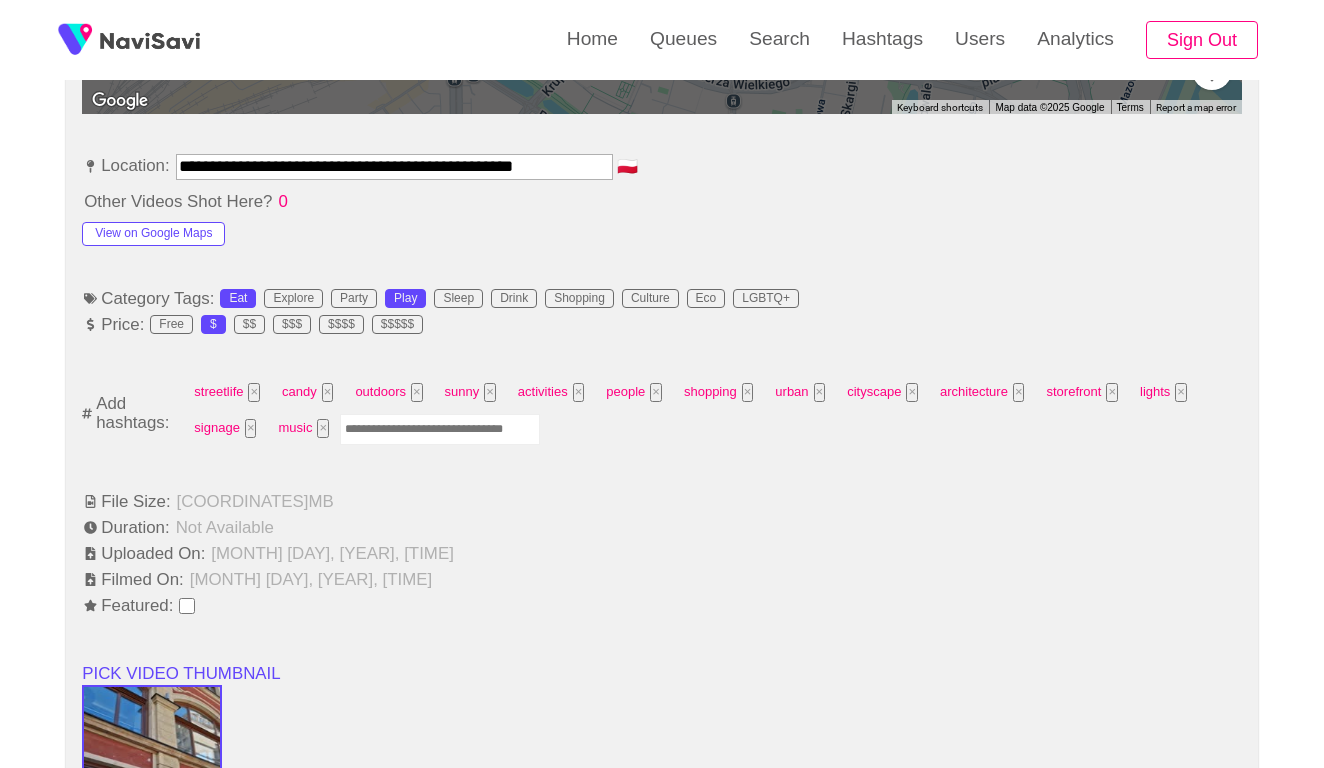 click at bounding box center [440, 429] 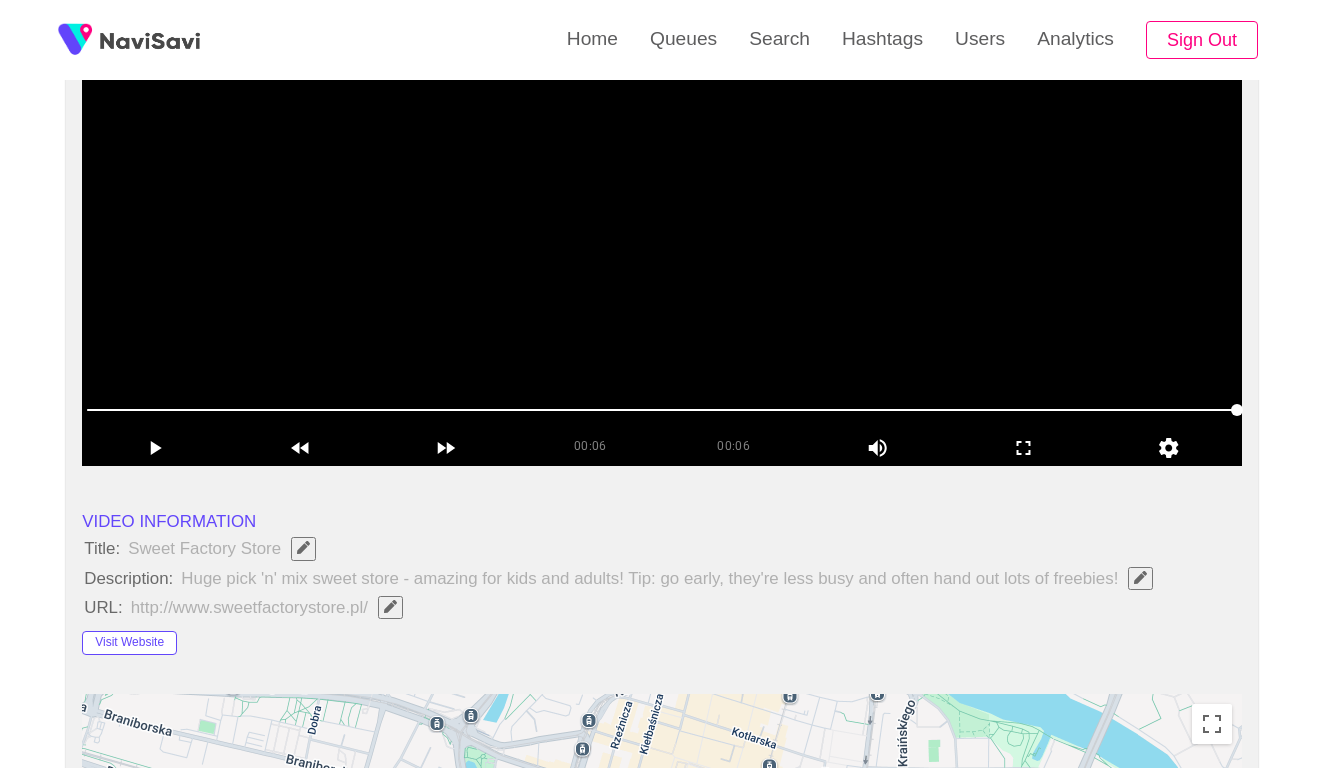 scroll, scrollTop: 305, scrollLeft: 0, axis: vertical 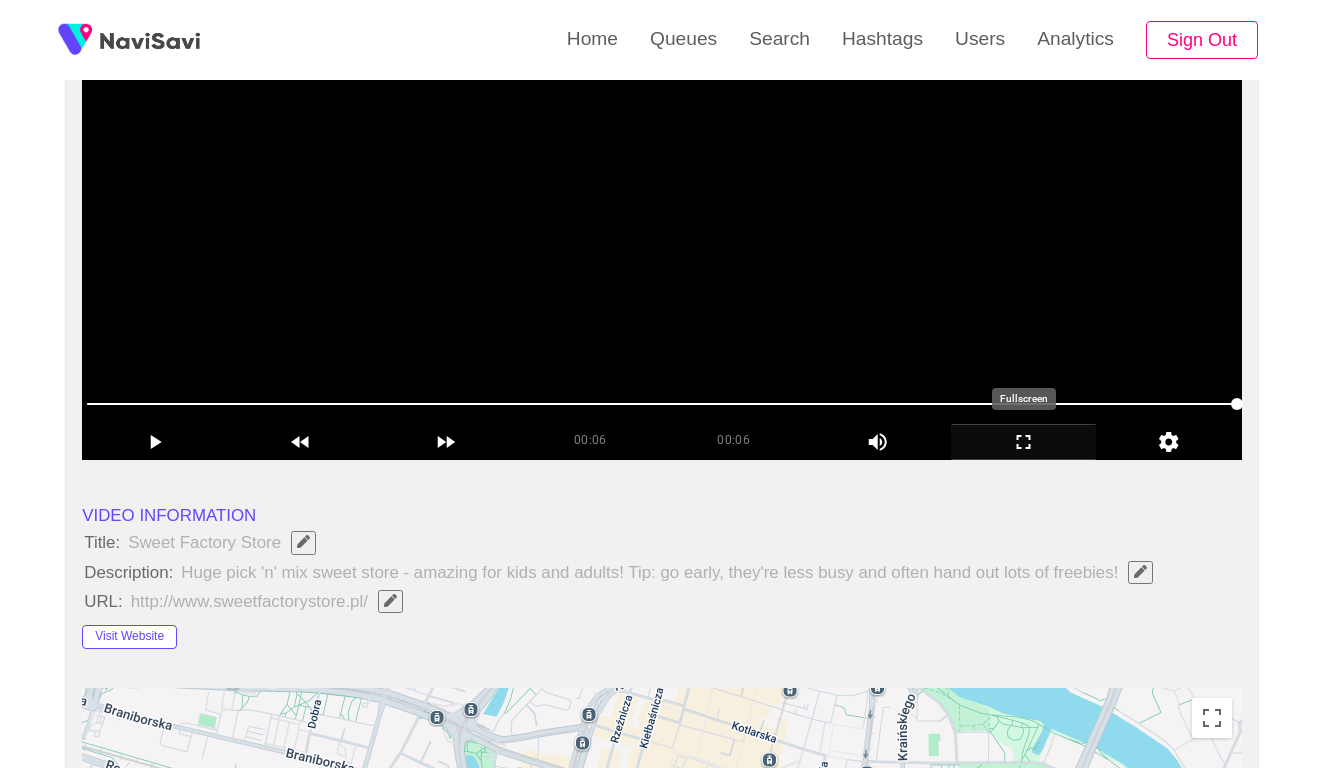 click 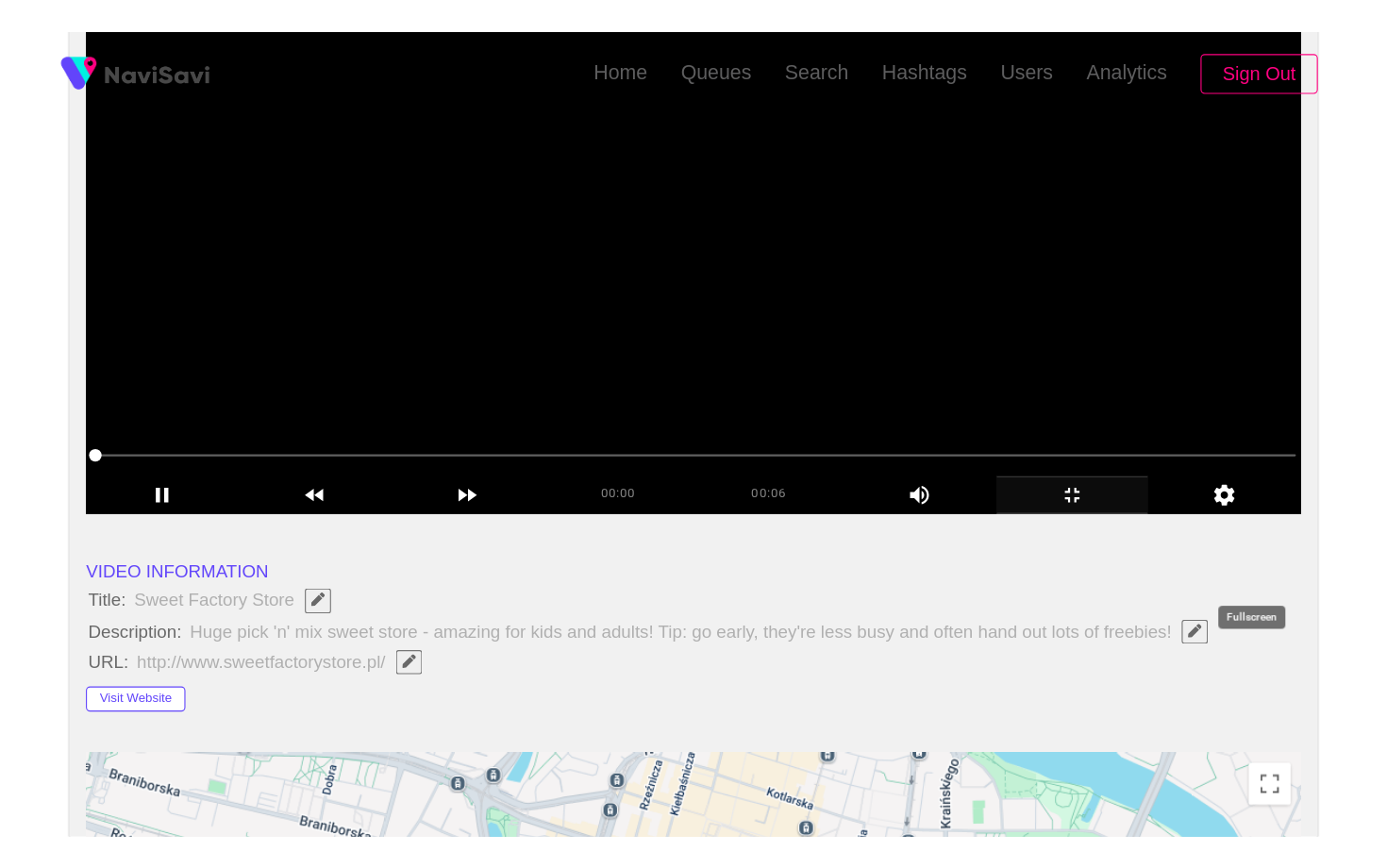 scroll, scrollTop: 0, scrollLeft: 0, axis: both 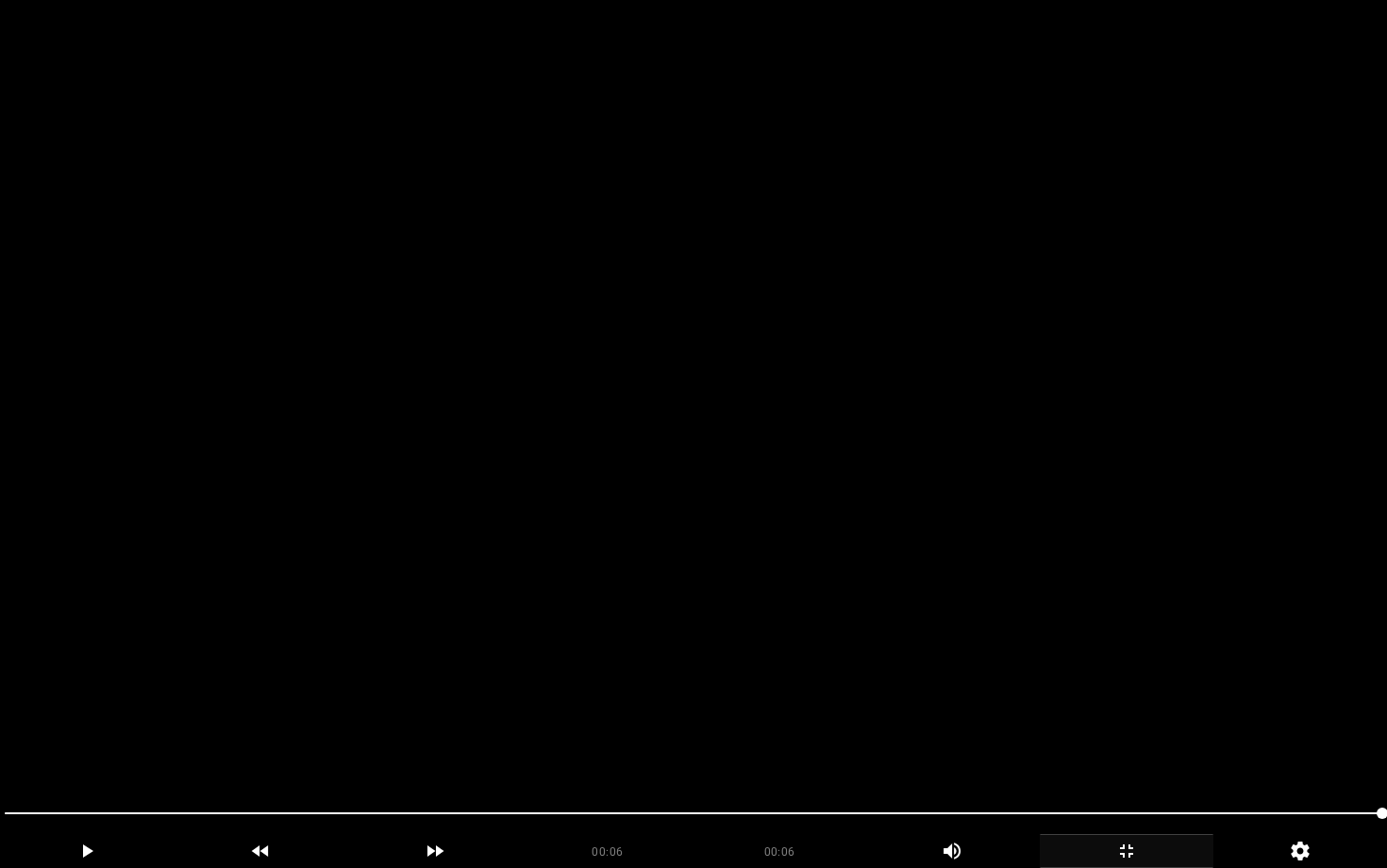 click 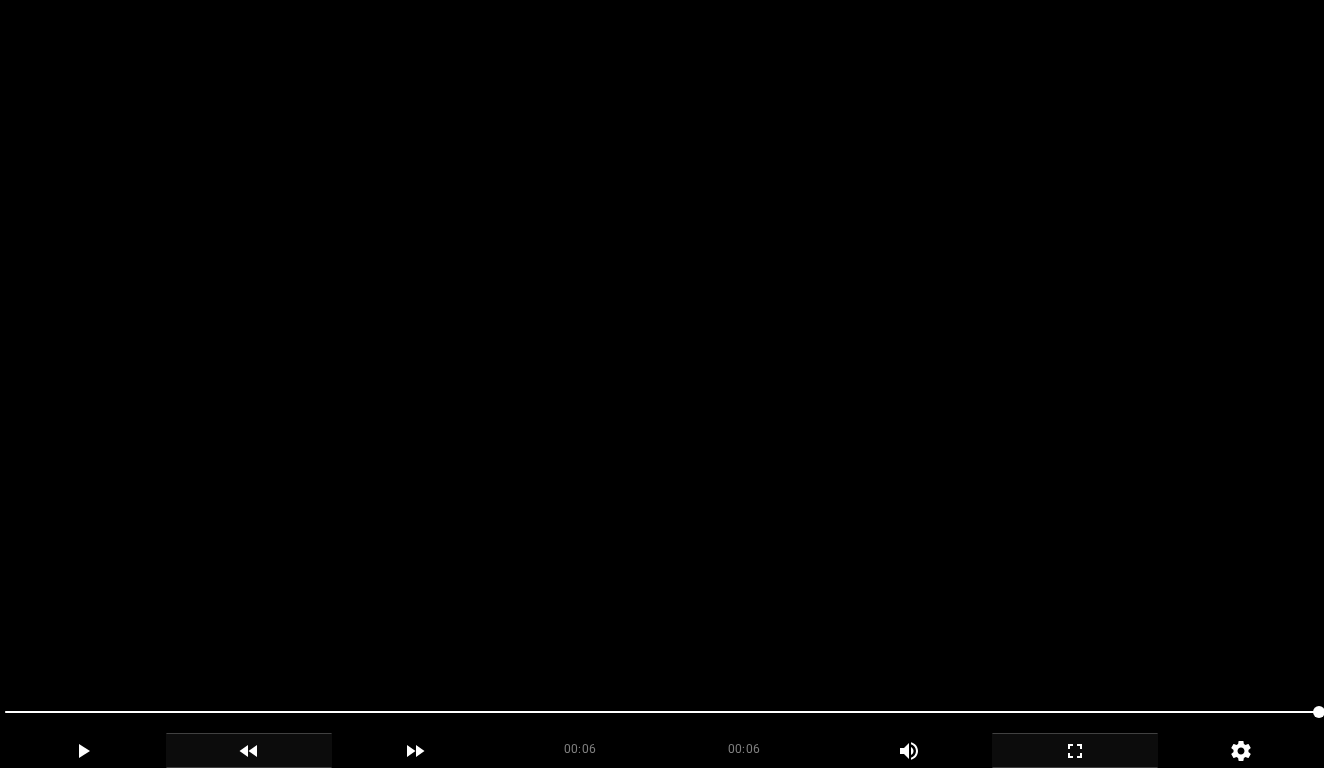 scroll, scrollTop: 0, scrollLeft: 0, axis: both 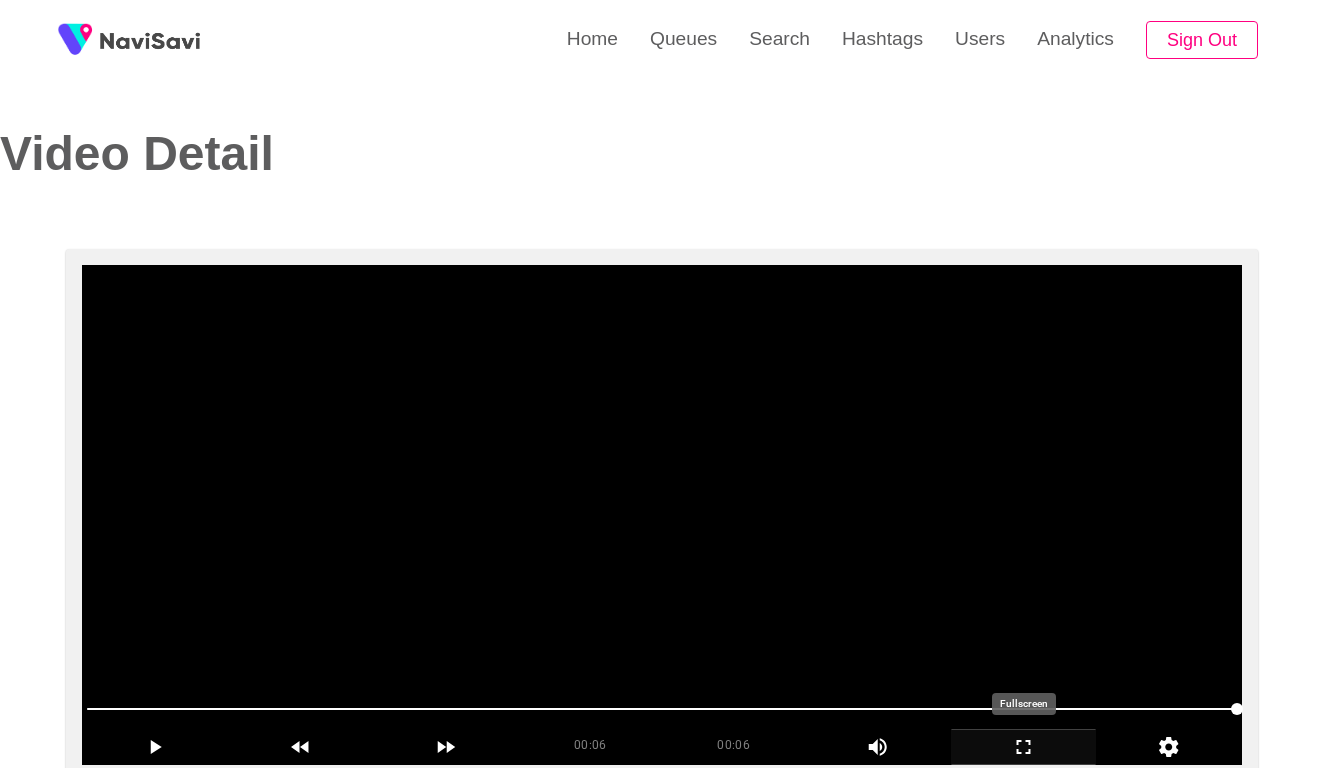 click at bounding box center [662, 515] 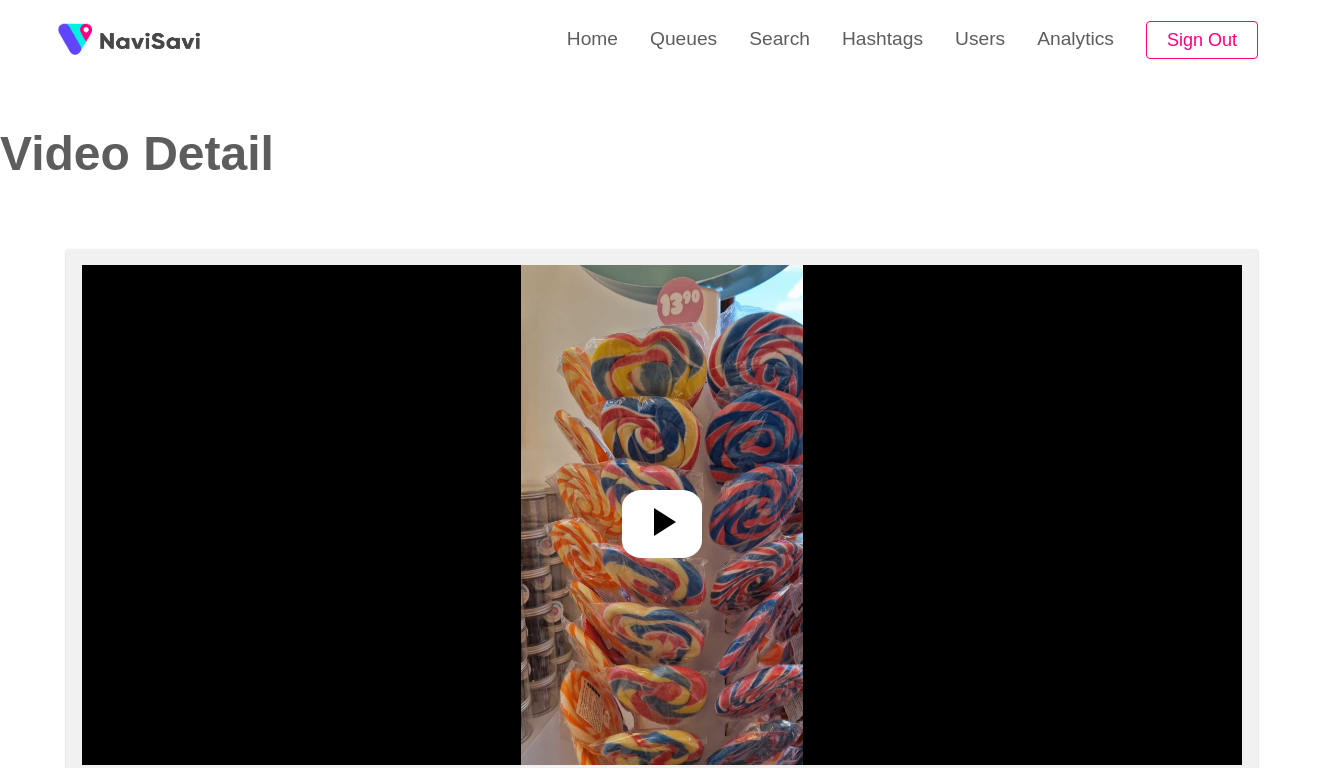 select on "**********" 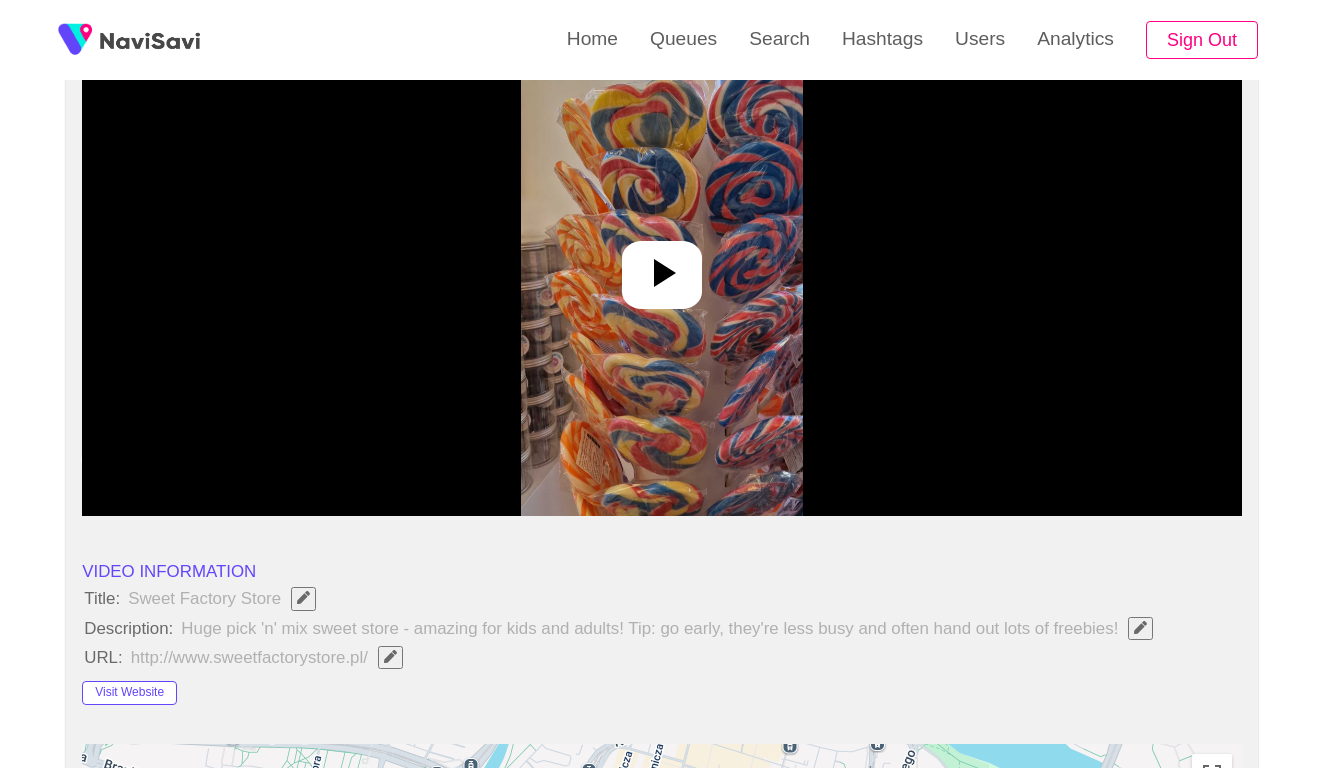 scroll, scrollTop: 294, scrollLeft: 0, axis: vertical 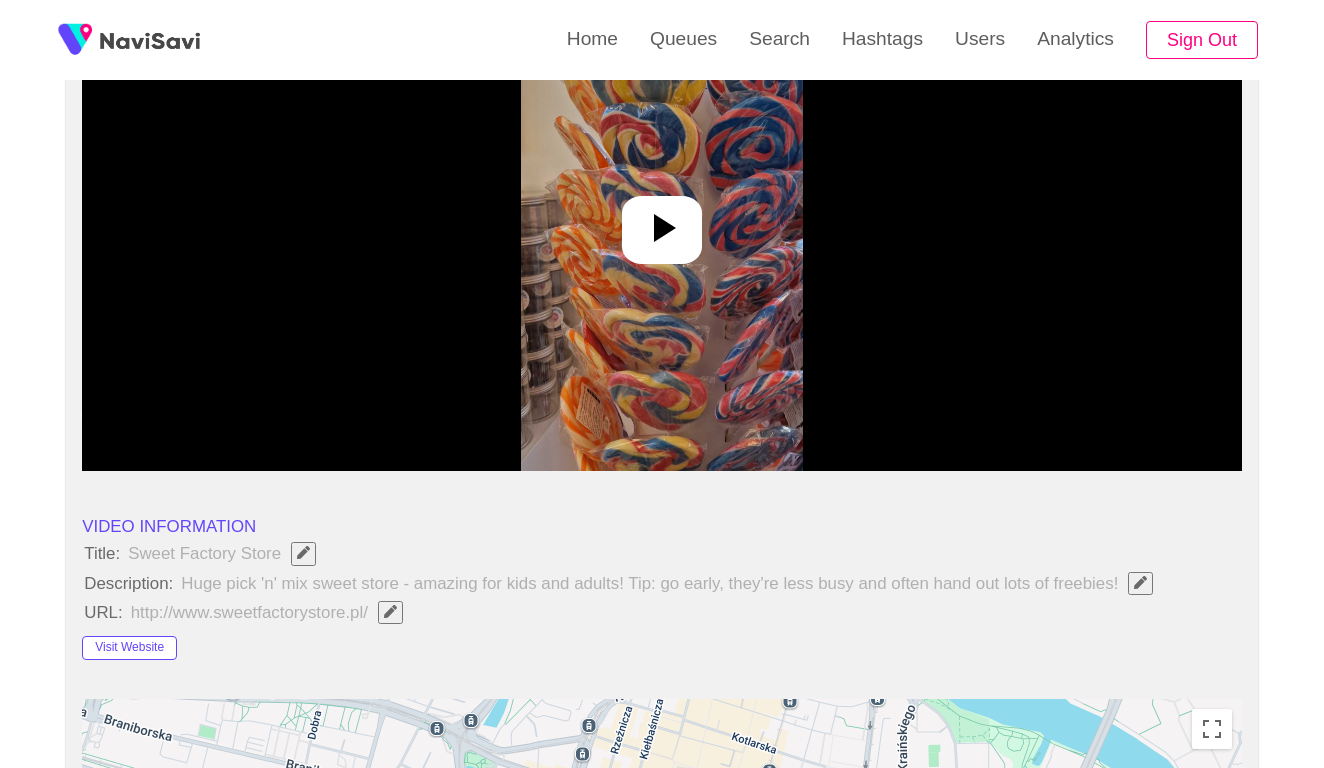click at bounding box center (662, 221) 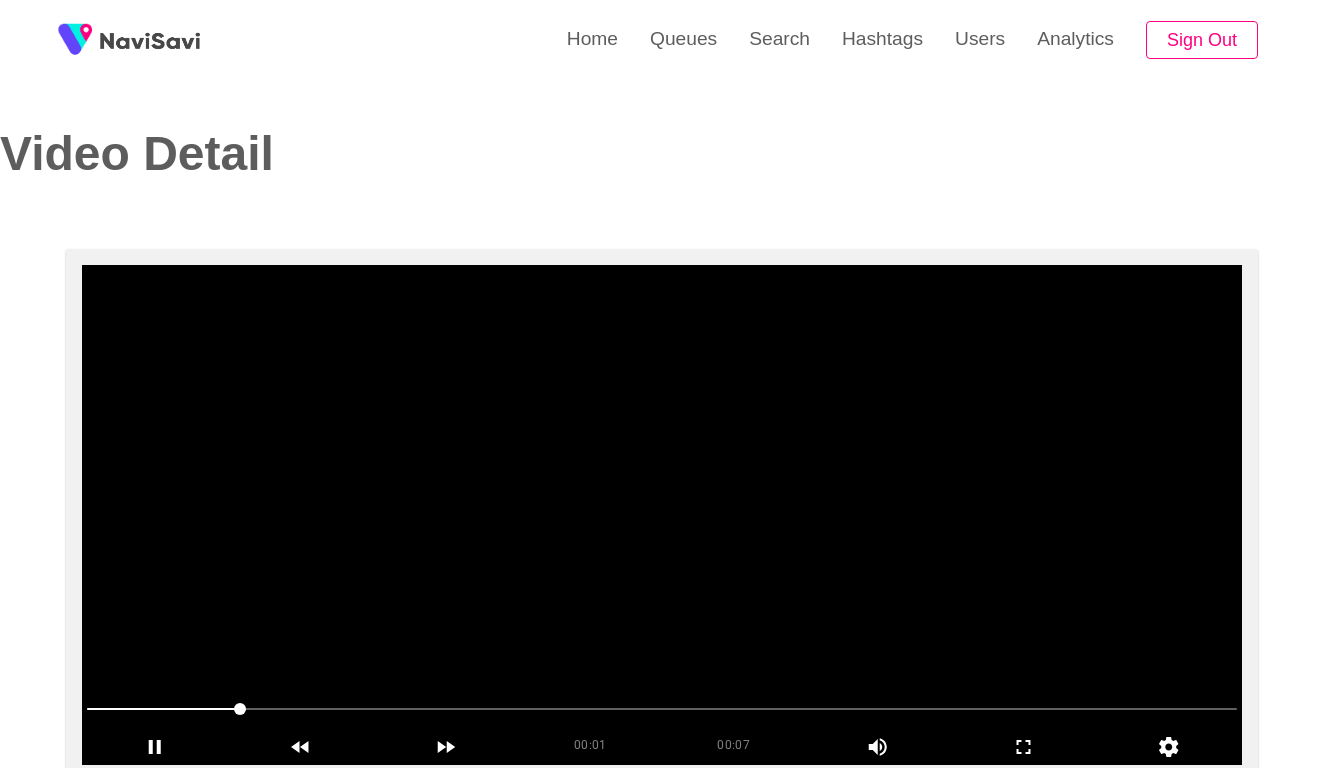scroll, scrollTop: 0, scrollLeft: 0, axis: both 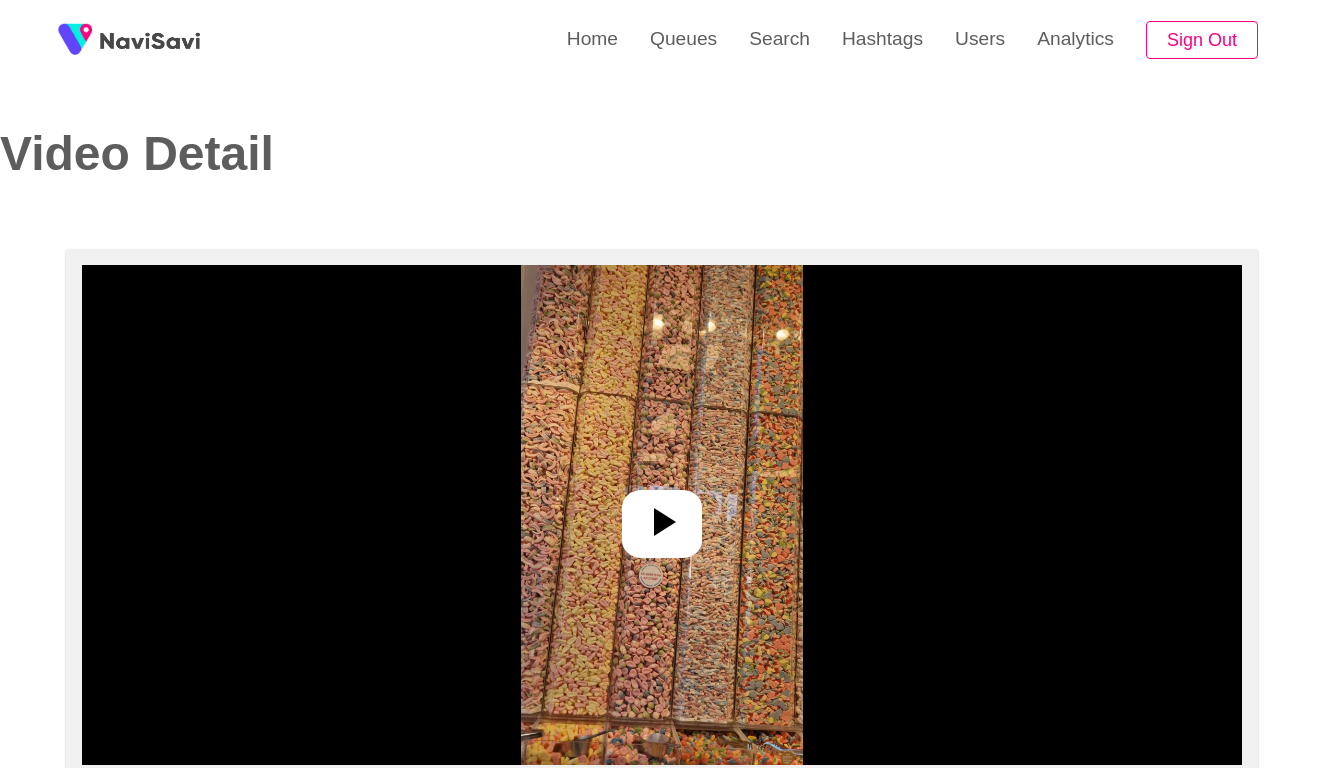 select on "**********" 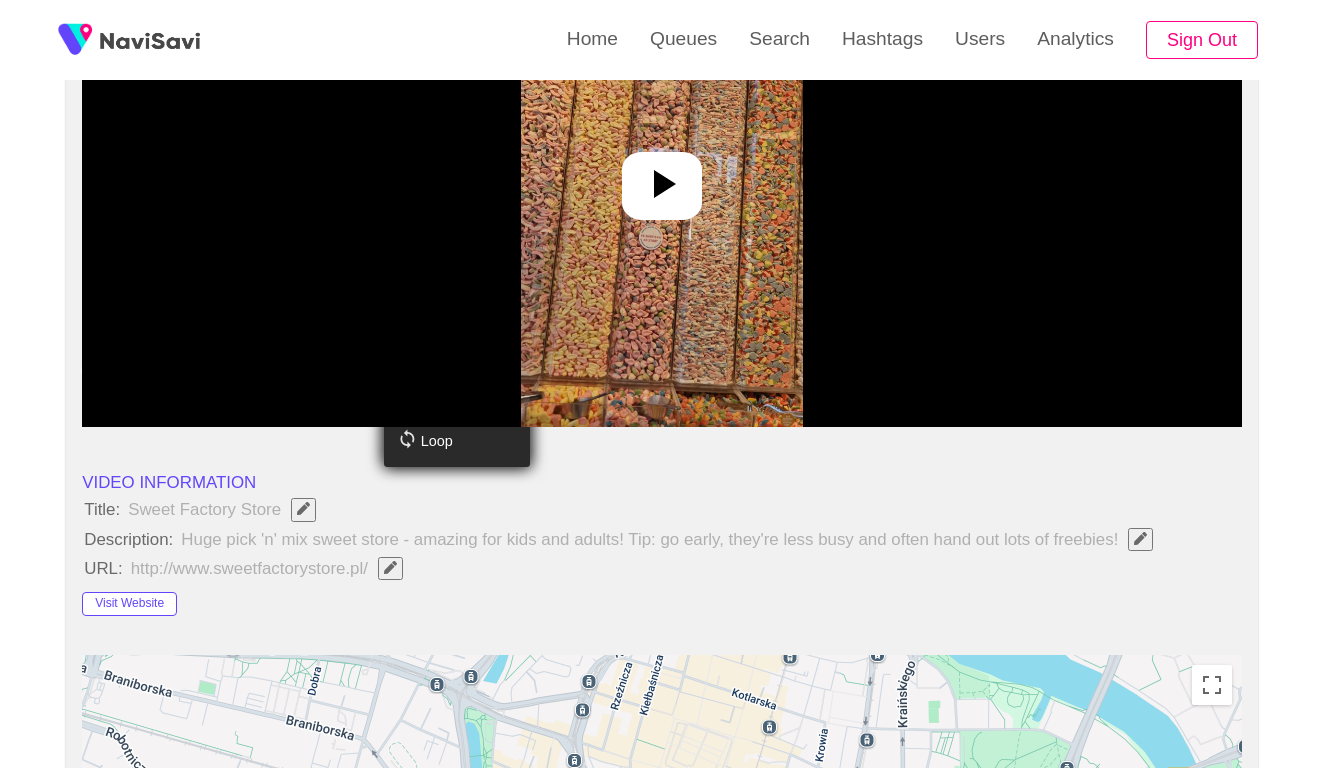 scroll, scrollTop: 343, scrollLeft: 0, axis: vertical 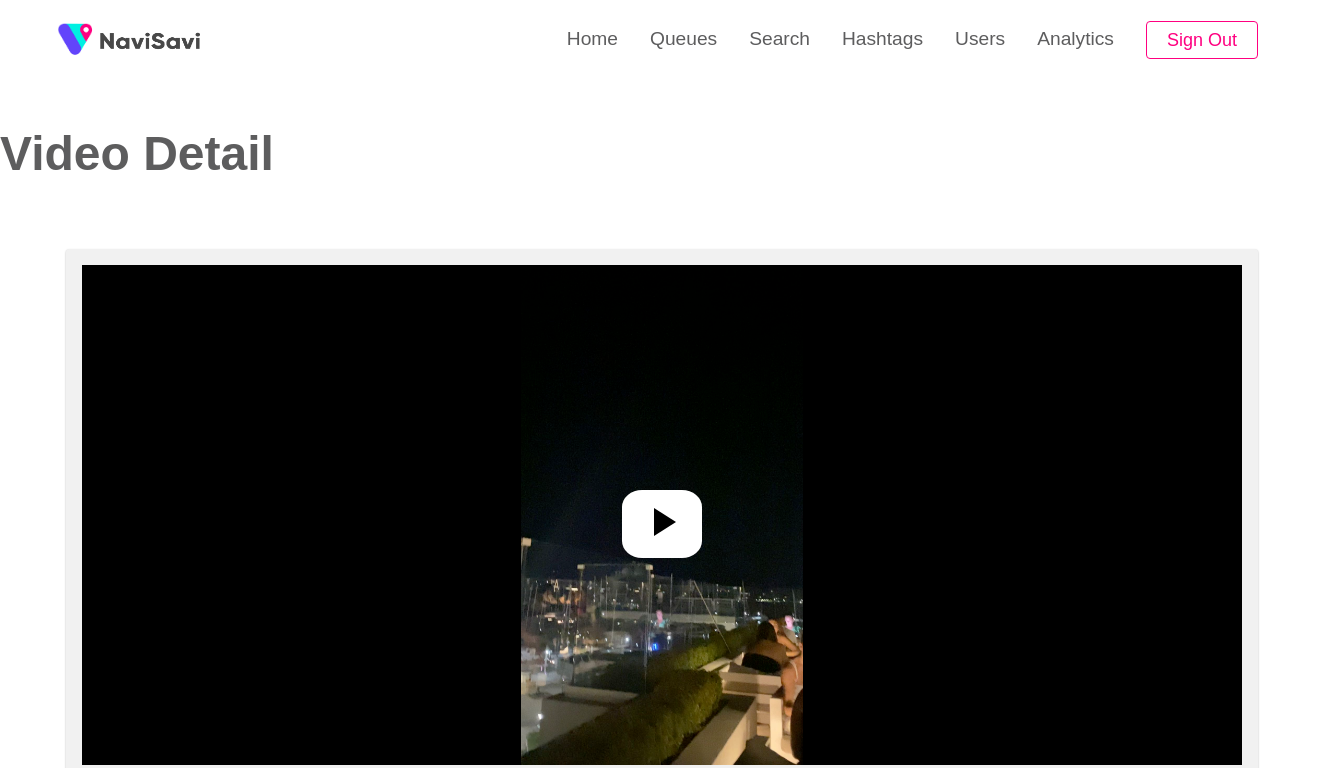 select on "**********" 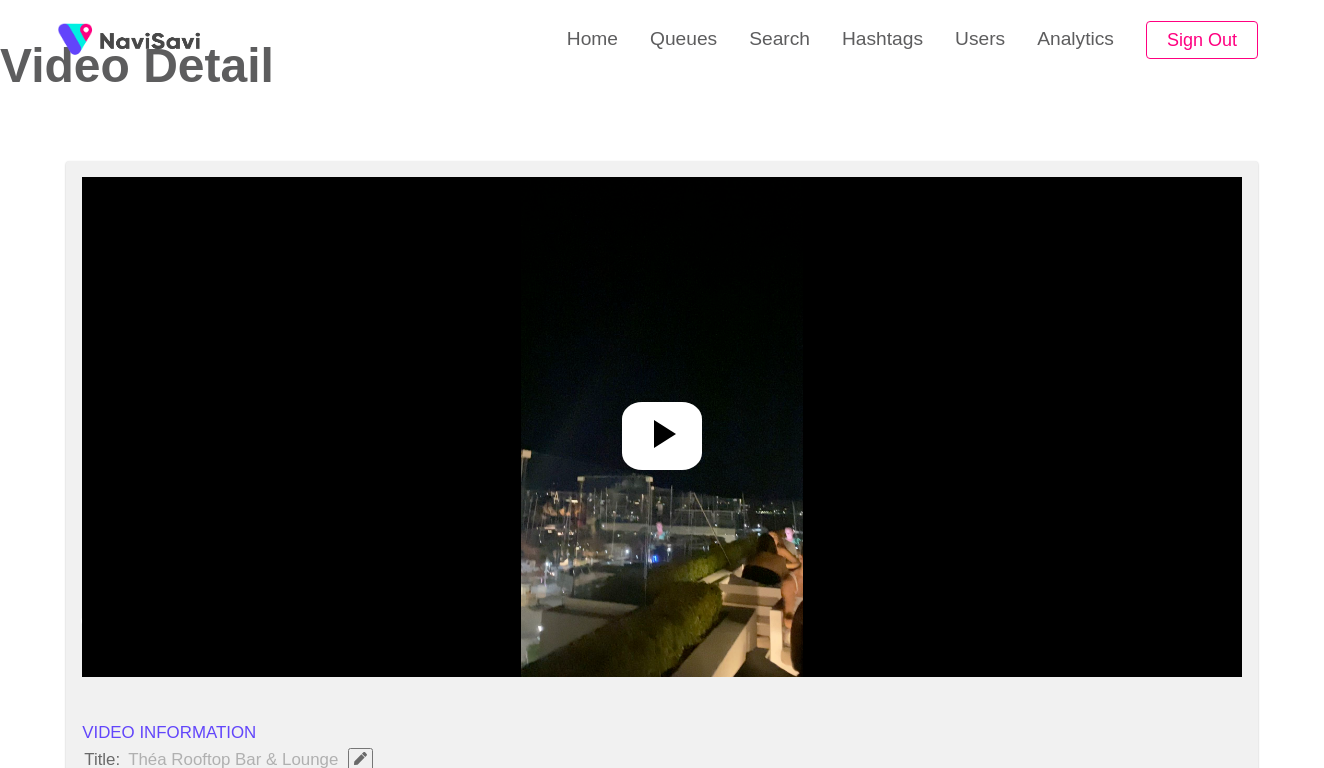 scroll, scrollTop: 107, scrollLeft: 0, axis: vertical 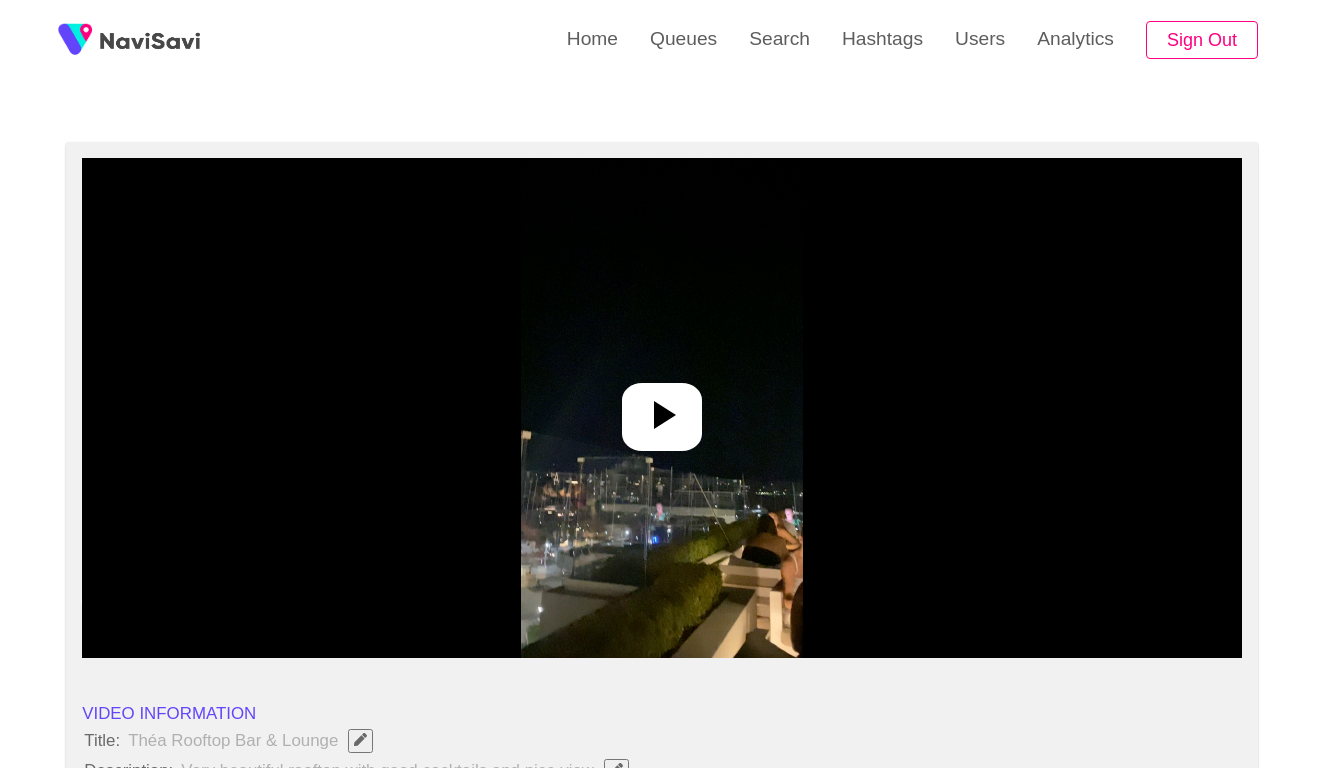 click at bounding box center (661, 408) 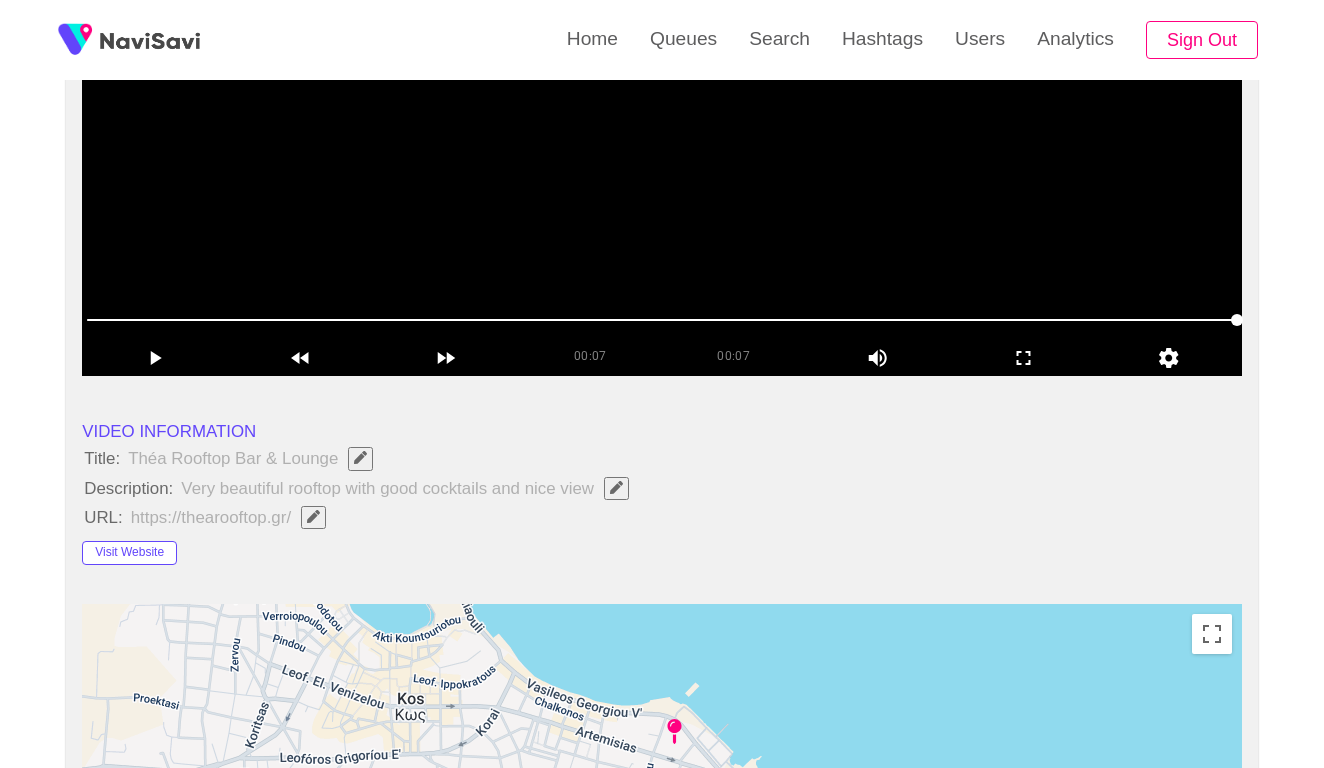 scroll, scrollTop: 390, scrollLeft: 0, axis: vertical 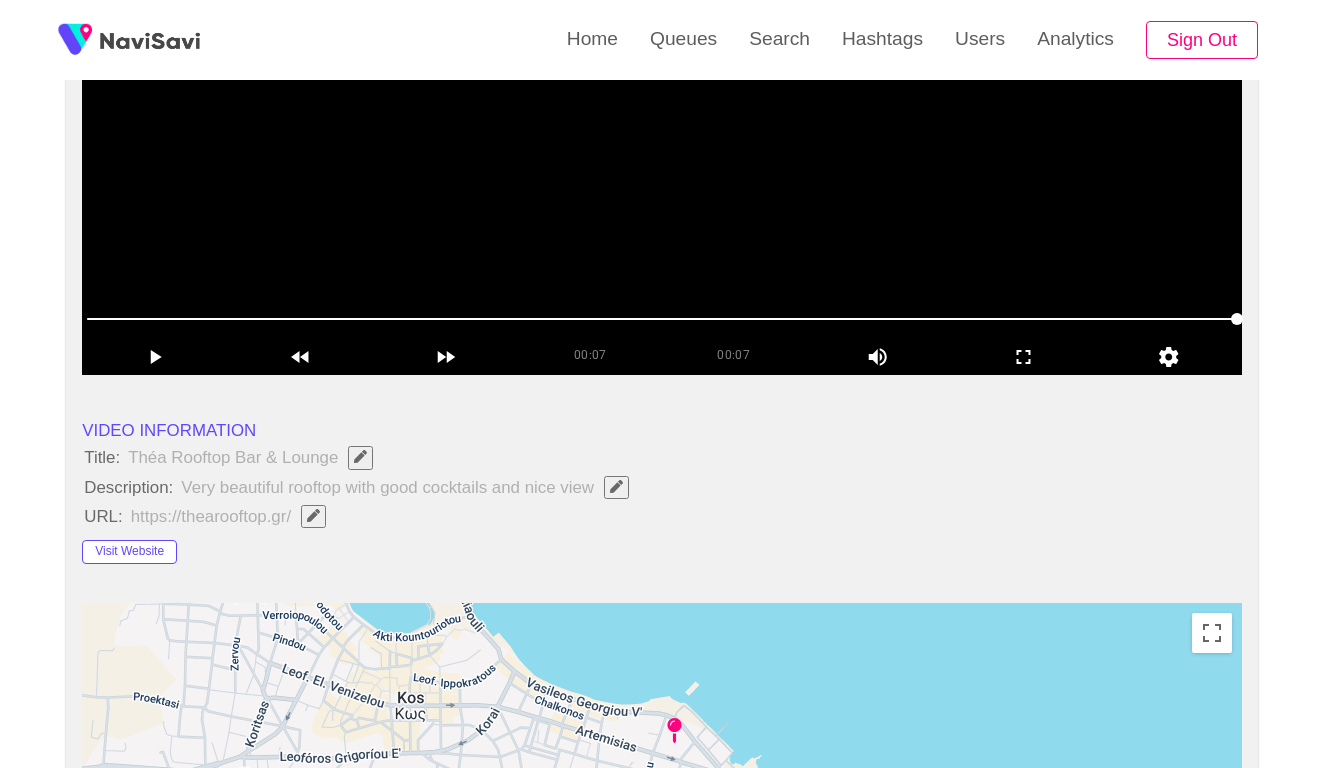 click at bounding box center (662, 125) 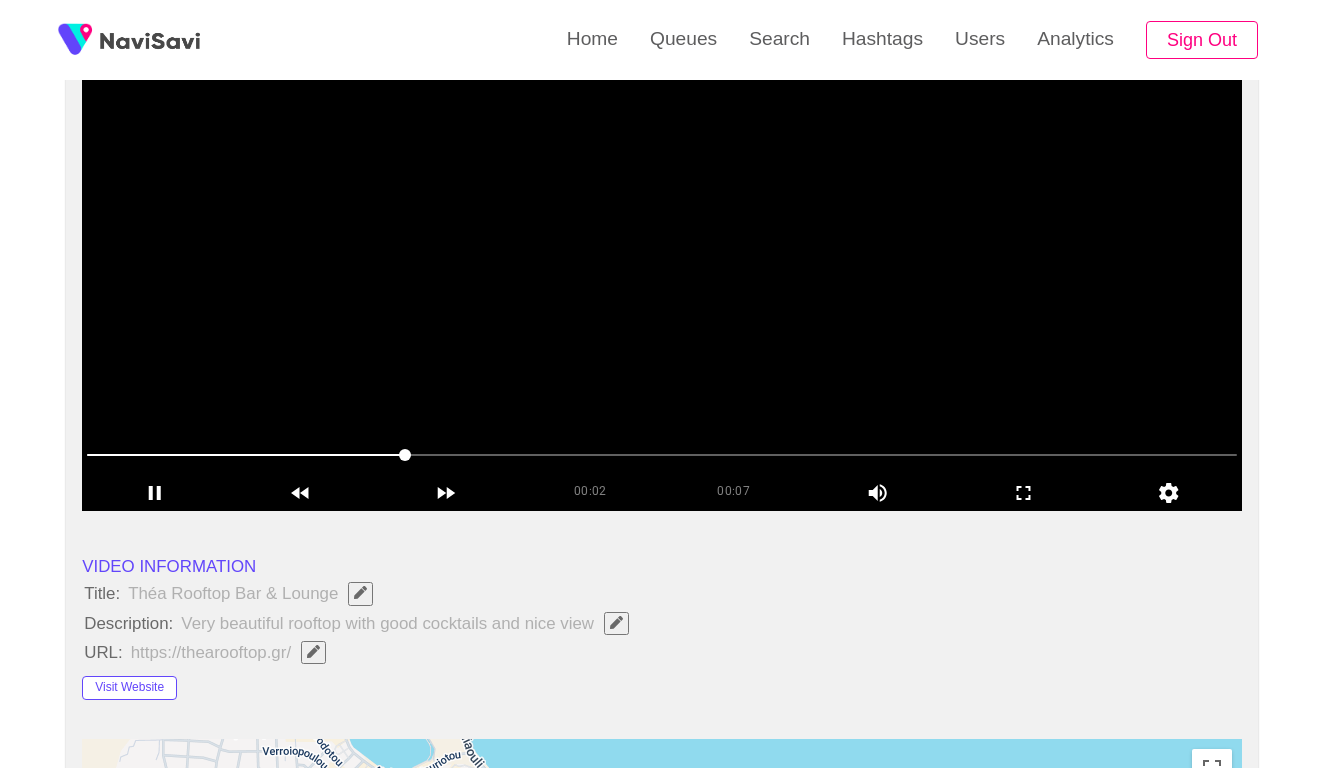 scroll, scrollTop: 231, scrollLeft: 0, axis: vertical 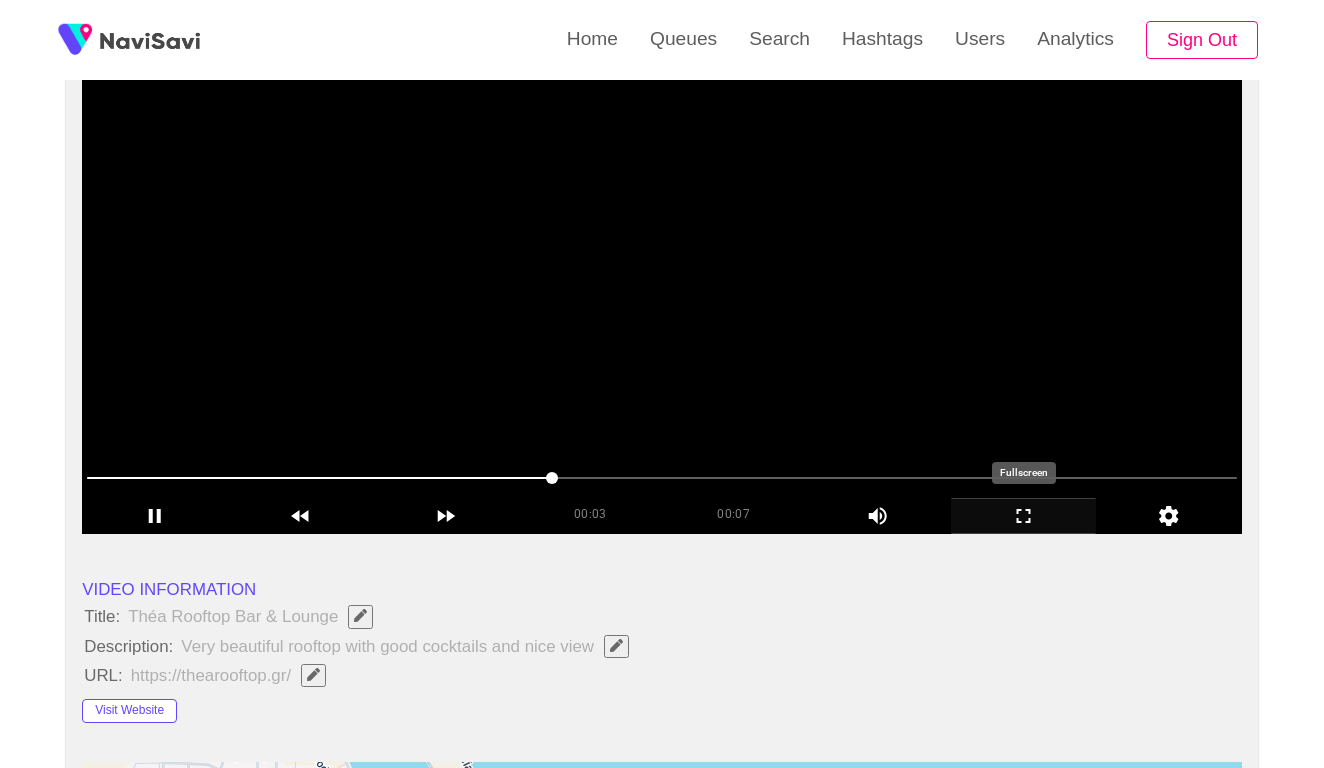 click 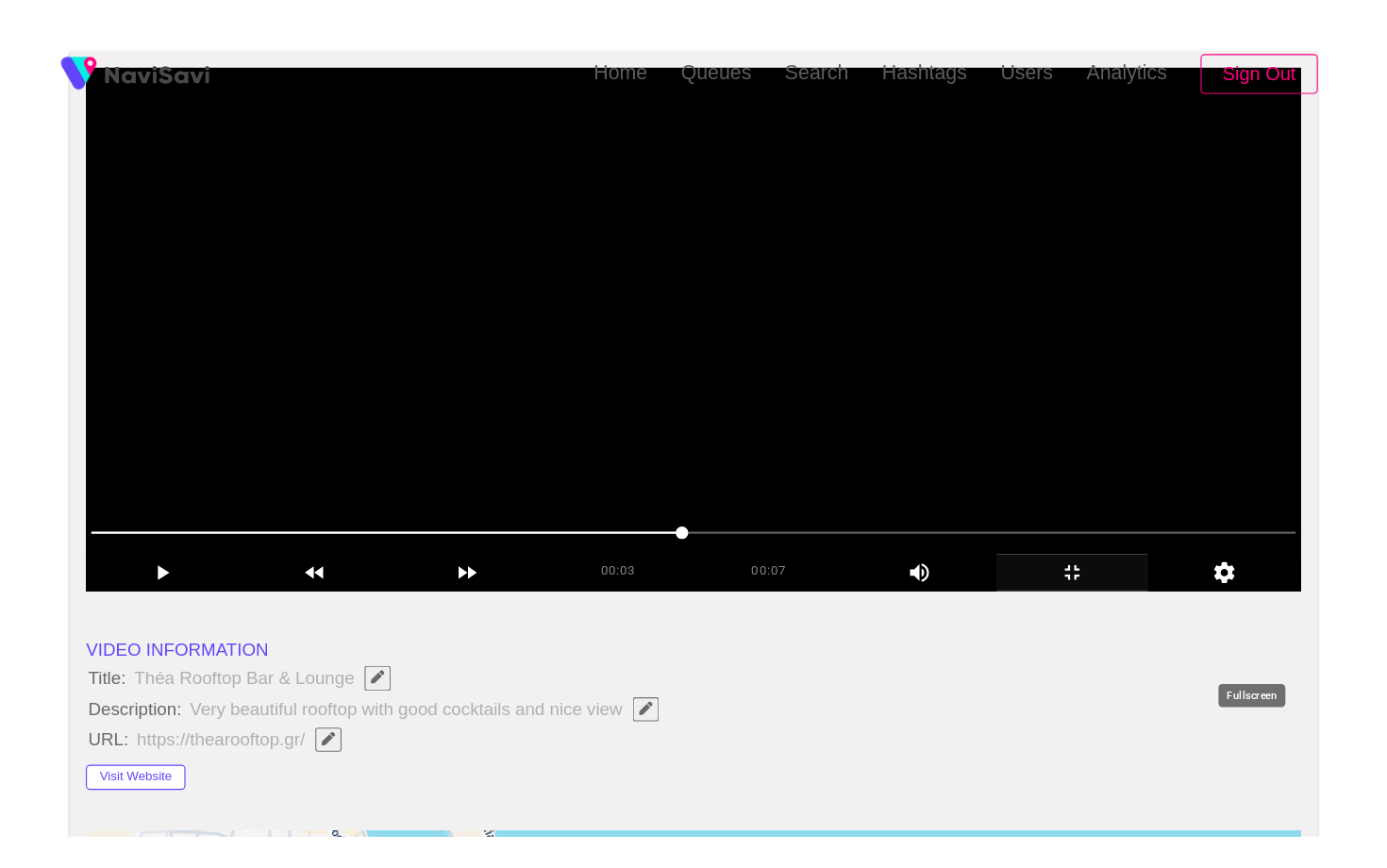 scroll, scrollTop: 0, scrollLeft: 0, axis: both 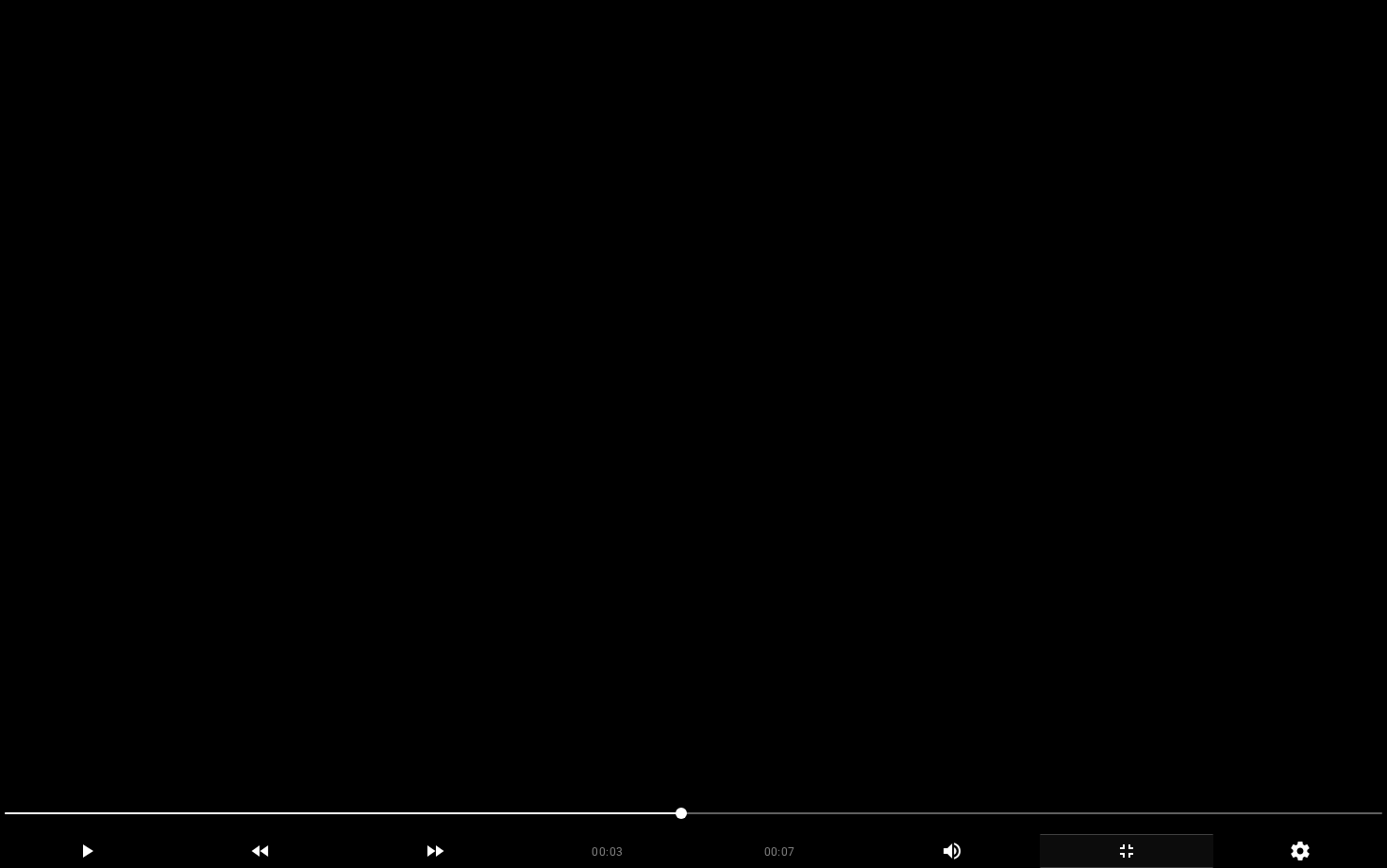click at bounding box center (694, 434) 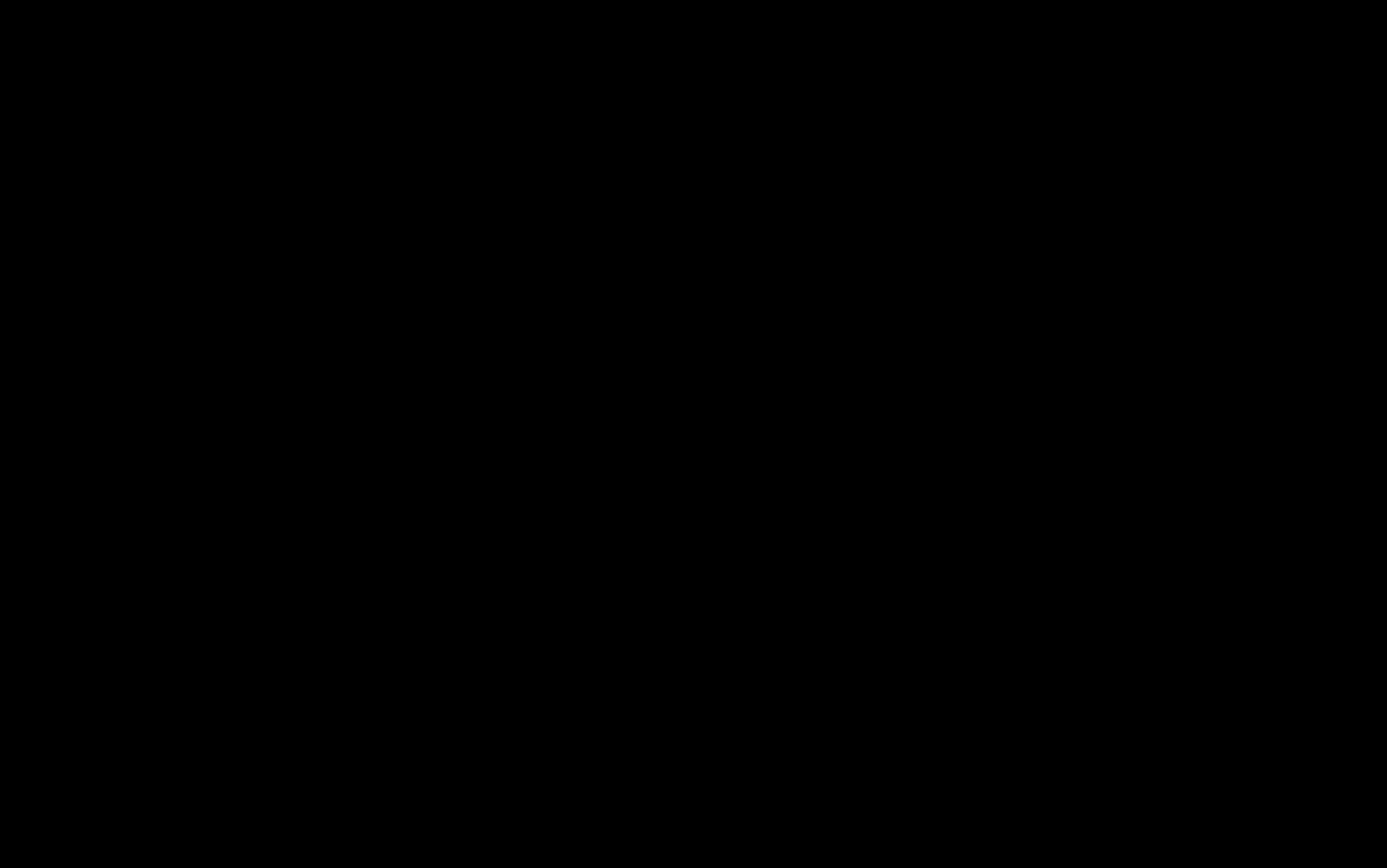 click at bounding box center (694, 813) 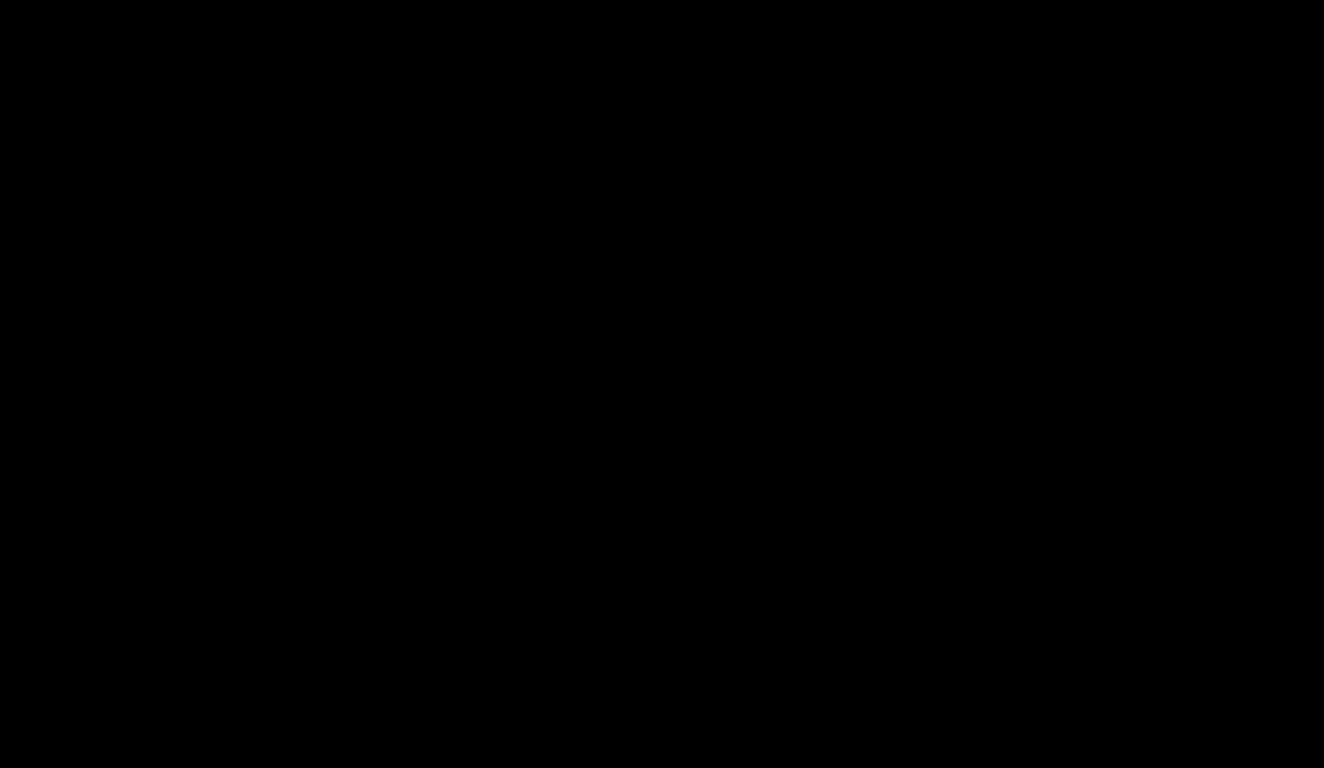 scroll, scrollTop: 2053, scrollLeft: 0, axis: vertical 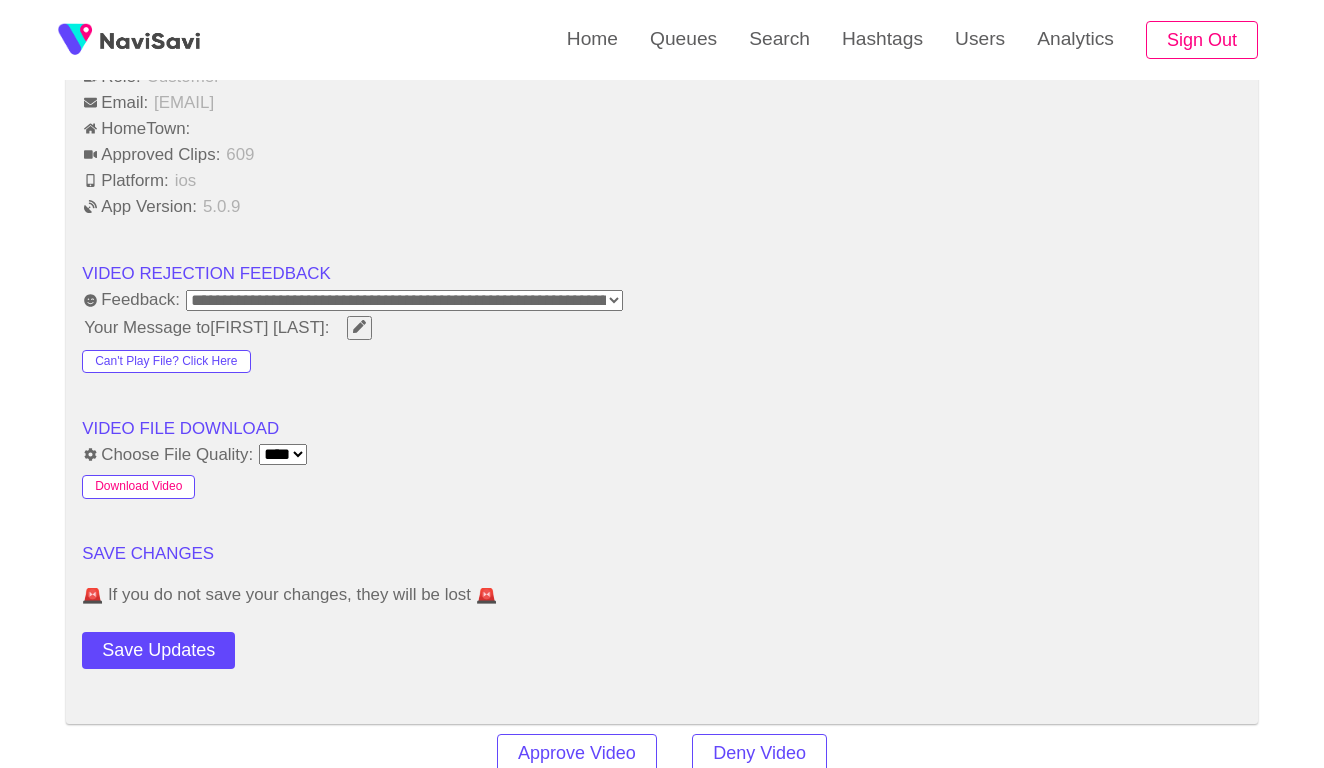 click on "Download Video" at bounding box center (138, 487) 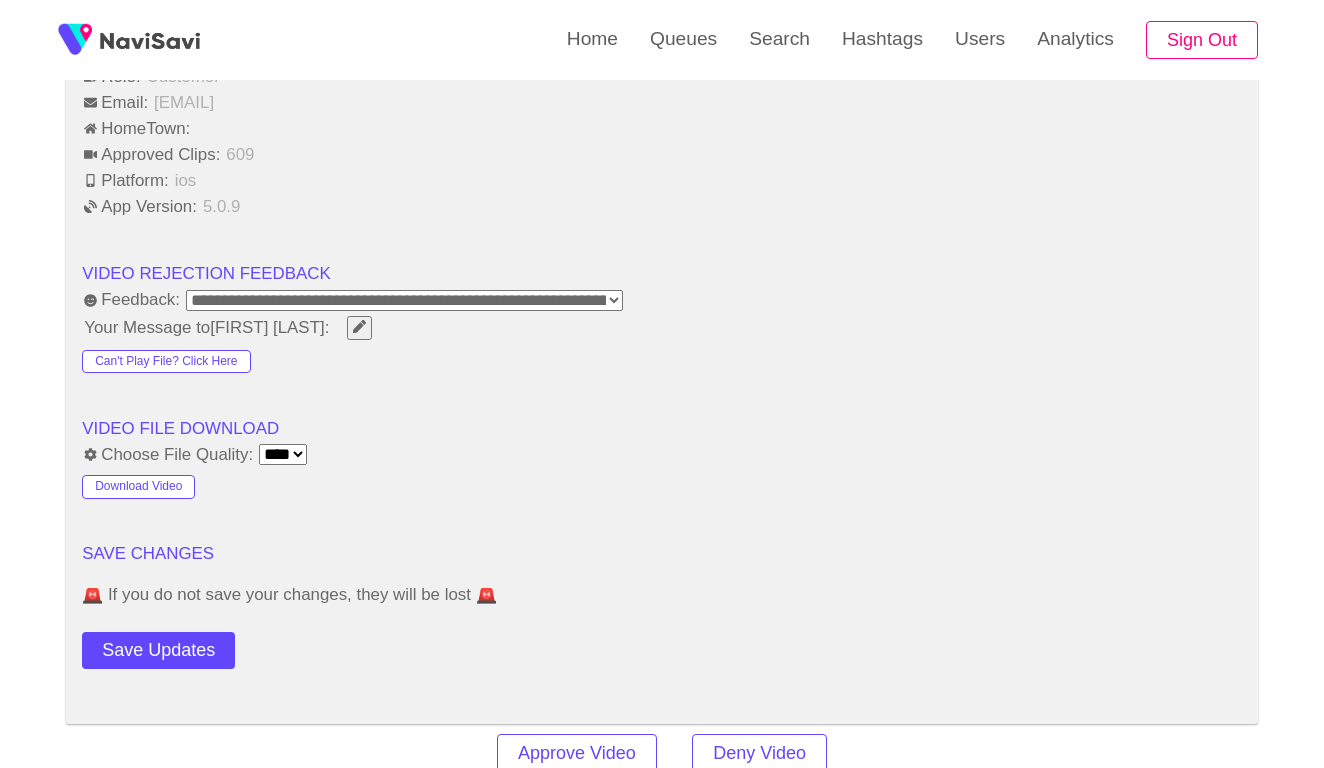 click on "Choose File Quality:   **** ****" at bounding box center (662, 455) 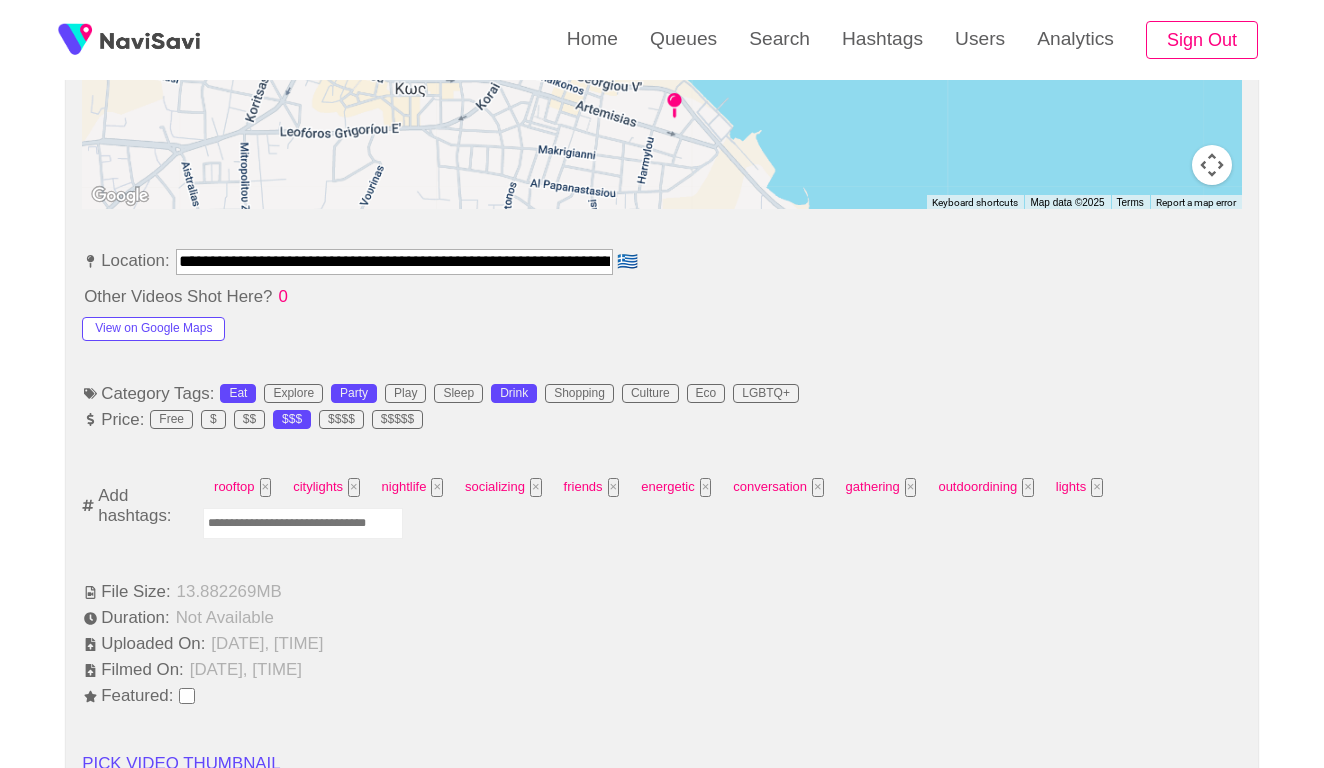 scroll, scrollTop: 1046, scrollLeft: 0, axis: vertical 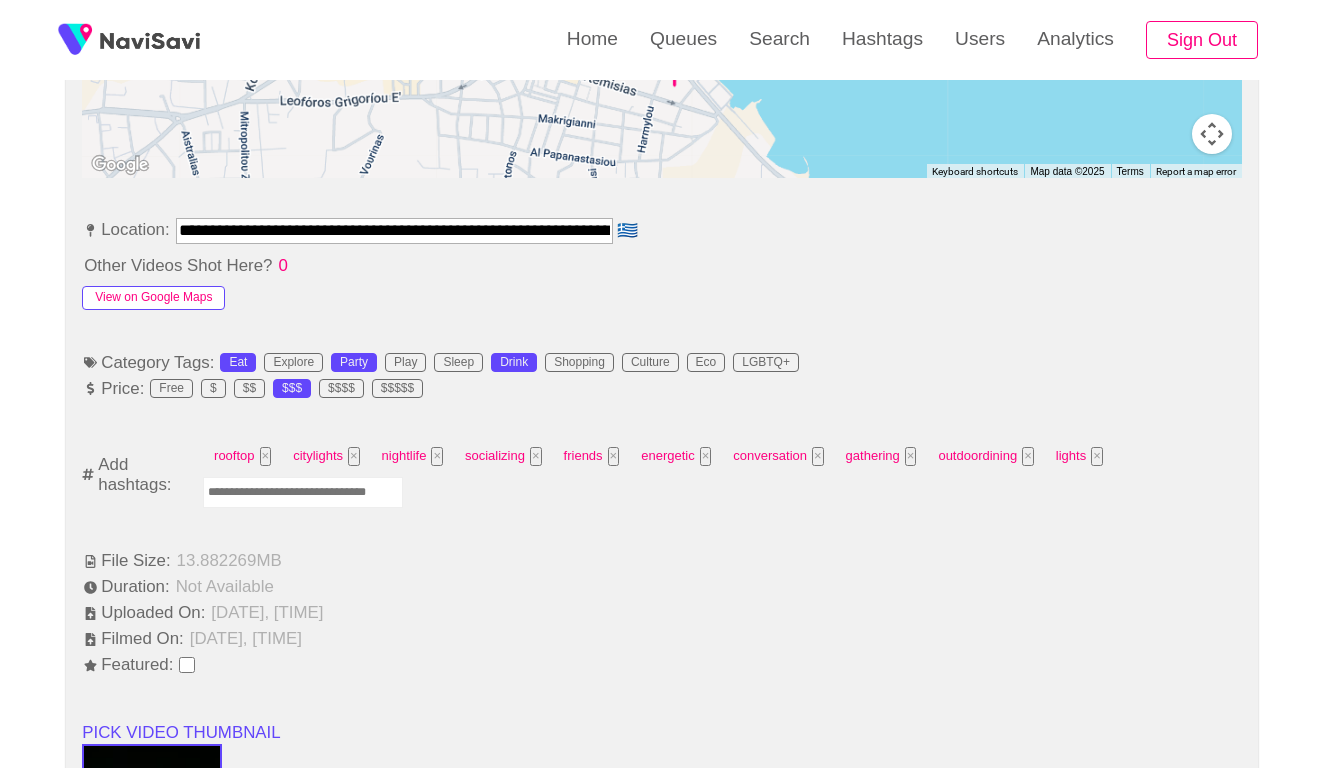 click on "View on Google Maps" at bounding box center [153, 298] 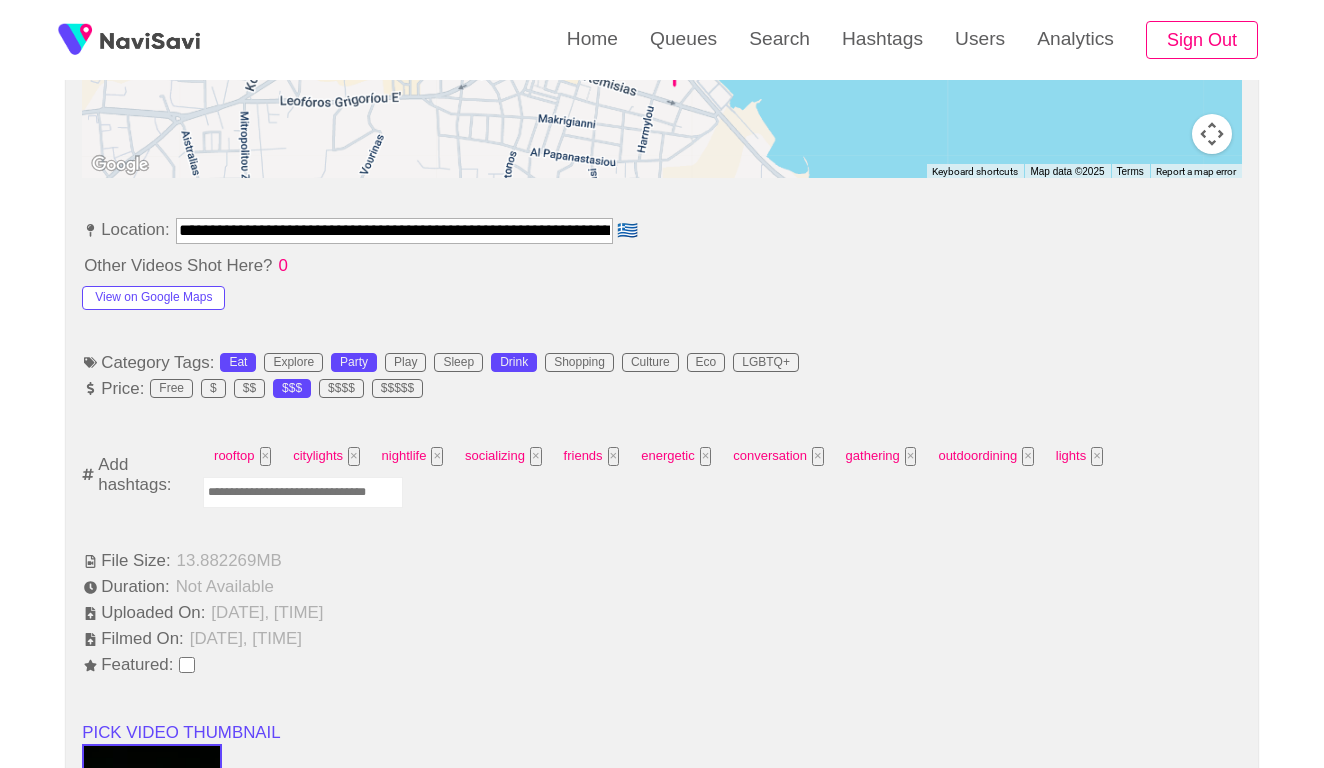 click on "**********" at bounding box center [394, 230] 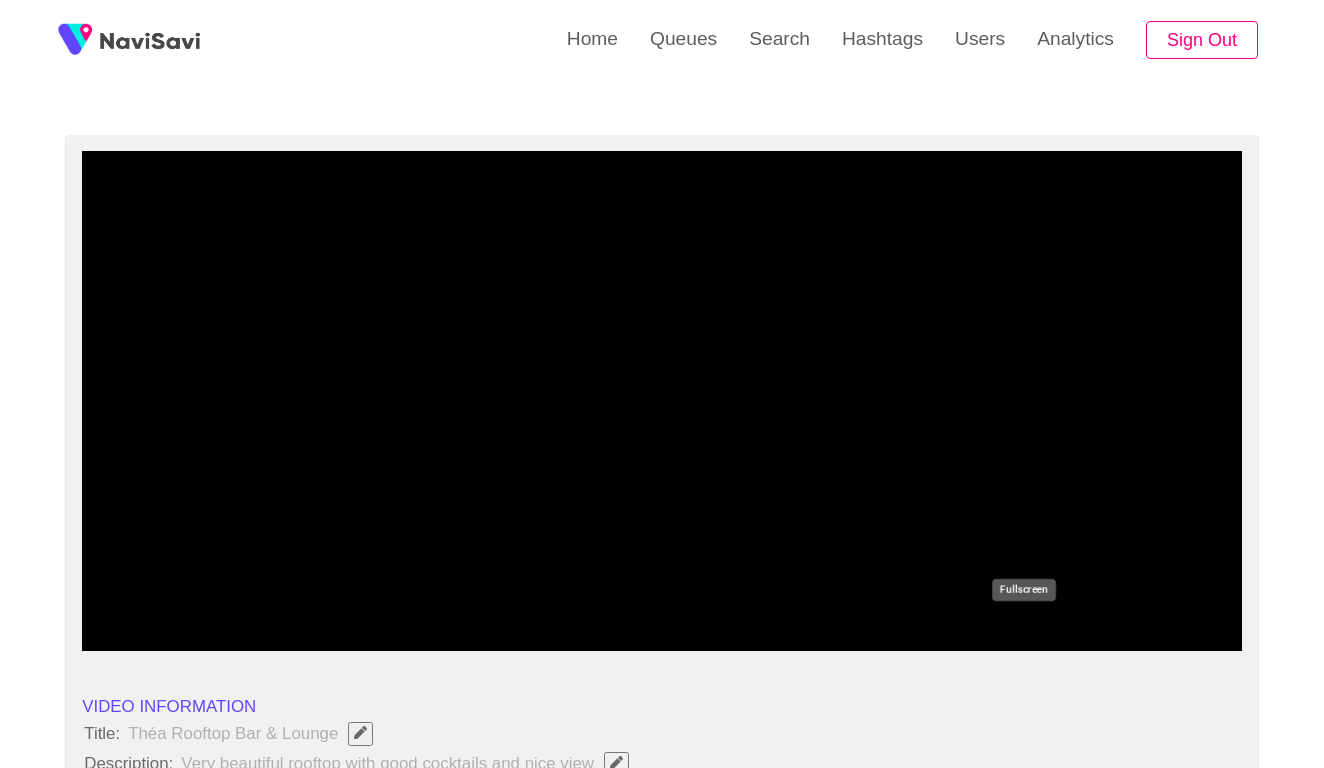 scroll, scrollTop: 101, scrollLeft: 0, axis: vertical 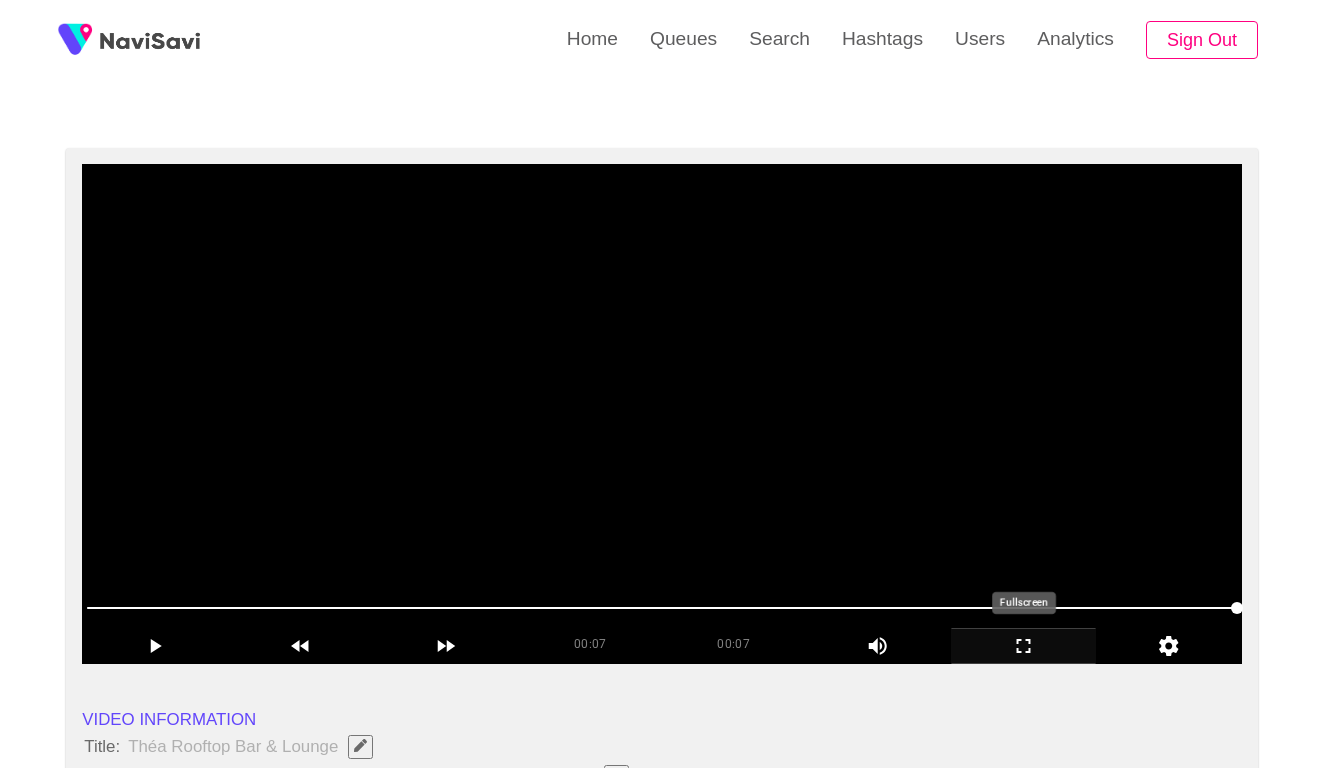 click at bounding box center [662, 414] 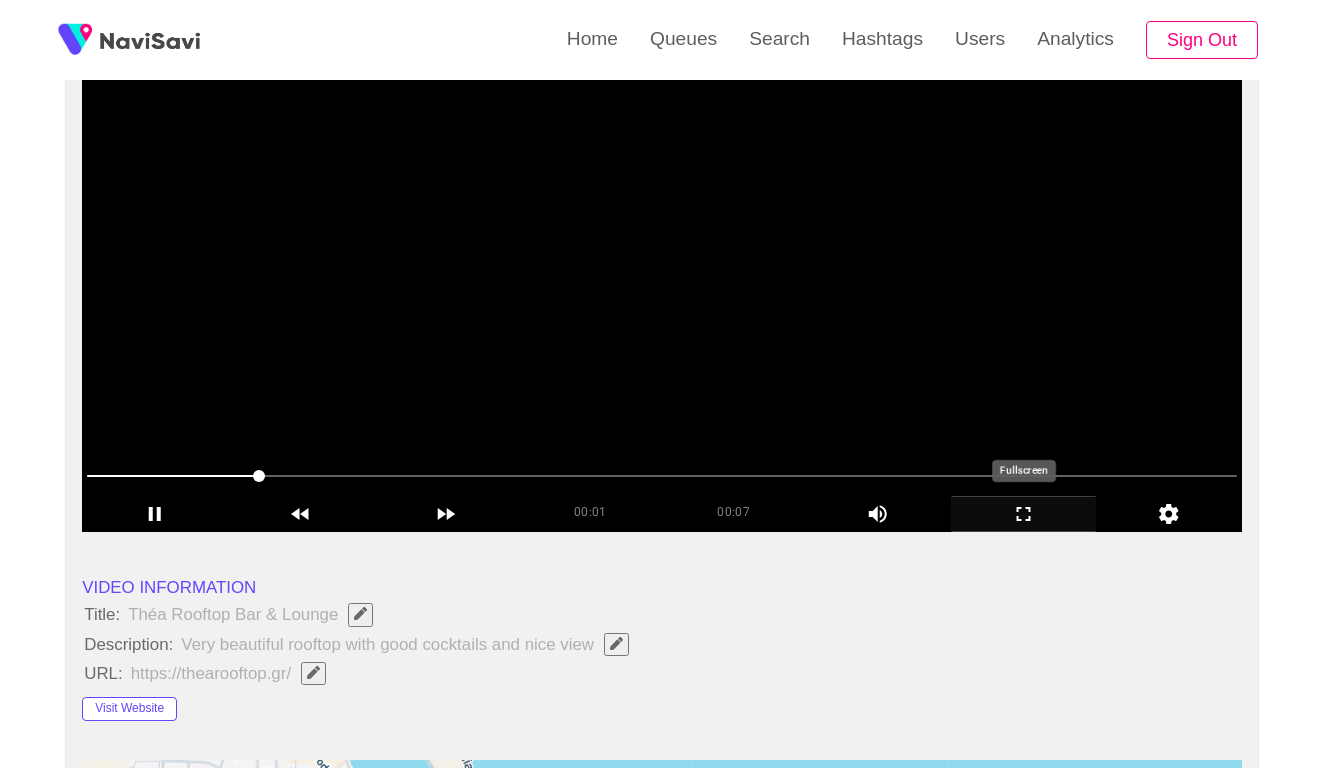 scroll, scrollTop: 244, scrollLeft: 0, axis: vertical 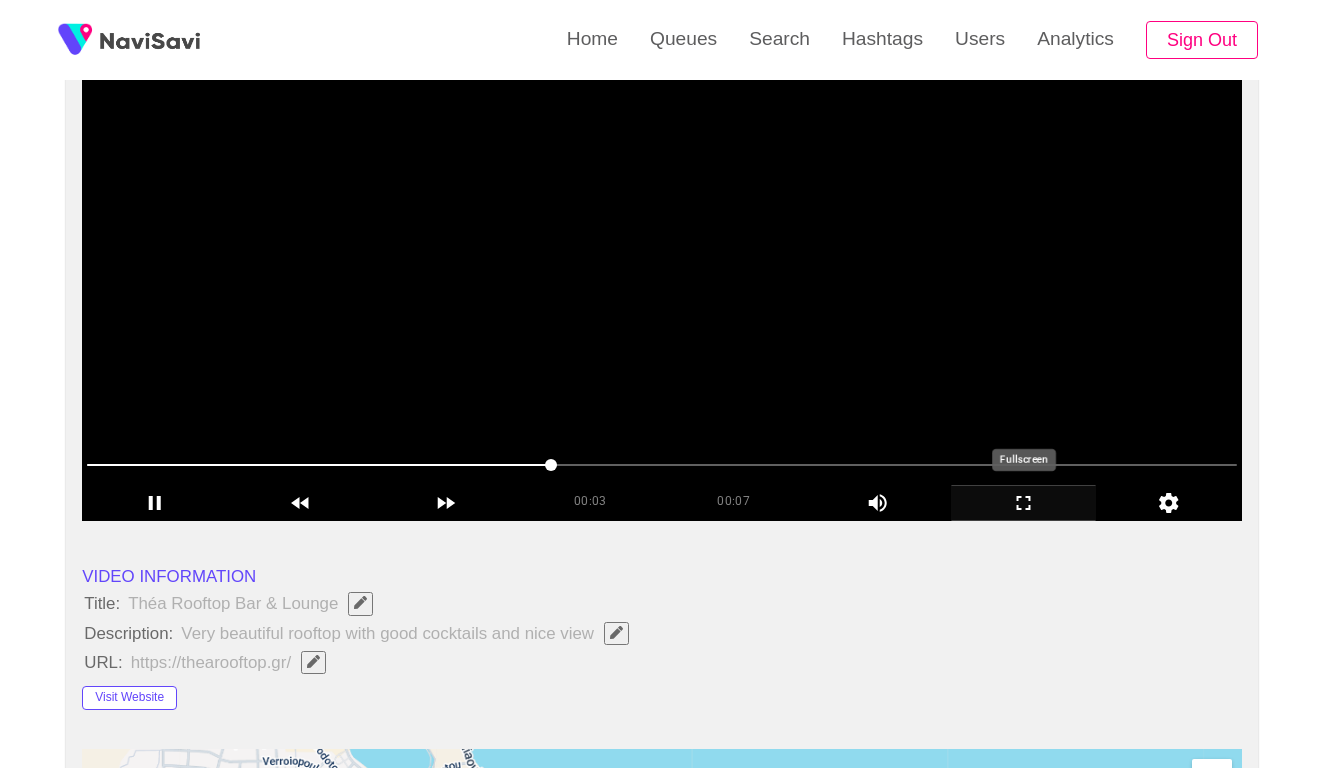 click at bounding box center (662, 271) 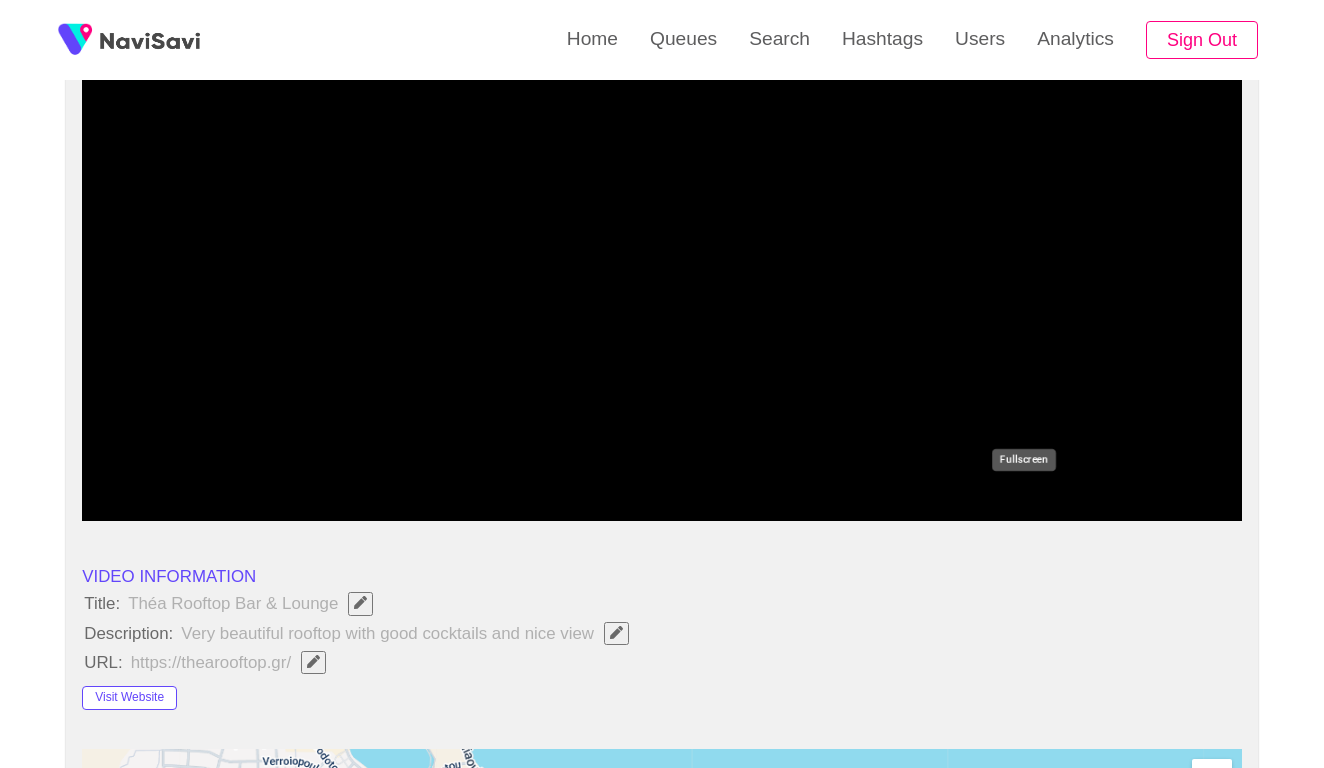 click at bounding box center (662, 465) 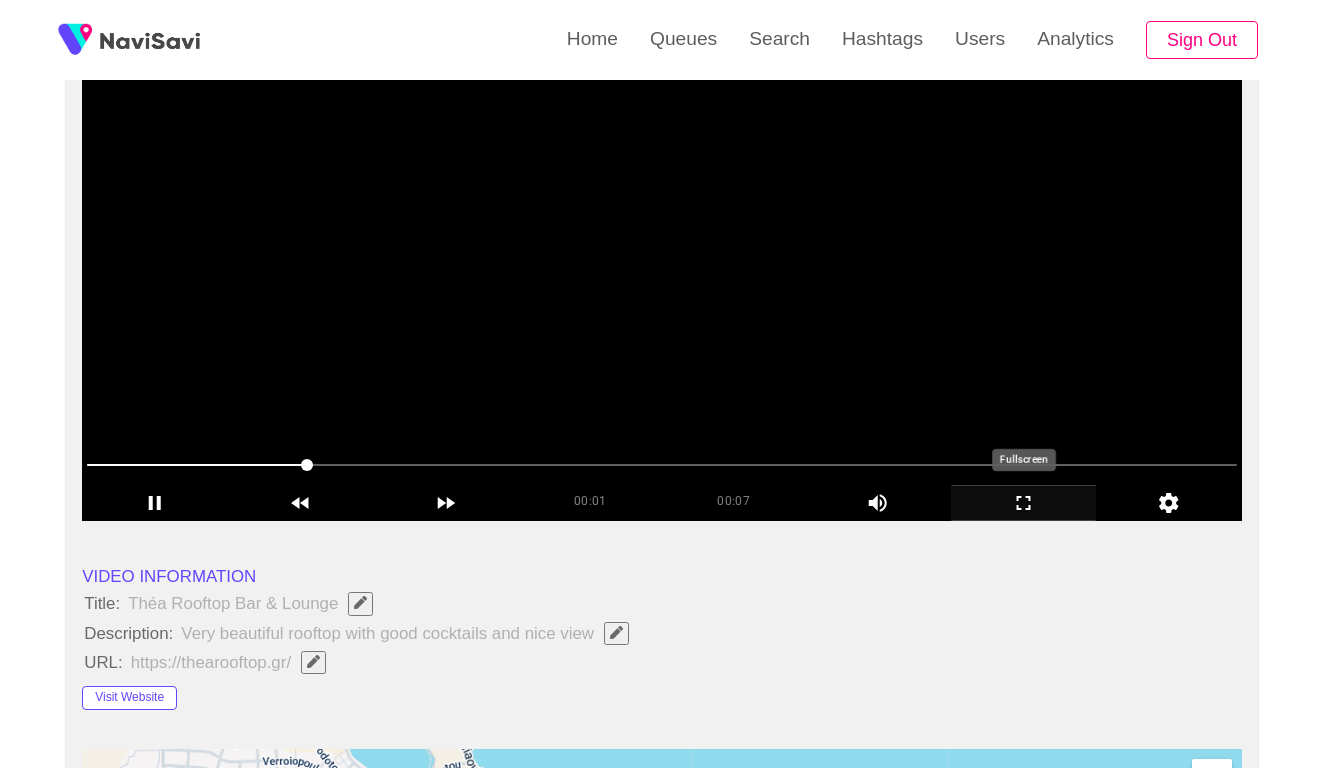click at bounding box center (662, 271) 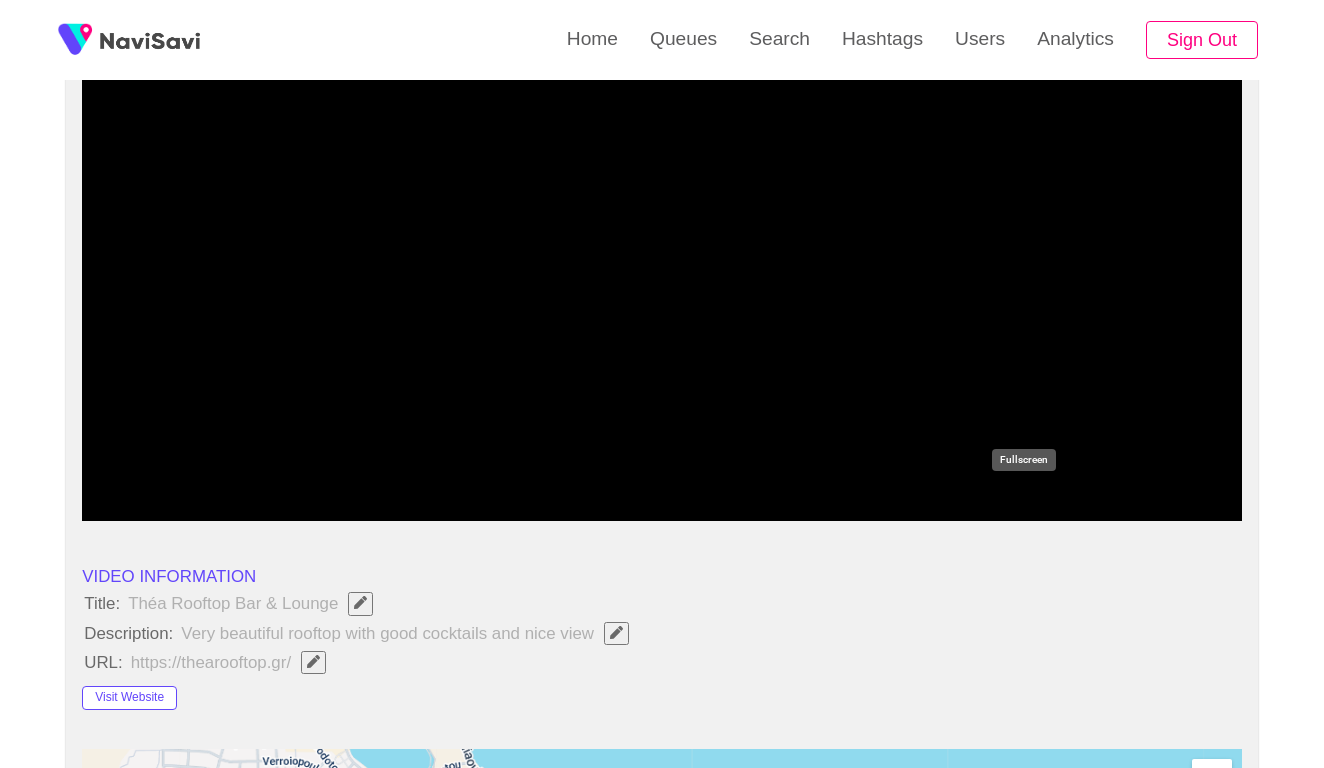 click at bounding box center (1023, 502) 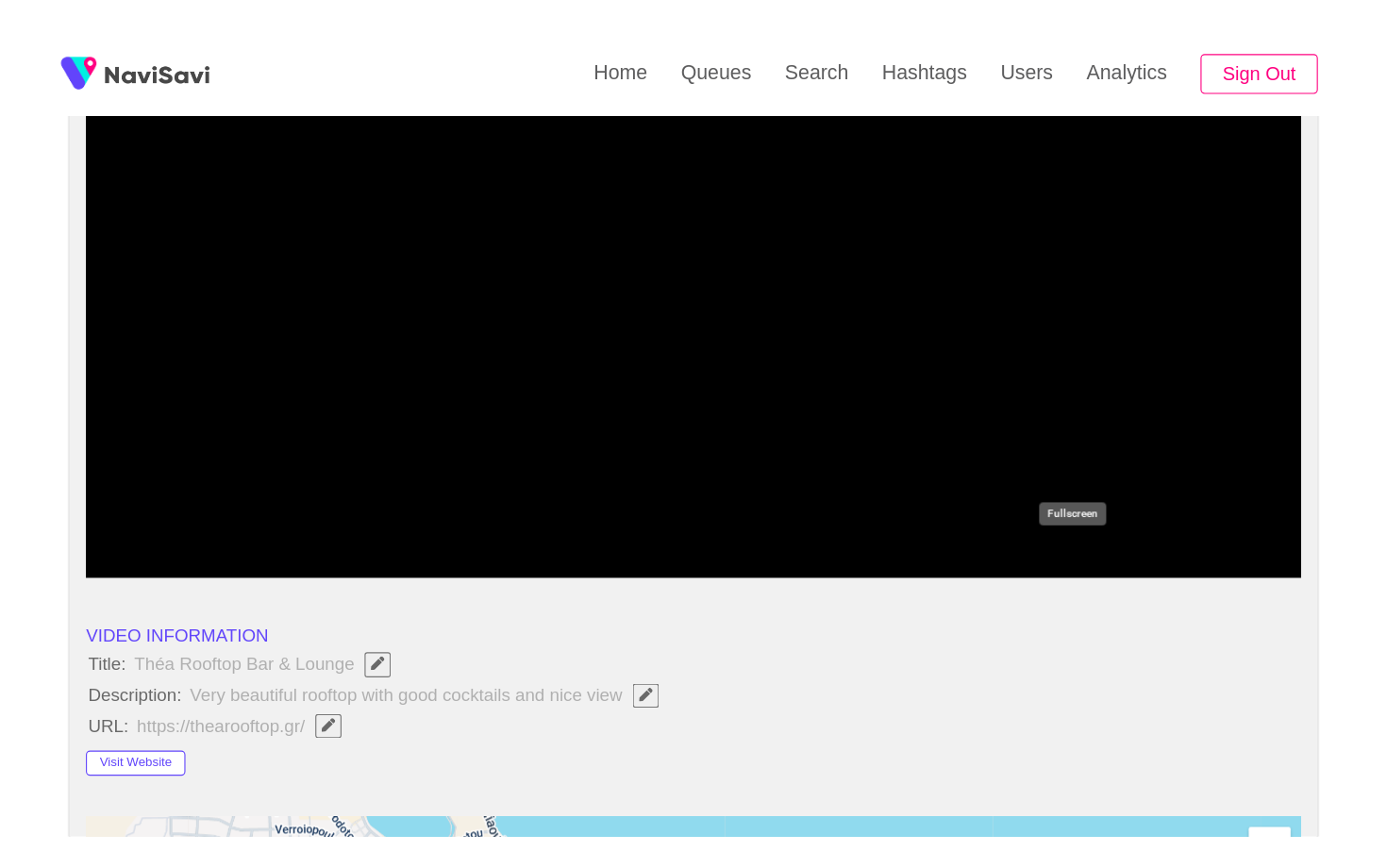scroll, scrollTop: 0, scrollLeft: 0, axis: both 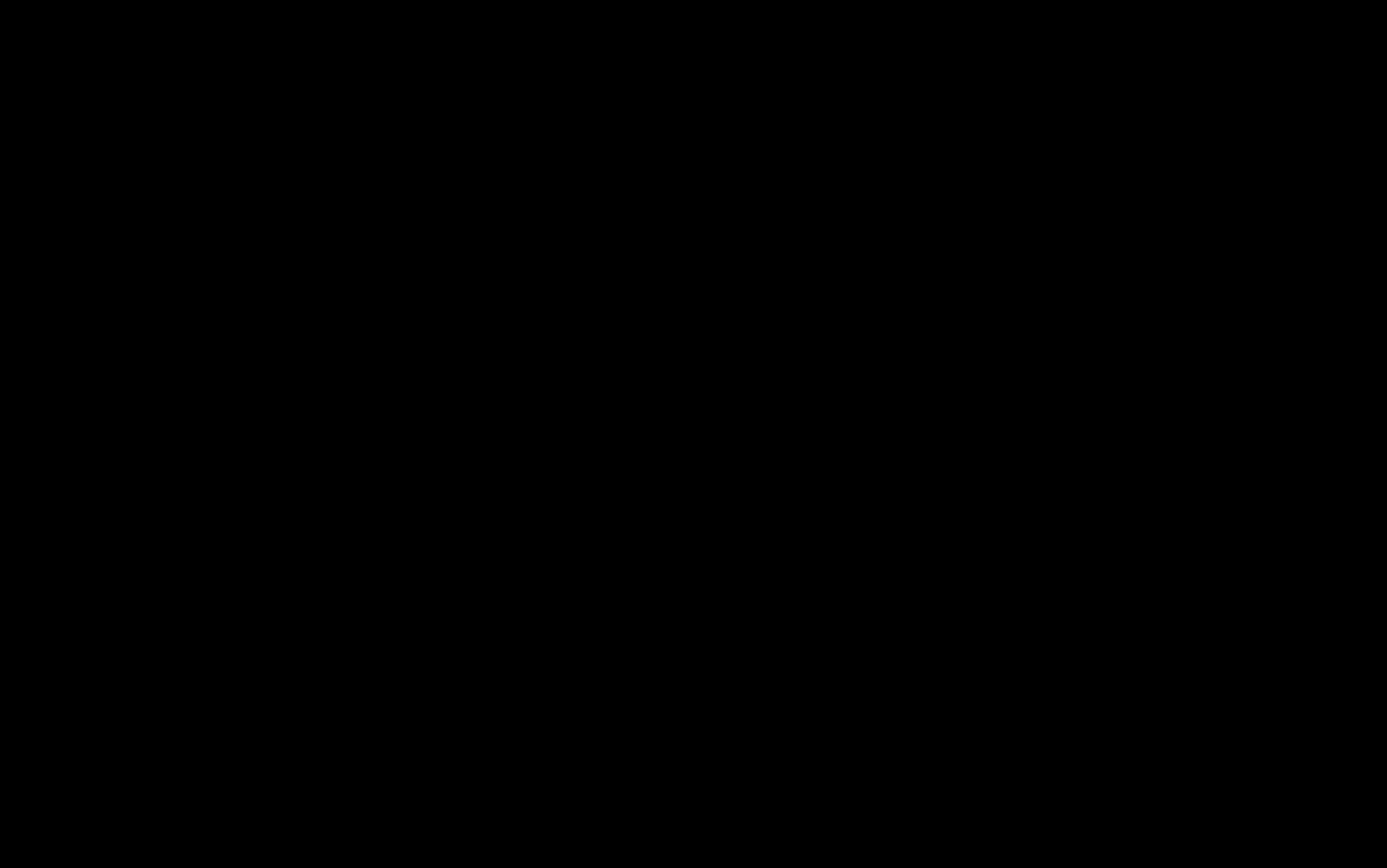 click 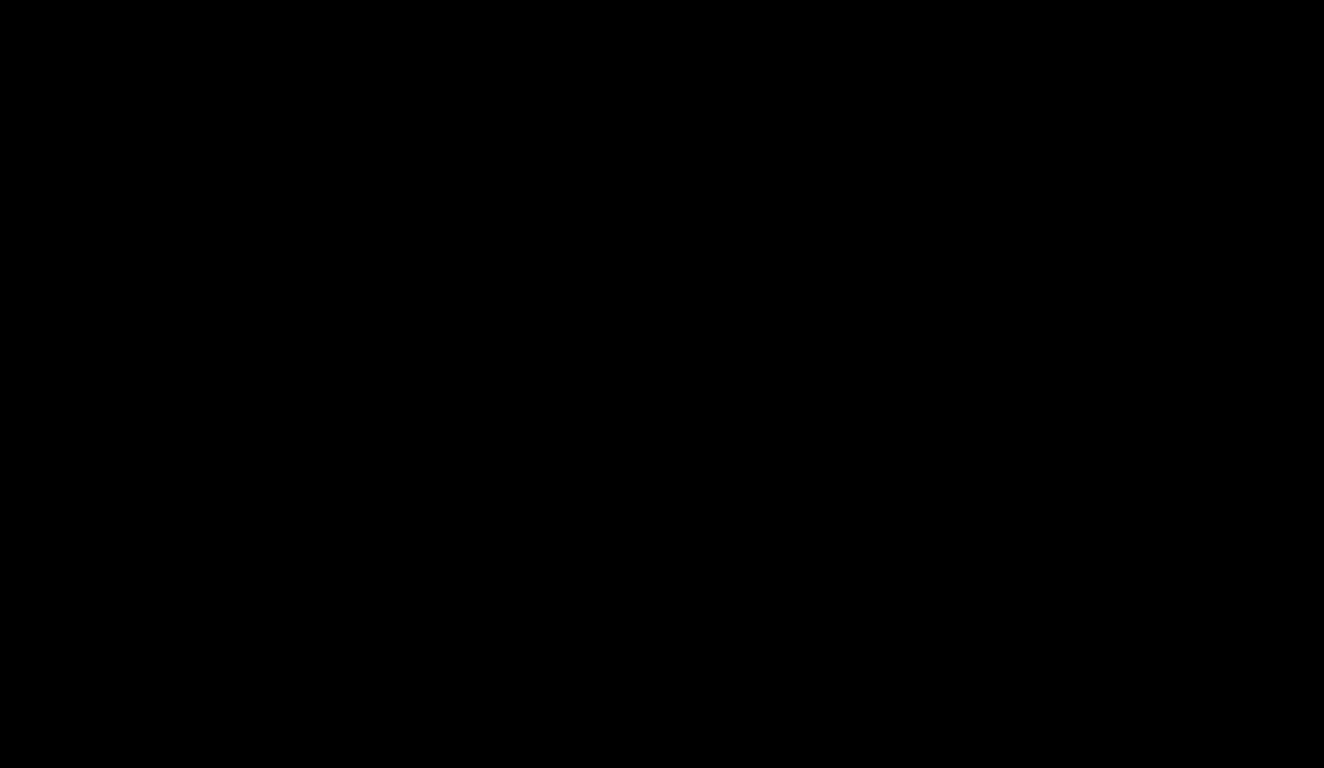 scroll, scrollTop: 2080, scrollLeft: 0, axis: vertical 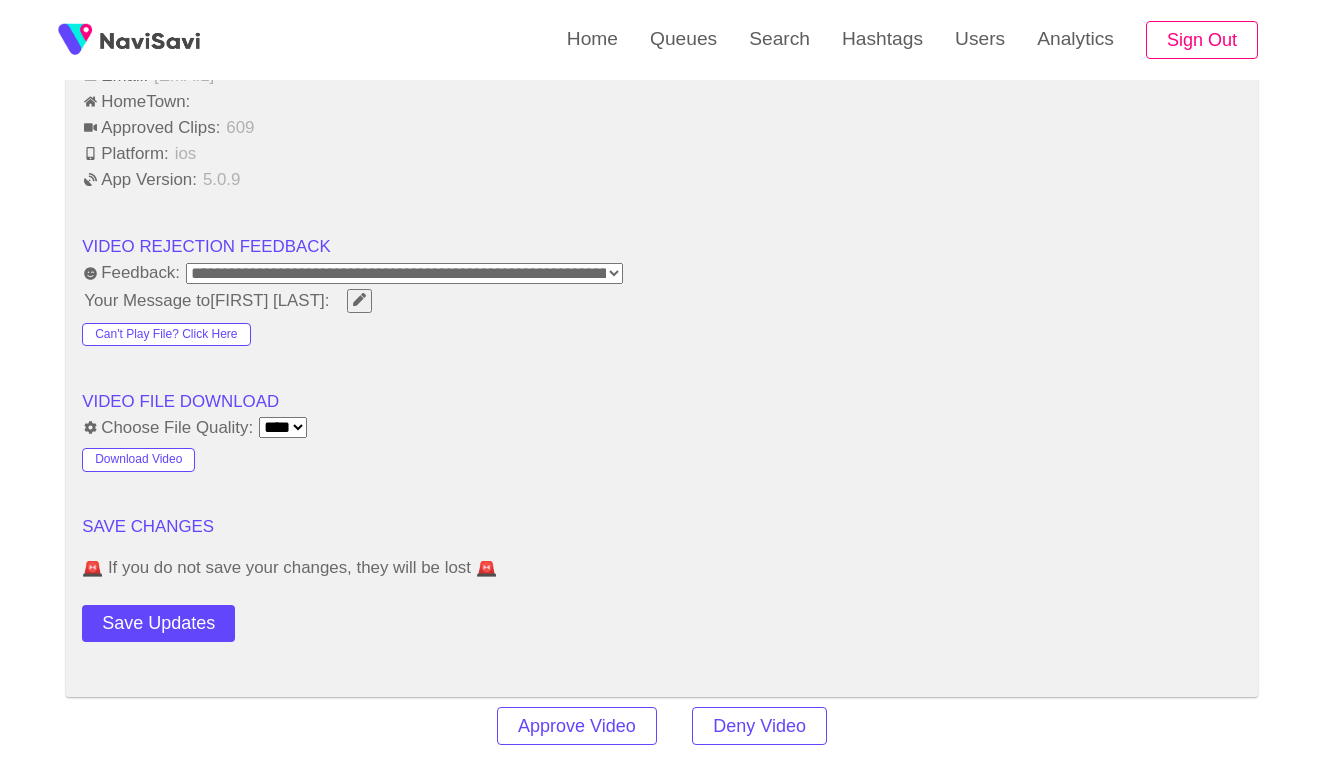 click 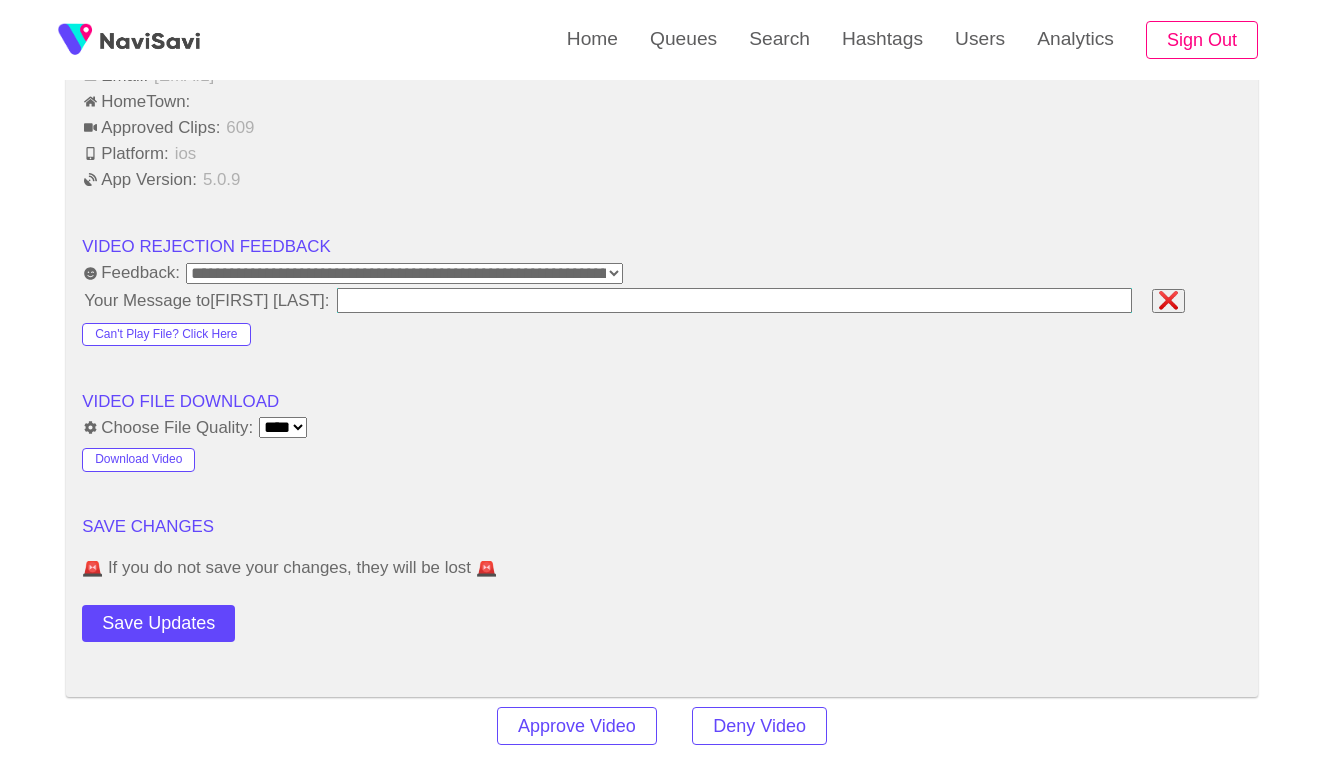 click at bounding box center (734, 300) 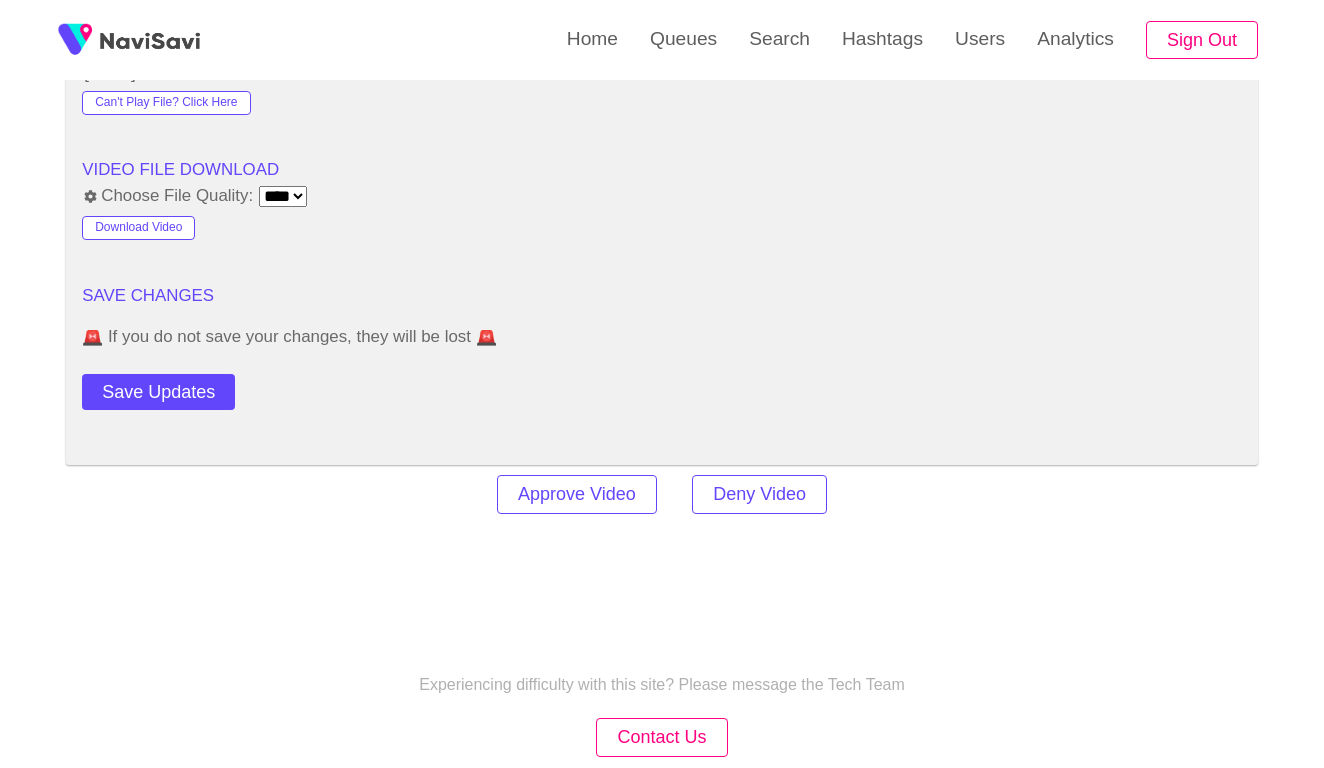 scroll, scrollTop: 2381, scrollLeft: 0, axis: vertical 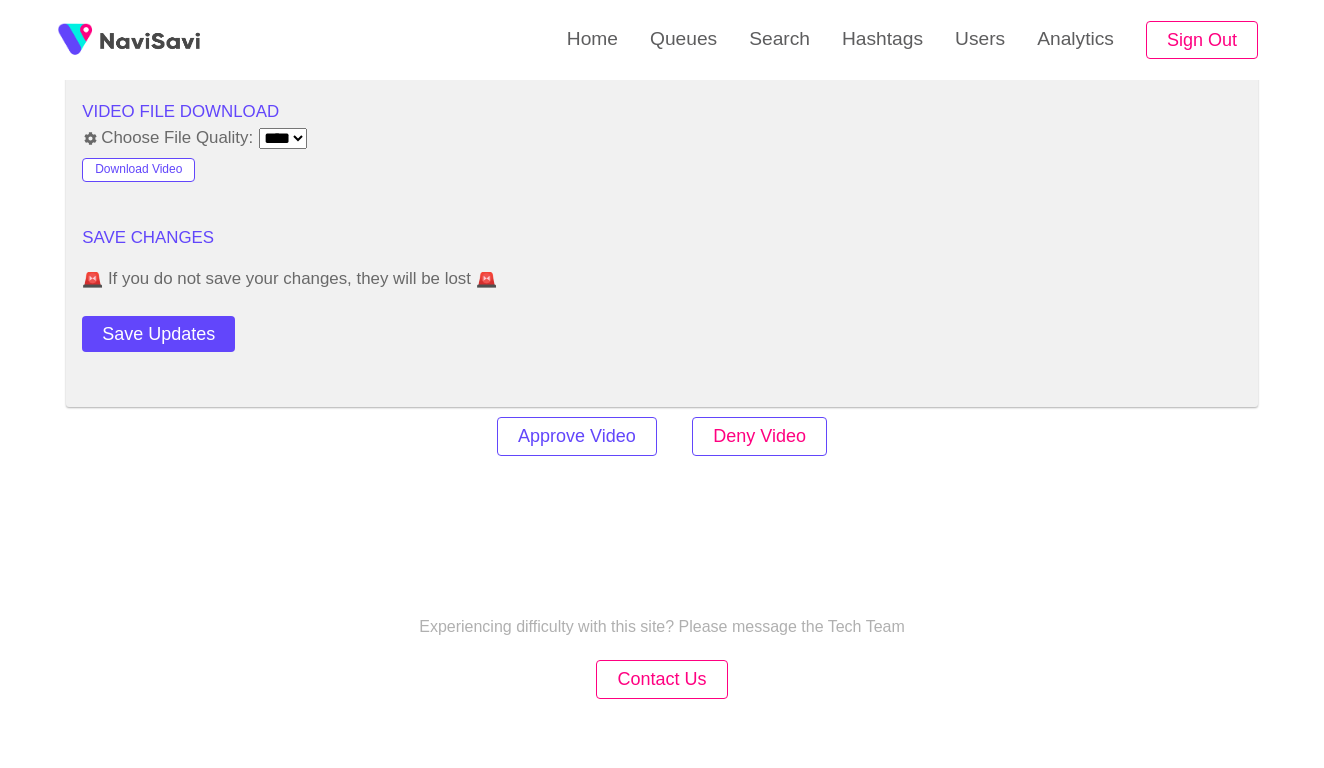 click on "Deny Video" at bounding box center (759, 436) 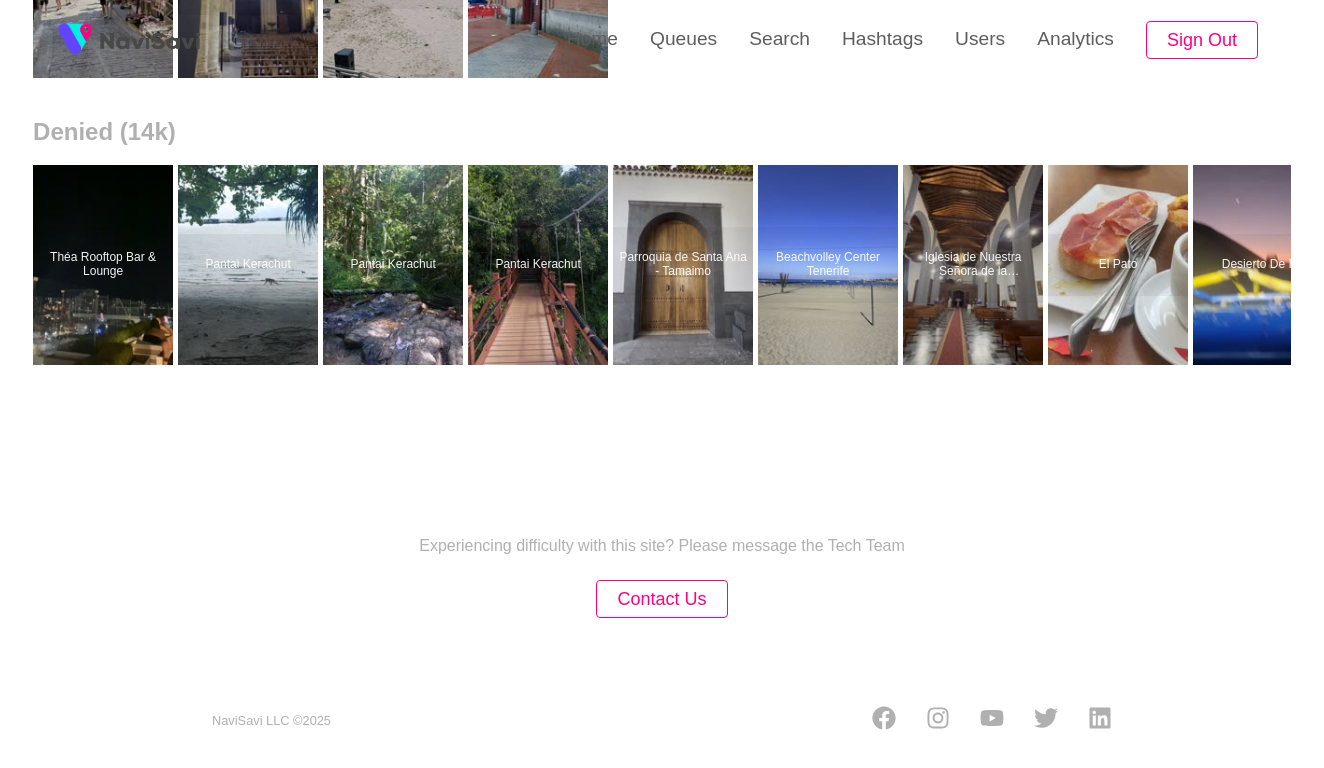 scroll, scrollTop: 0, scrollLeft: 0, axis: both 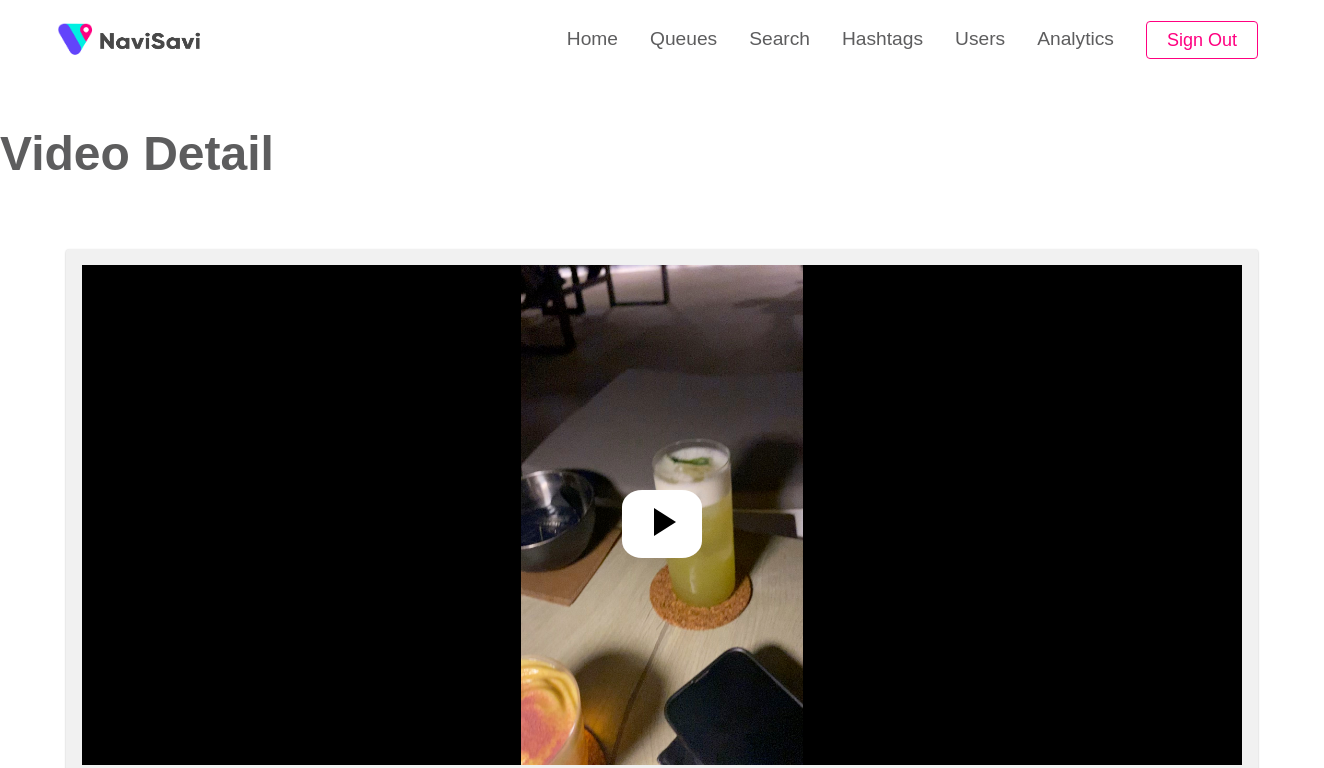 select on "**********" 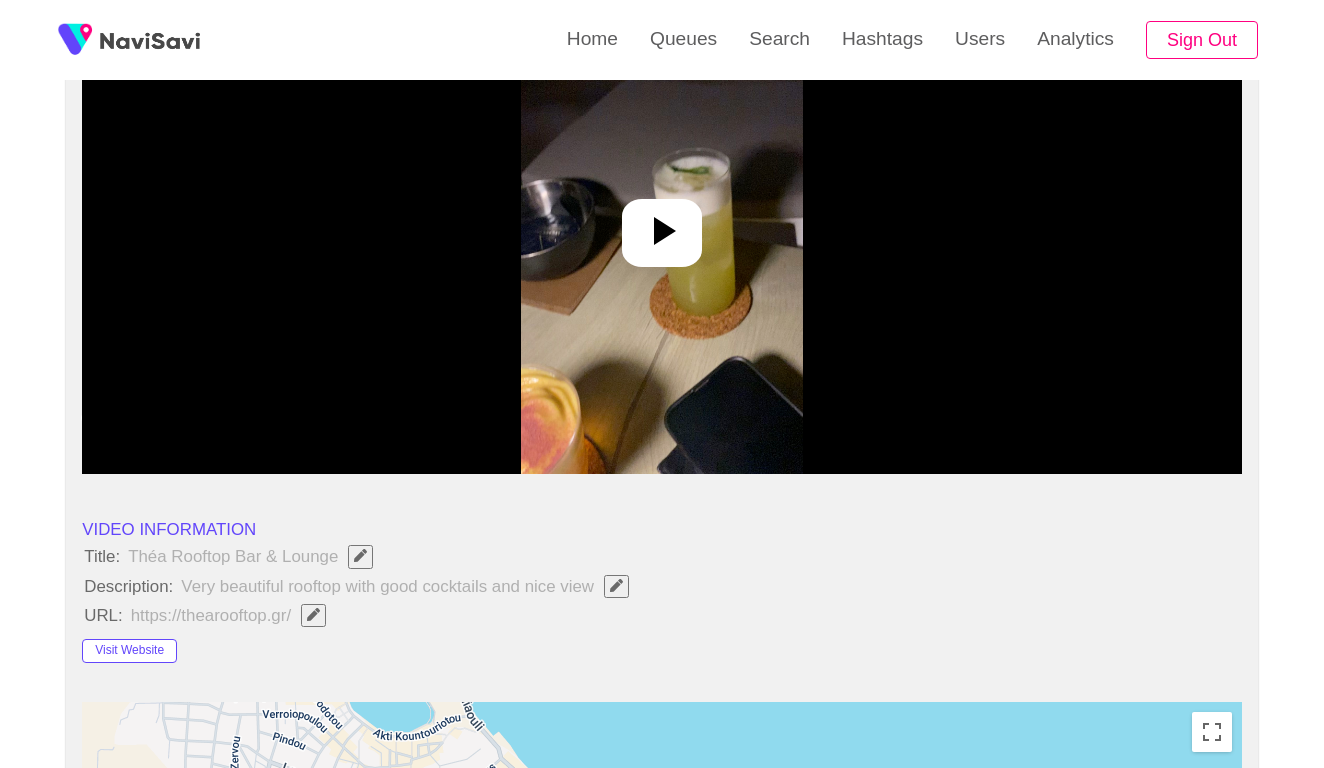 scroll, scrollTop: 364, scrollLeft: 0, axis: vertical 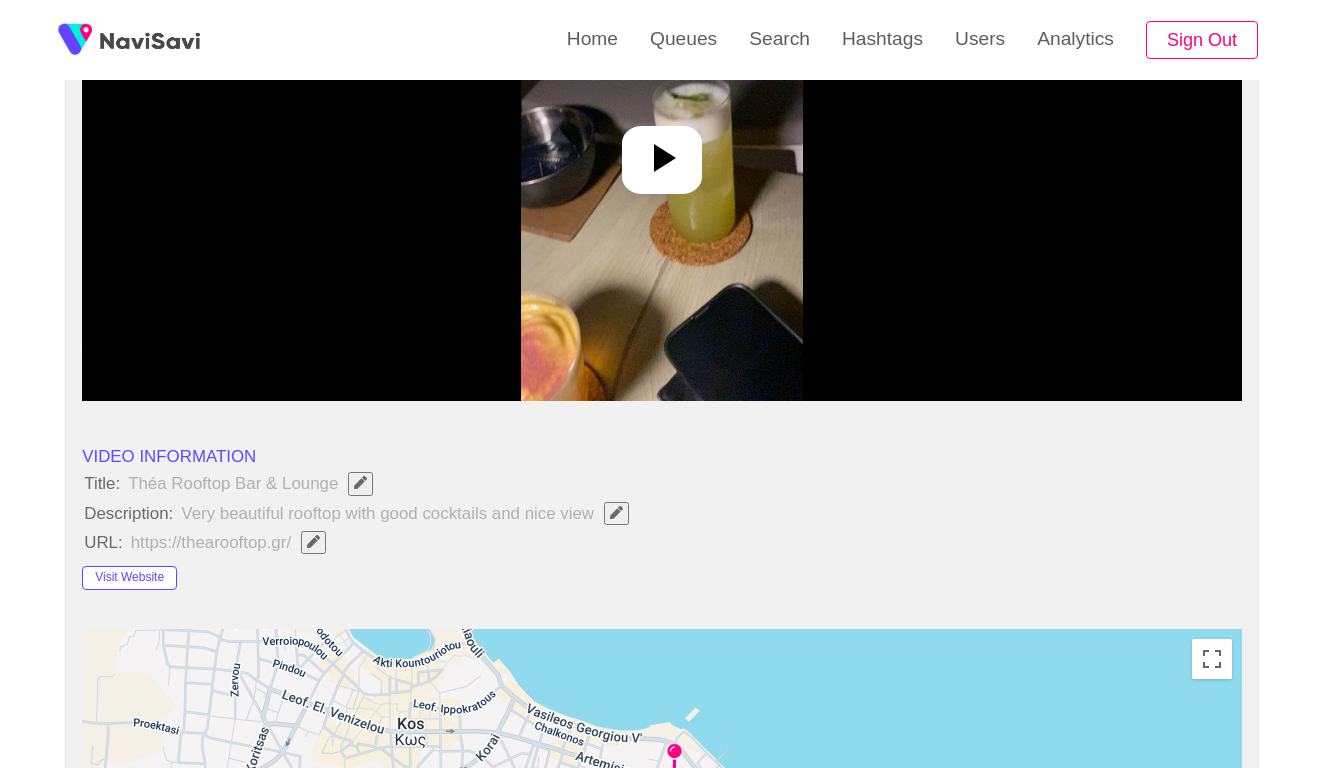 click at bounding box center (662, 151) 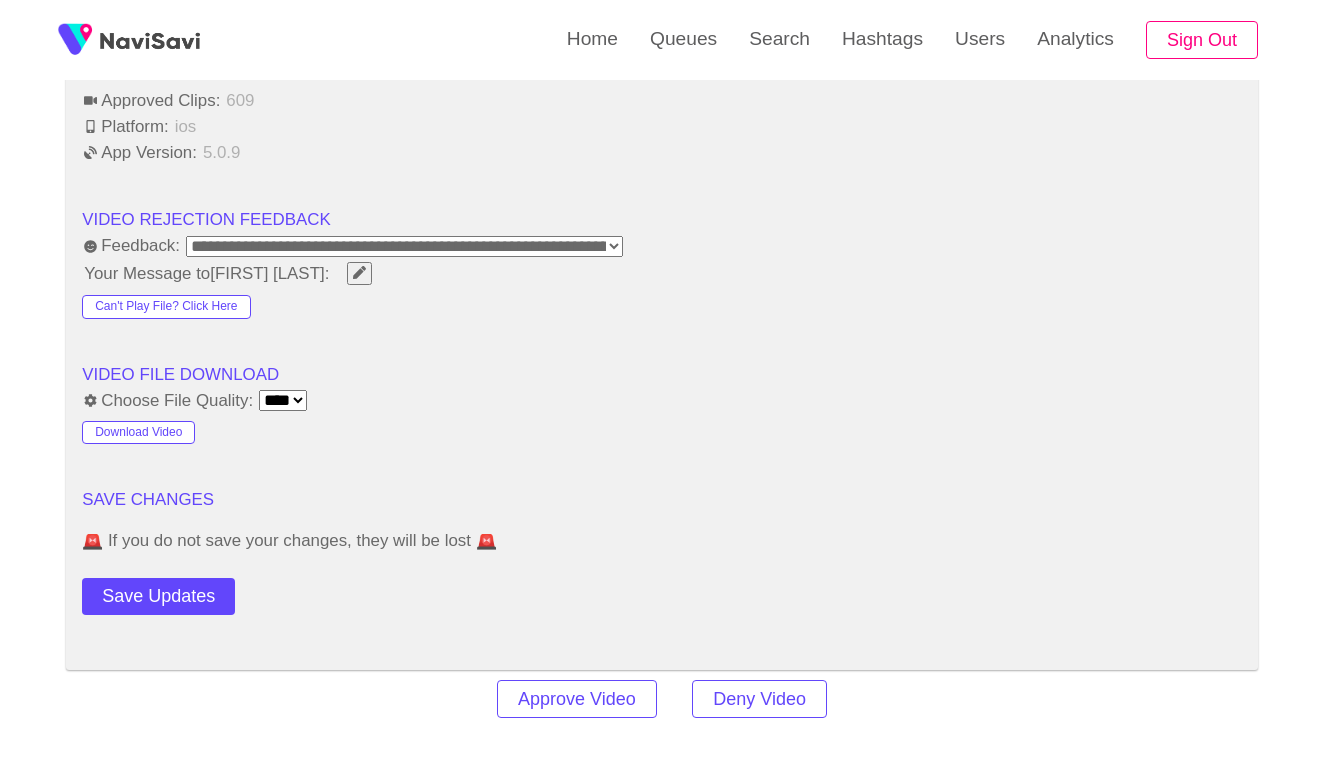 scroll, scrollTop: 2285, scrollLeft: 0, axis: vertical 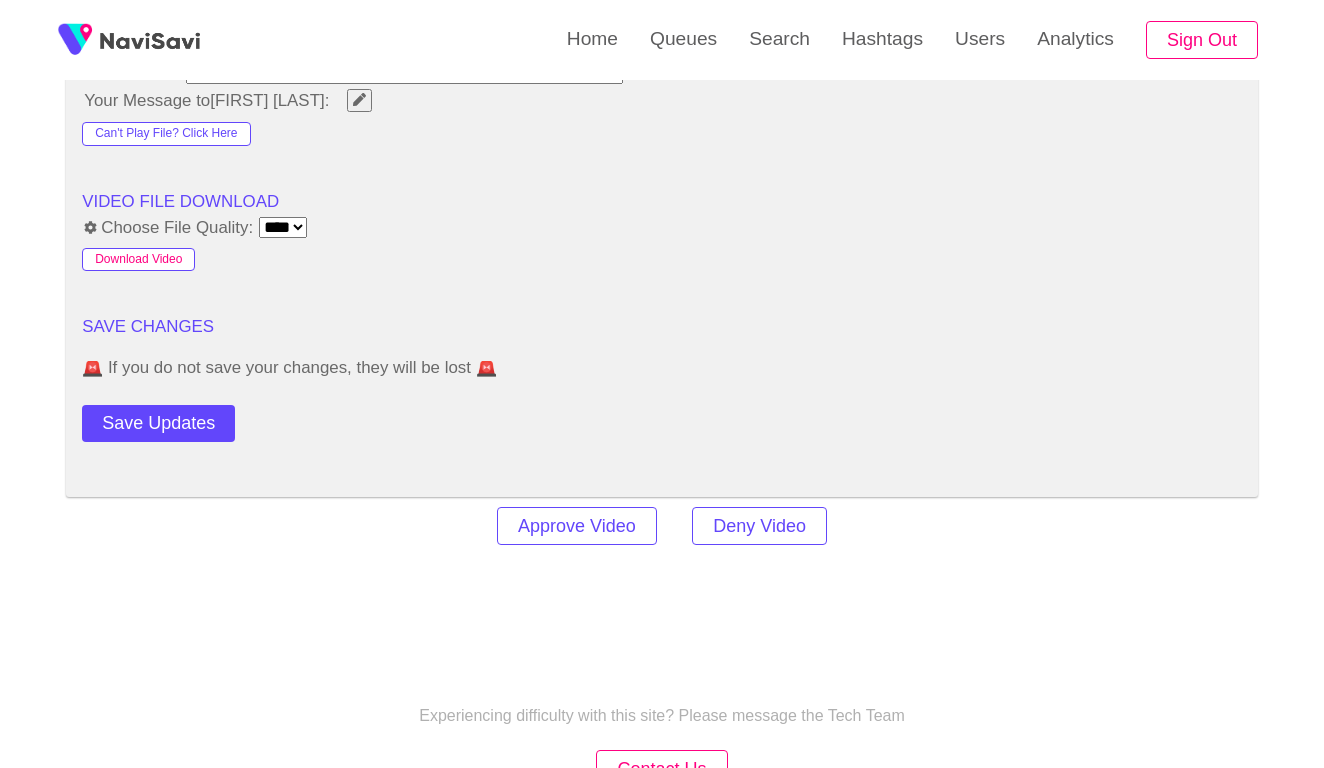 click on "Download Video" at bounding box center (138, 260) 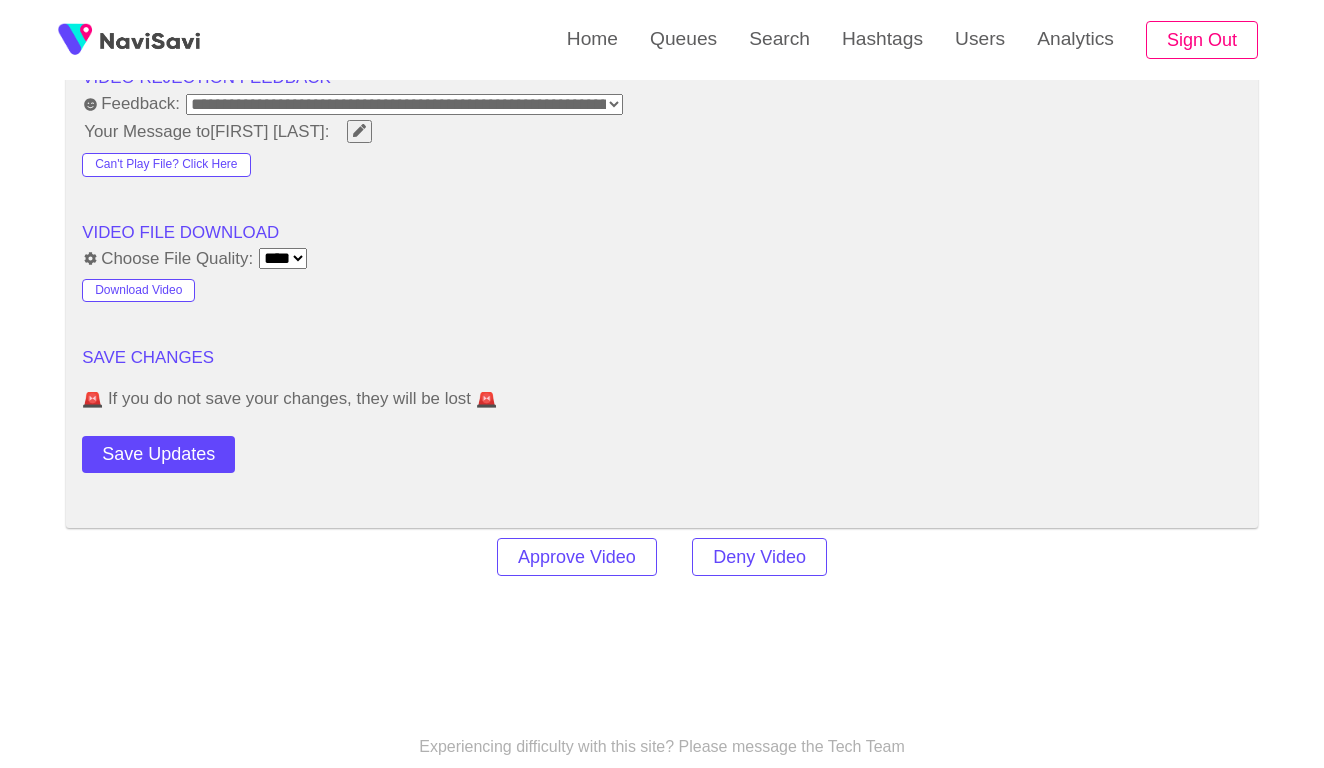 scroll, scrollTop: 2252, scrollLeft: 0, axis: vertical 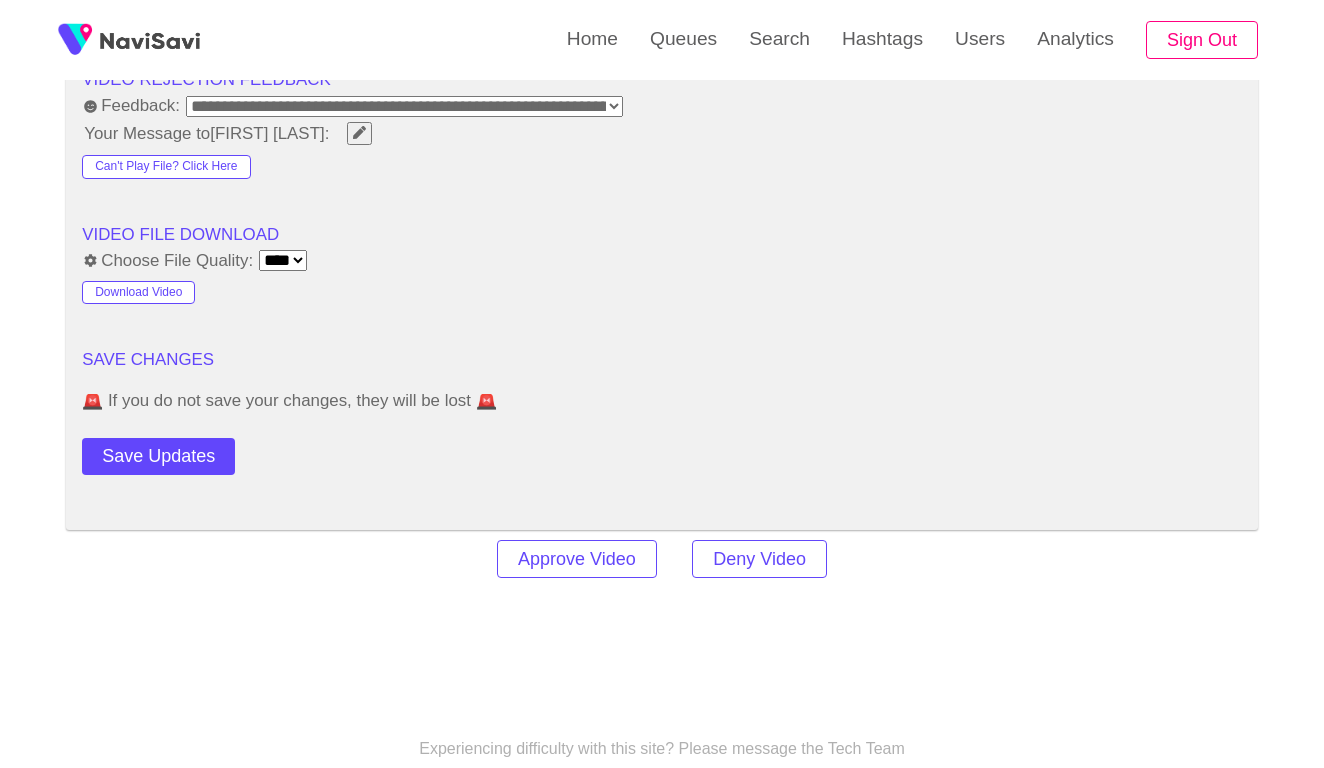 click on "**********" at bounding box center [662, -497] 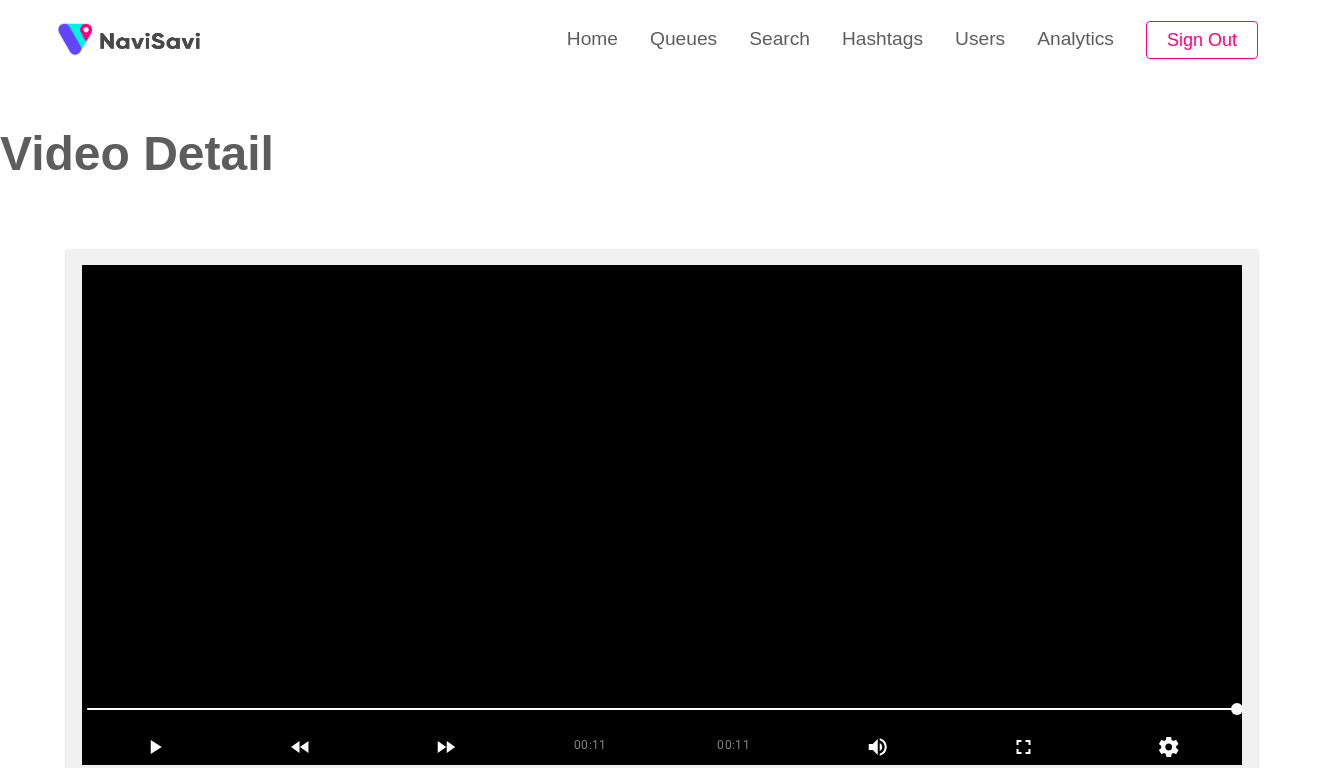 scroll, scrollTop: -1, scrollLeft: 0, axis: vertical 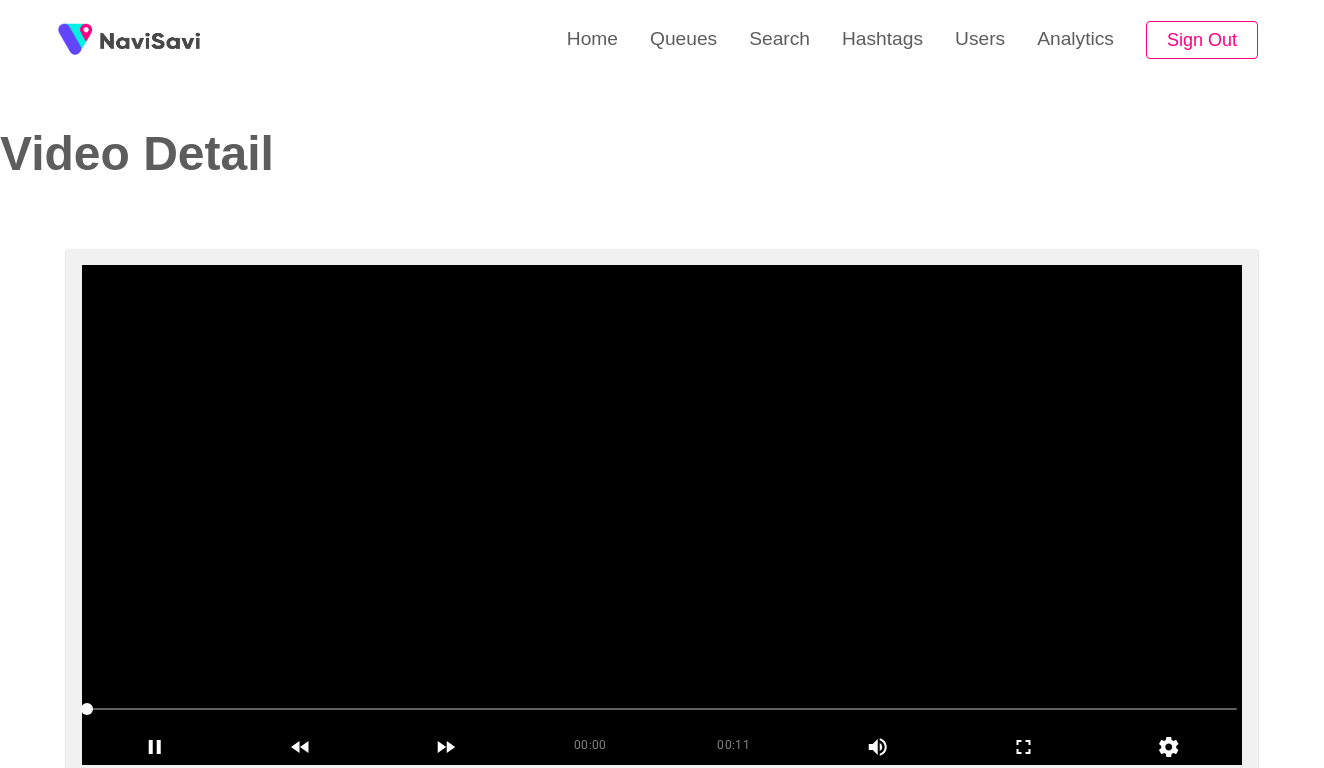 click at bounding box center (662, 515) 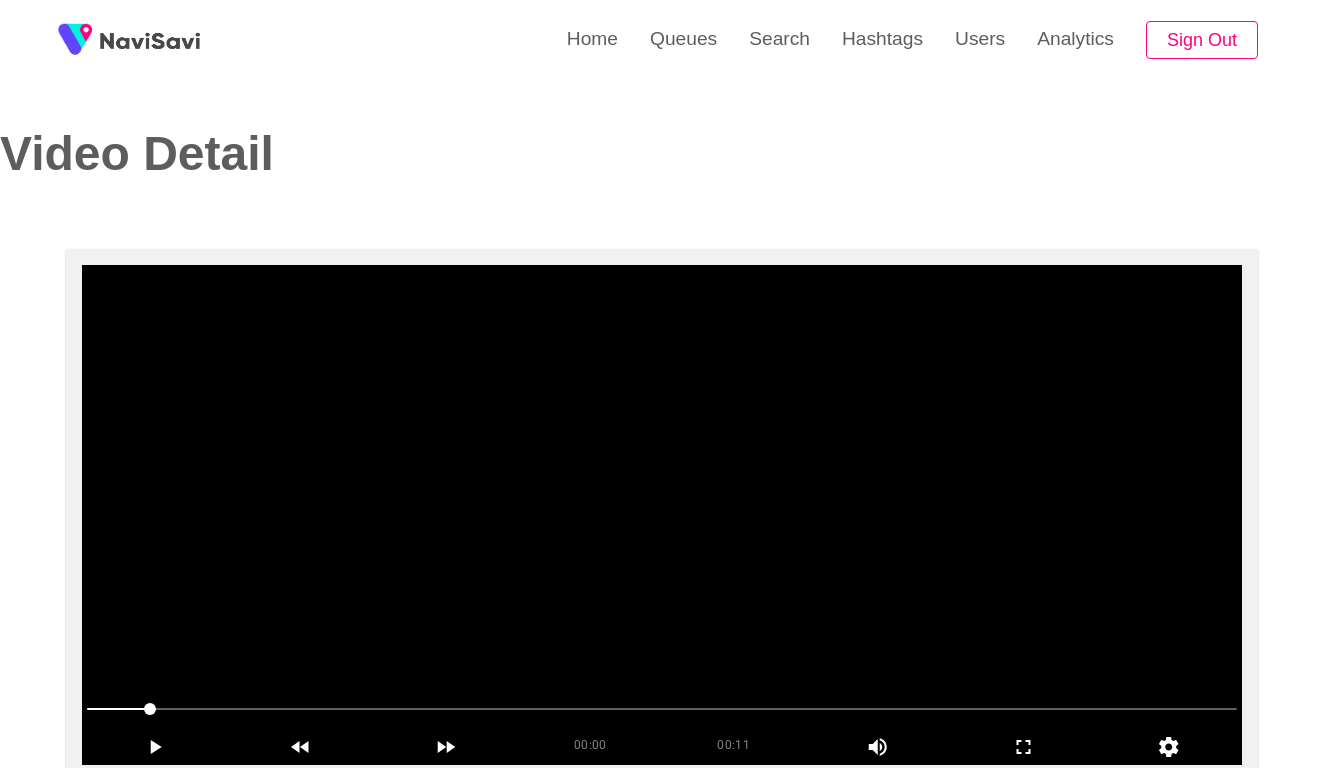 click at bounding box center [662, 515] 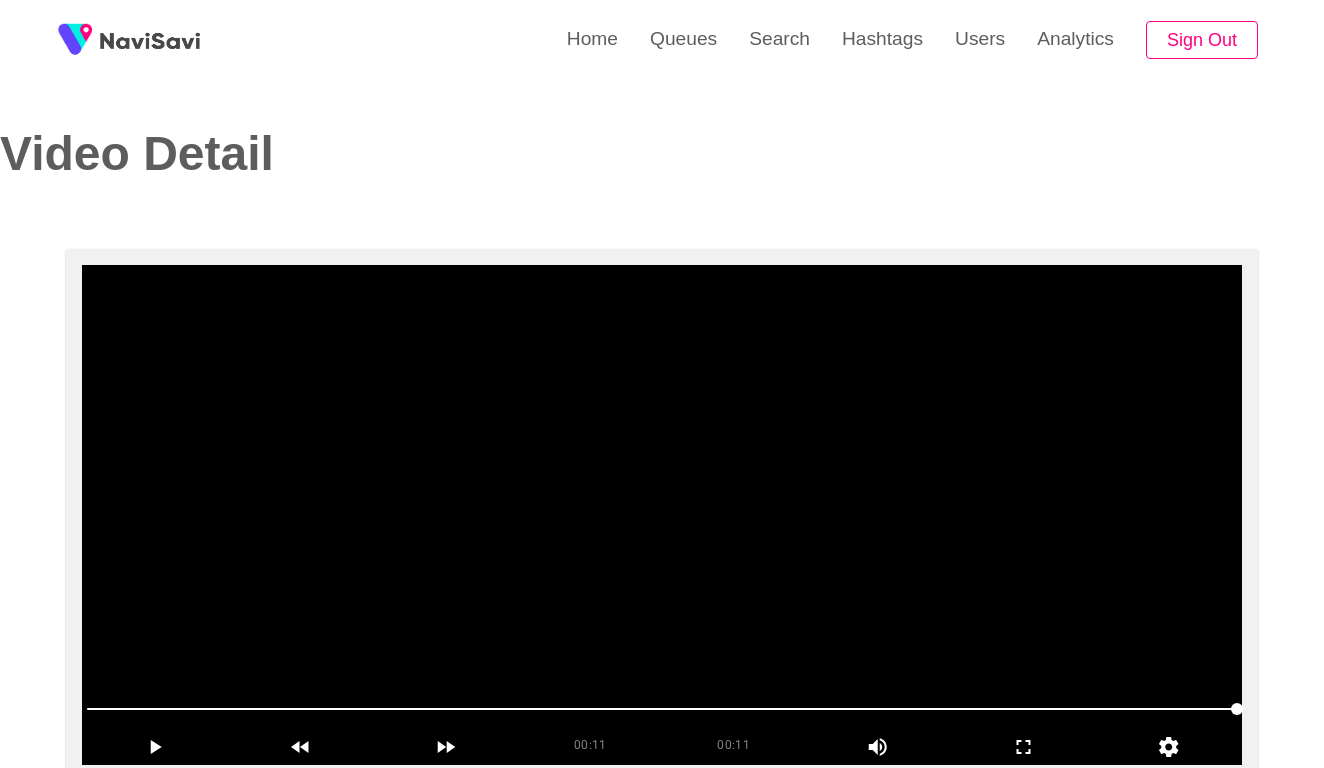 scroll, scrollTop: 0, scrollLeft: 0, axis: both 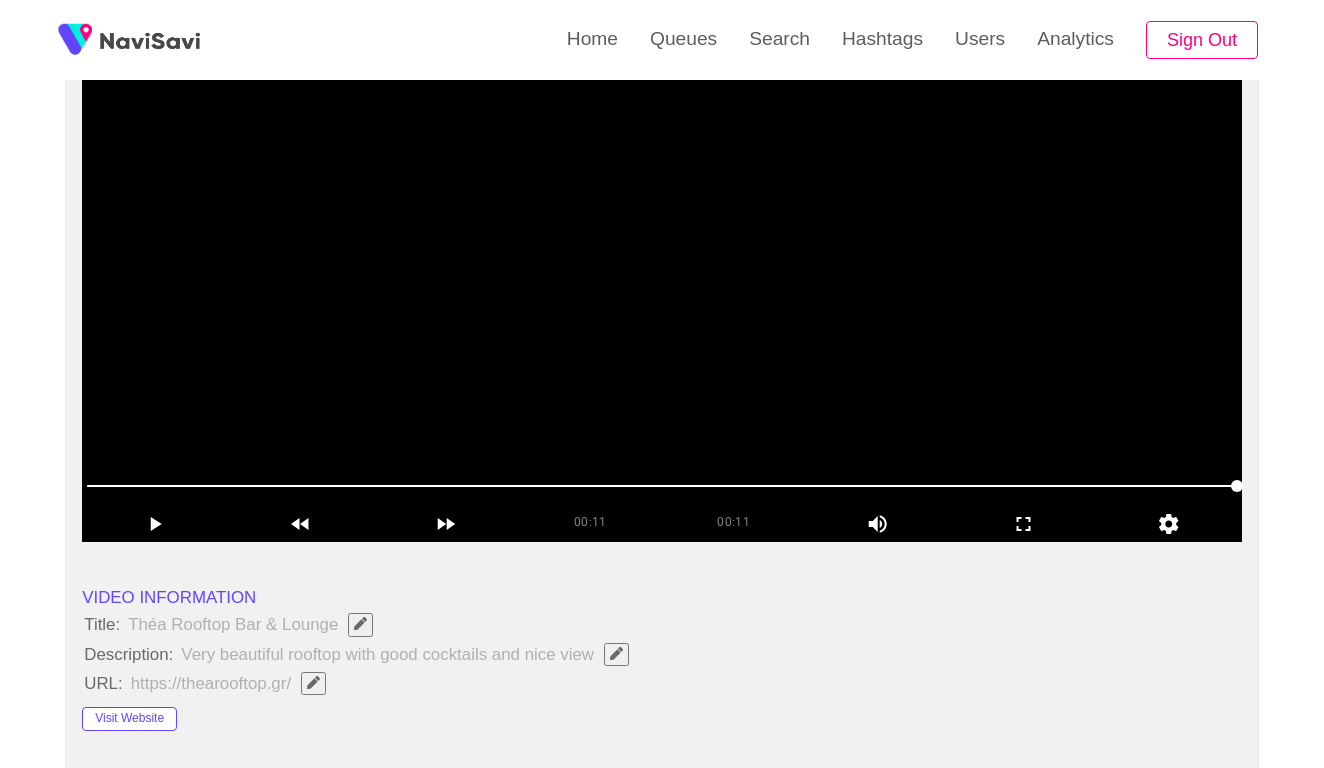 click at bounding box center (662, 292) 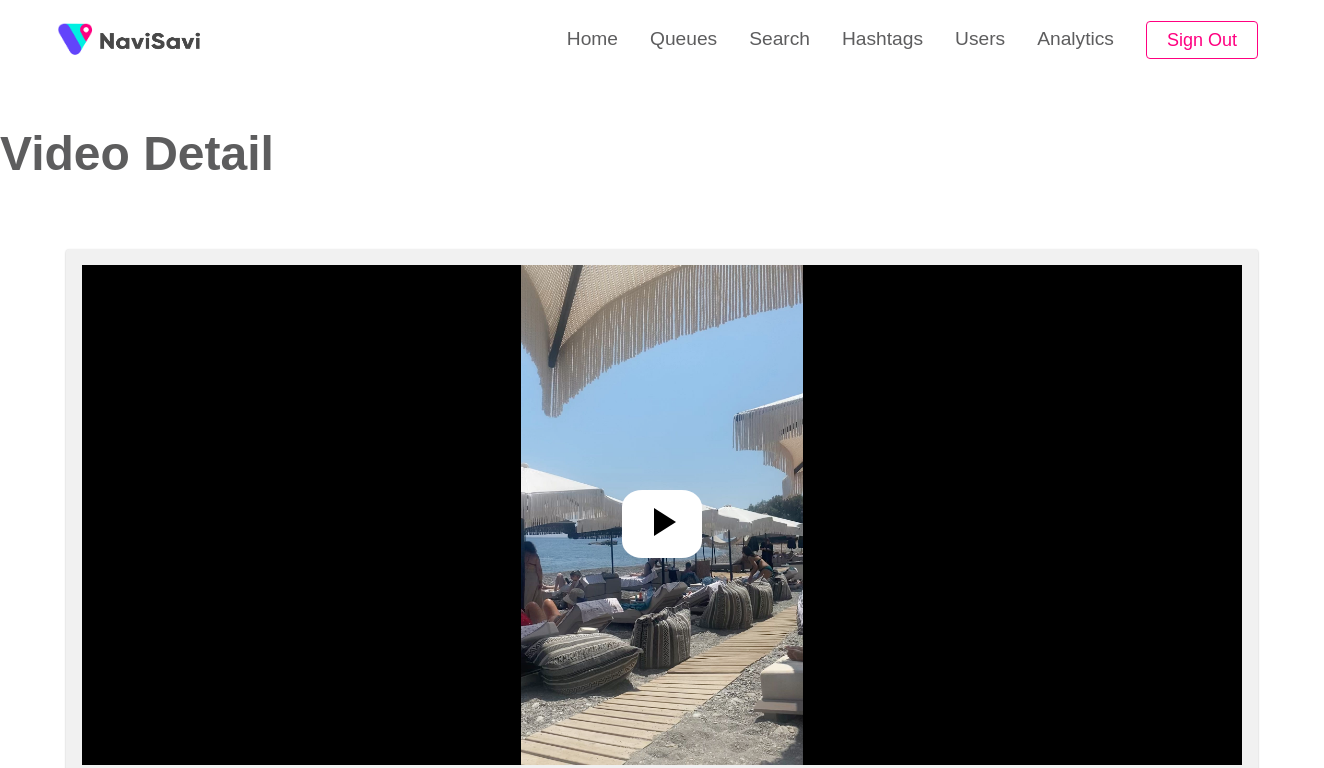 select on "**********" 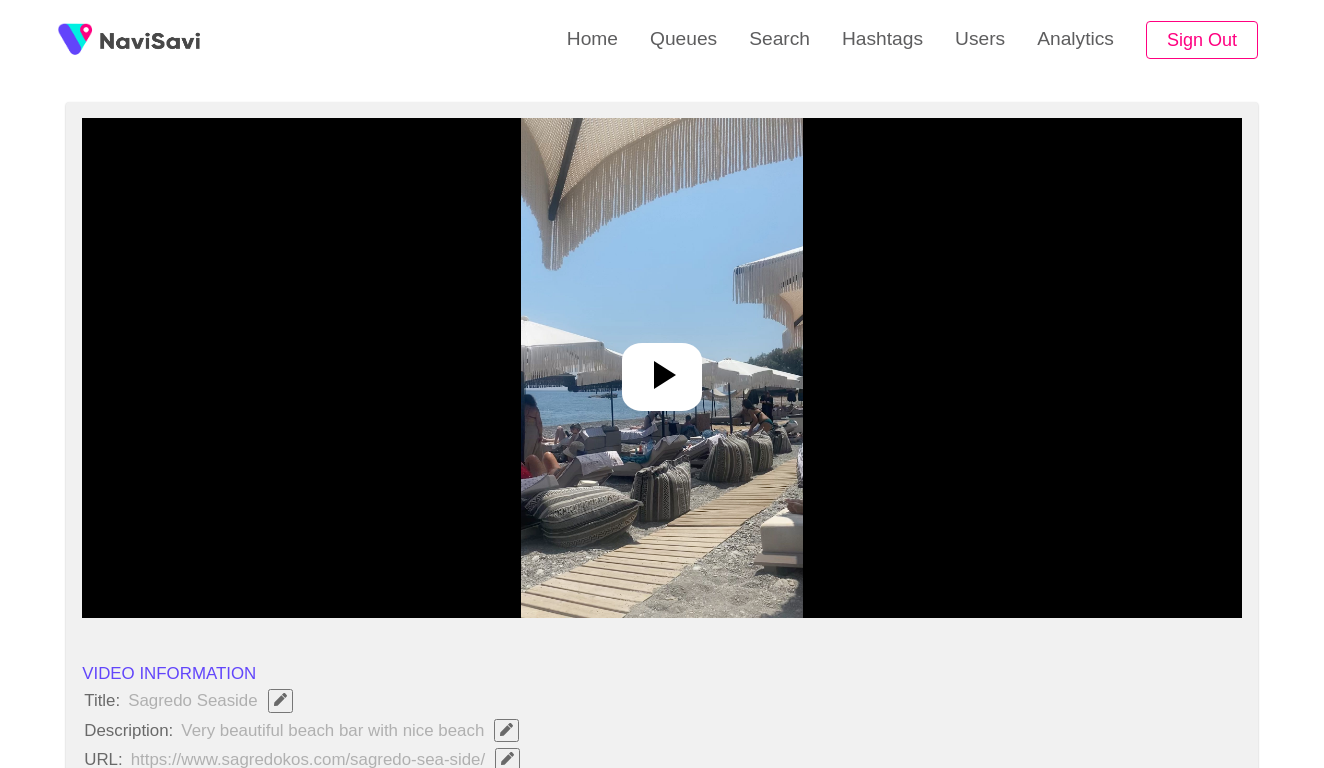 scroll, scrollTop: 190, scrollLeft: 0, axis: vertical 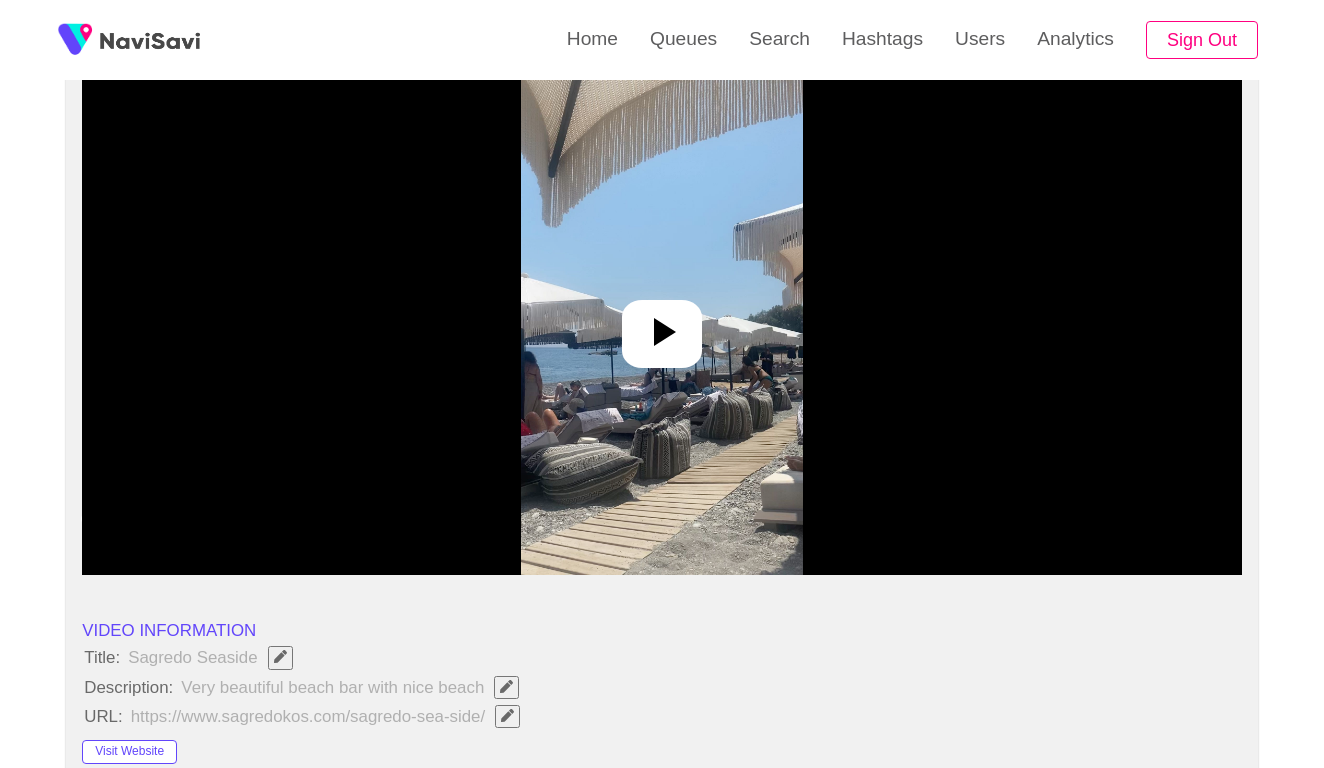 click at bounding box center [662, 325] 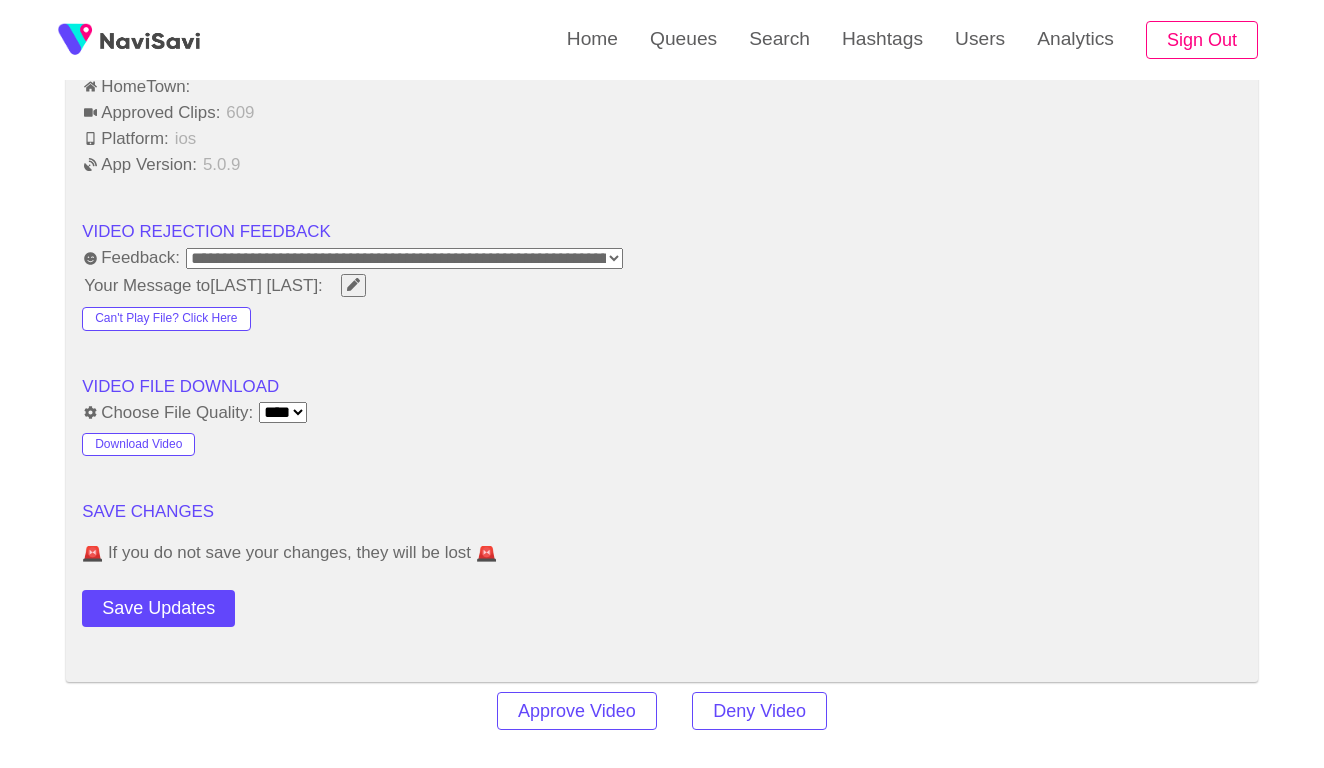 scroll, scrollTop: 2101, scrollLeft: 0, axis: vertical 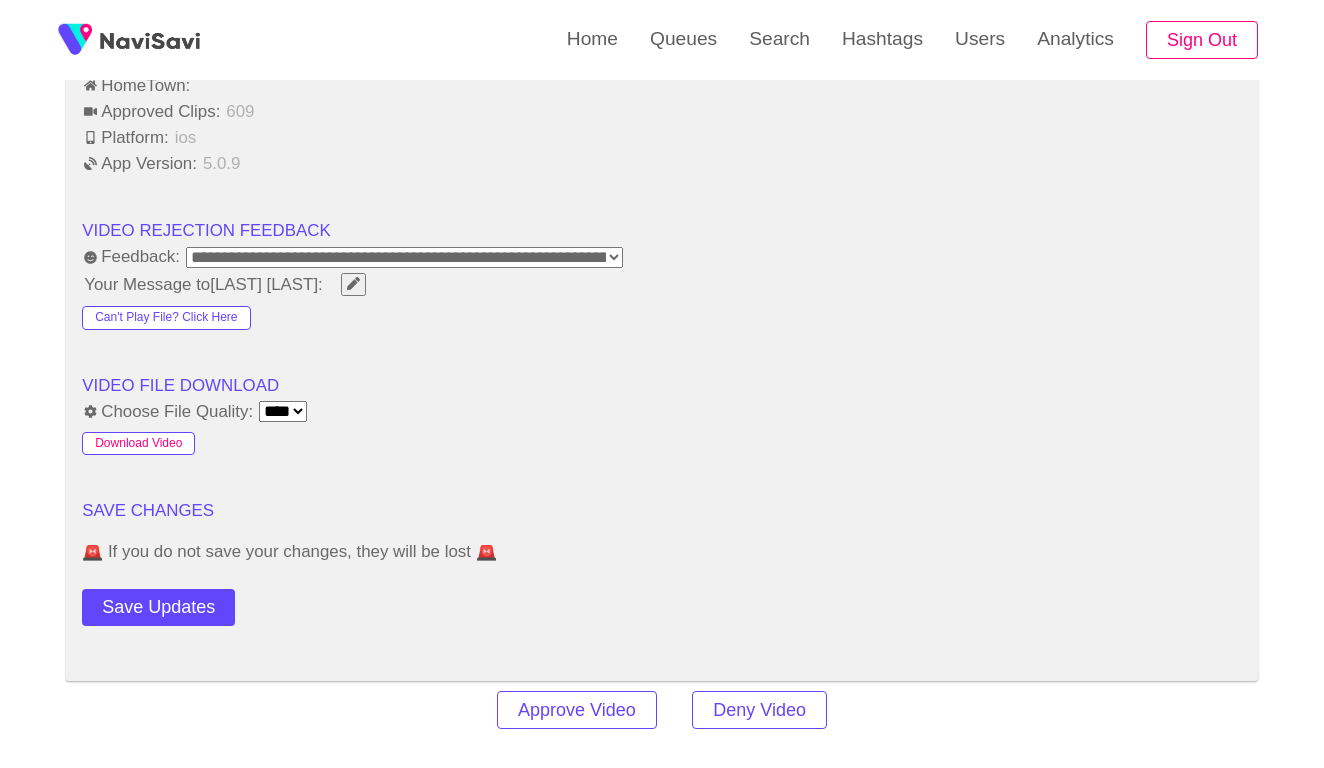 click on "Download Video" at bounding box center (138, 444) 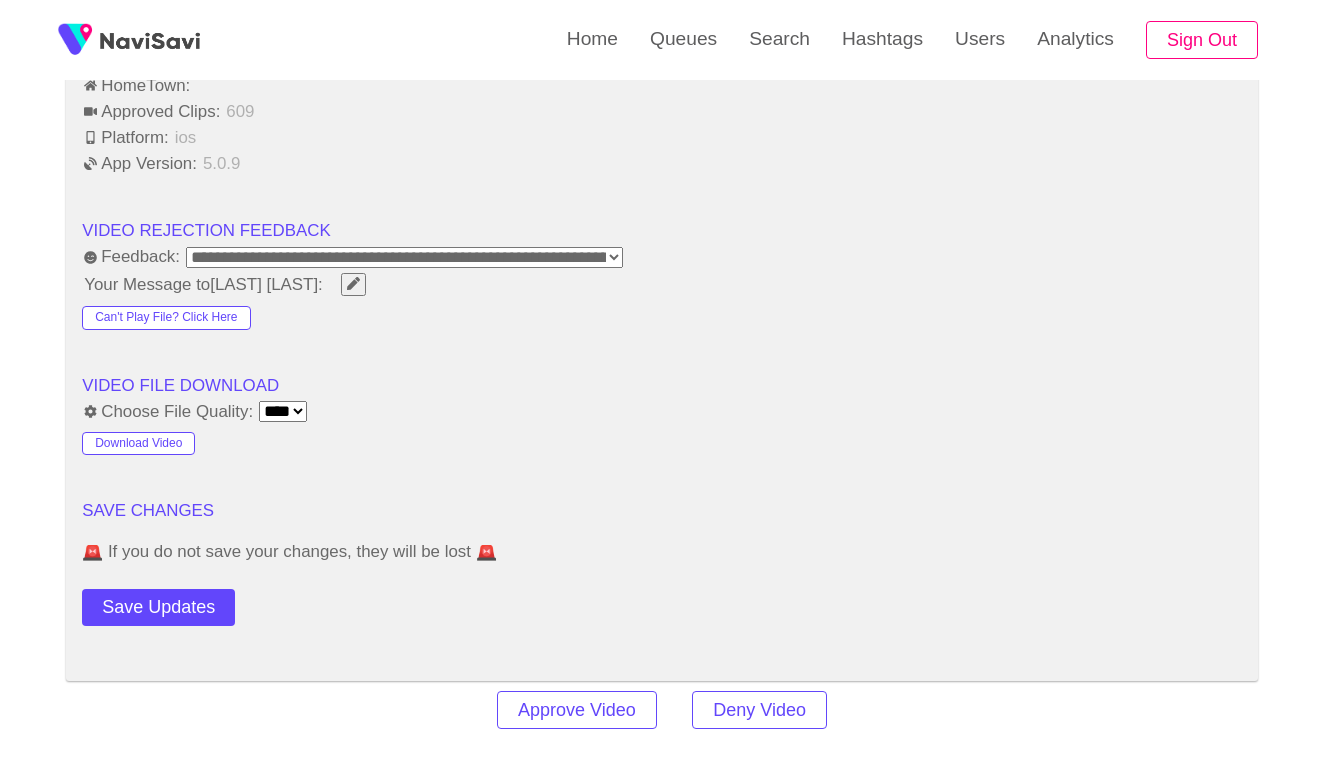 click on "VIDEO INFORMATION Title:    Sagredo Seaside     Description:    Very beautiful beach bar with nice beach     URL:    https://www.sagredokos.com/sagredo-sea-side/     Visit Website ← Move left → Move right ↑ Move up ↓ Move down + Zoom in - Zoom out Home Jump left by 75% End Jump right by 75% Page Up Jump up by 75% Page Down Jump down by 75% Keyboard shortcuts Map Data Map data ©[YEAR] Map data ©[YEAR] 200 m  Click to toggle between metric and imperial units Terms Report a map error  Location:   [COUNTRY]  Other Videos Shot Here?  0 View on Google Maps  Category Tags:   Eat Explore Party Play Sleep Drink Shopping Culture Eco LGBTQ+  Price:   Free $ $$ $$$ $$$$ $$$$$  Add hashtags:  beach × sunshine × umbrella × relaxation × water × serene × outdoor × patio × seating × dining × socializing × relaxed × conversation ×  File Size:   9.855335  MB  Duration:     Not Available  Uploaded On:   [MONTH] [DAY], [YEAR], [TIME]  Filmed On:     [MONTH] [DAY], [YEAR], [TIME]    Name:" at bounding box center [662, -346] 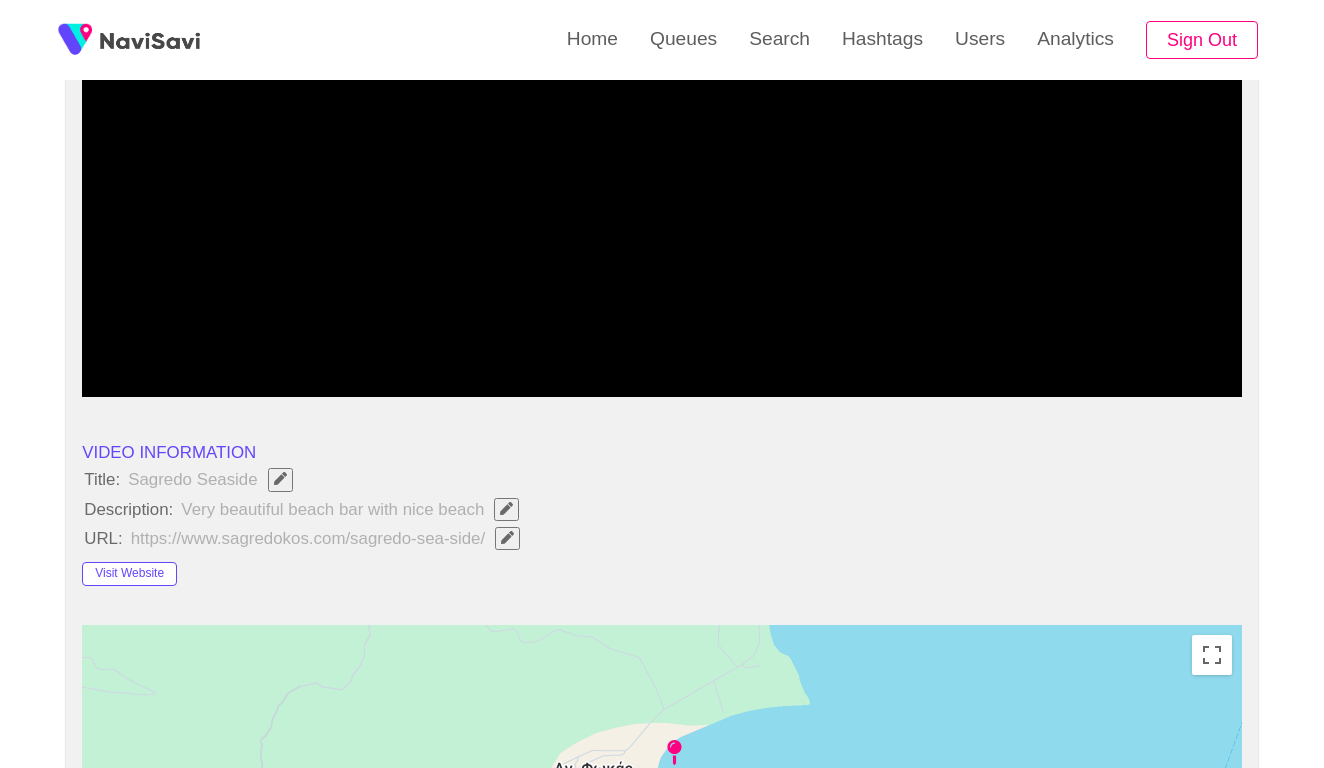 scroll, scrollTop: 384, scrollLeft: 0, axis: vertical 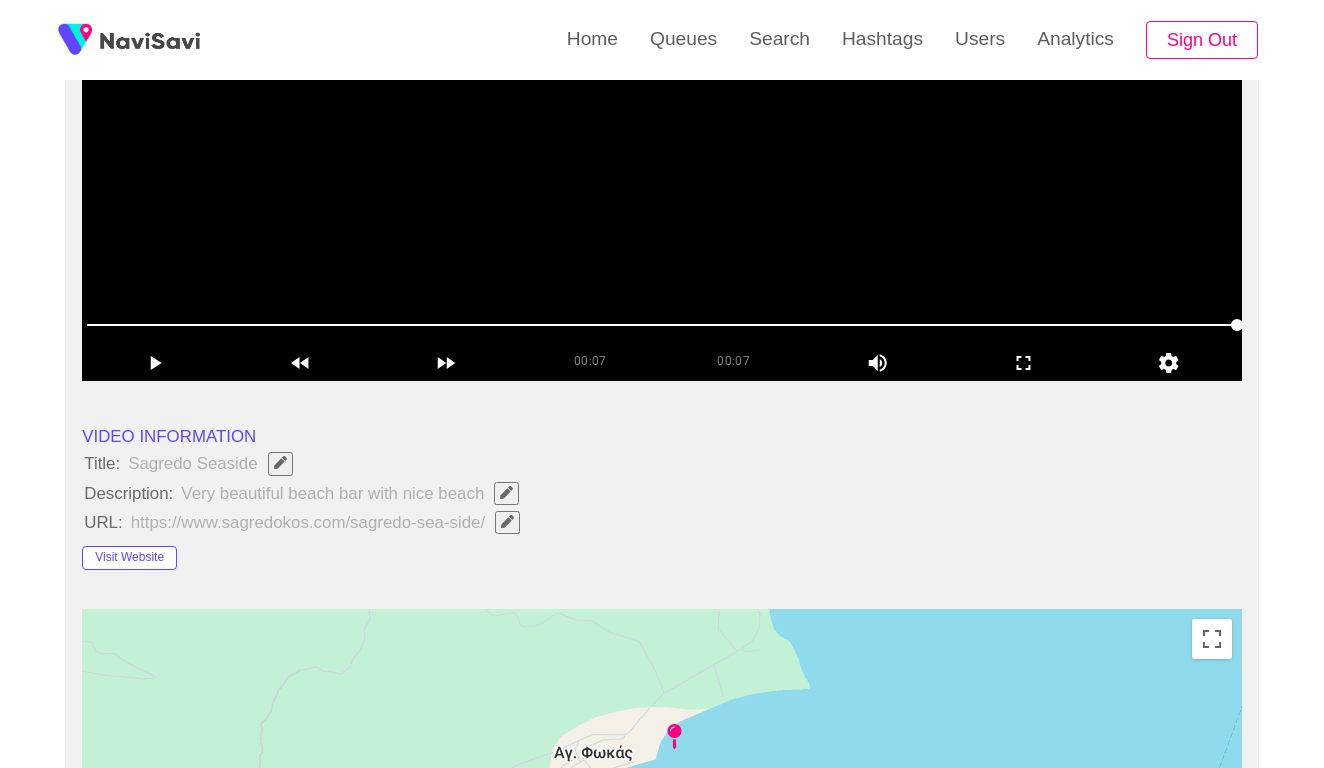 click at bounding box center [662, 131] 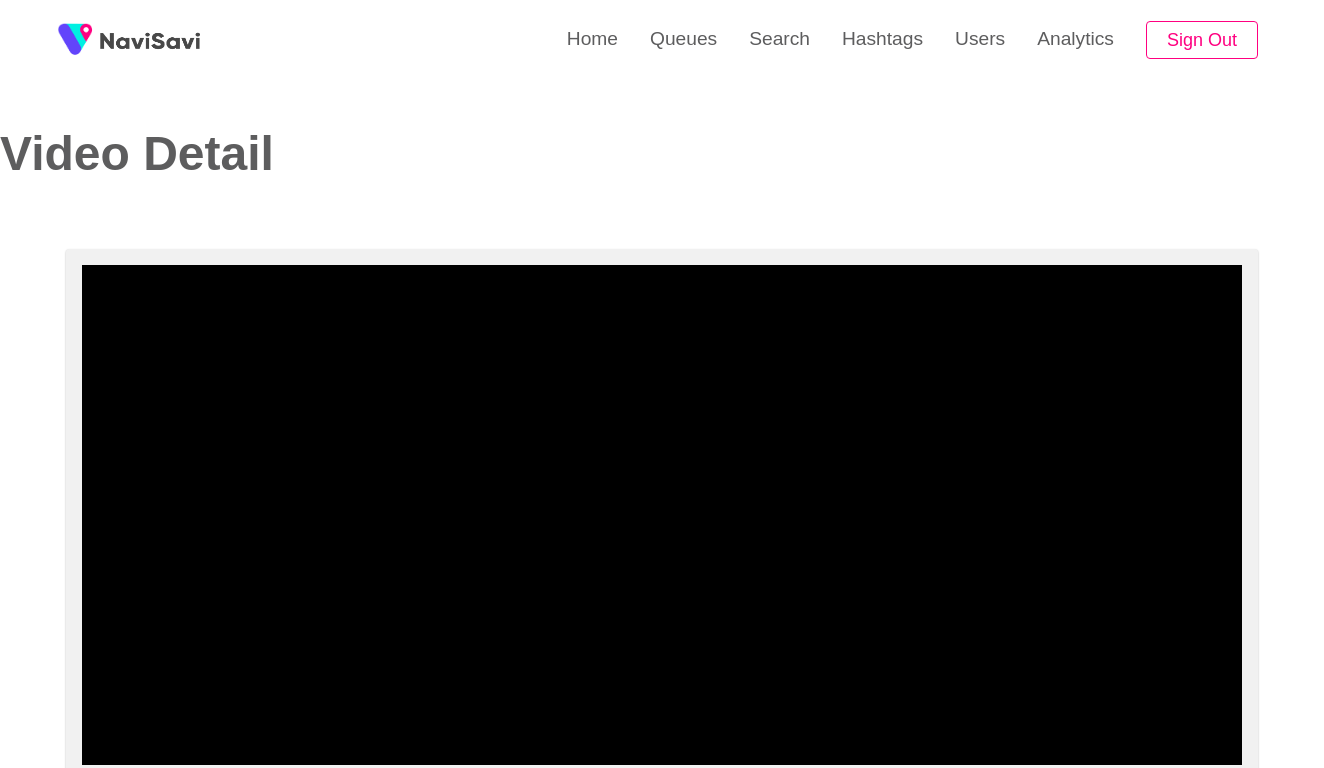scroll, scrollTop: 0, scrollLeft: 0, axis: both 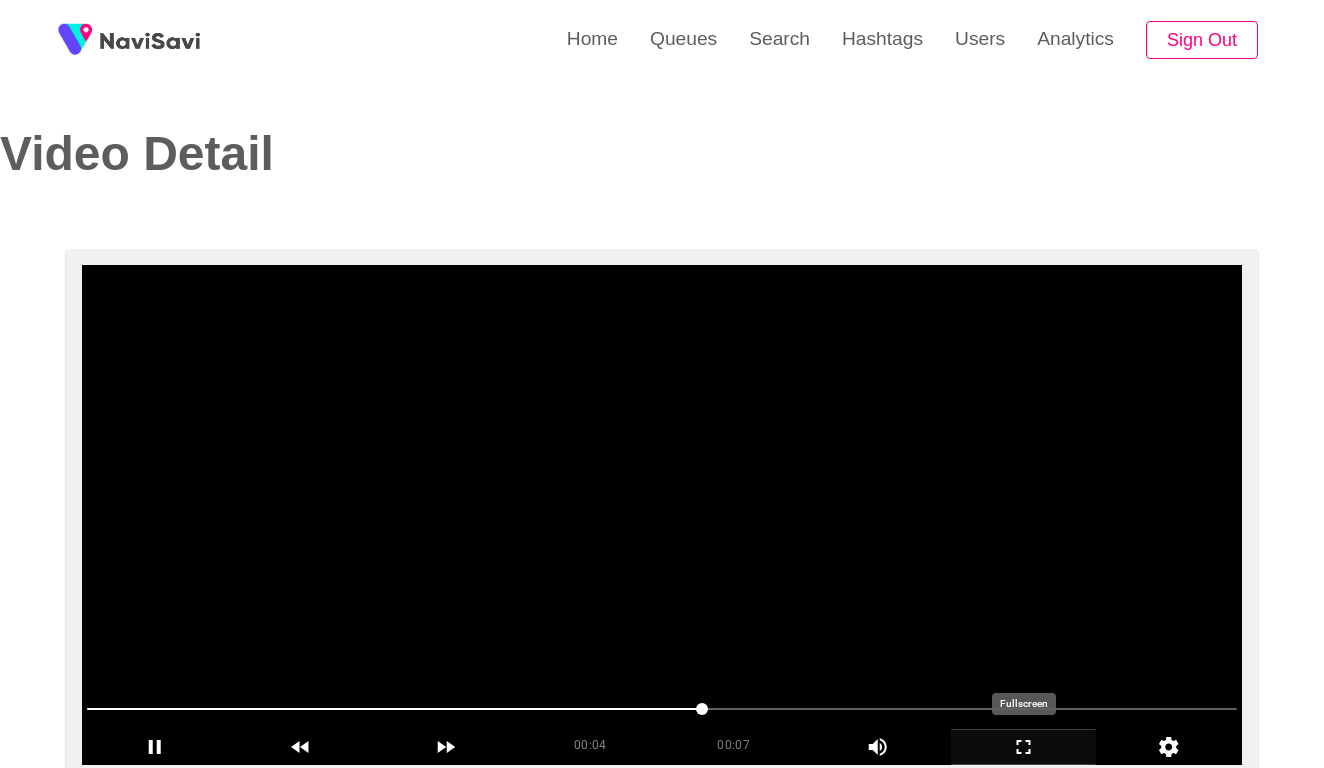 click 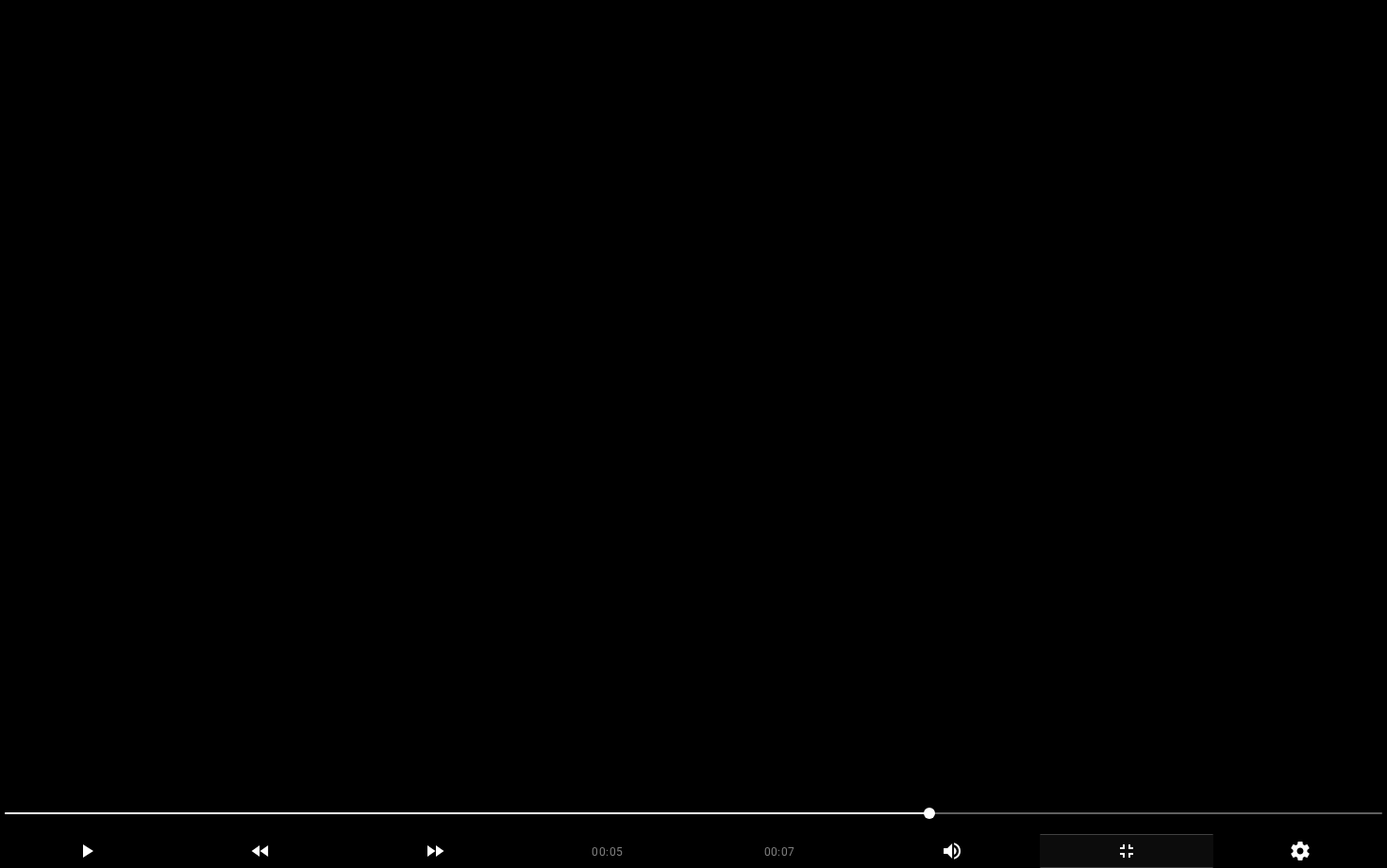 click at bounding box center (694, 434) 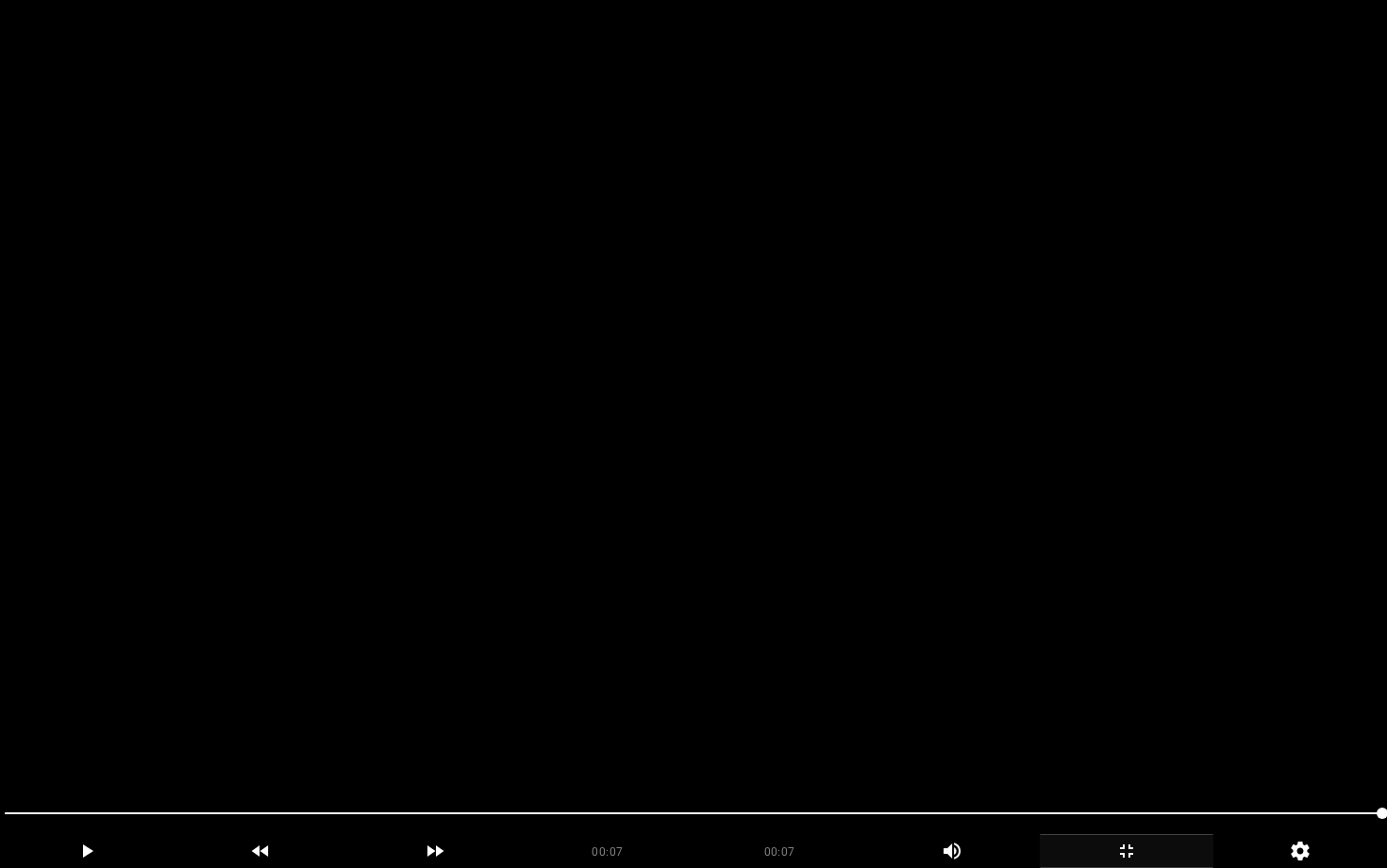 click at bounding box center [694, 434] 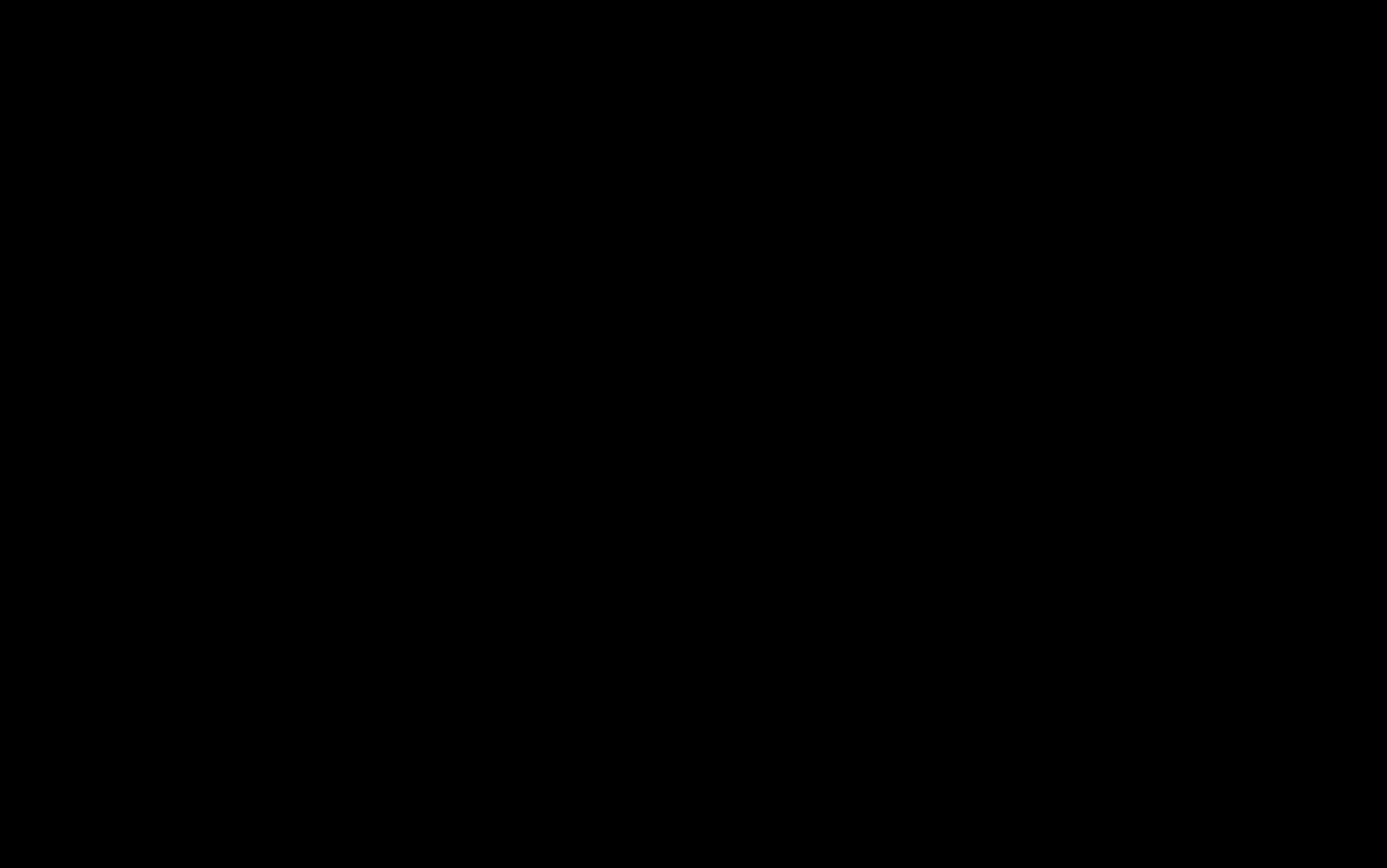 click 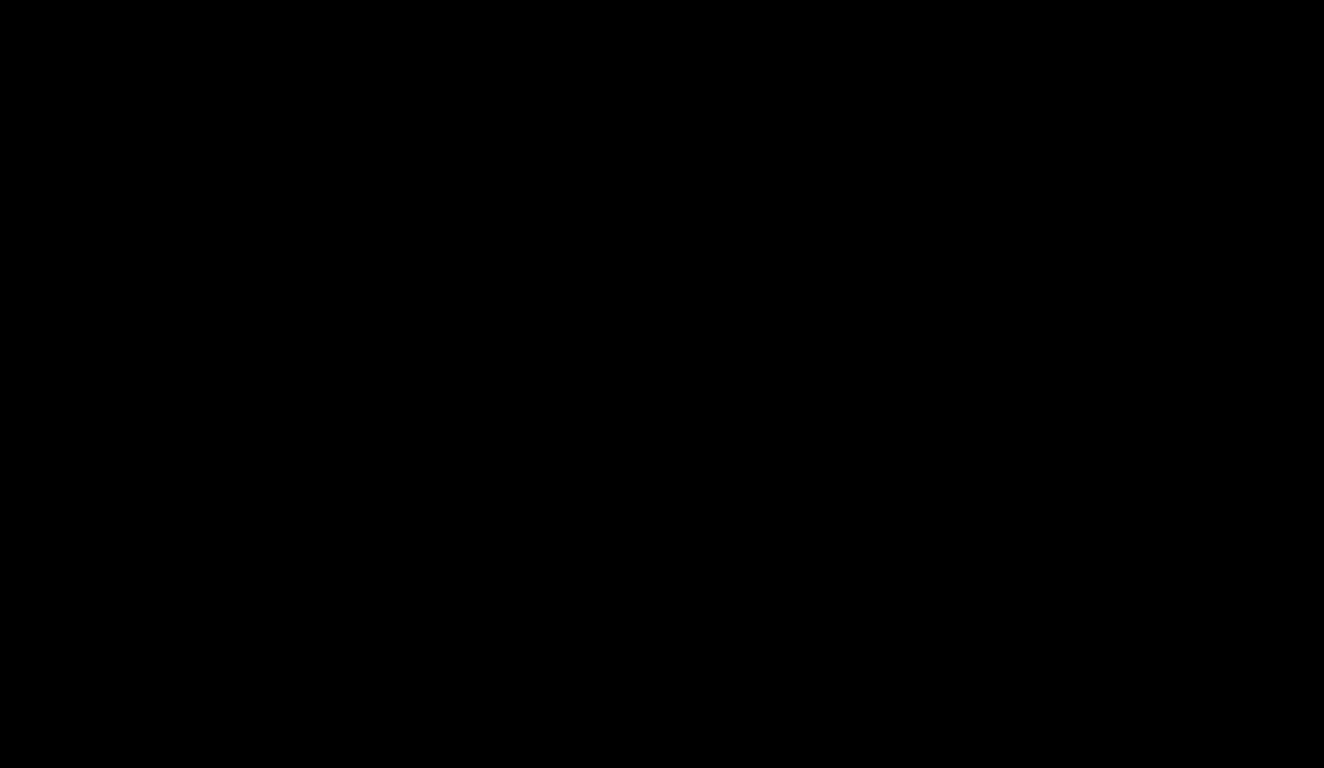scroll, scrollTop: 855, scrollLeft: 0, axis: vertical 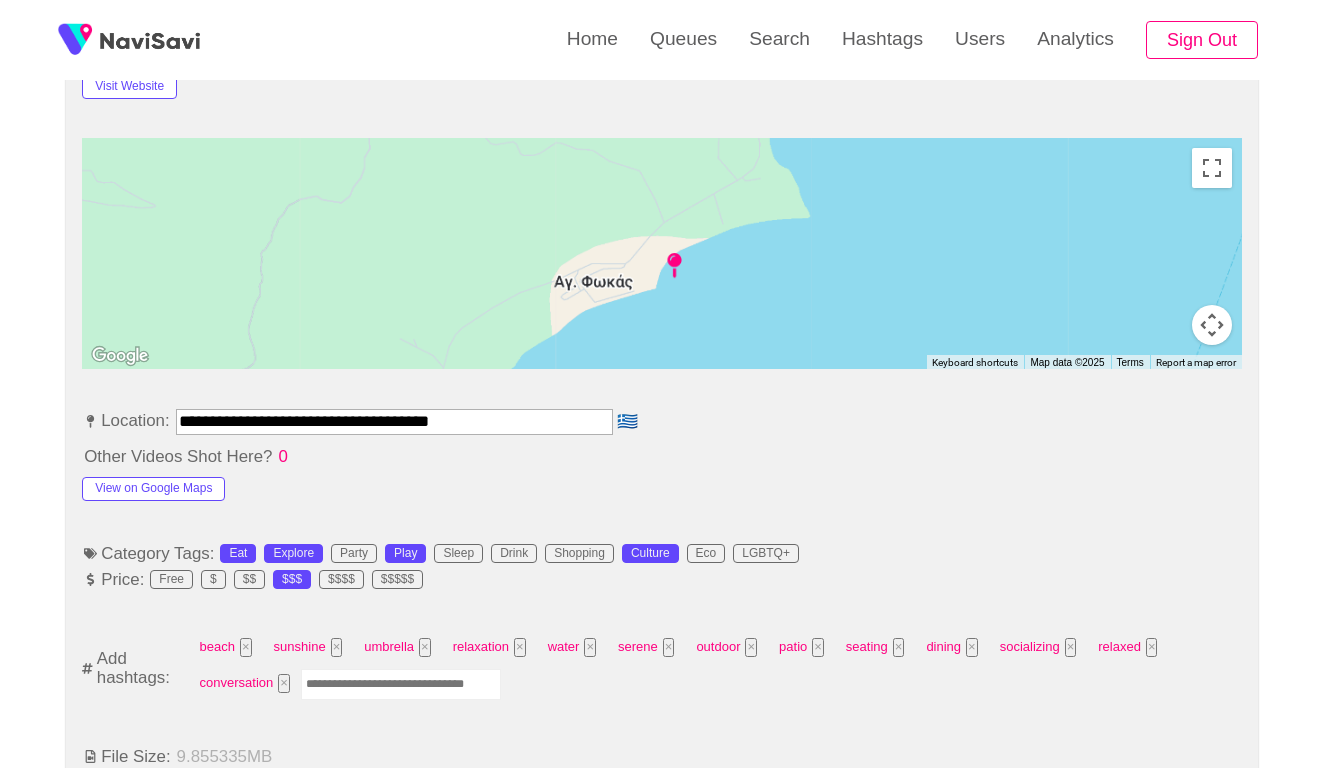 click at bounding box center [401, 684] 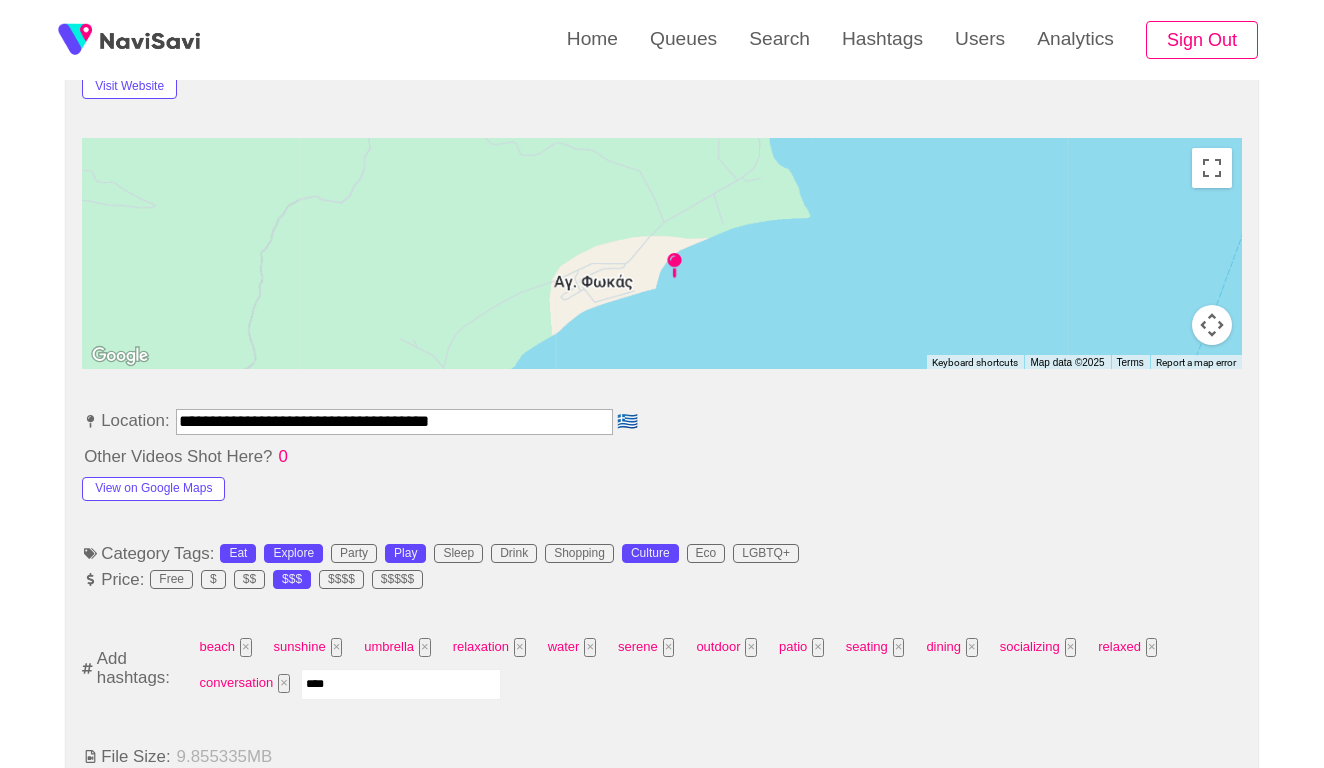 type on "*****" 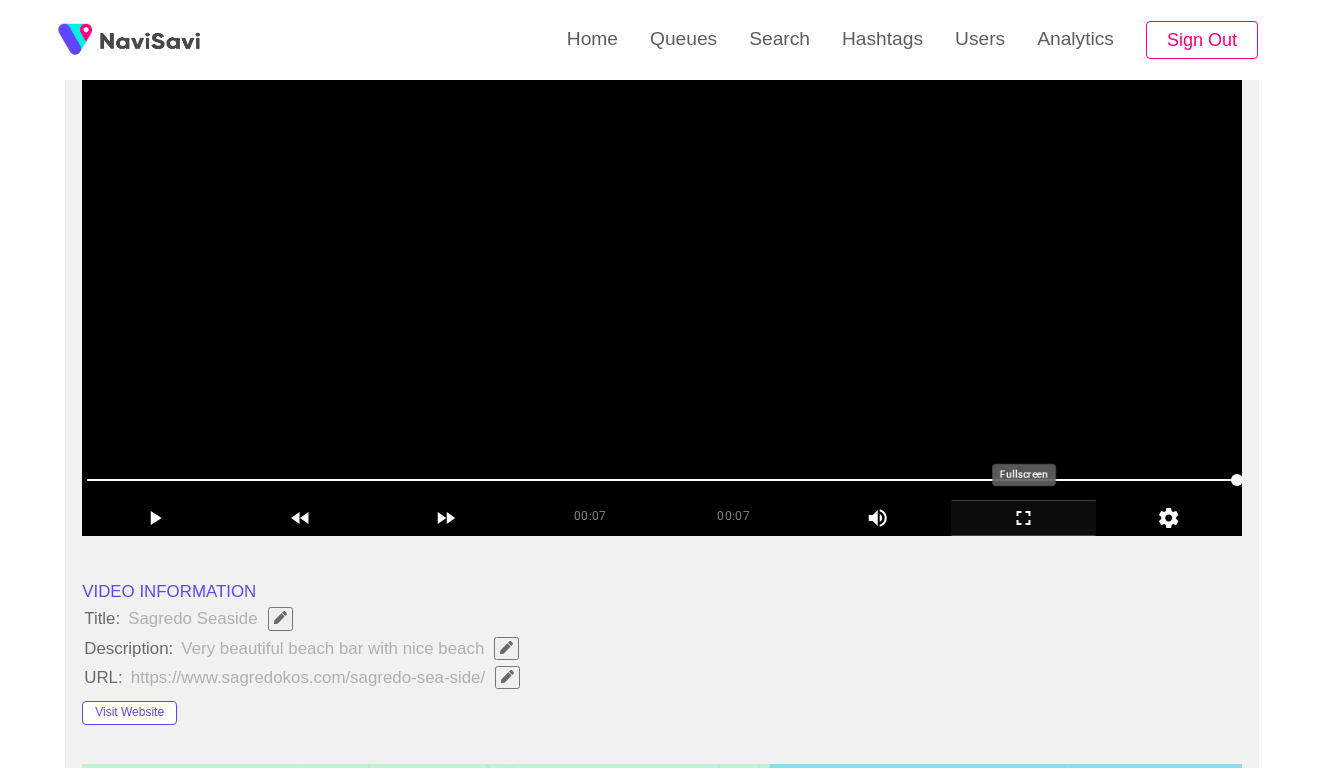 scroll, scrollTop: 344, scrollLeft: 0, axis: vertical 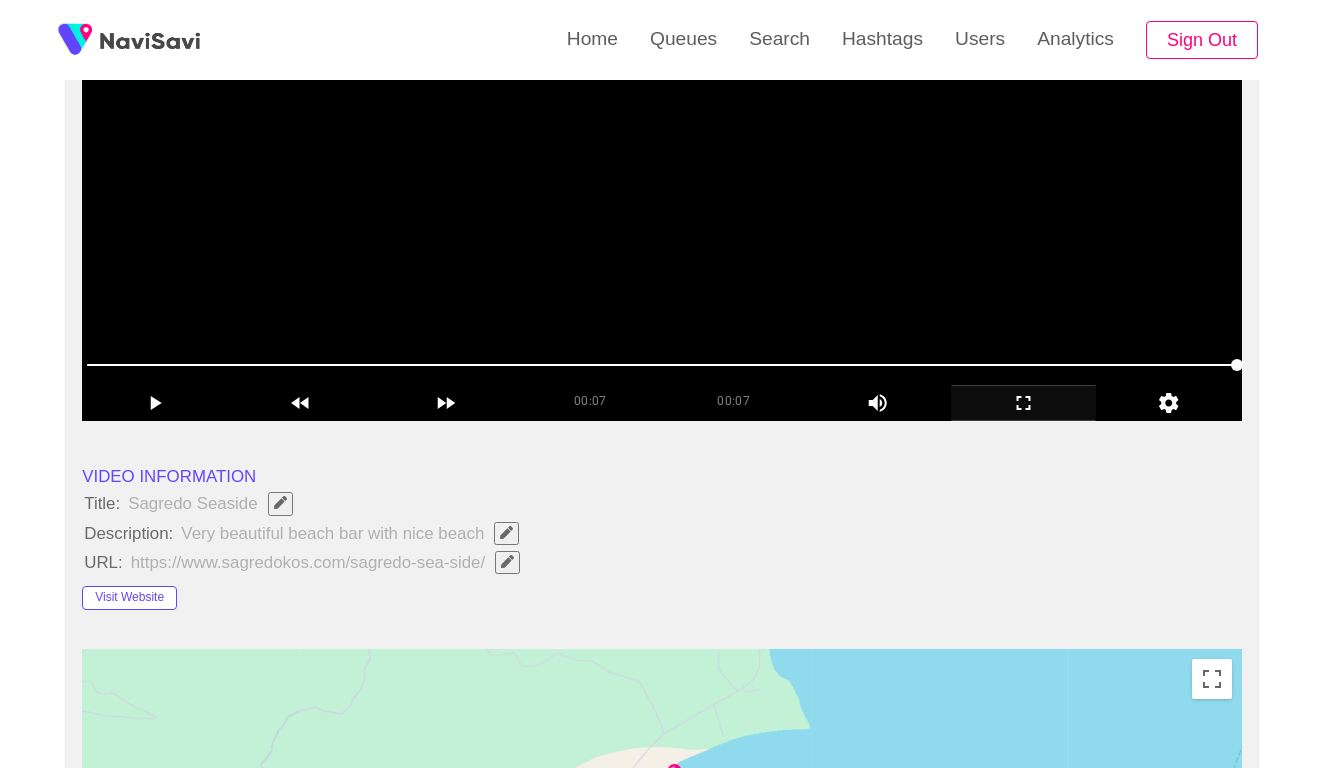 click at bounding box center (662, 171) 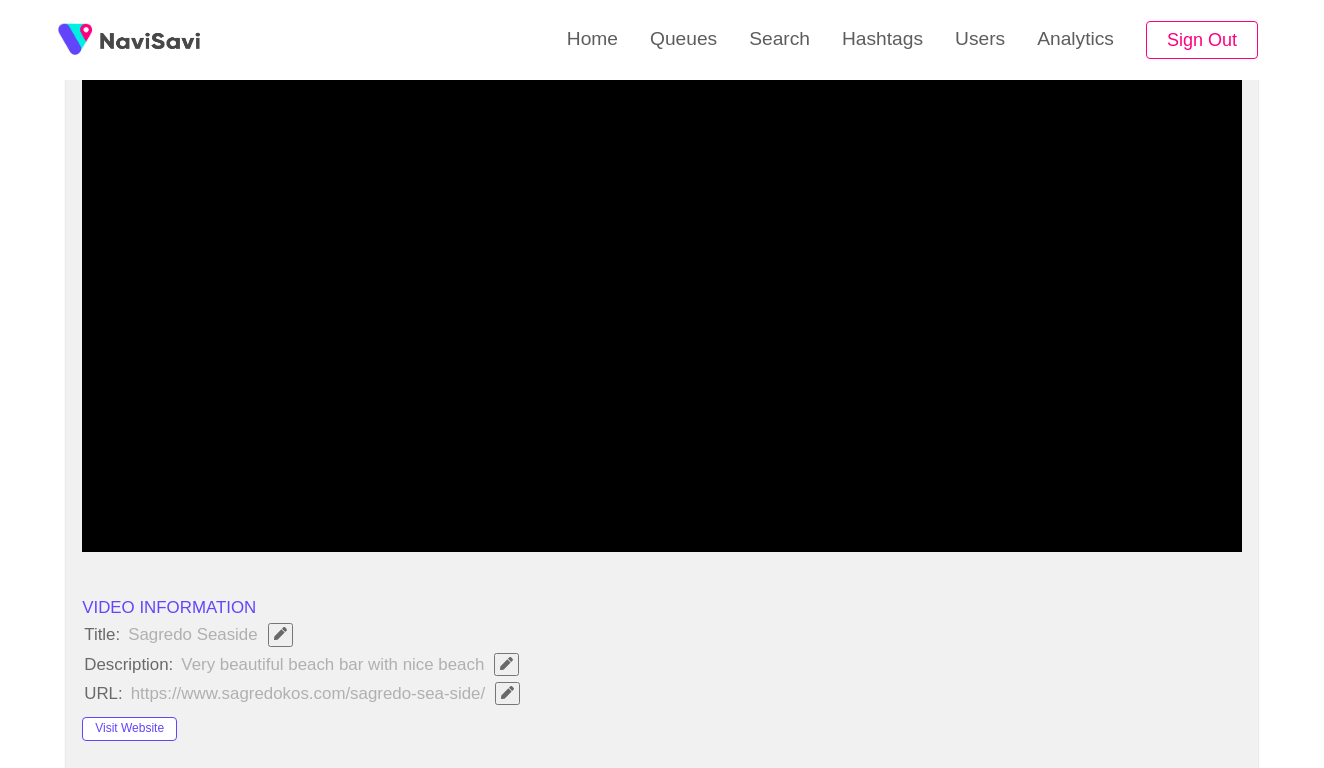 scroll, scrollTop: 217, scrollLeft: 0, axis: vertical 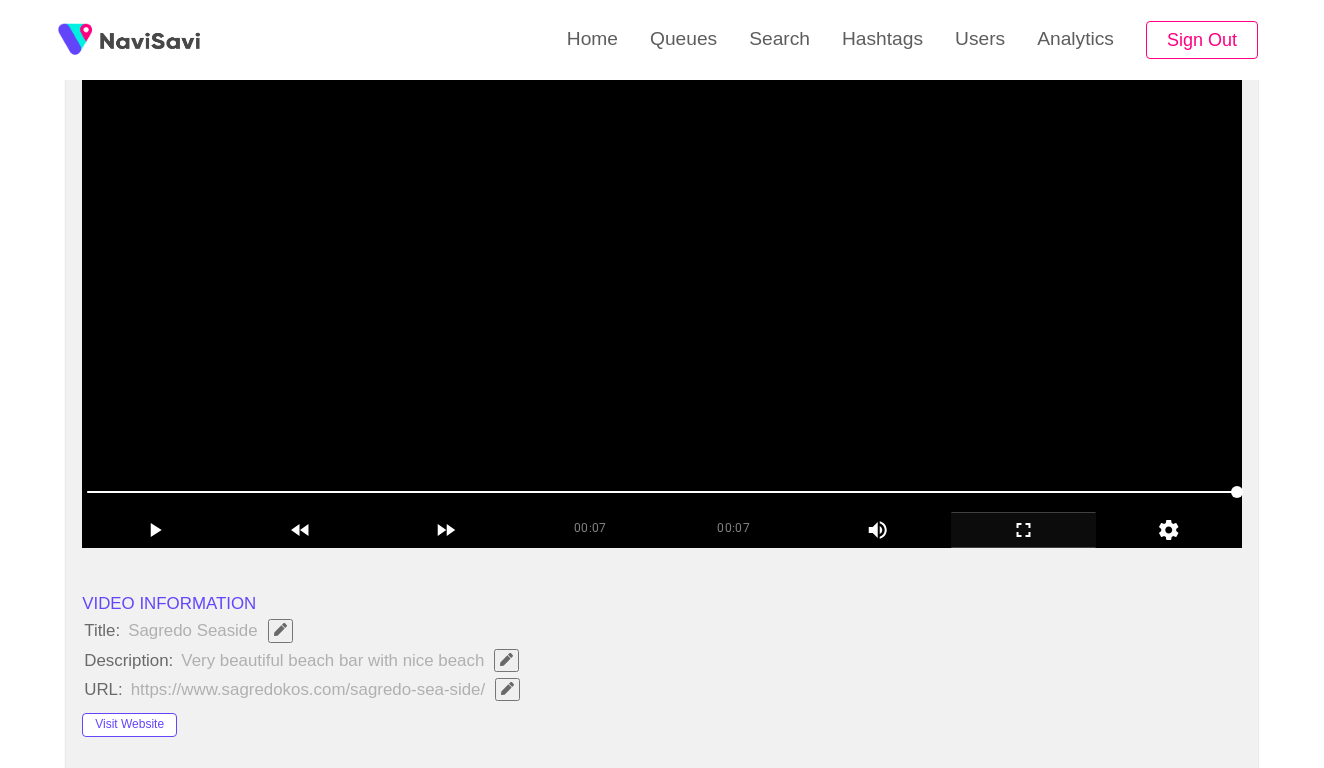 click at bounding box center [662, 298] 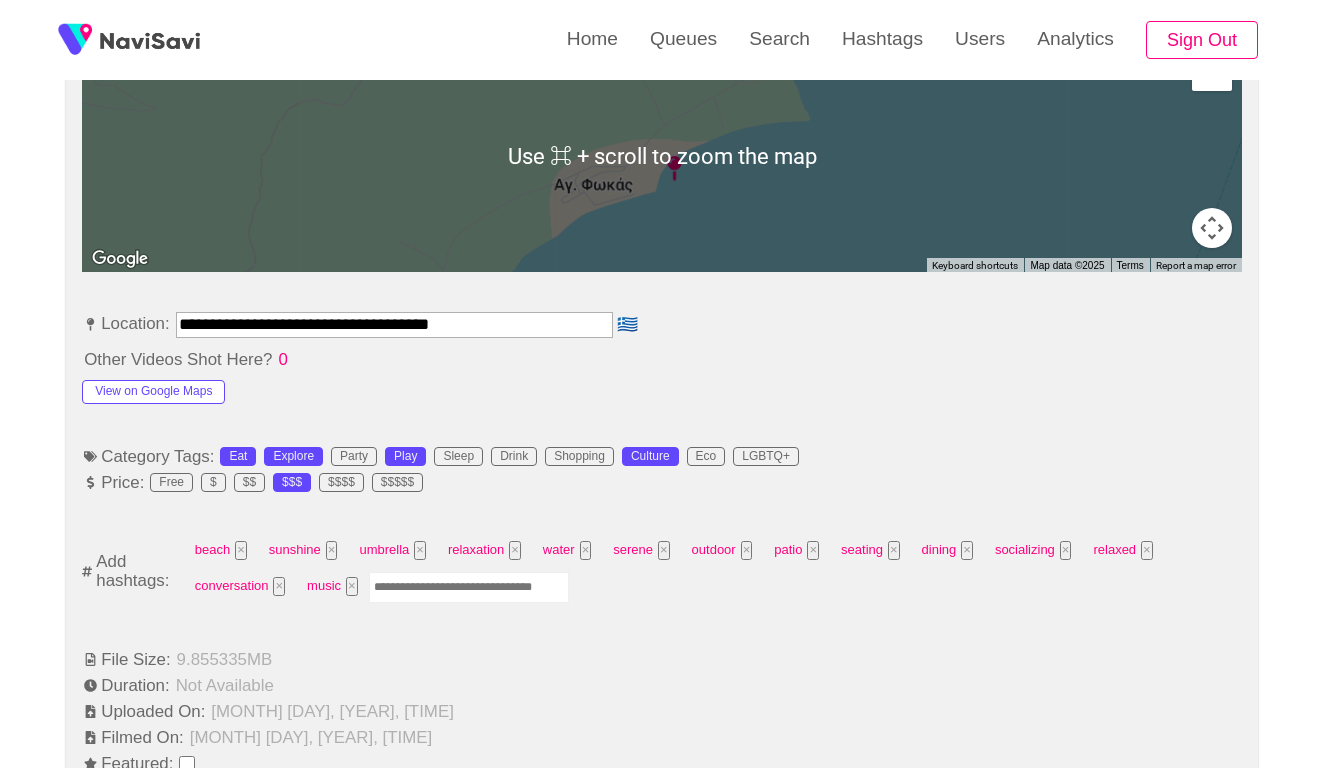 scroll, scrollTop: 1069, scrollLeft: 0, axis: vertical 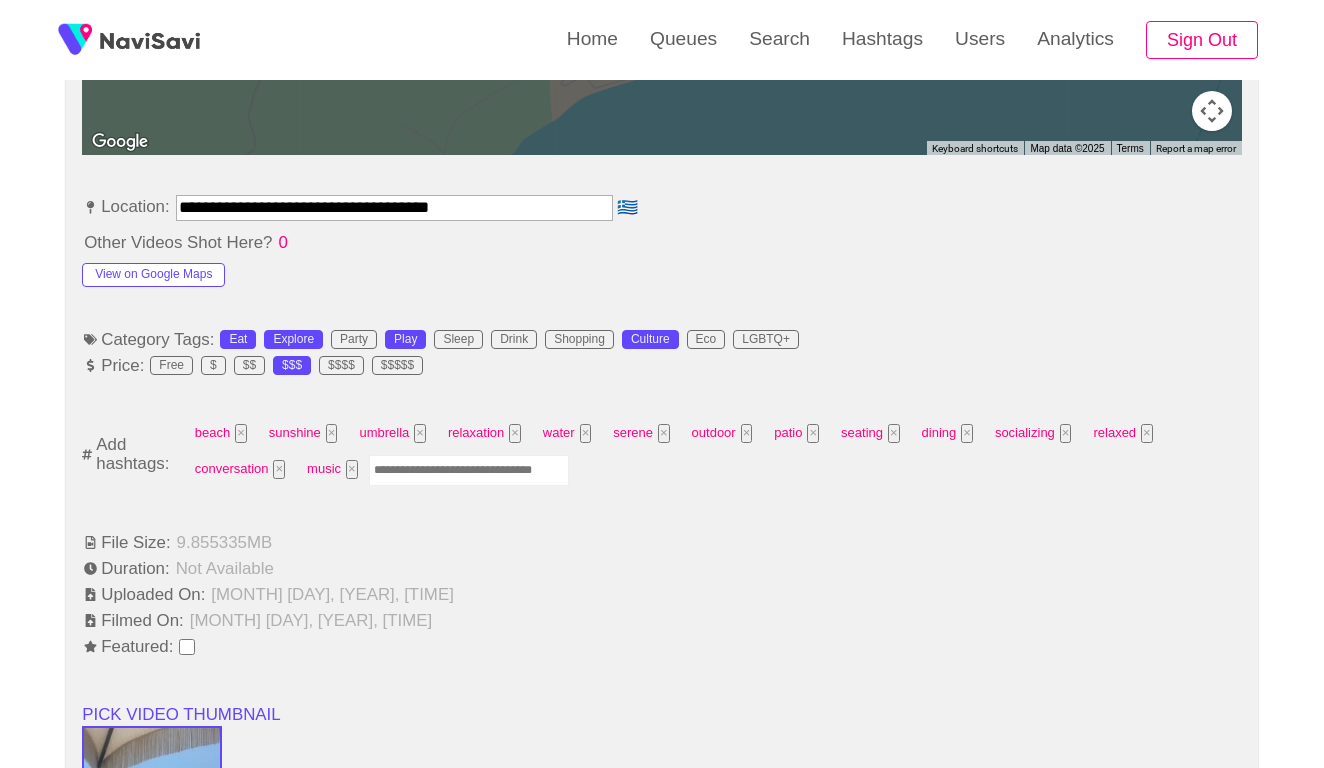 click at bounding box center (469, 470) 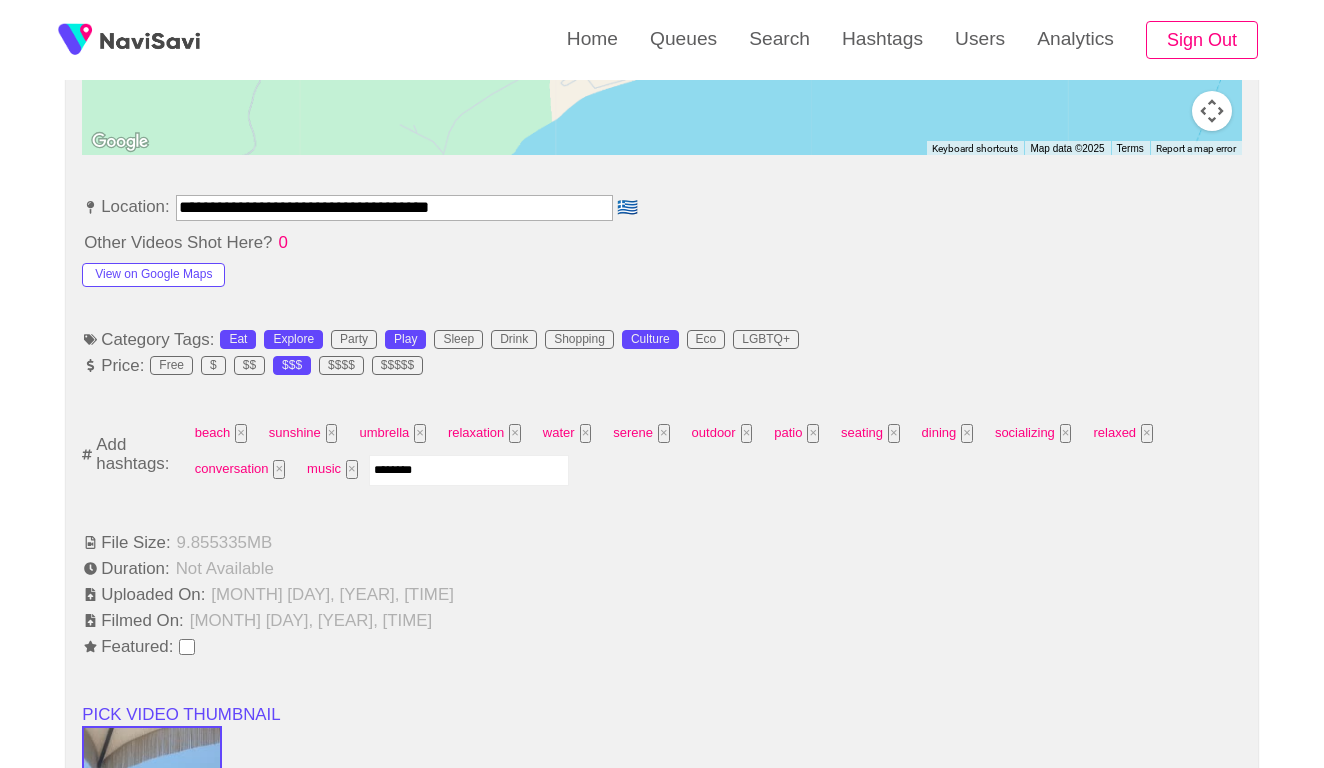 type on "*********" 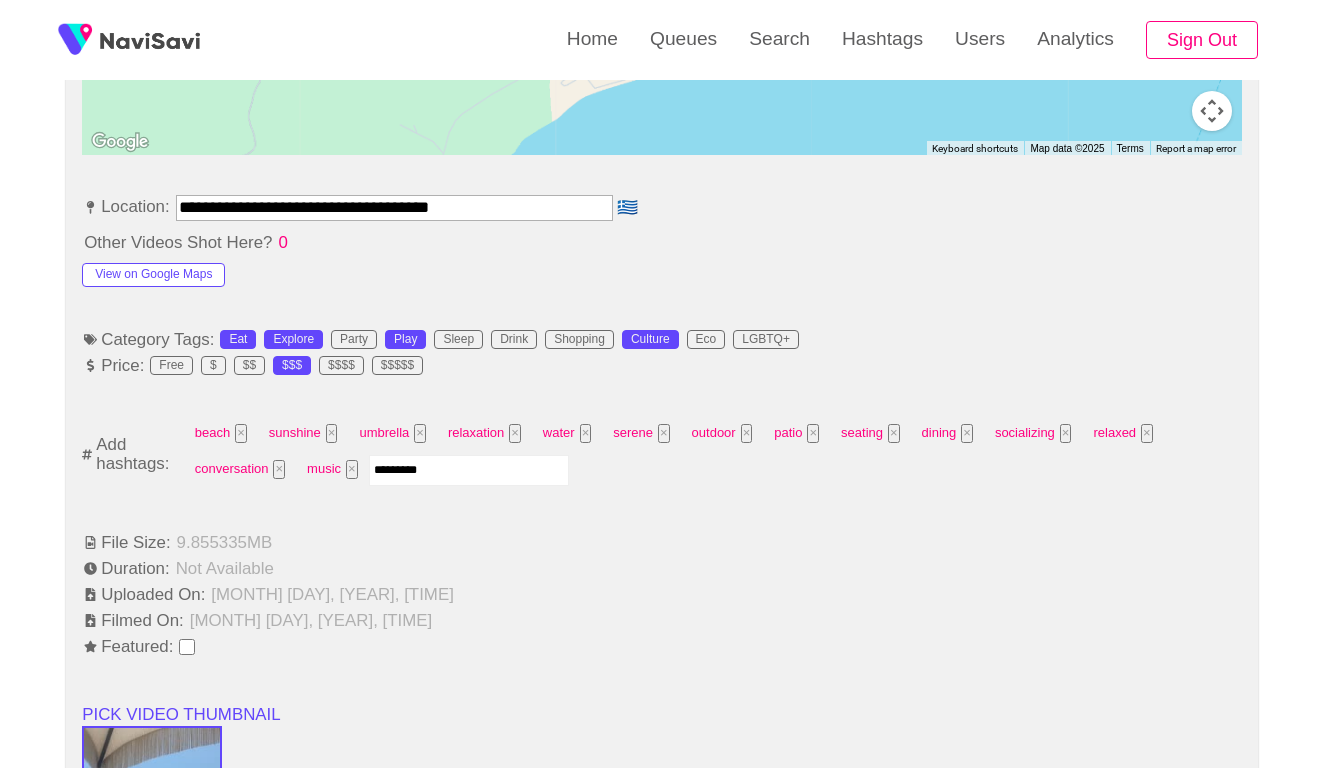 type 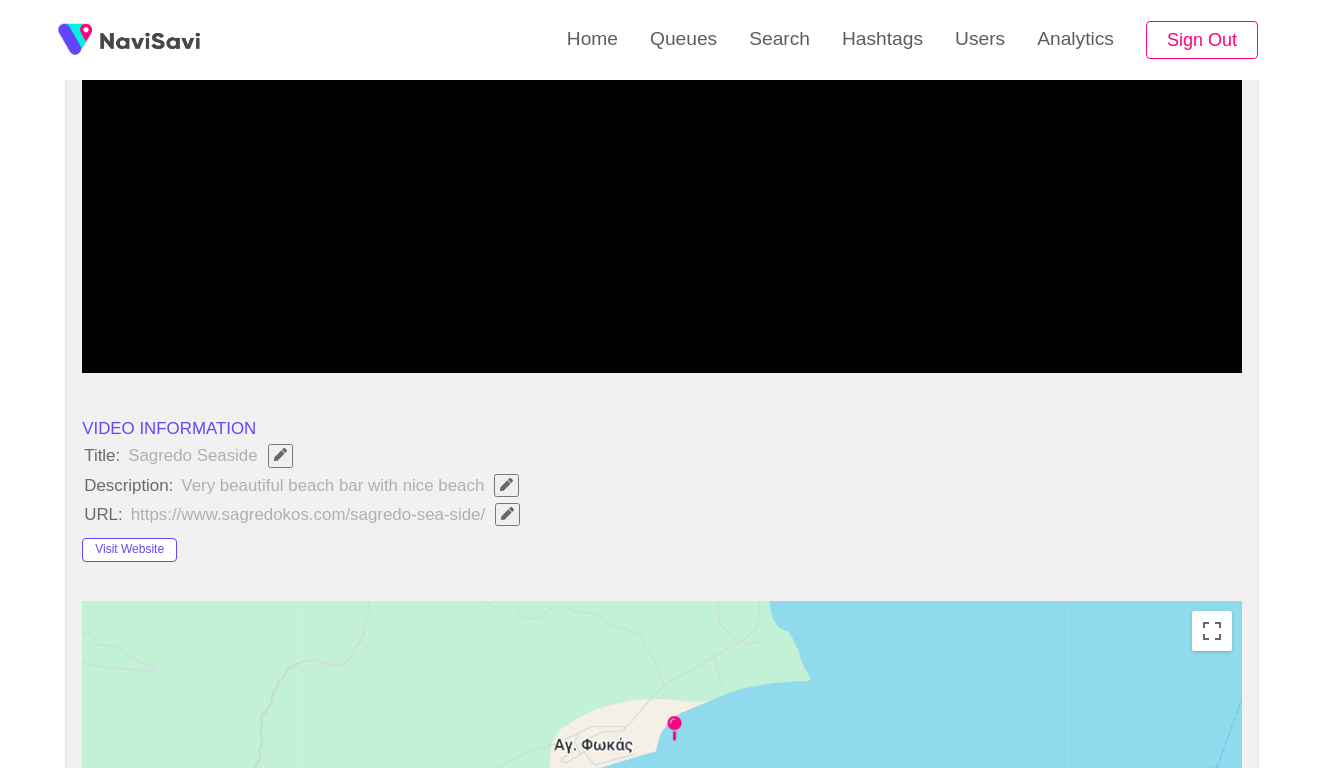 scroll, scrollTop: 395, scrollLeft: 0, axis: vertical 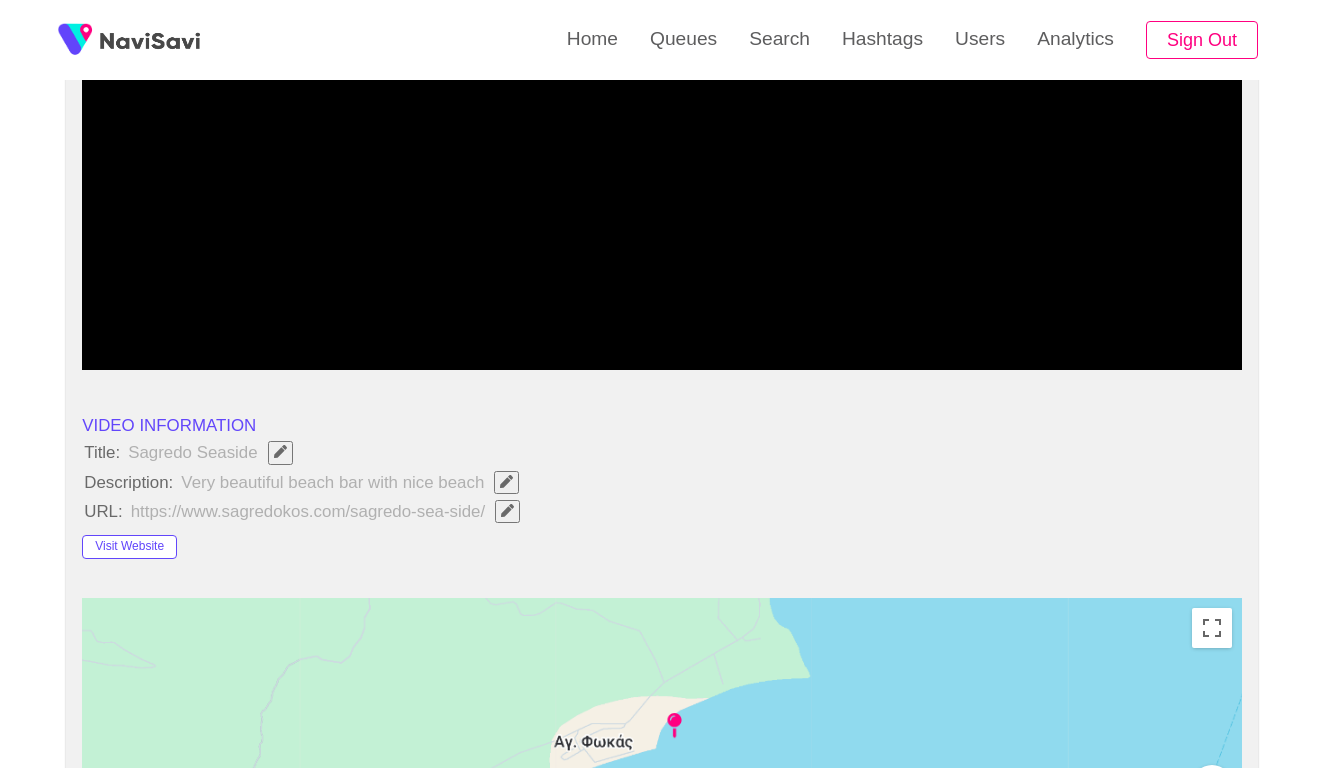 click on "VIDEO INFORMATION" at bounding box center (662, 425) 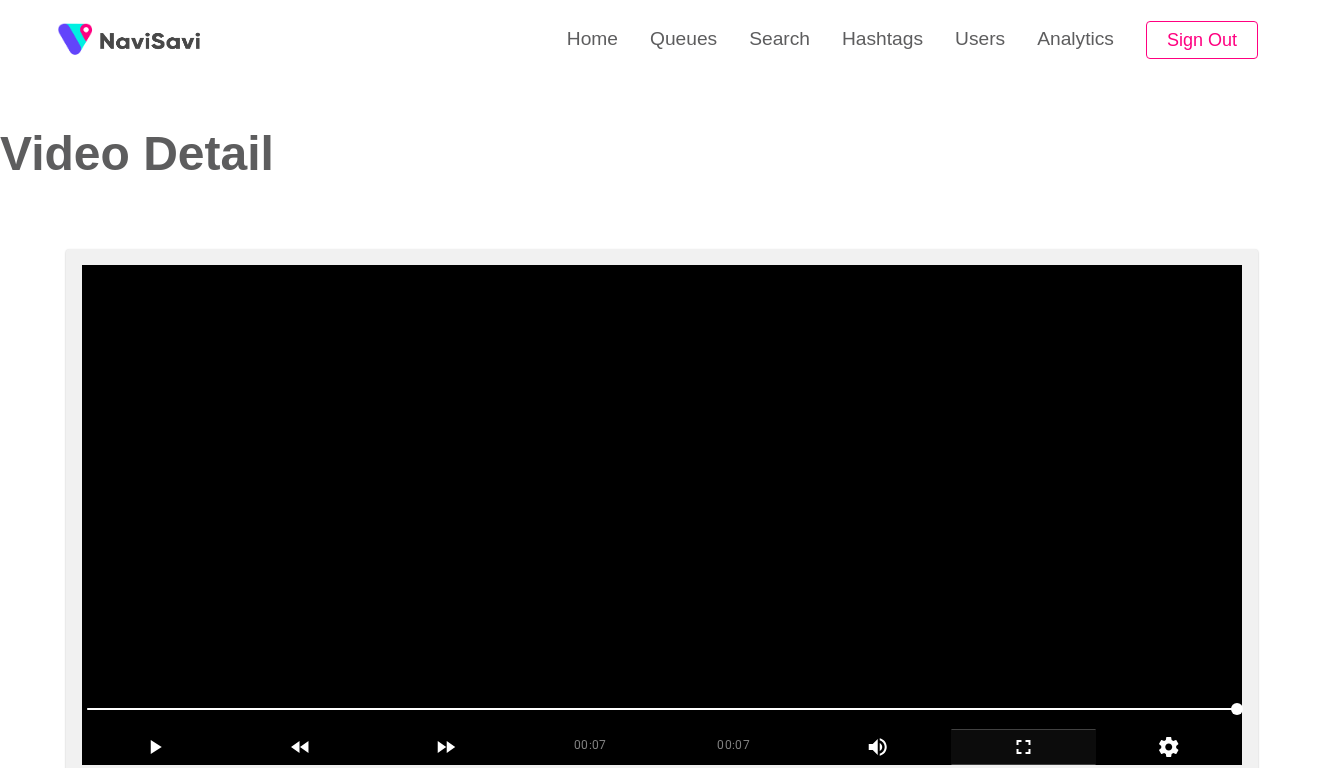 scroll, scrollTop: 0, scrollLeft: 0, axis: both 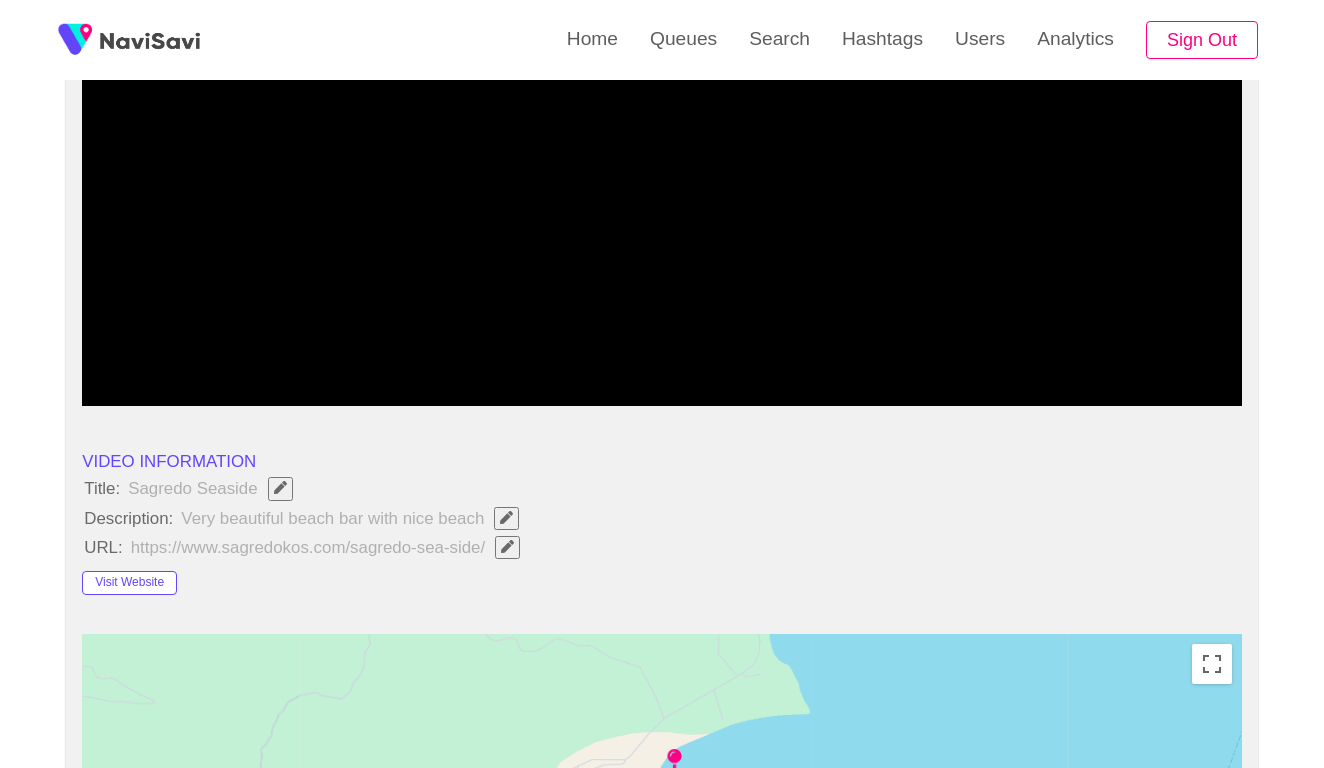 click at bounding box center (662, 350) 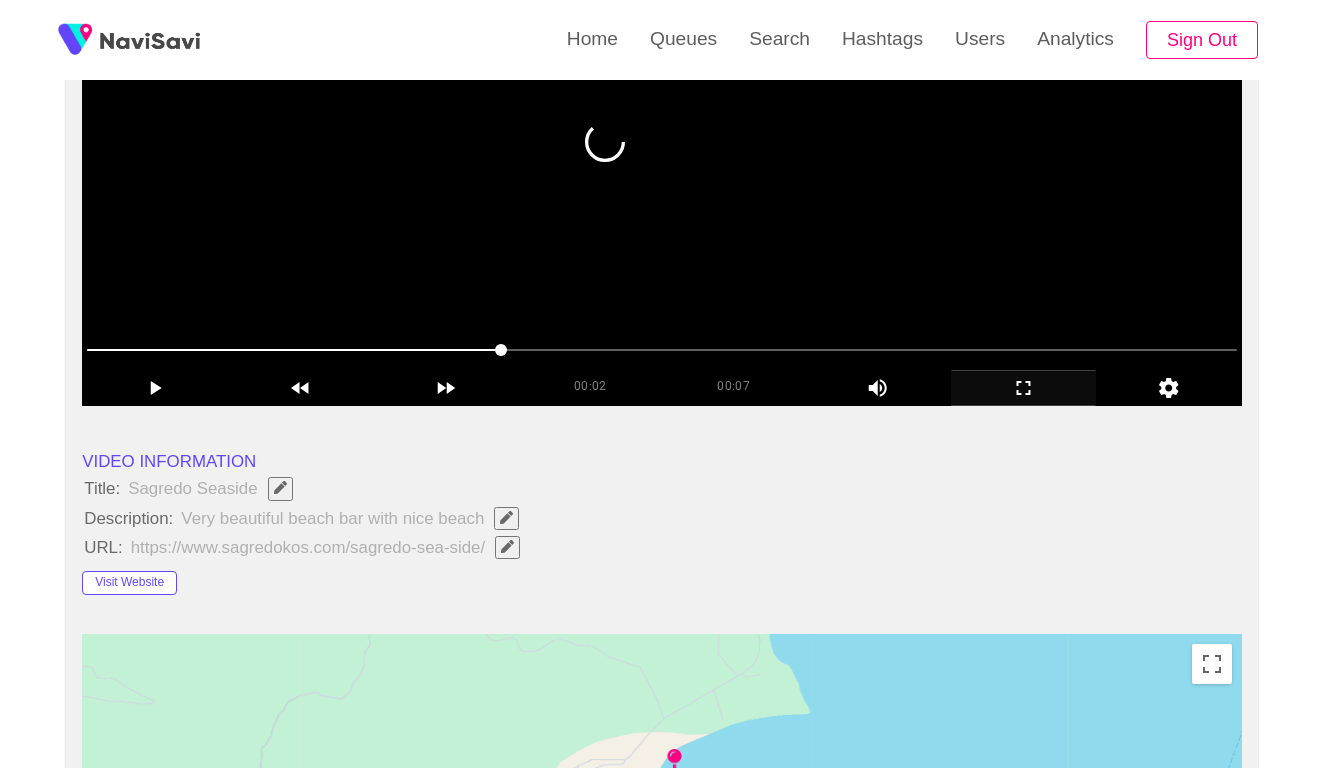 click at bounding box center [662, 156] 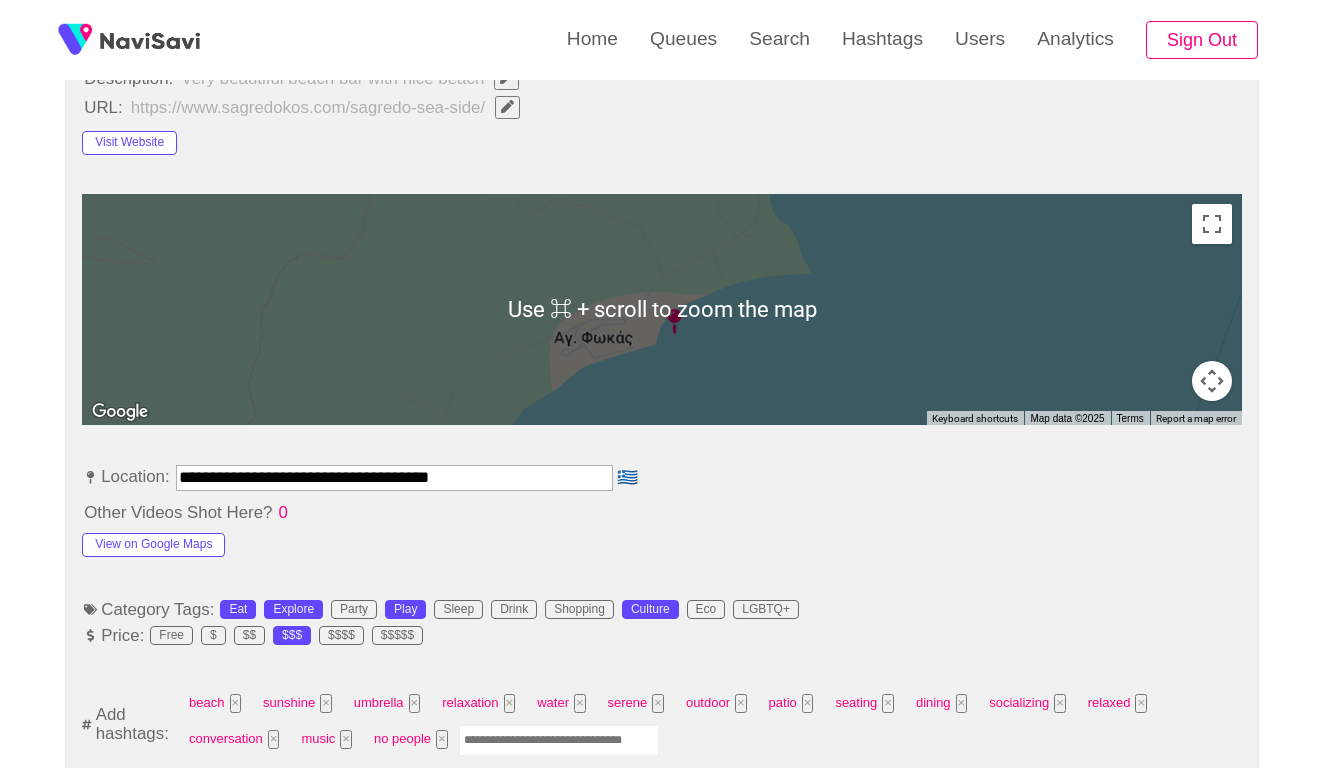 scroll, scrollTop: 866, scrollLeft: 0, axis: vertical 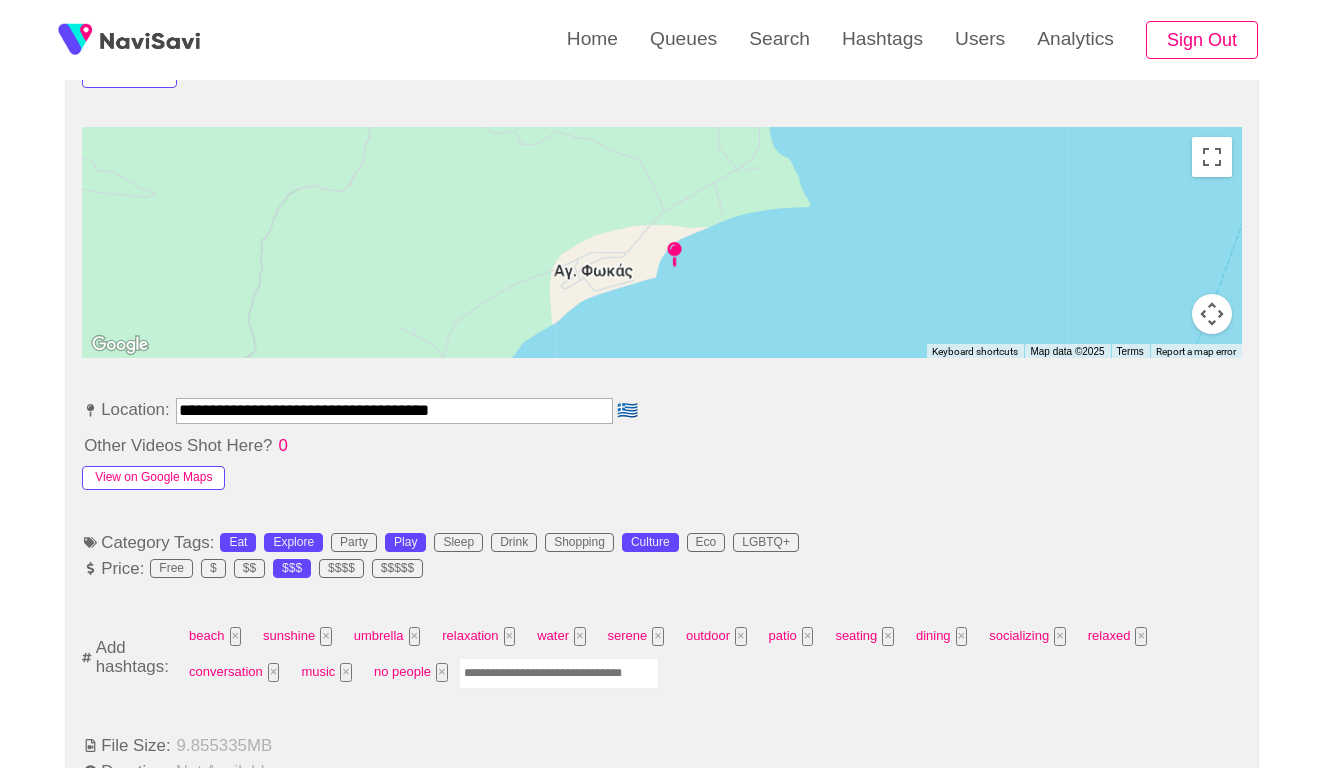 click on "View on Google Maps" at bounding box center (153, 478) 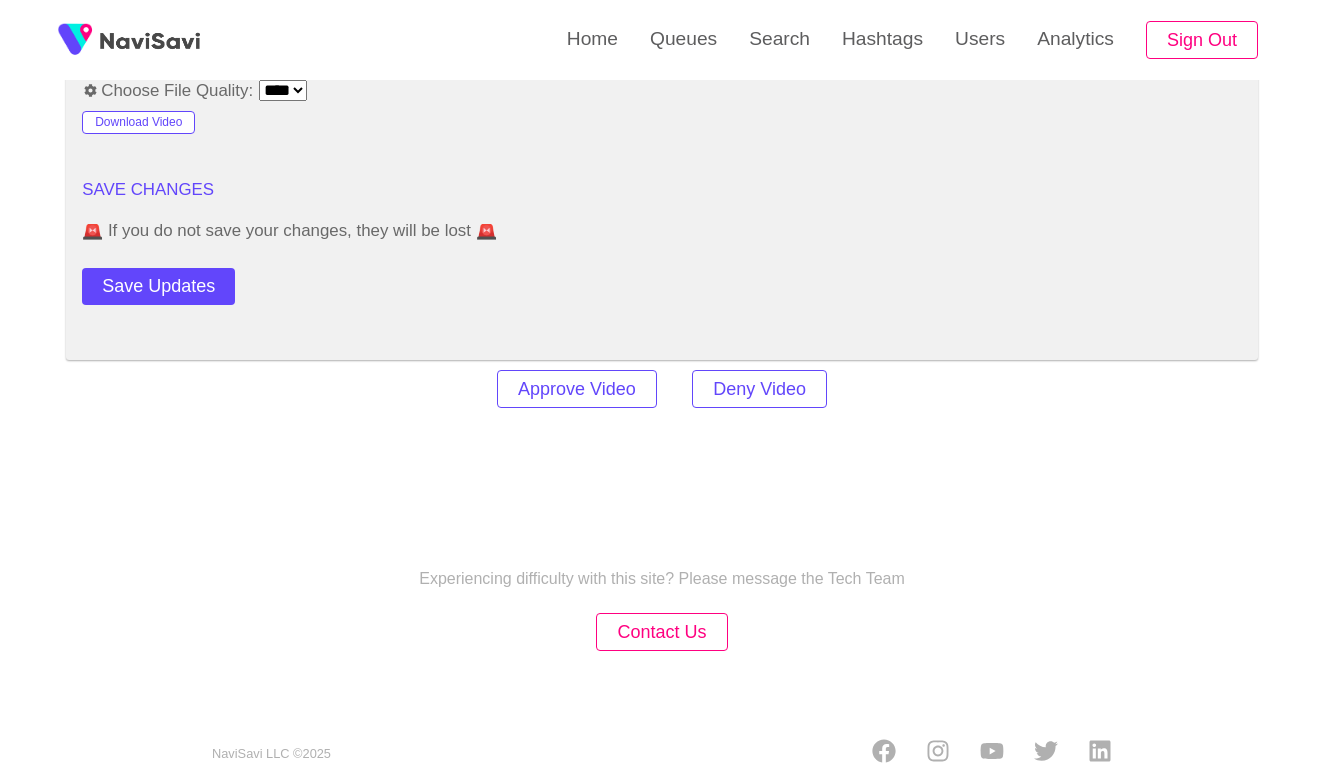 scroll, scrollTop: 2420, scrollLeft: 0, axis: vertical 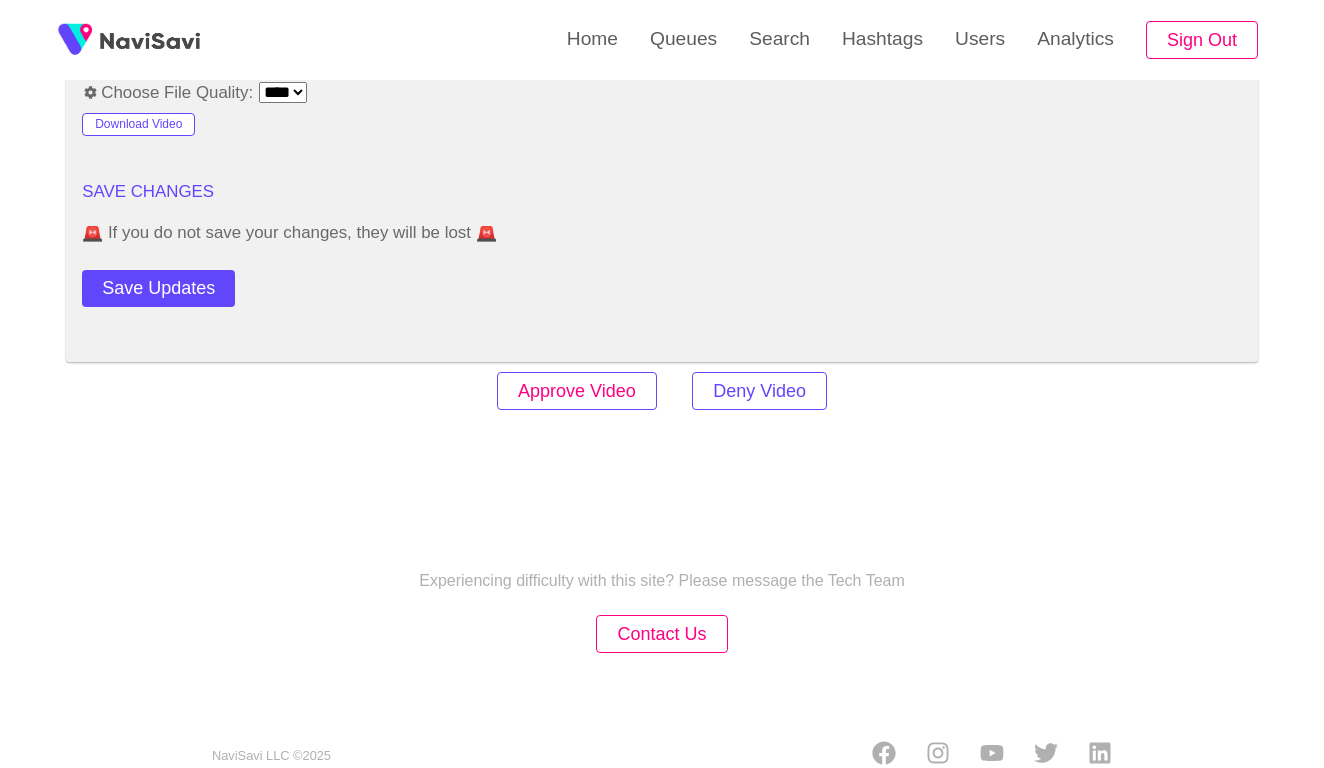 click on "Approve Video" at bounding box center [577, 391] 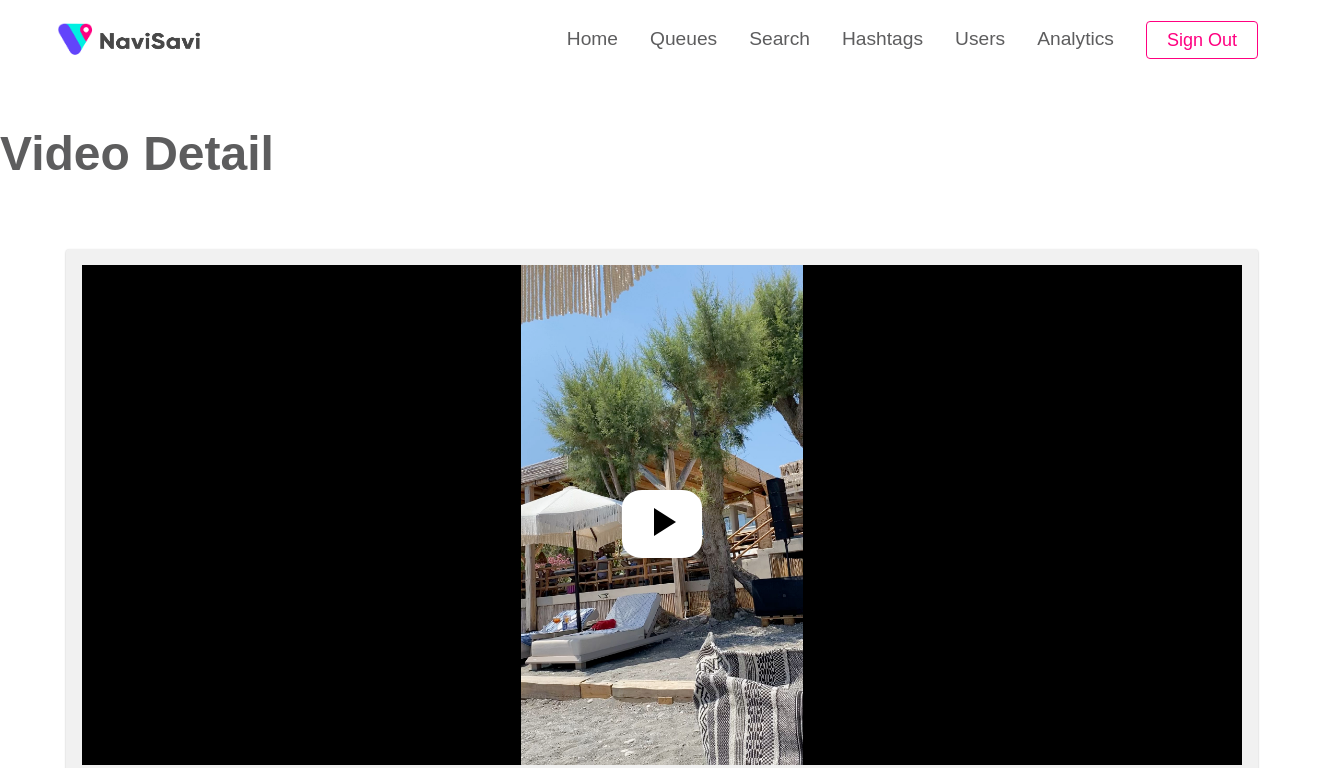 select on "**********" 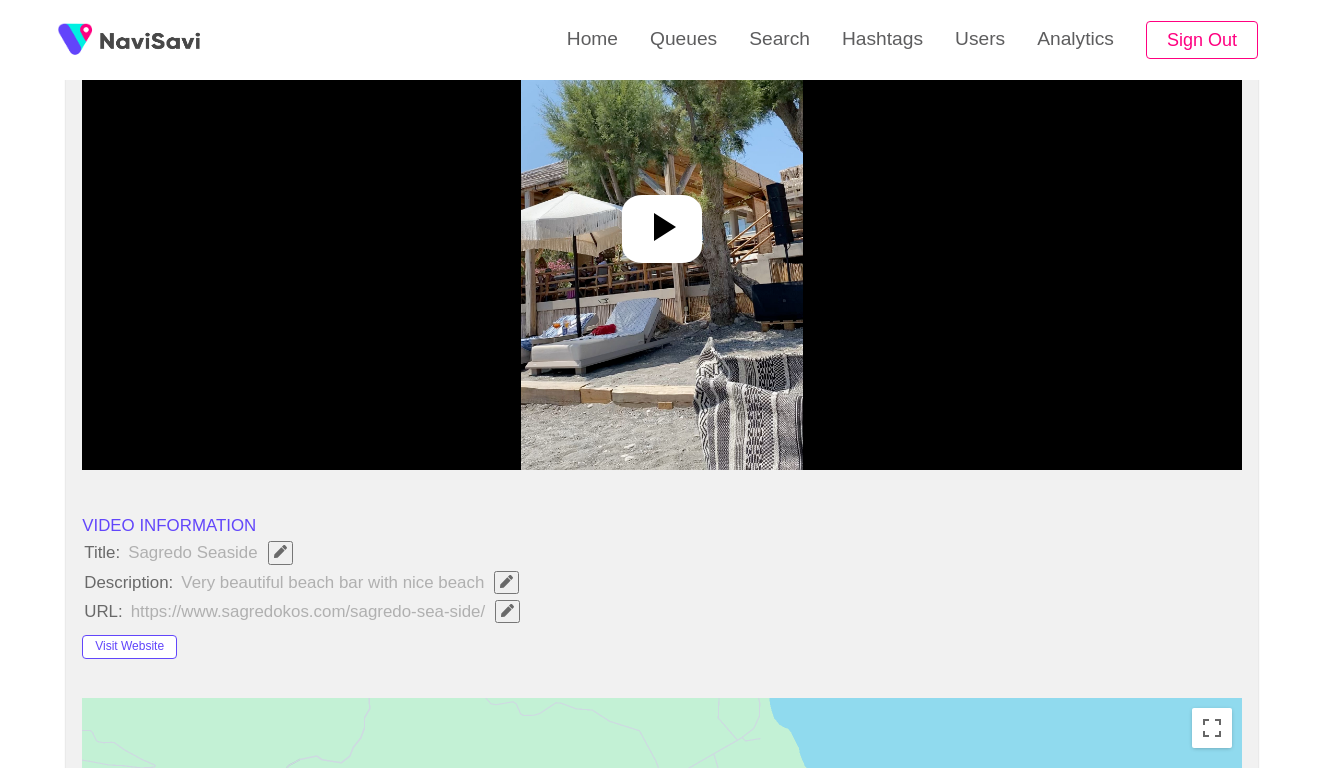scroll, scrollTop: 313, scrollLeft: 0, axis: vertical 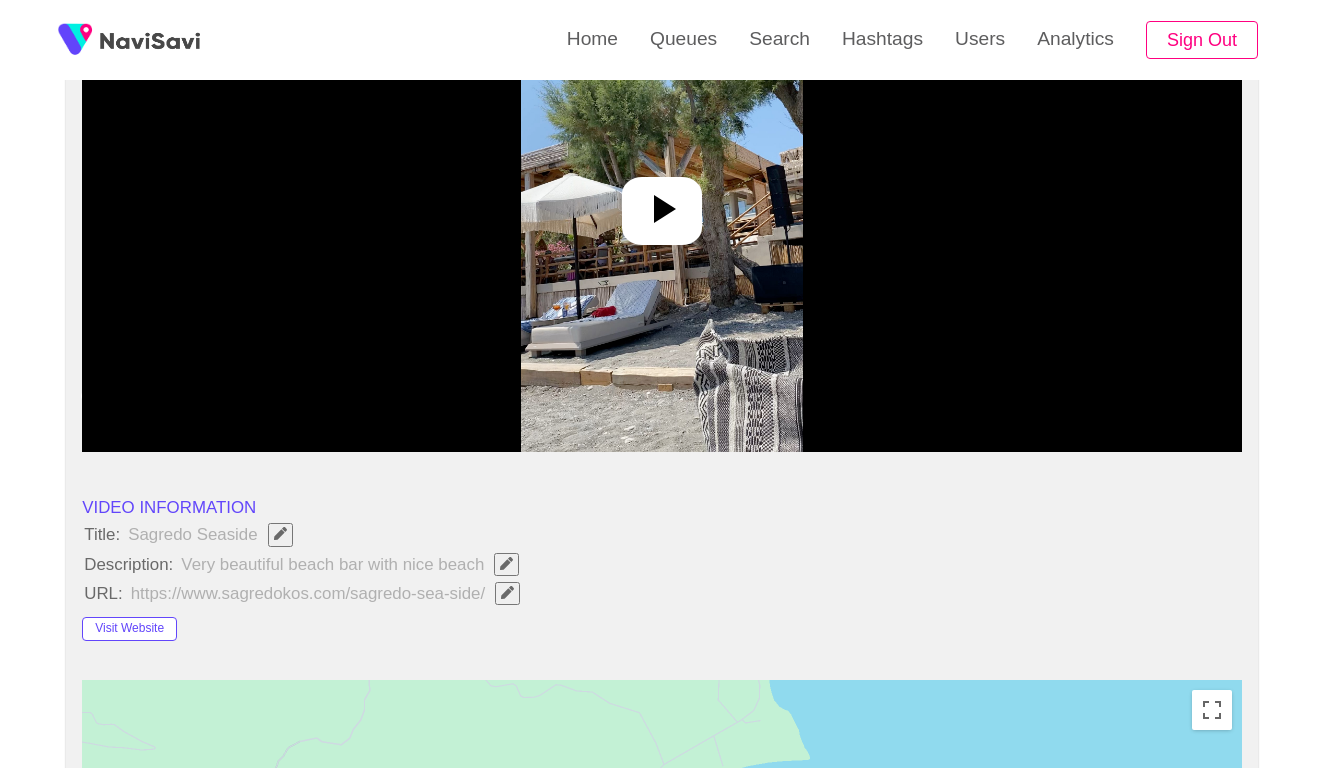 click at bounding box center [662, 202] 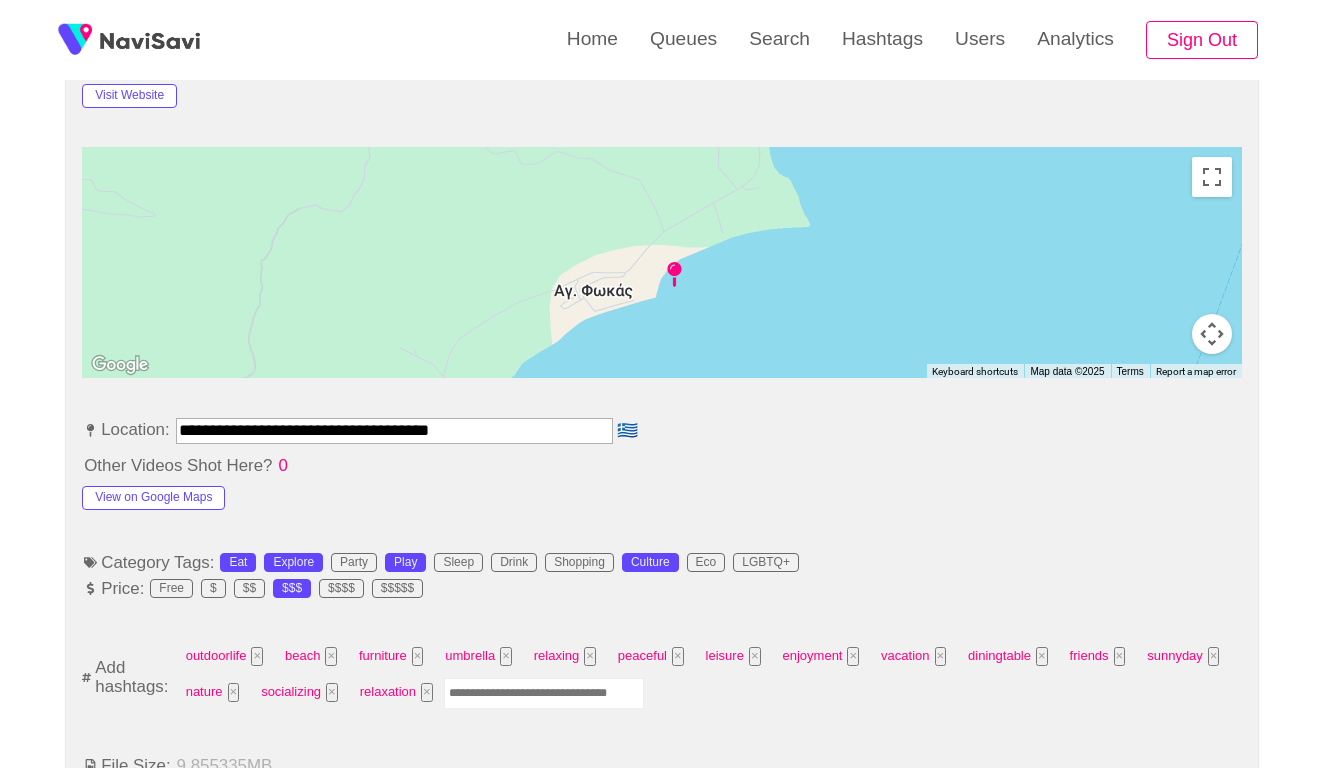 scroll, scrollTop: 860, scrollLeft: 0, axis: vertical 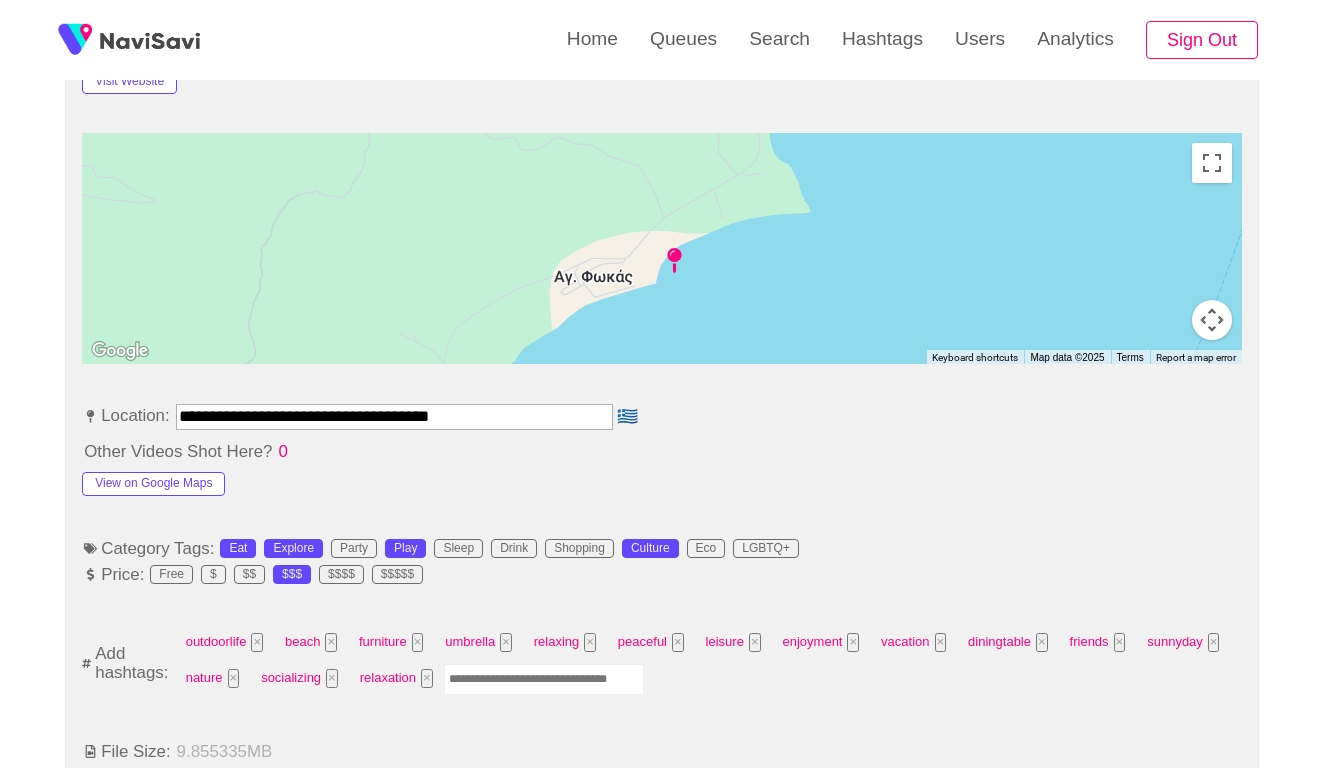 click at bounding box center (544, 679) 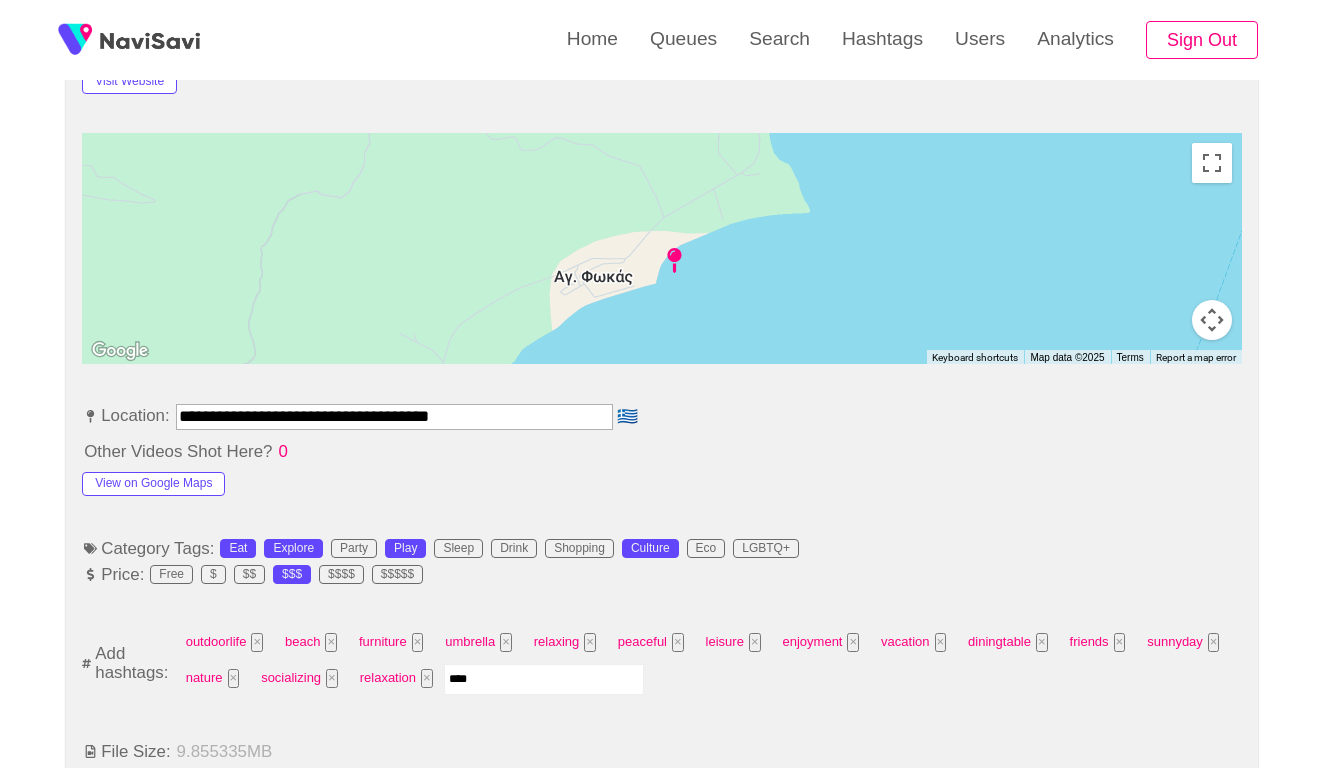type on "*****" 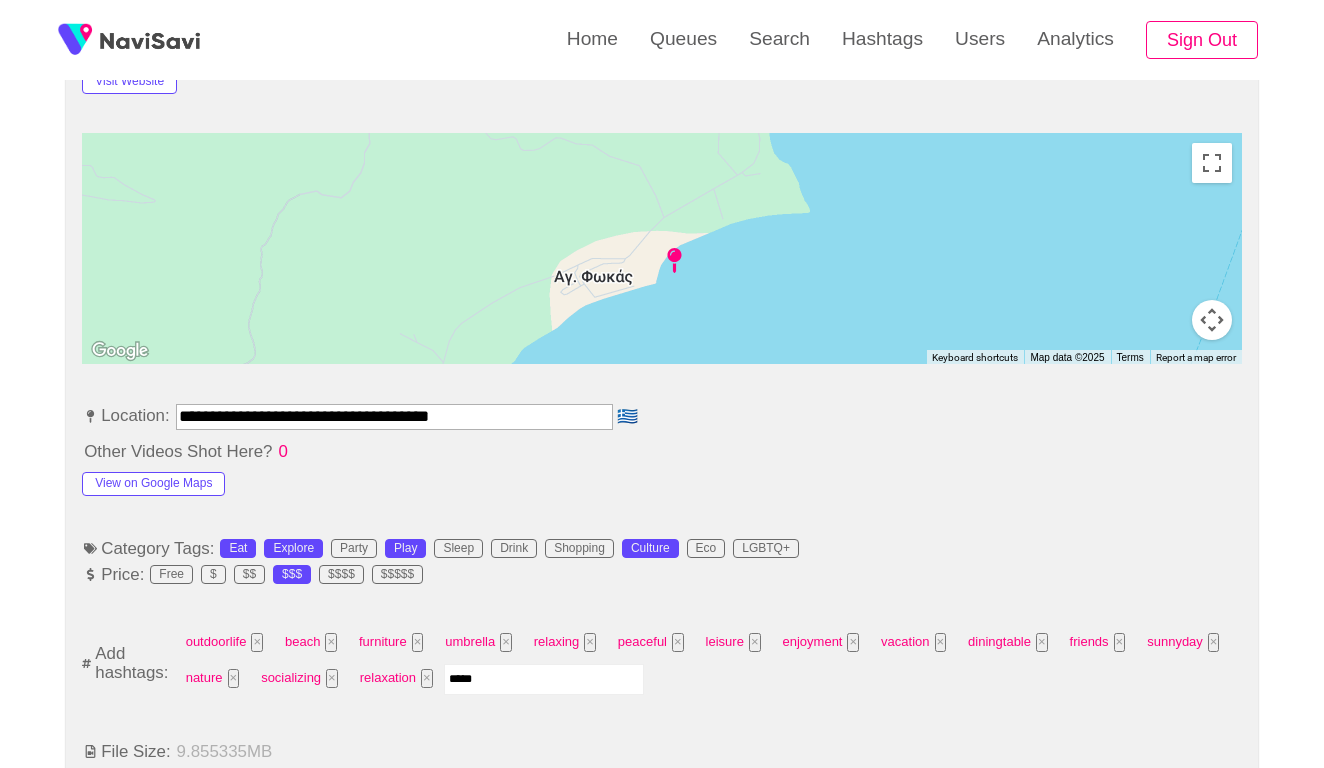 type 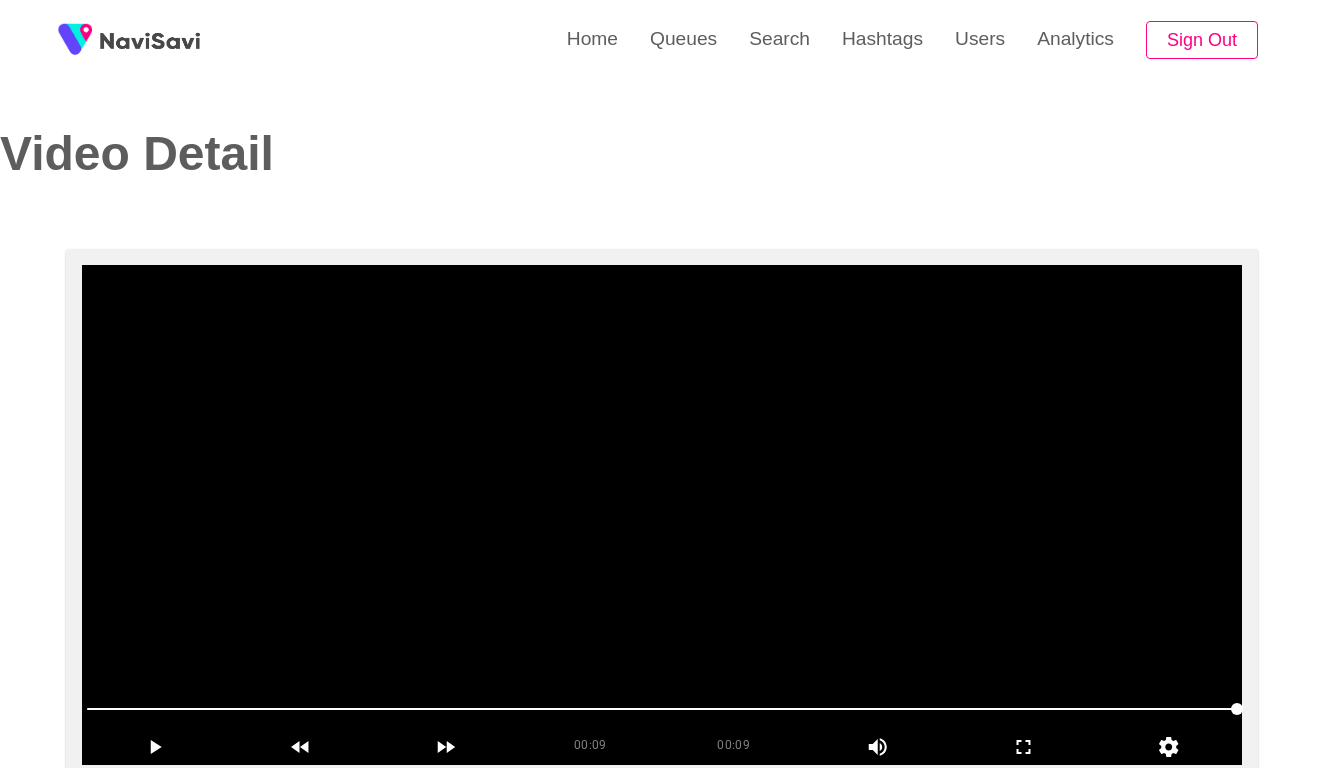 scroll, scrollTop: 0, scrollLeft: 0, axis: both 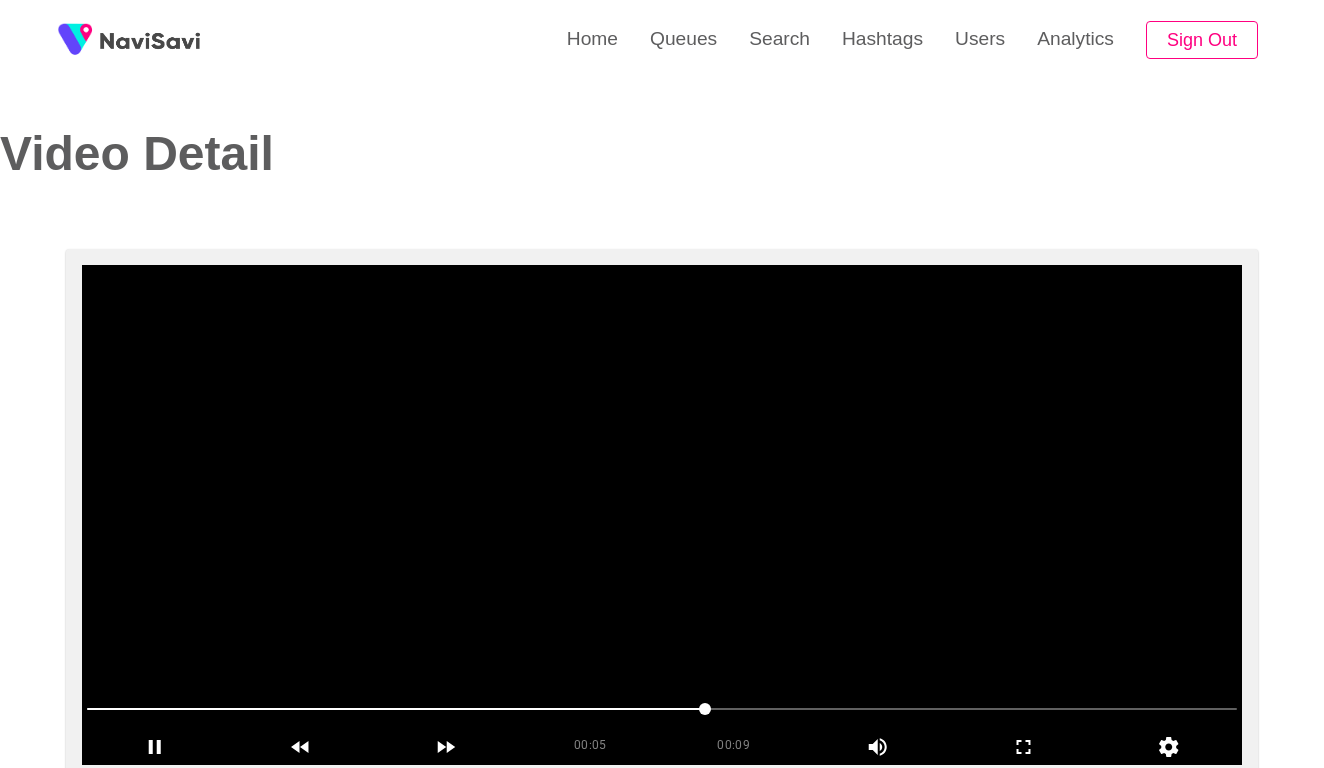 click at bounding box center [662, 515] 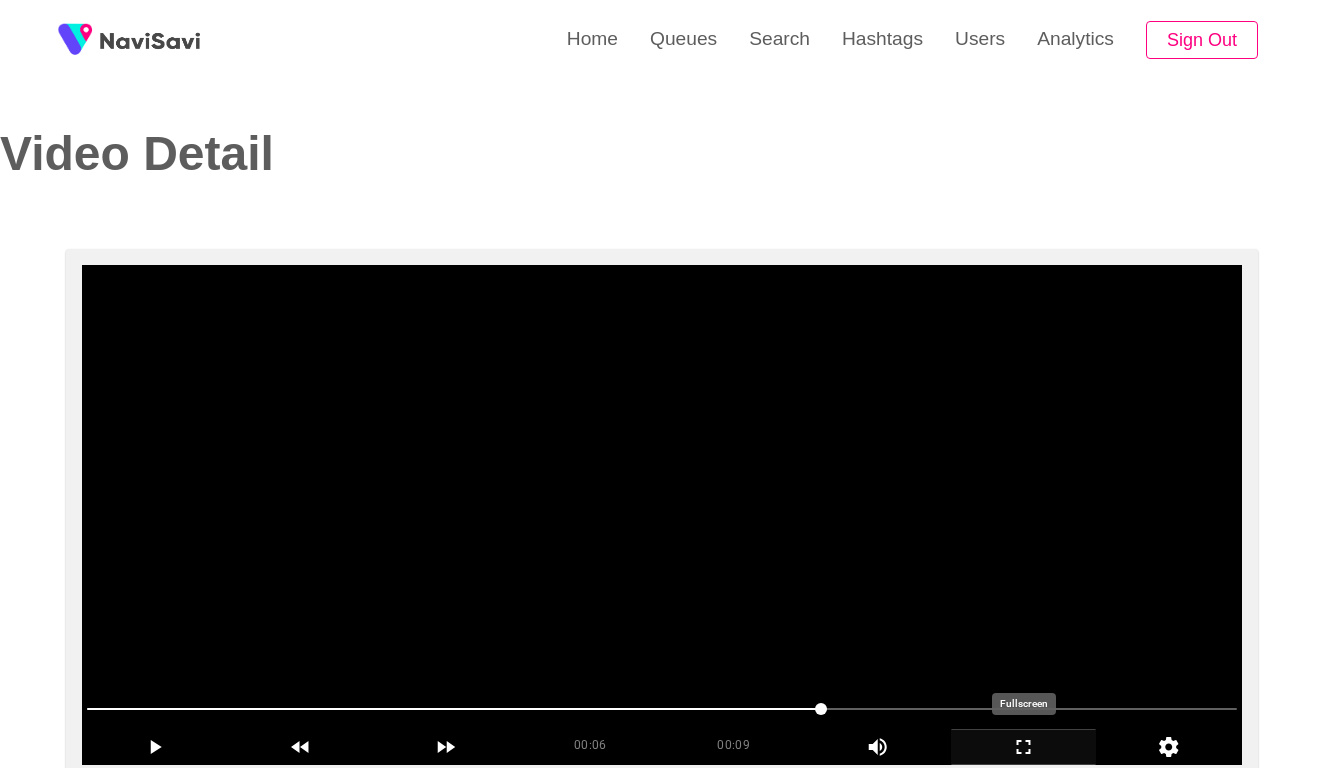 click 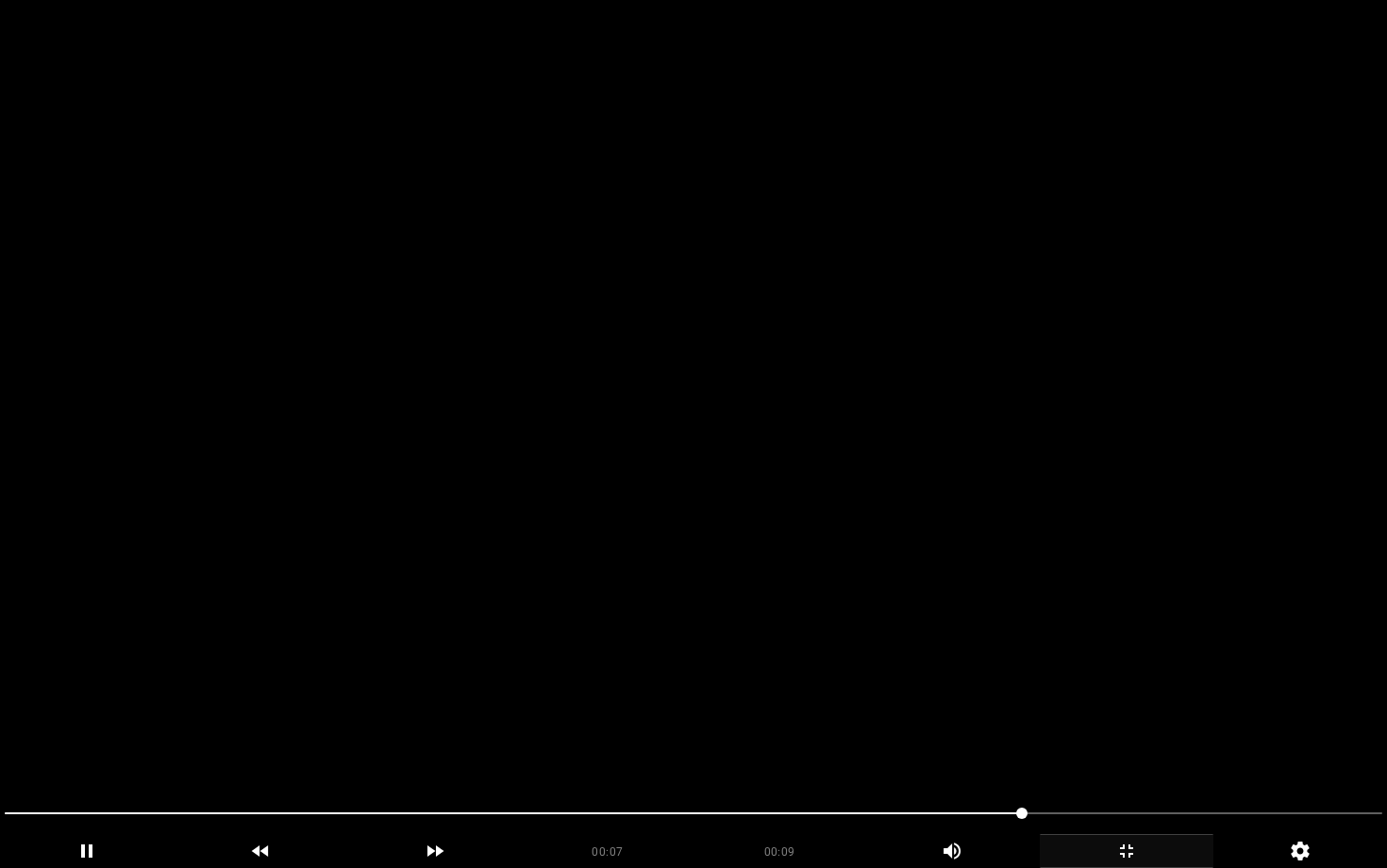 click at bounding box center [694, 813] 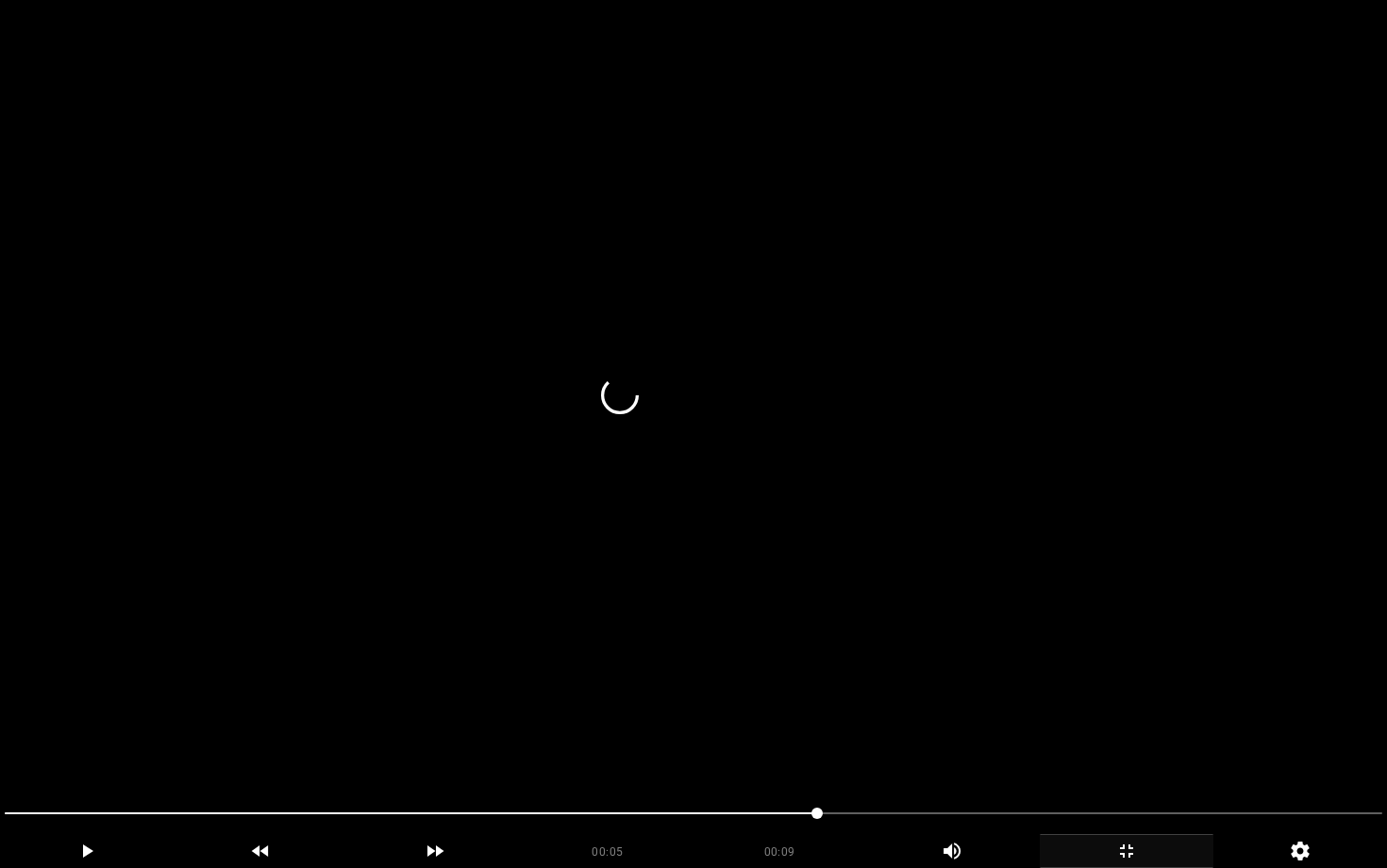 click at bounding box center (410, 813) 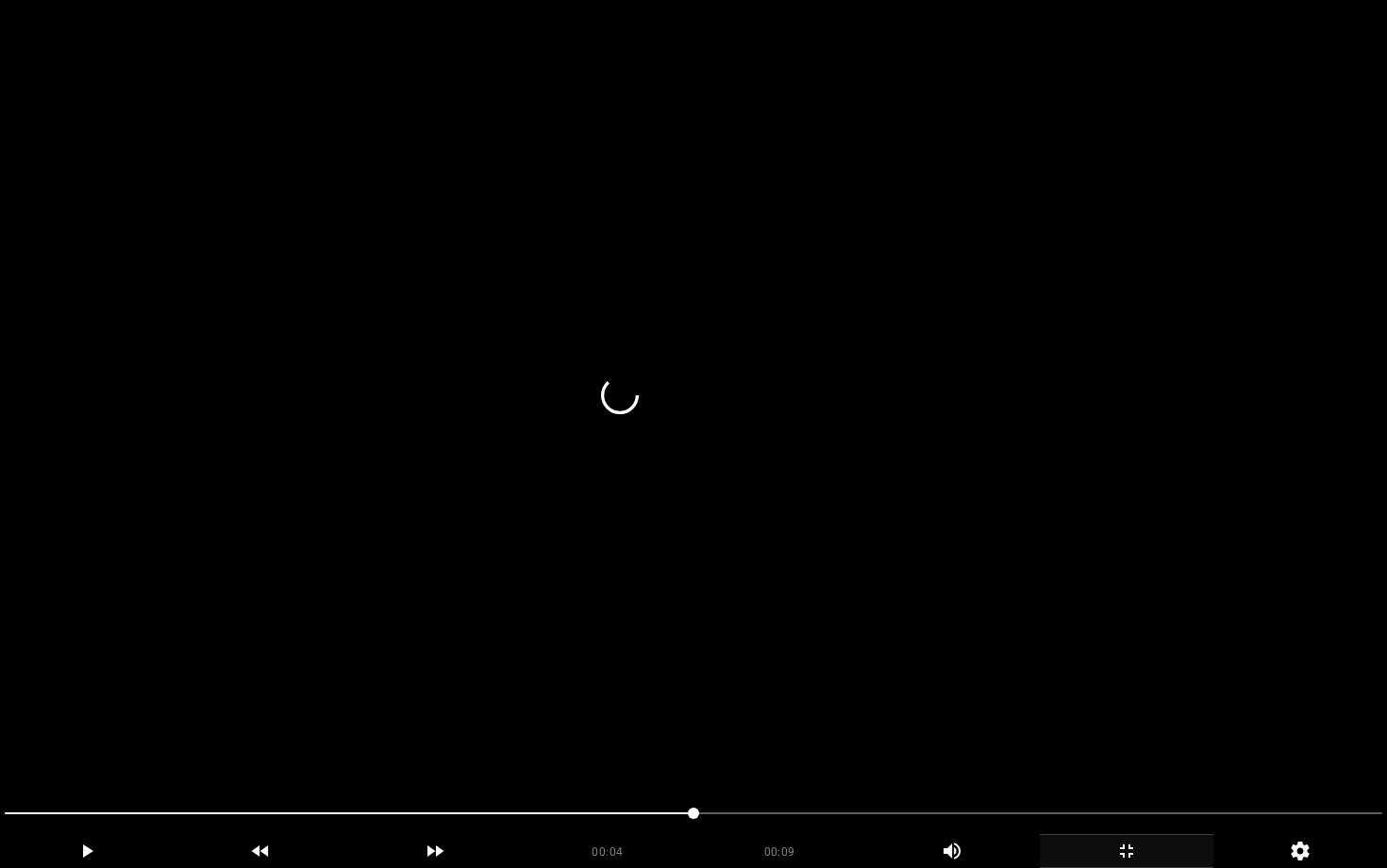 click at bounding box center [694, 434] 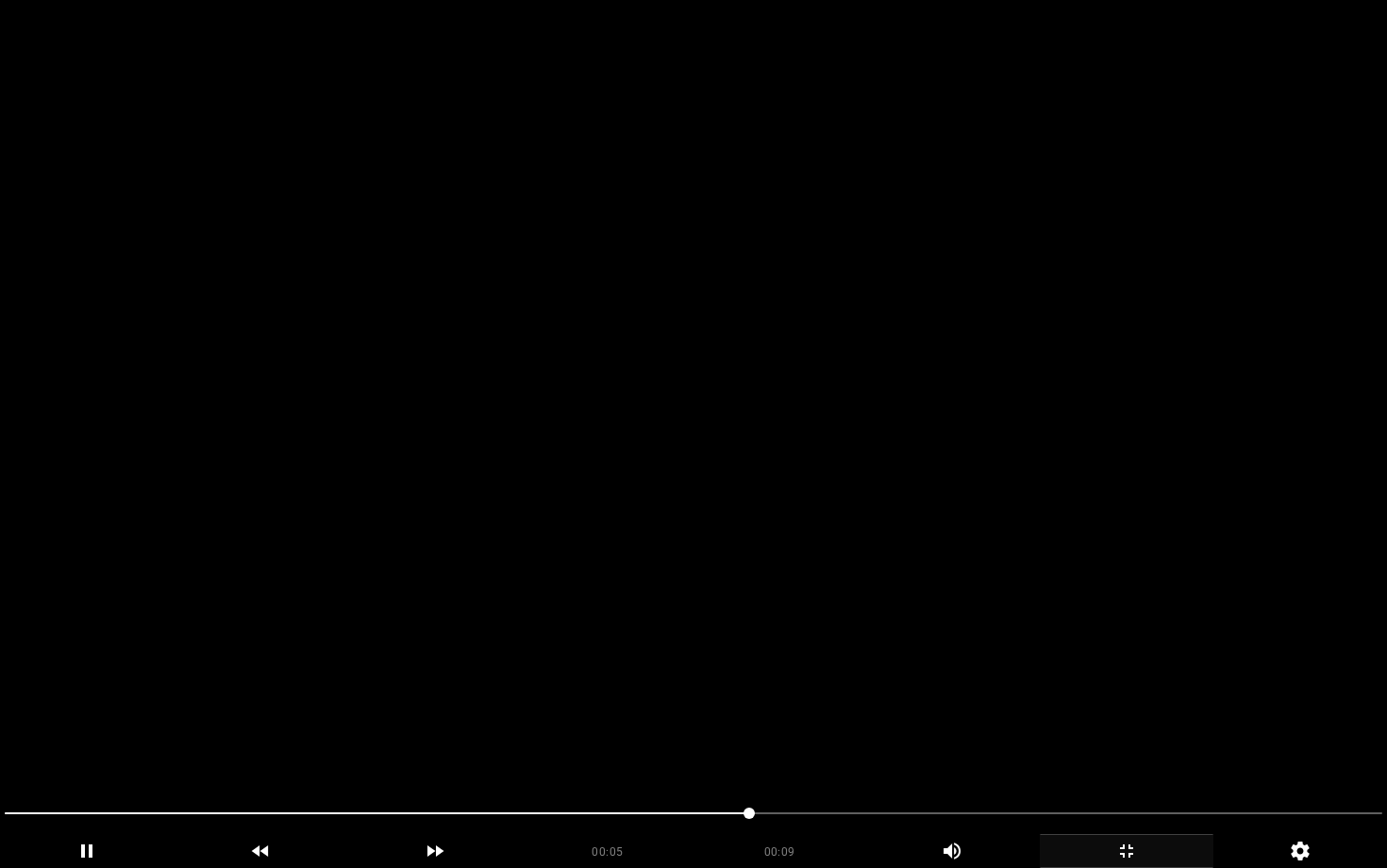 click at bounding box center (694, 434) 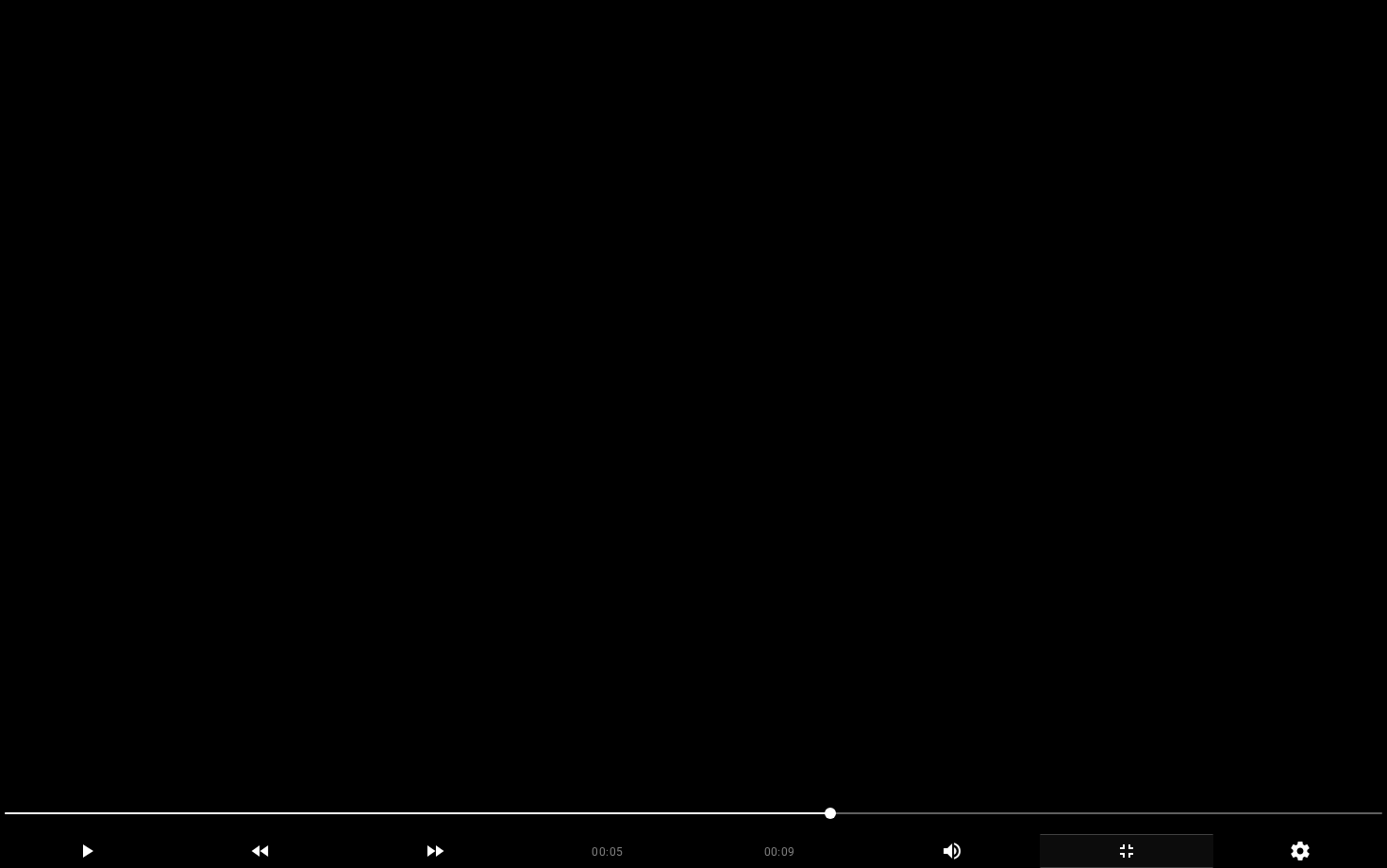 click at bounding box center [694, 434] 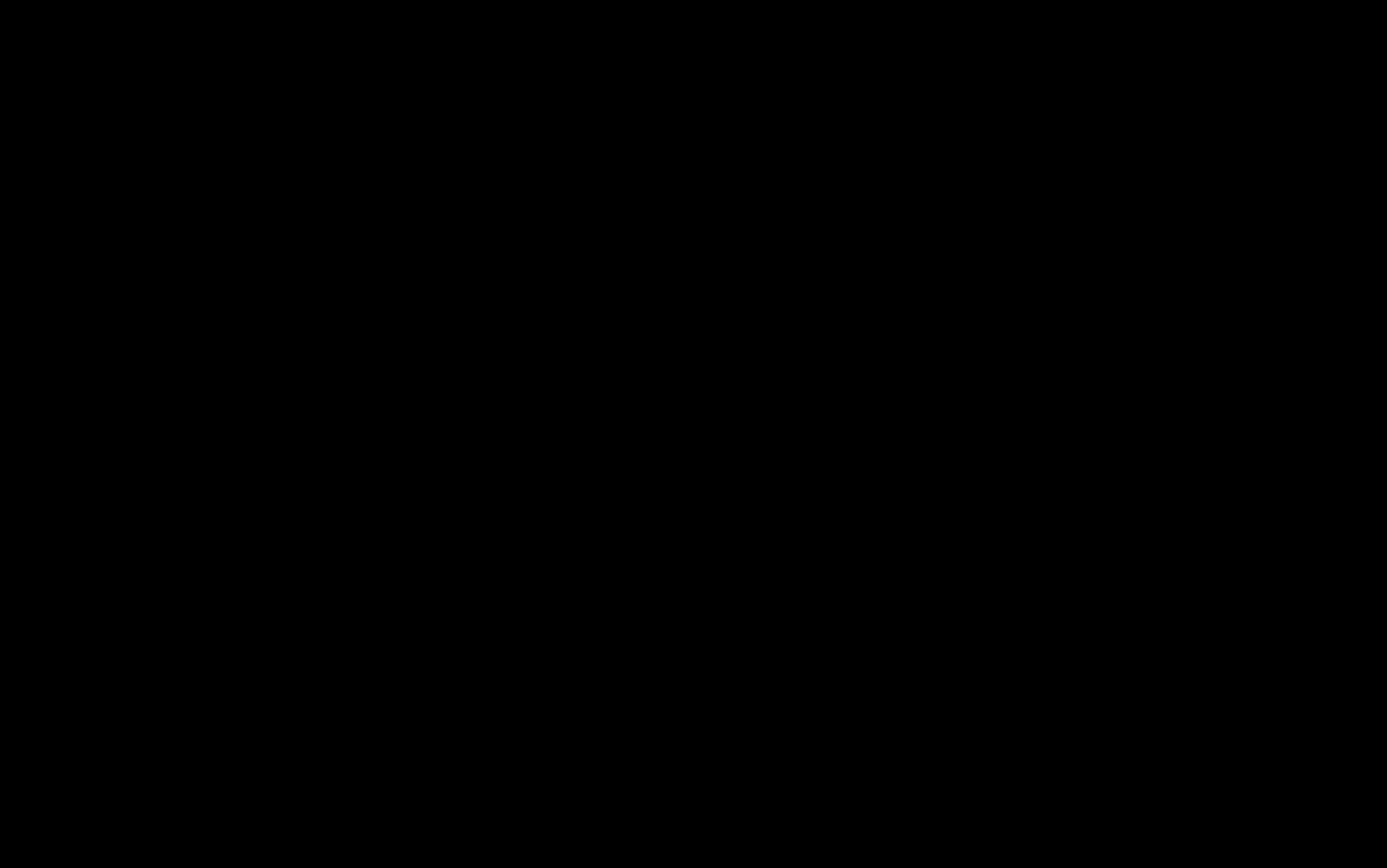 click 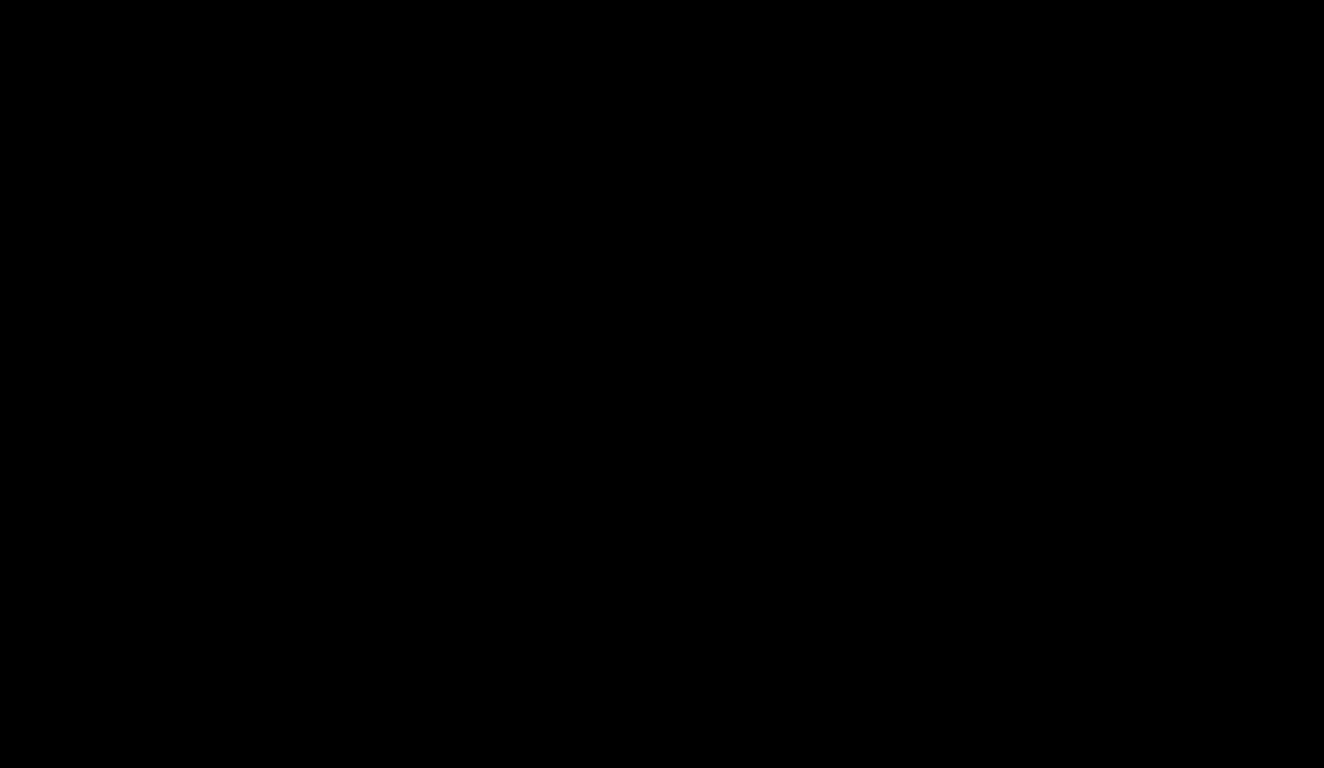 scroll, scrollTop: 1835, scrollLeft: 0, axis: vertical 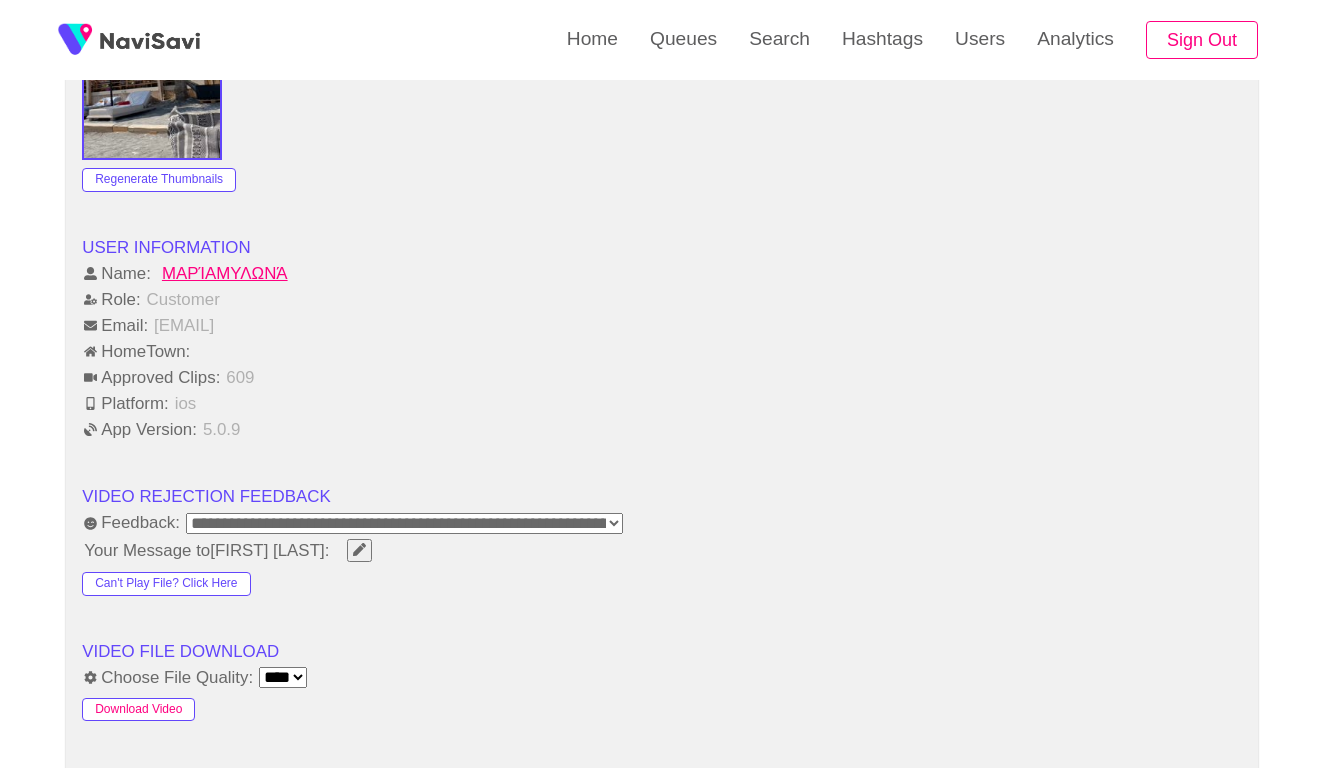 click on "Download Video" at bounding box center [138, 710] 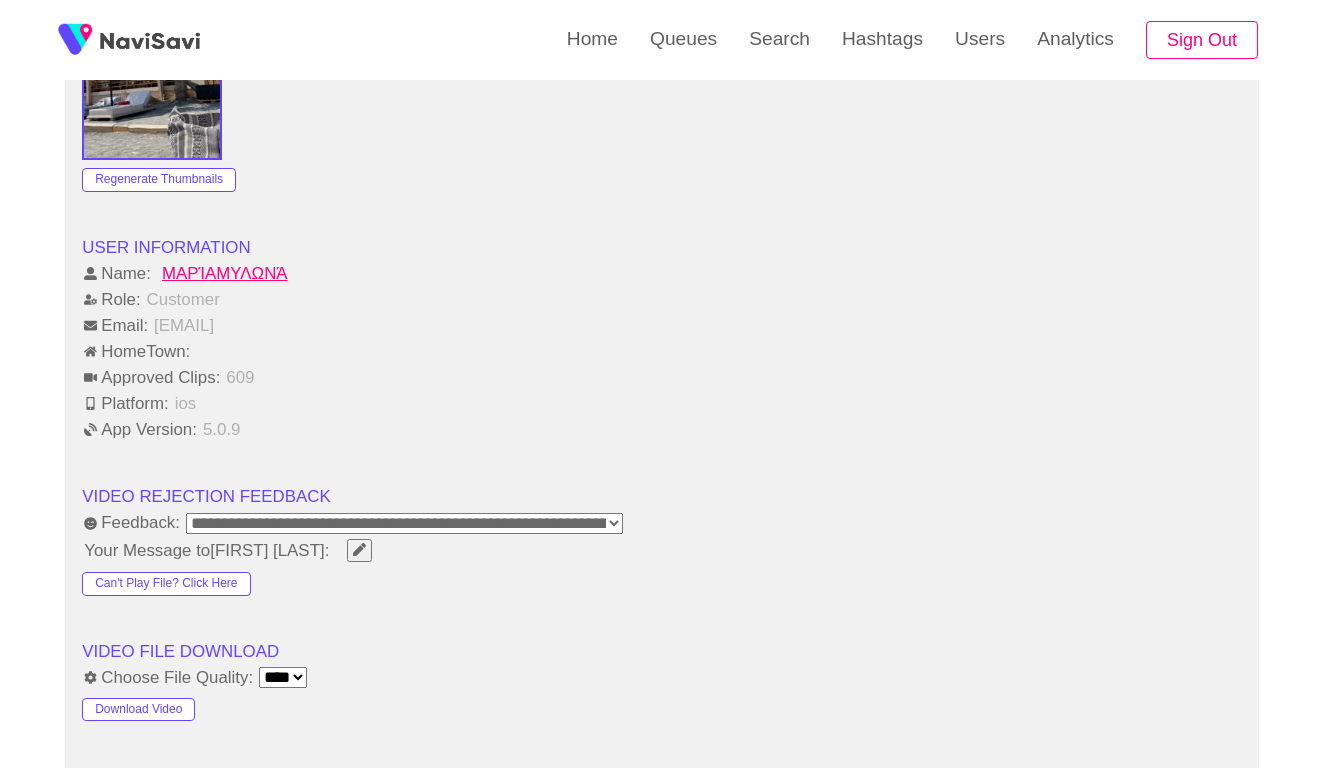 click on "**********" at bounding box center (662, -80) 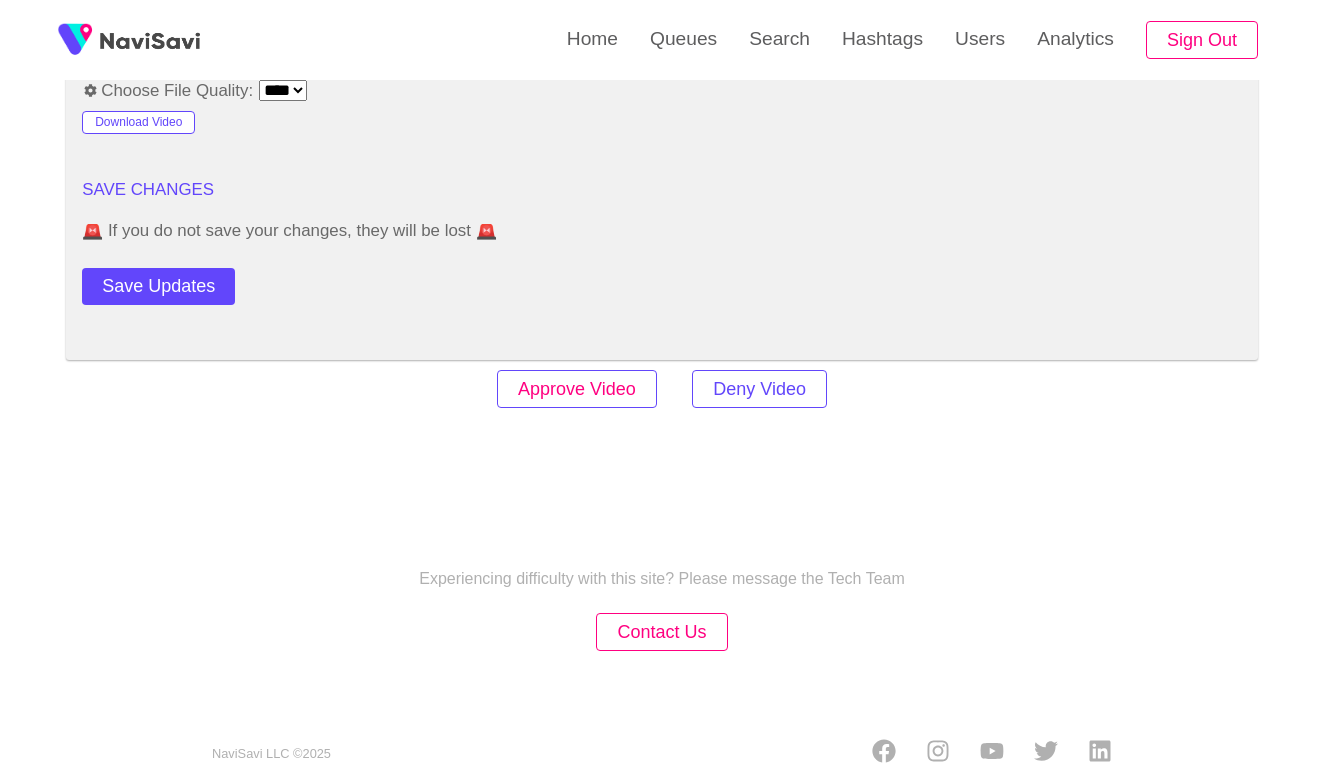 scroll, scrollTop: 2420, scrollLeft: 0, axis: vertical 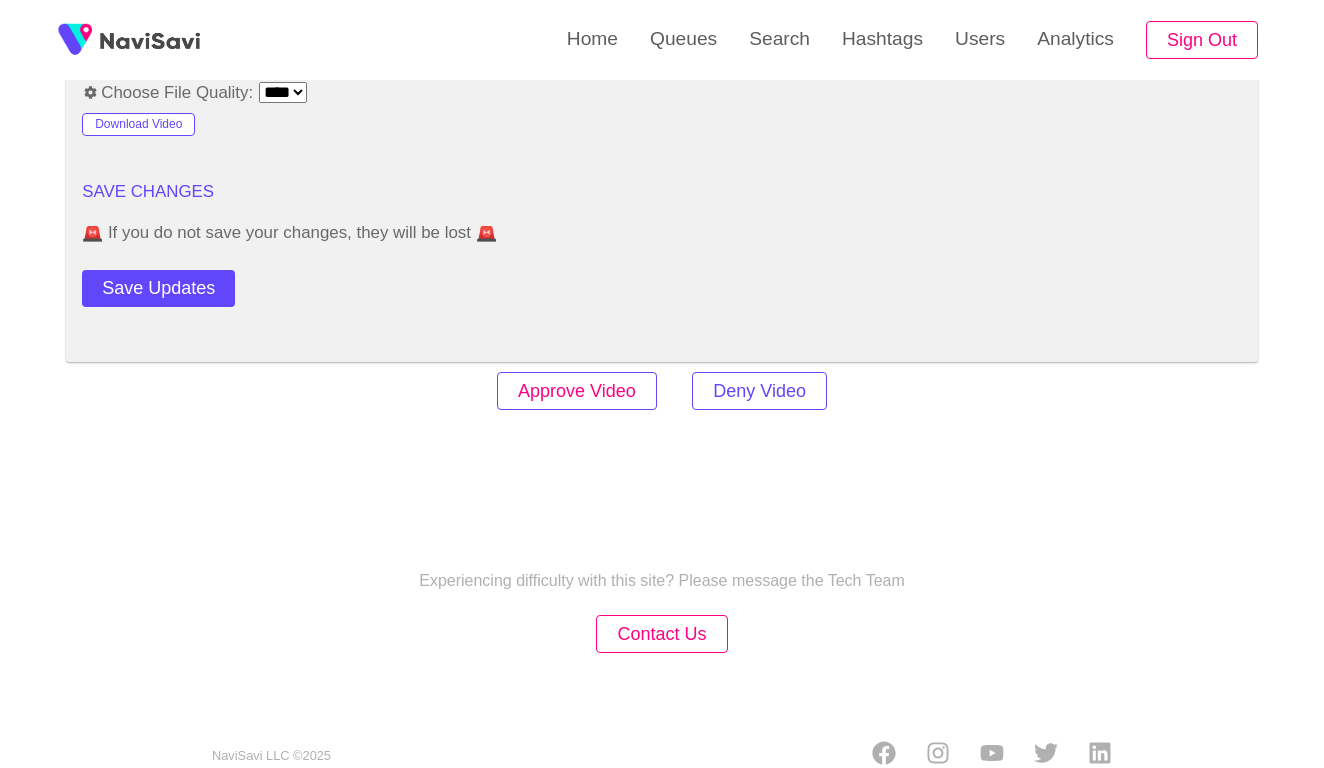 click on "Approve Video" at bounding box center [577, 391] 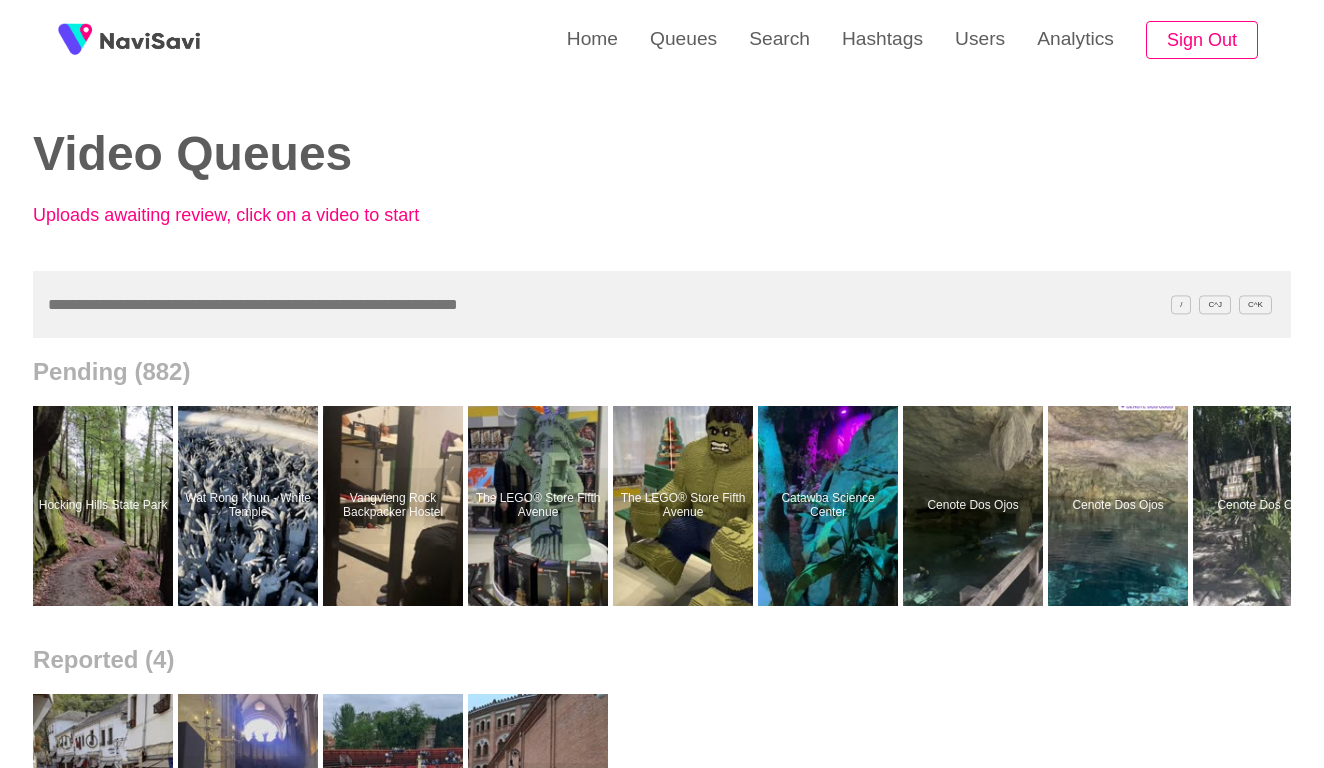 scroll, scrollTop: 0, scrollLeft: 0, axis: both 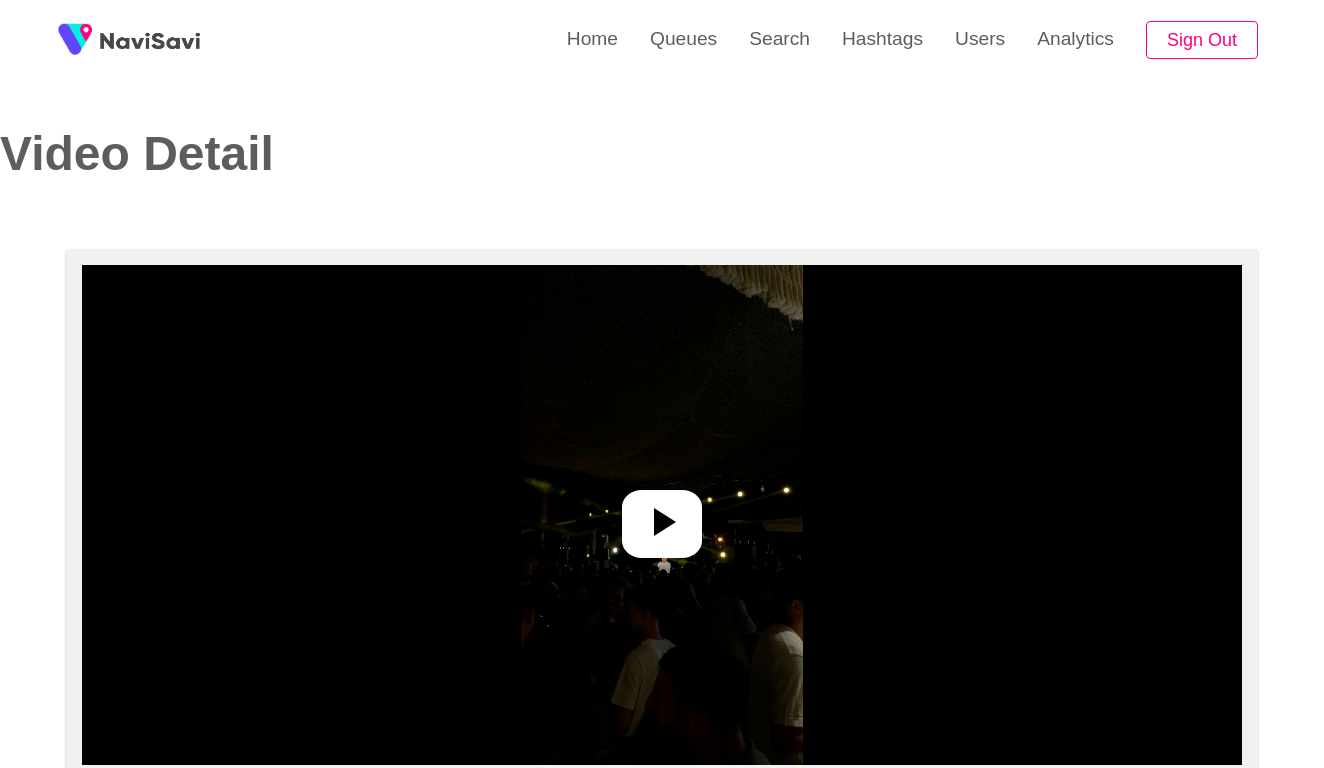select on "**********" 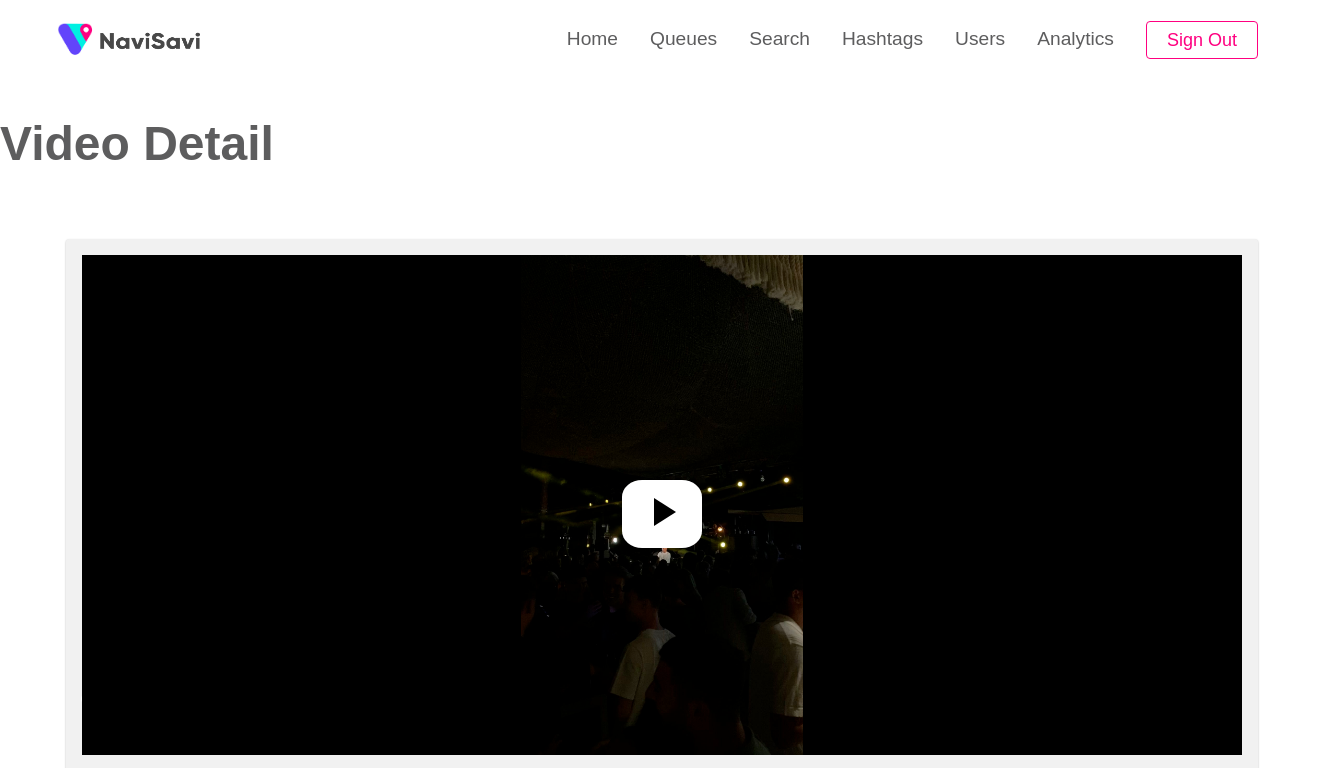 scroll, scrollTop: 125, scrollLeft: 0, axis: vertical 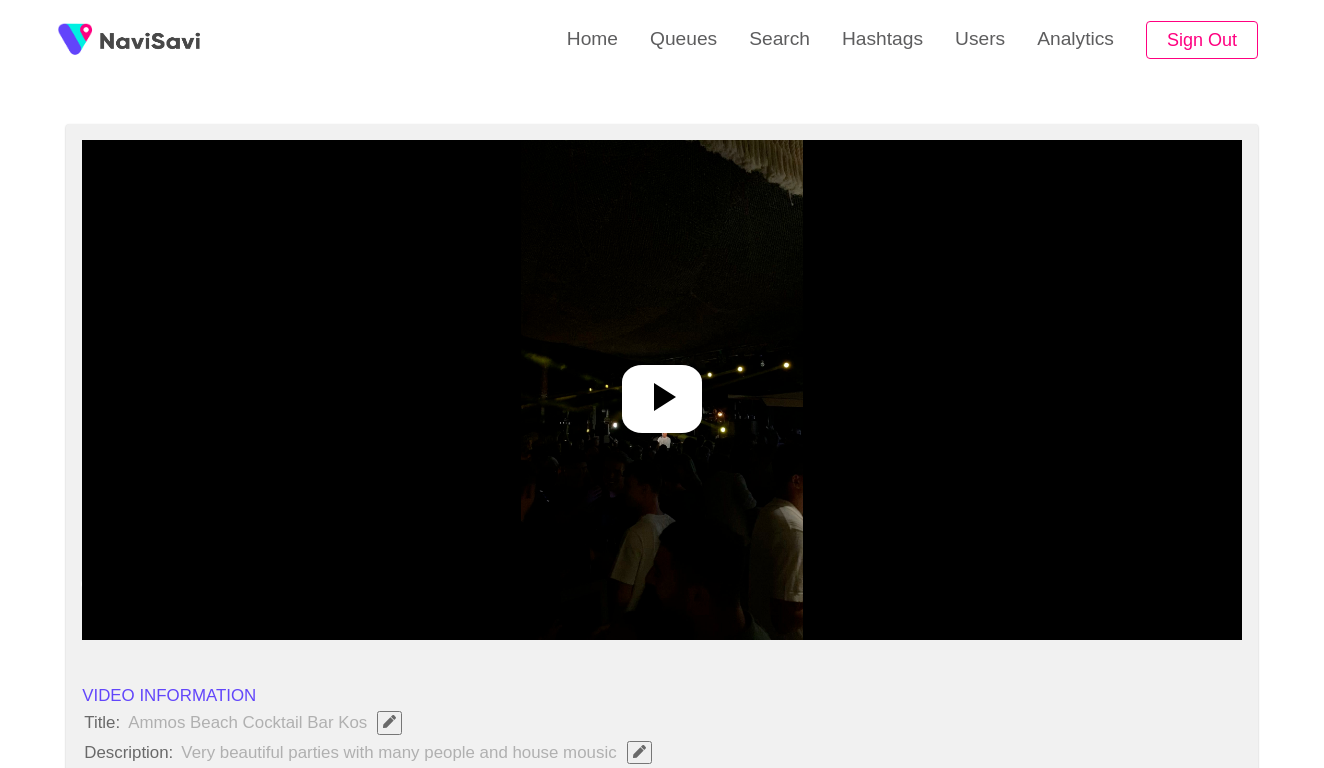 click at bounding box center (662, 390) 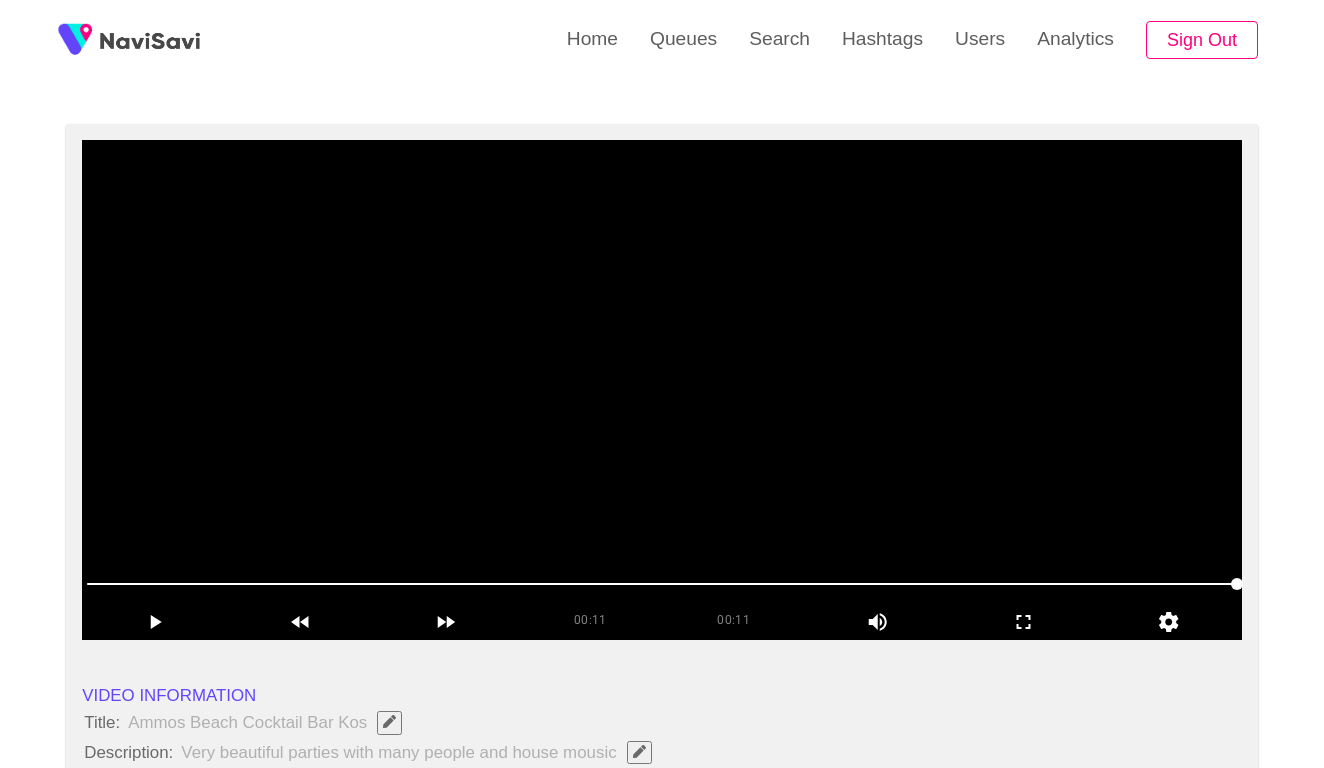 click at bounding box center (662, 390) 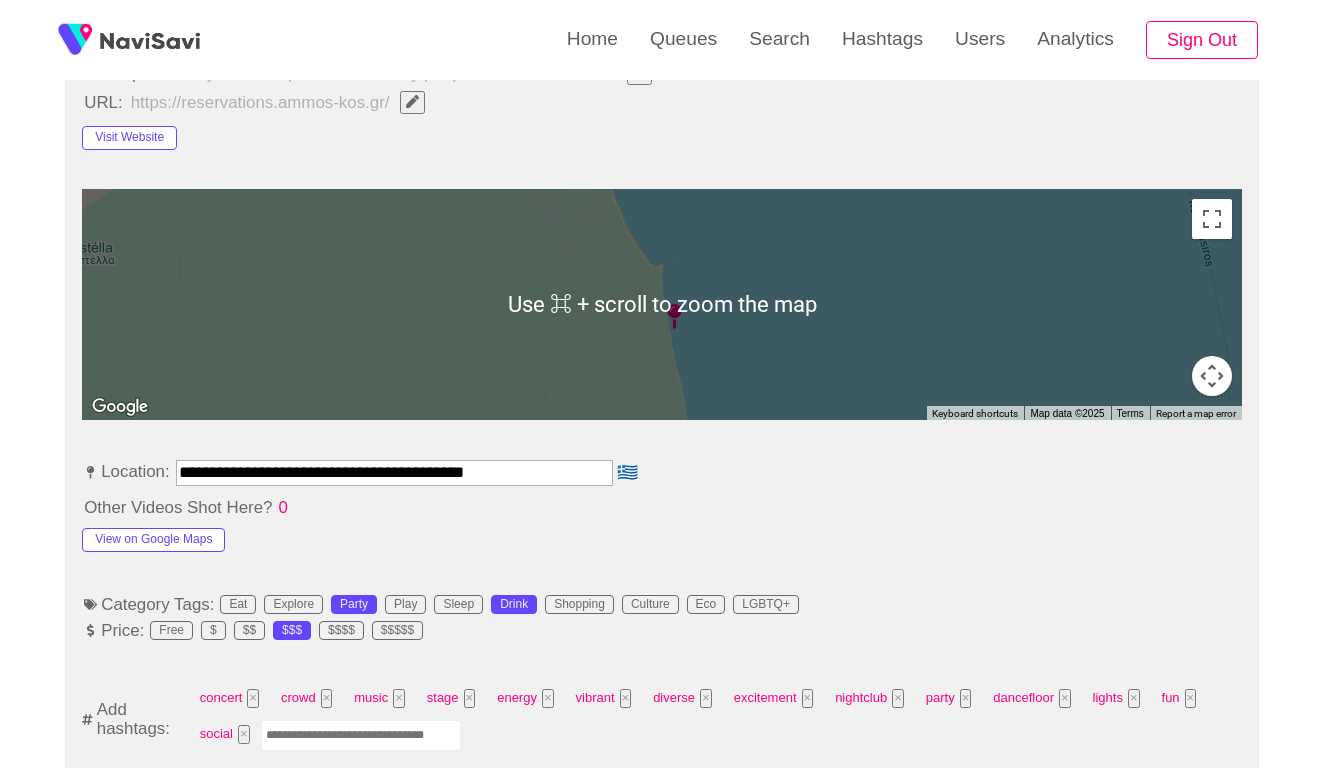 scroll, scrollTop: 1001, scrollLeft: 0, axis: vertical 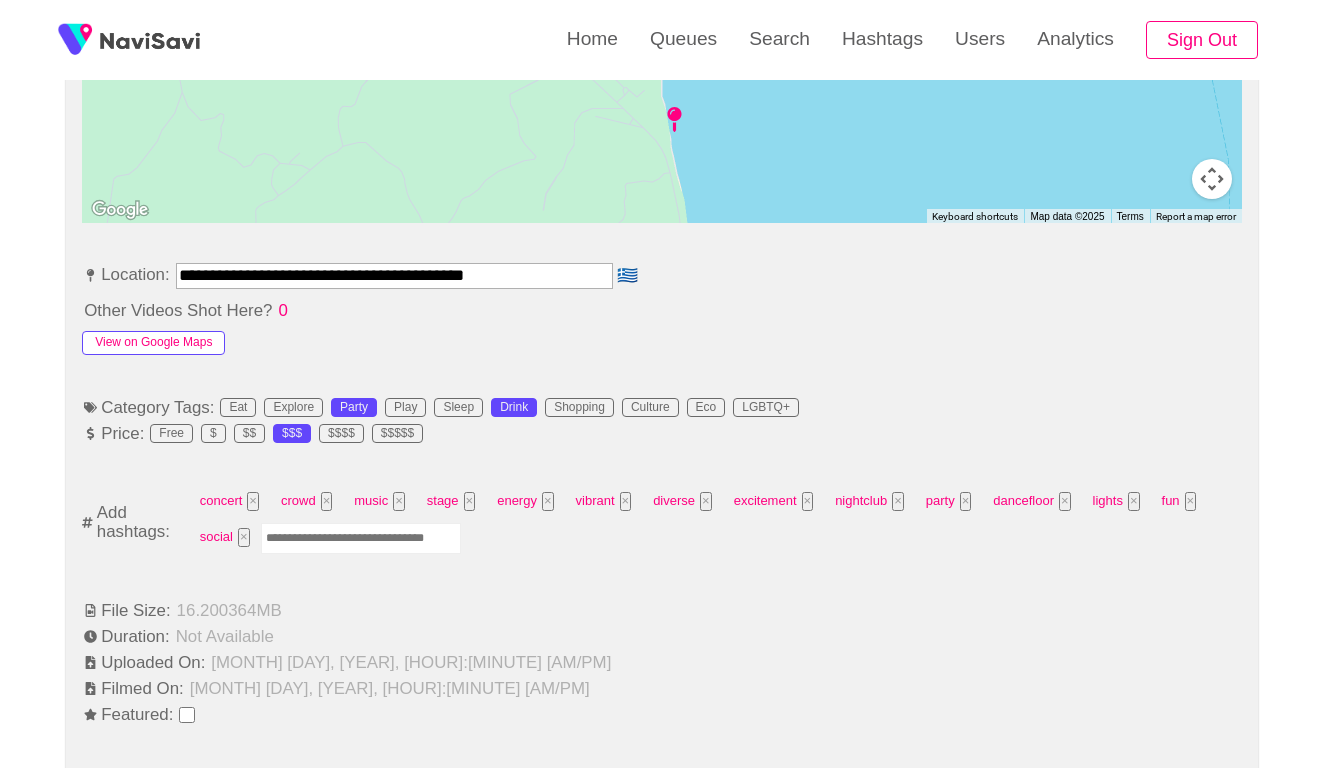 click on "View on Google Maps" at bounding box center [153, 343] 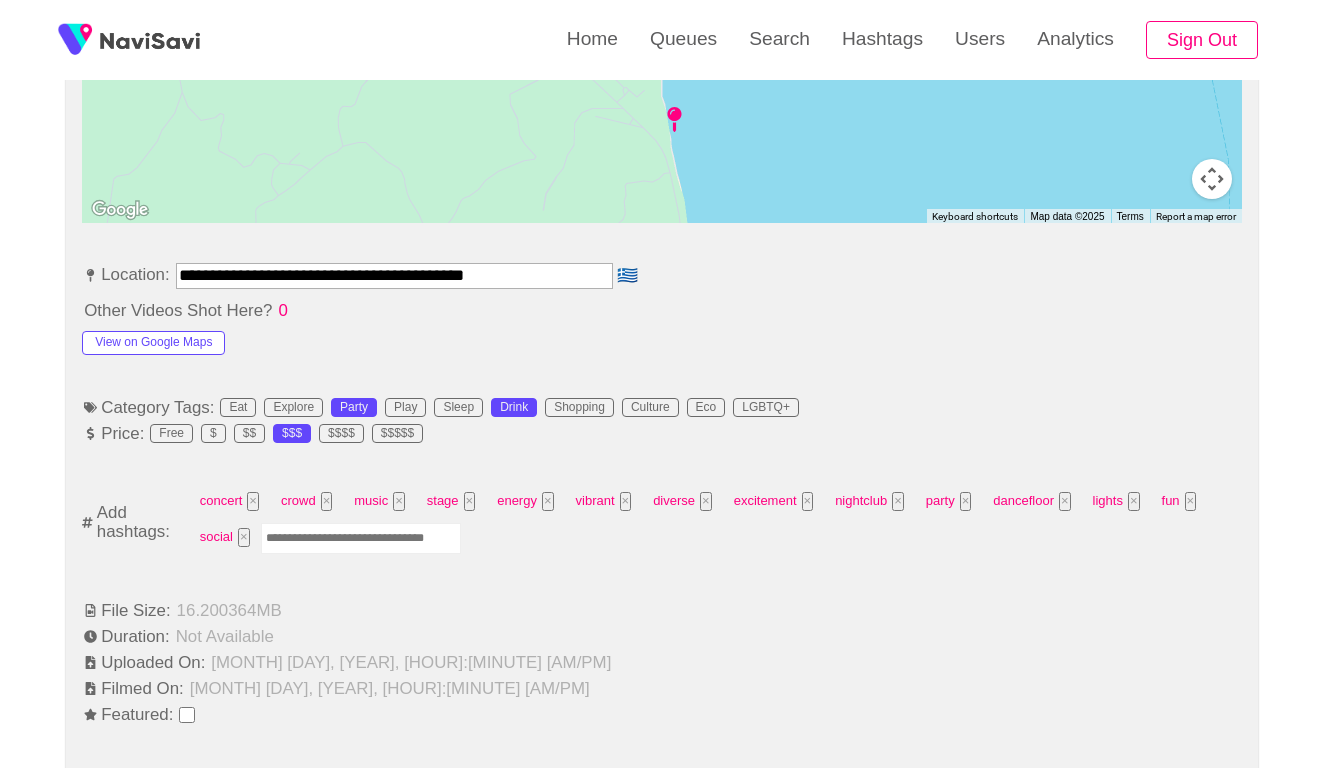 click at bounding box center (361, 538) 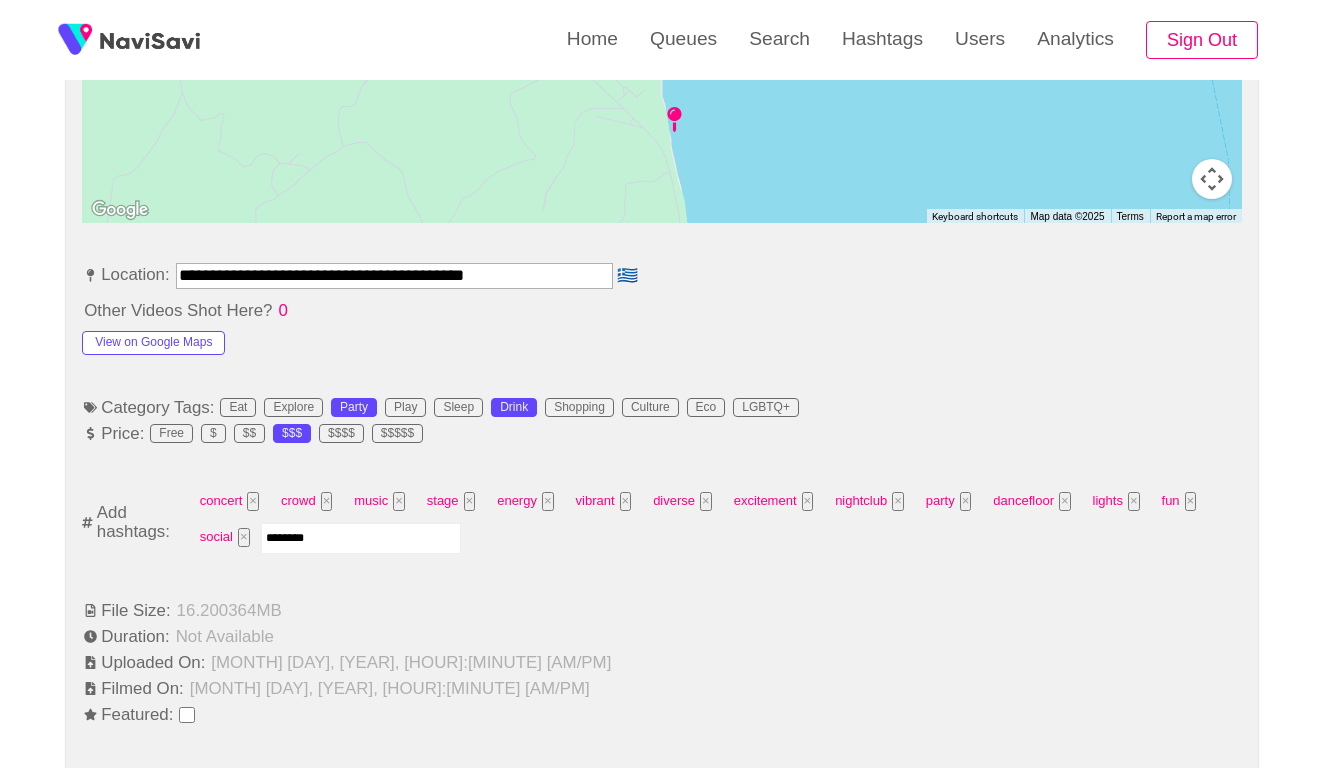type on "*********" 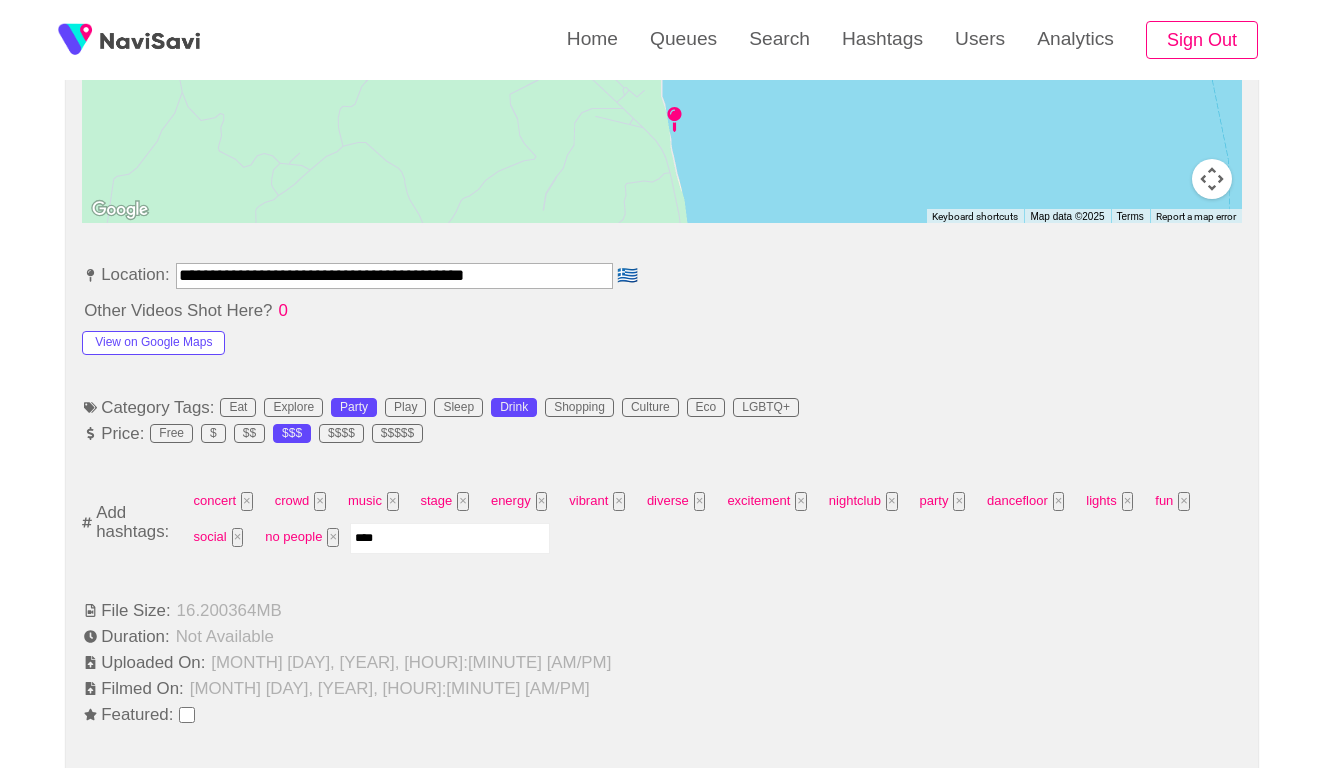 type on "*****" 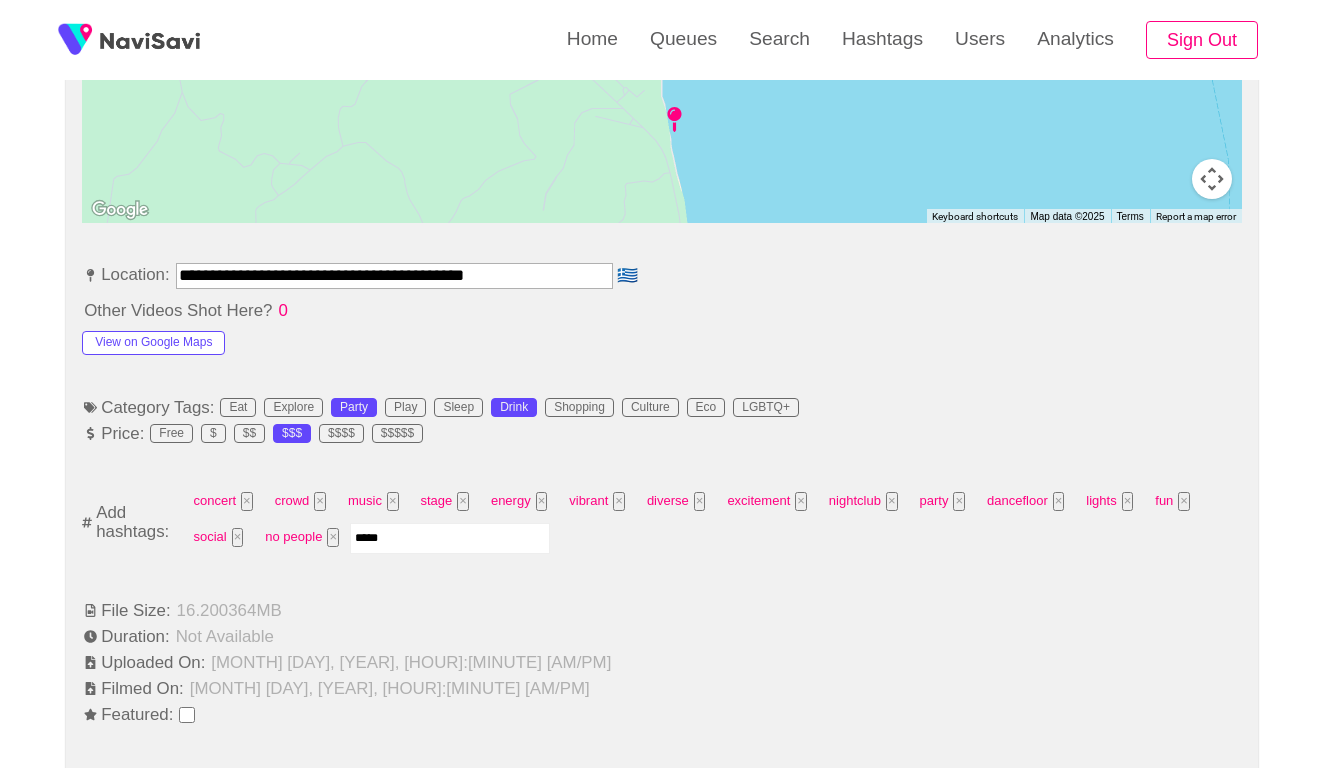type 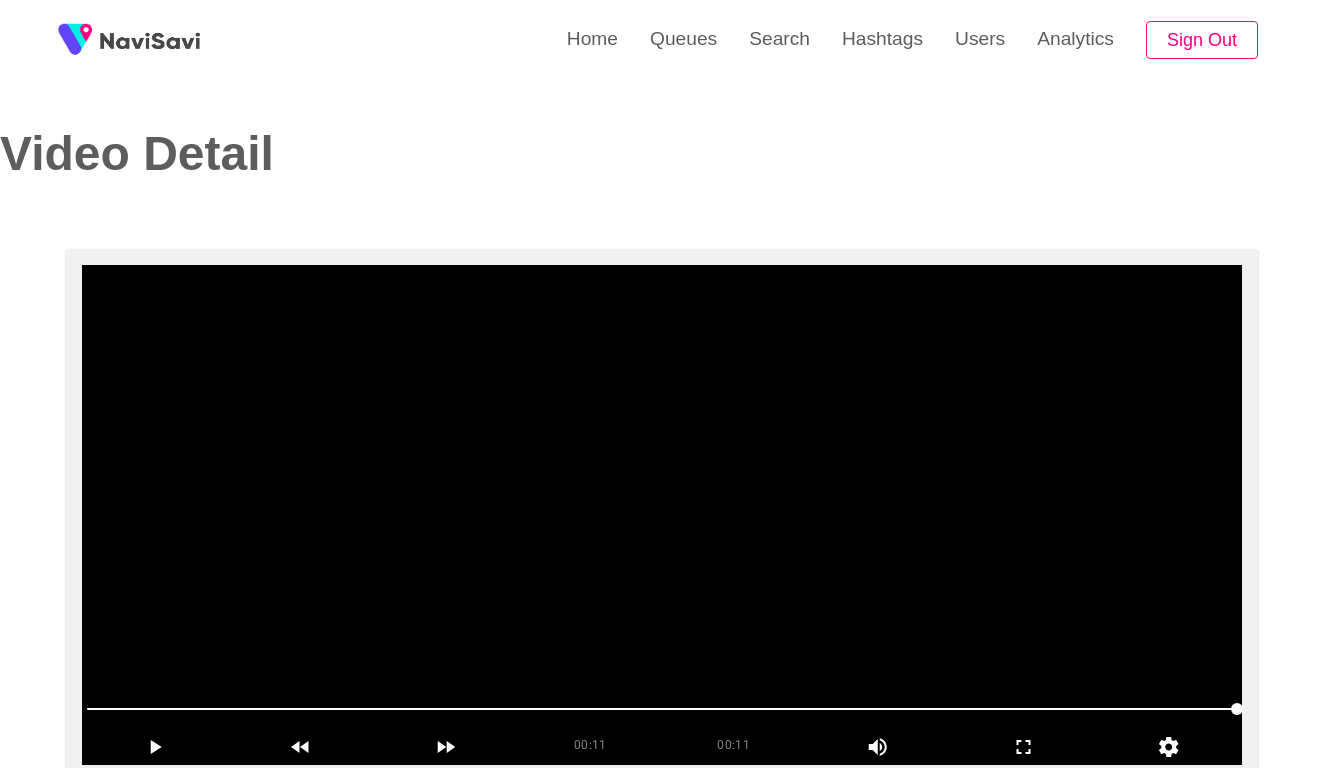 scroll, scrollTop: 0, scrollLeft: 0, axis: both 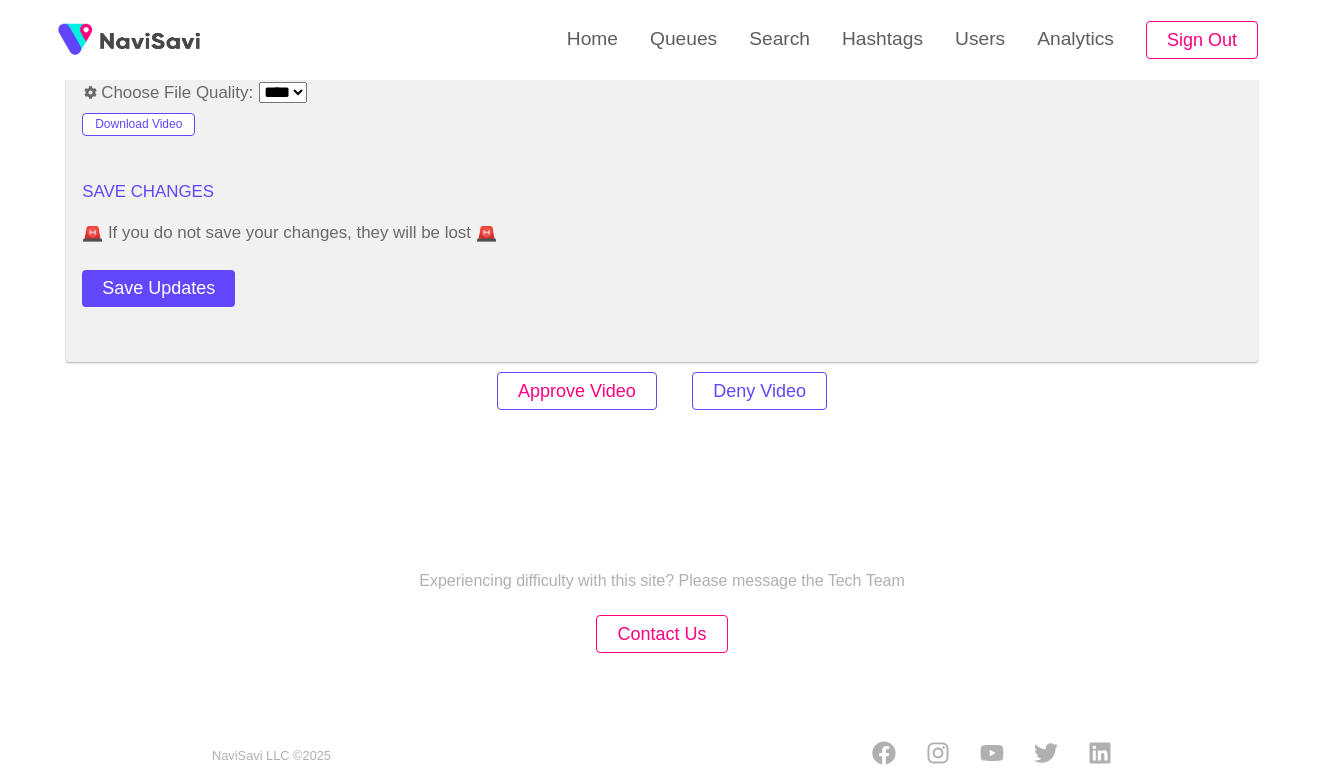 click on "Approve Video" at bounding box center [577, 391] 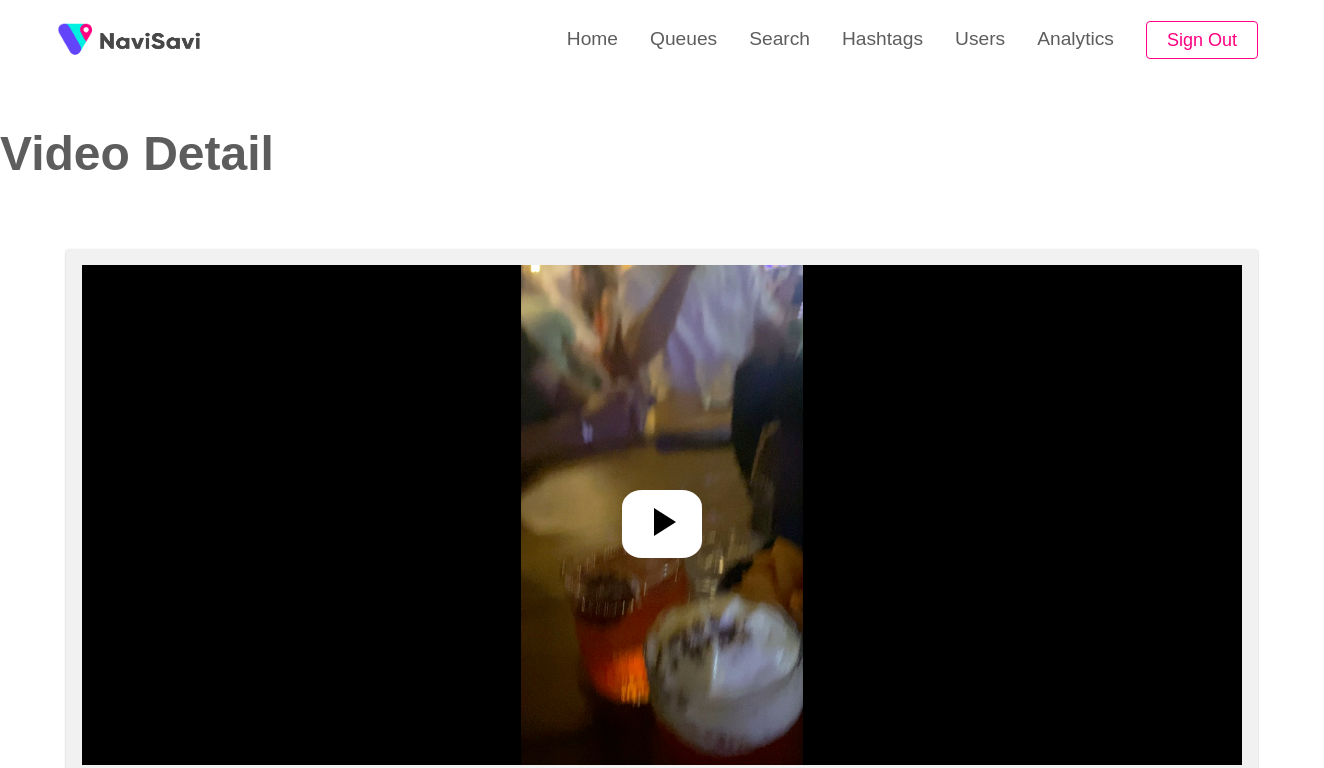 select on "**********" 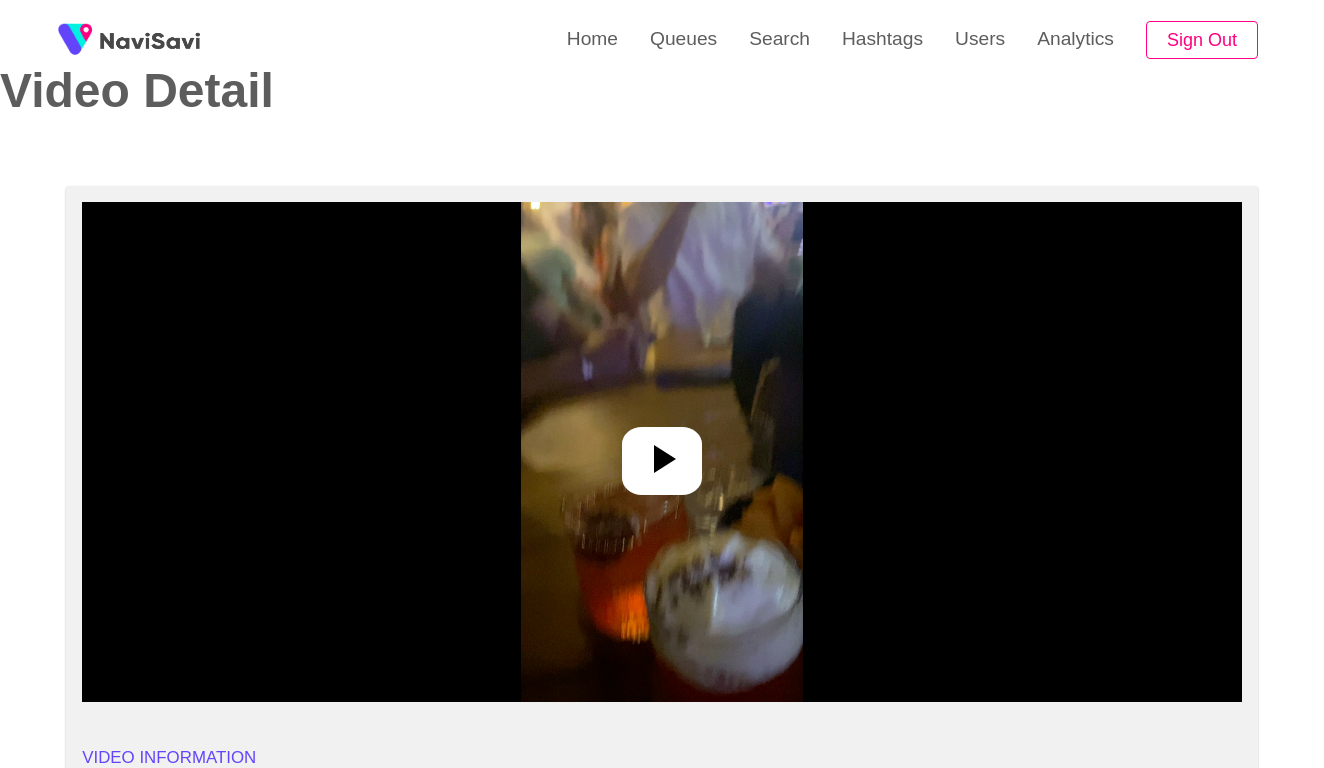 scroll, scrollTop: 69, scrollLeft: 0, axis: vertical 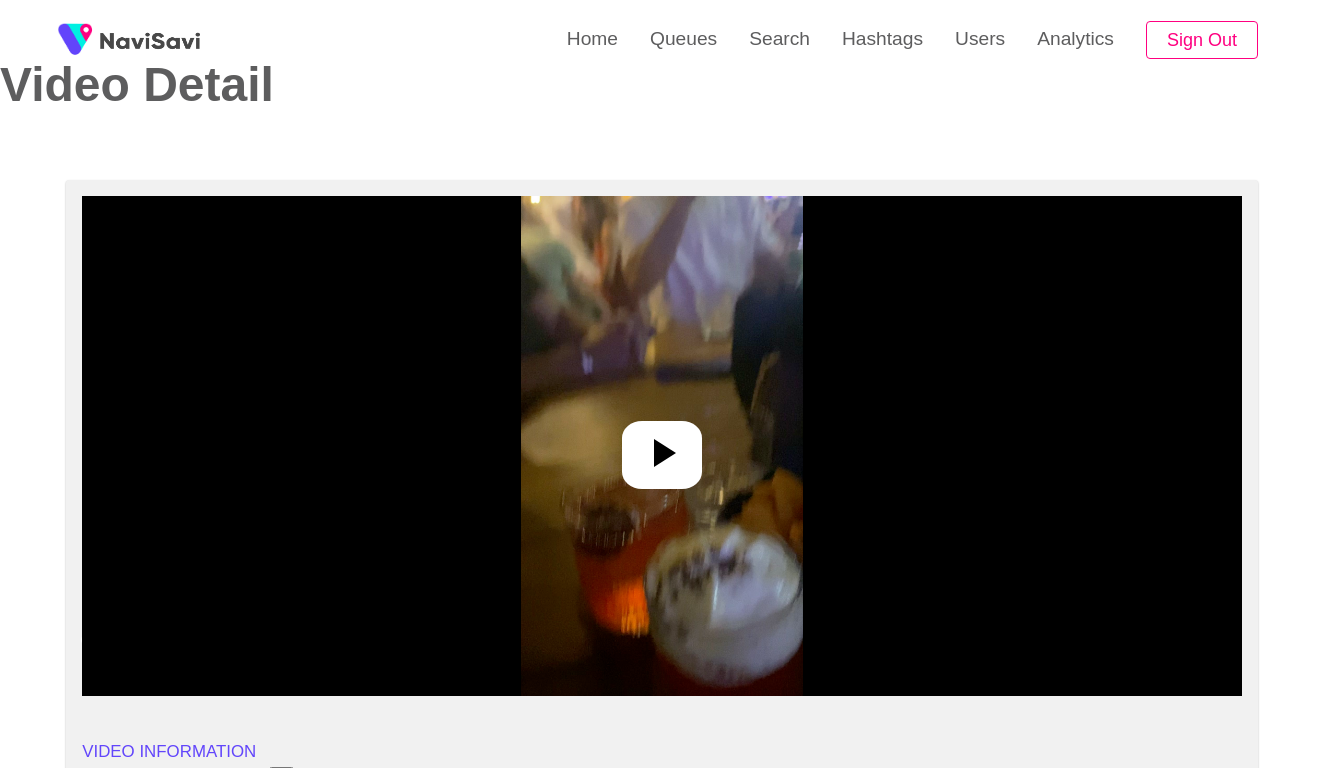 click at bounding box center [661, 446] 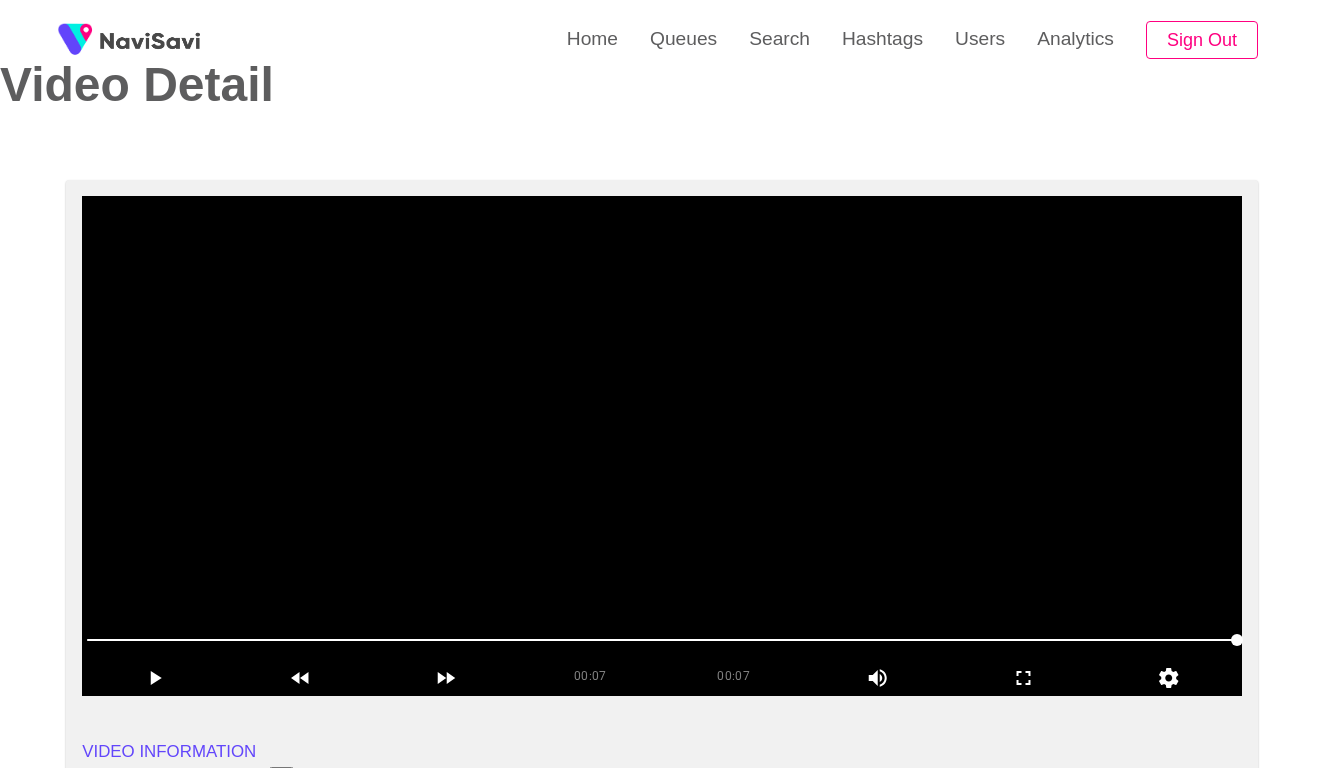 click at bounding box center (662, 446) 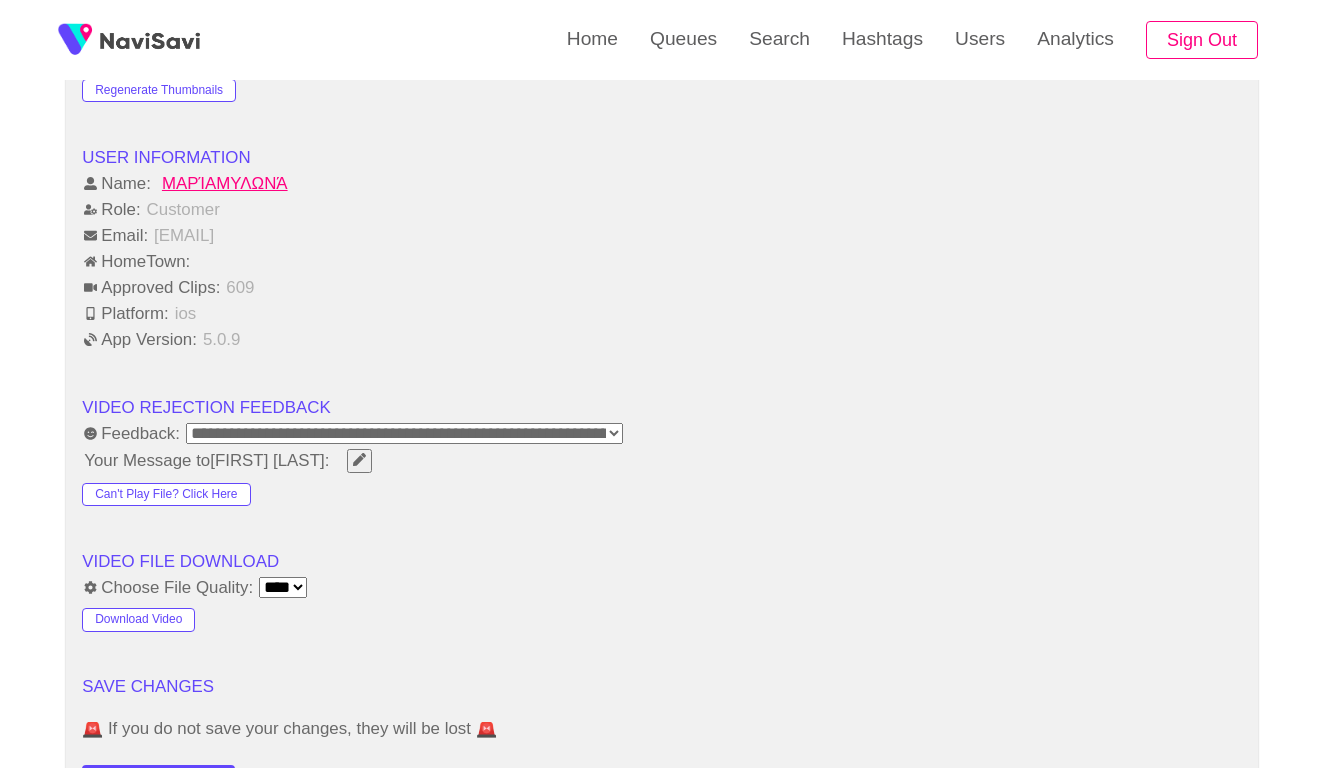 scroll, scrollTop: 2003, scrollLeft: 0, axis: vertical 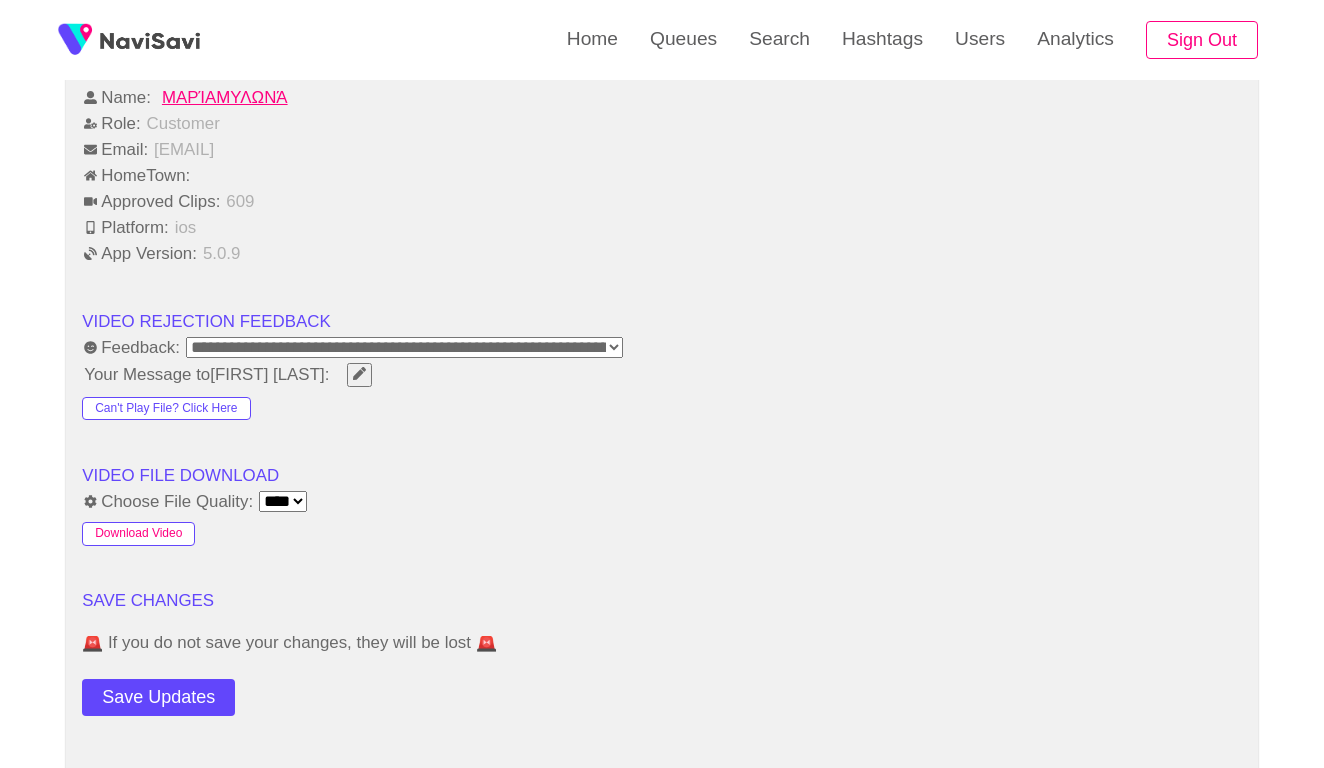 click on "Download Video" at bounding box center (138, 534) 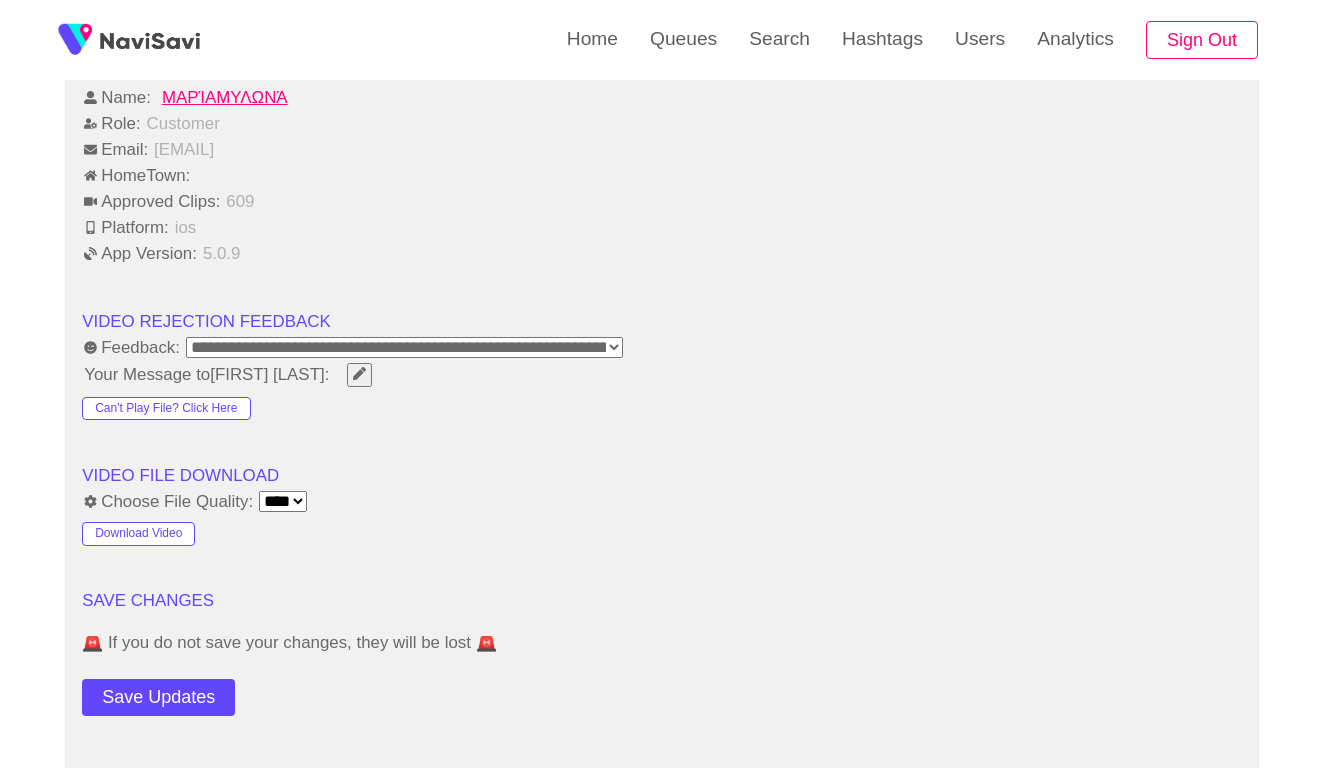 click on "**********" at bounding box center [662, -251] 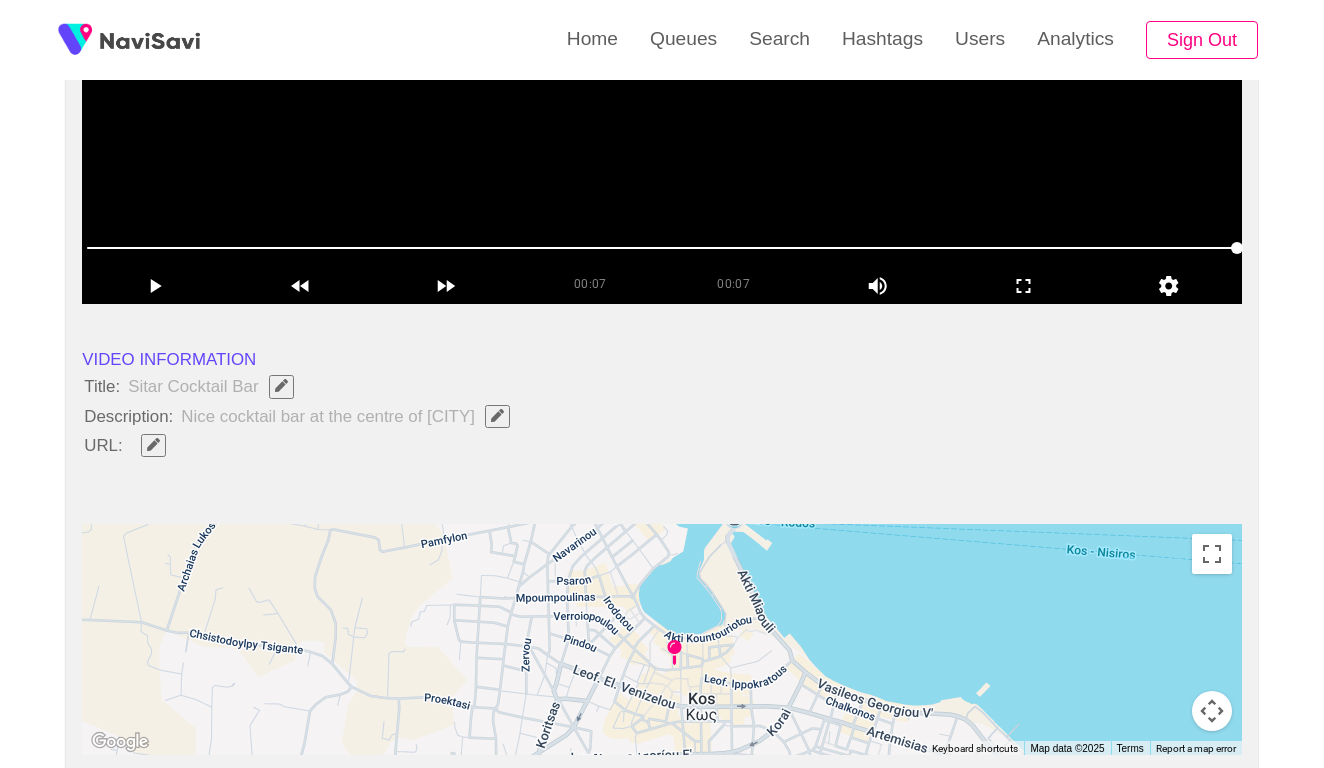scroll, scrollTop: 117, scrollLeft: 0, axis: vertical 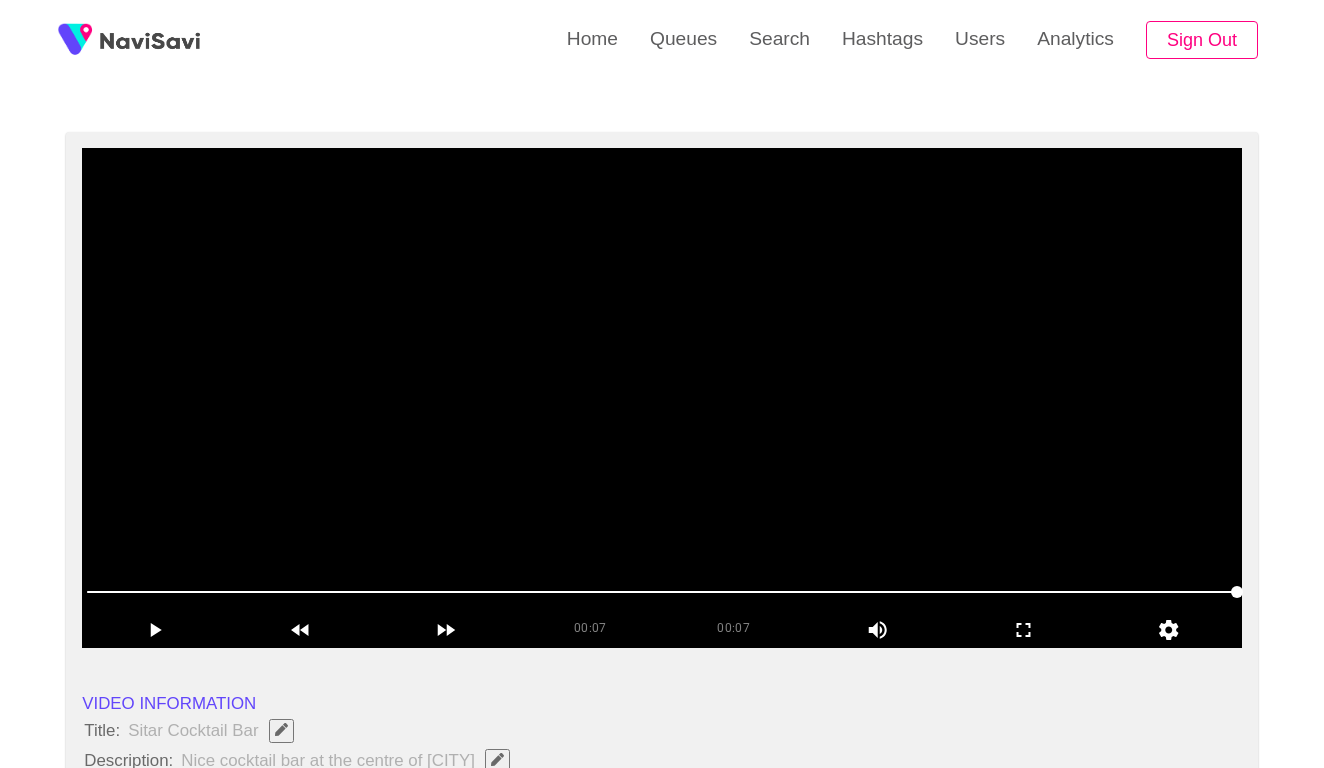 click at bounding box center [662, 398] 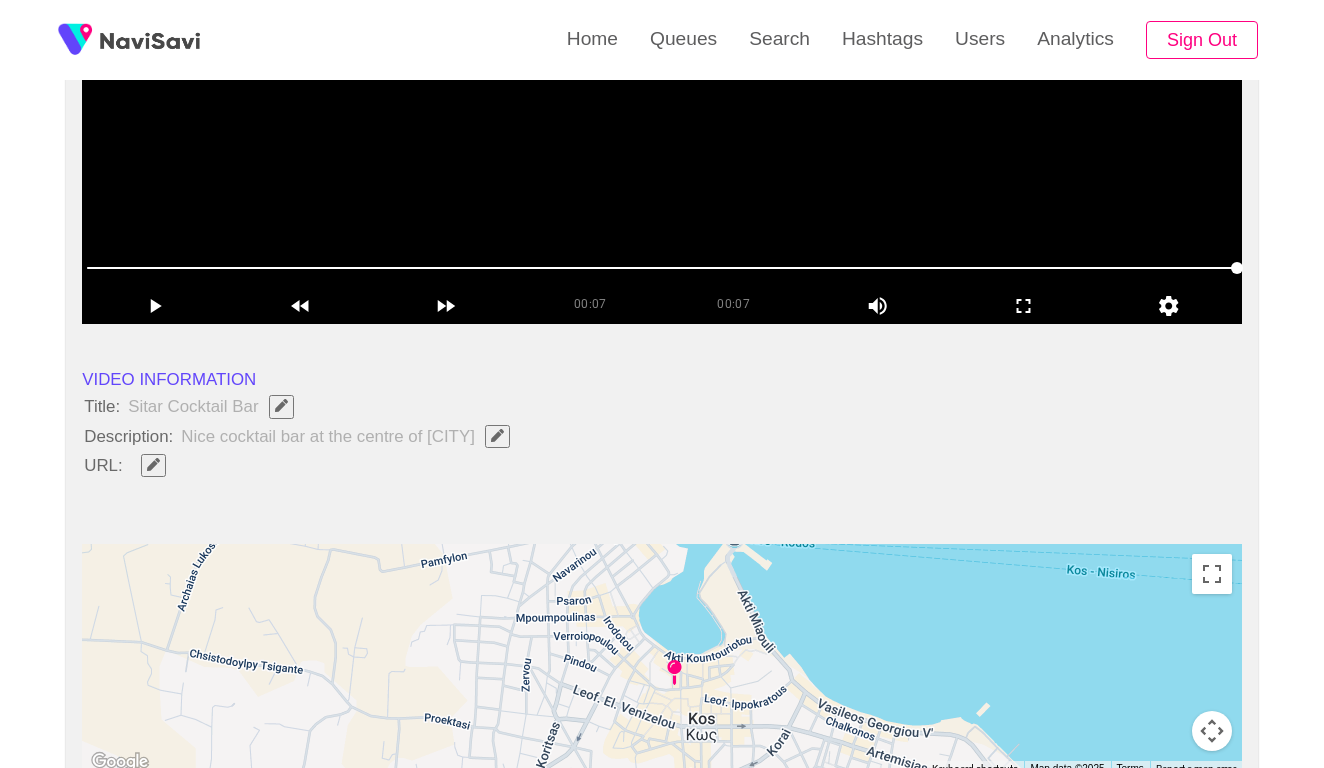 scroll, scrollTop: 442, scrollLeft: 0, axis: vertical 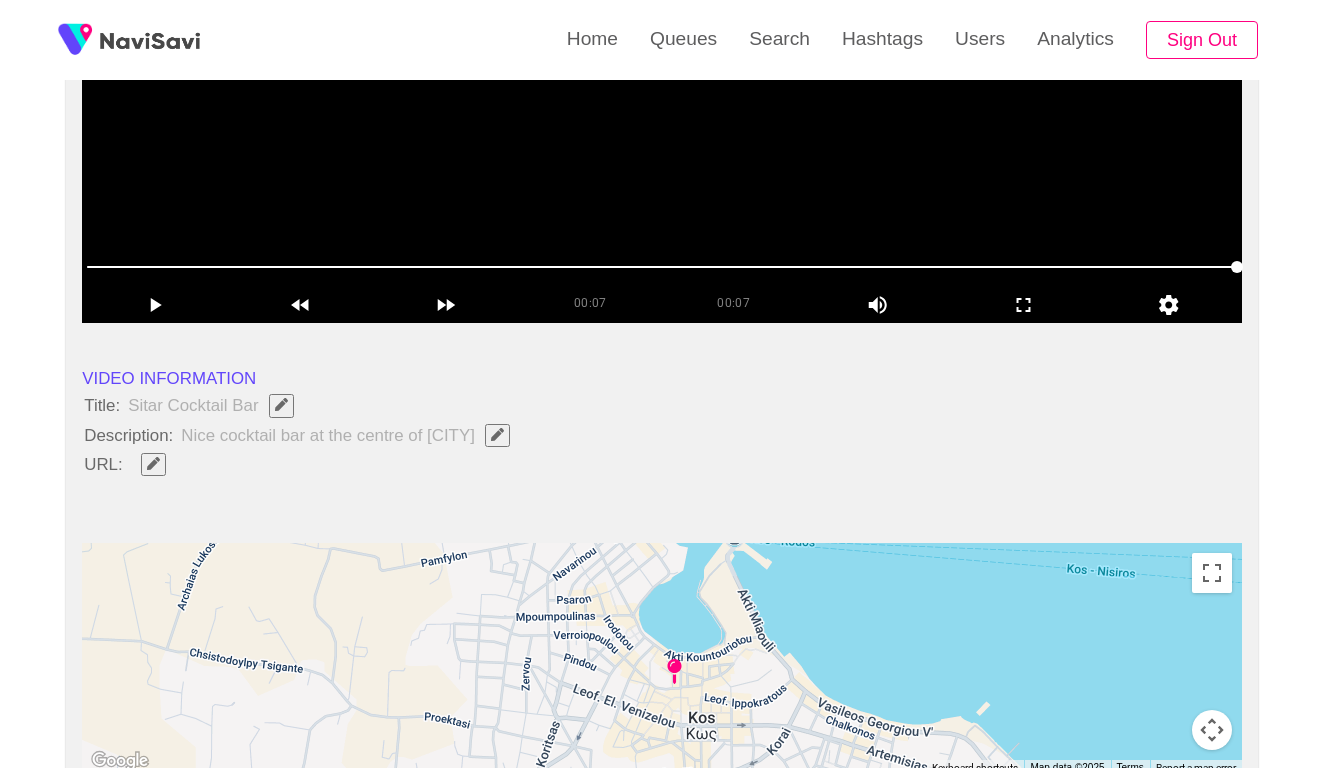 click at bounding box center (662, 267) 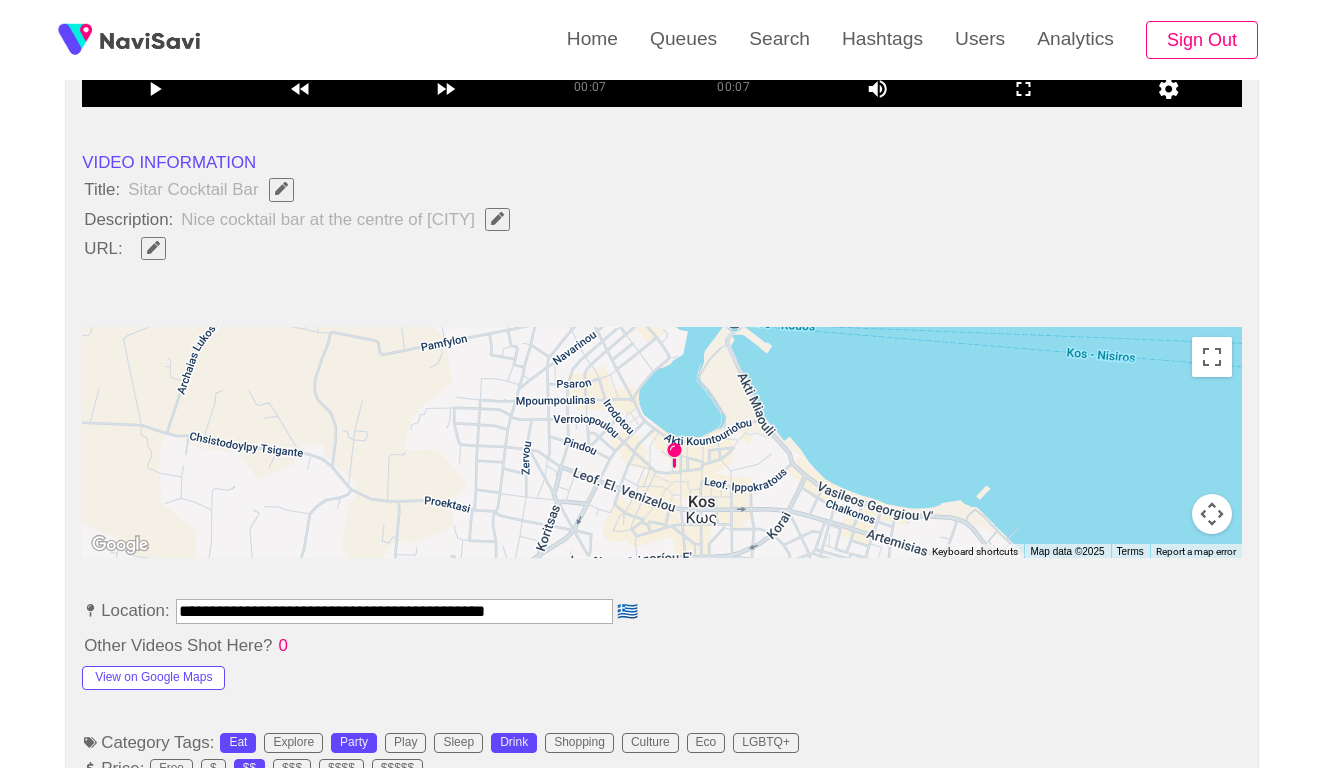 scroll, scrollTop: 668, scrollLeft: 0, axis: vertical 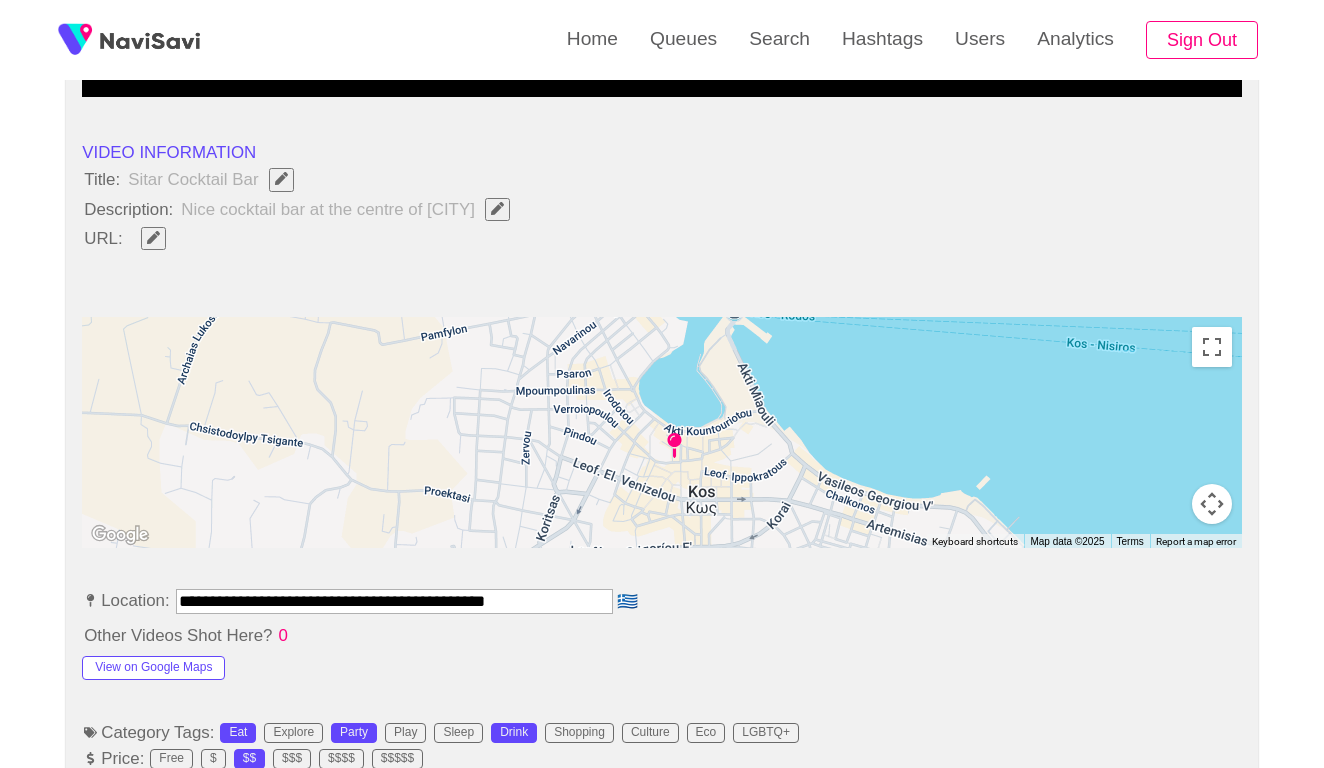 click on "**********" at bounding box center (394, 601) 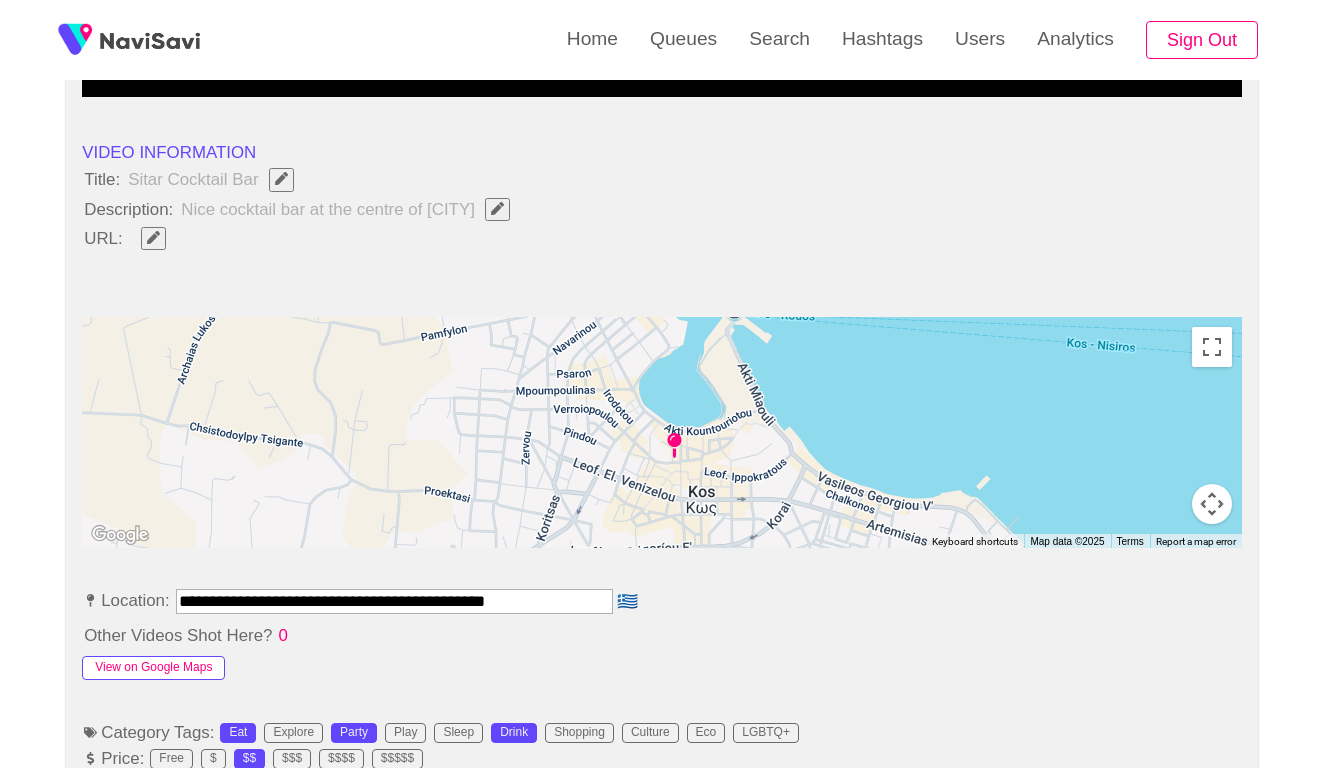 click on "View on Google Maps" at bounding box center [153, 668] 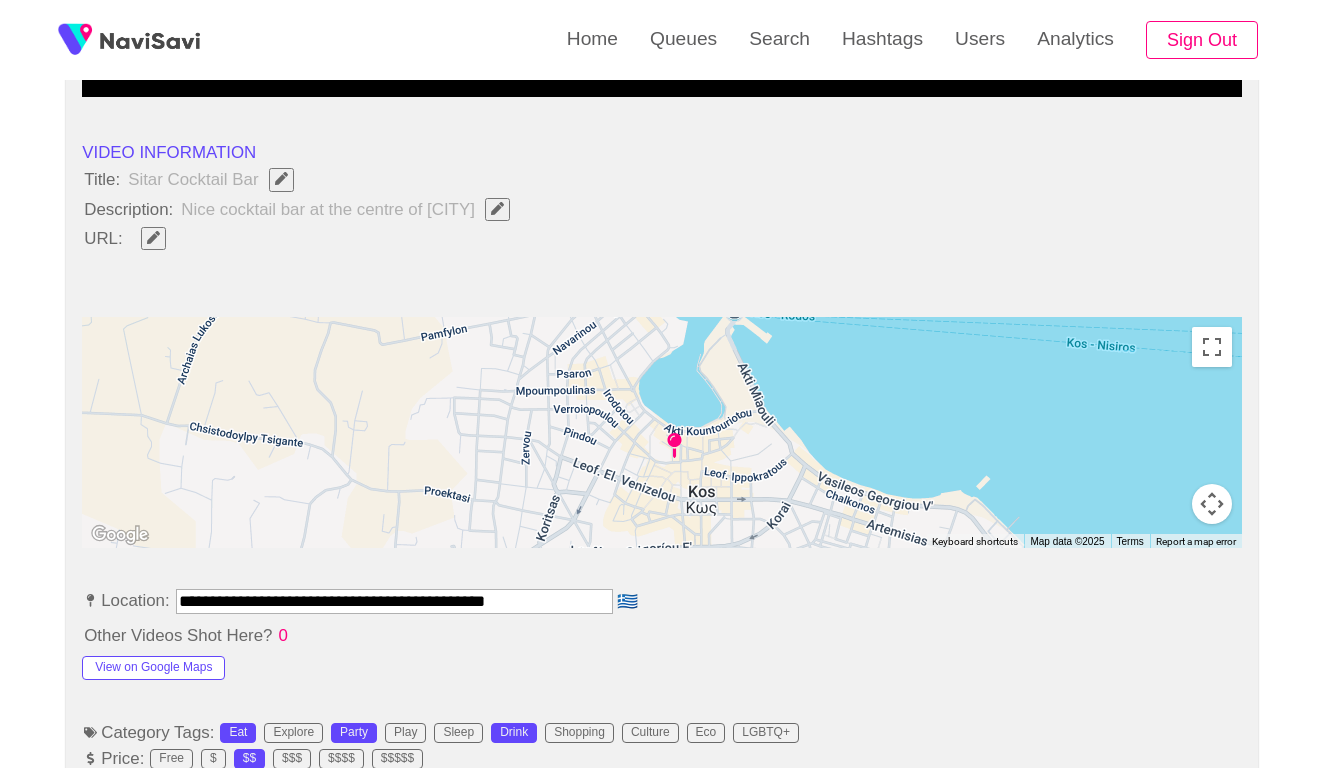 click 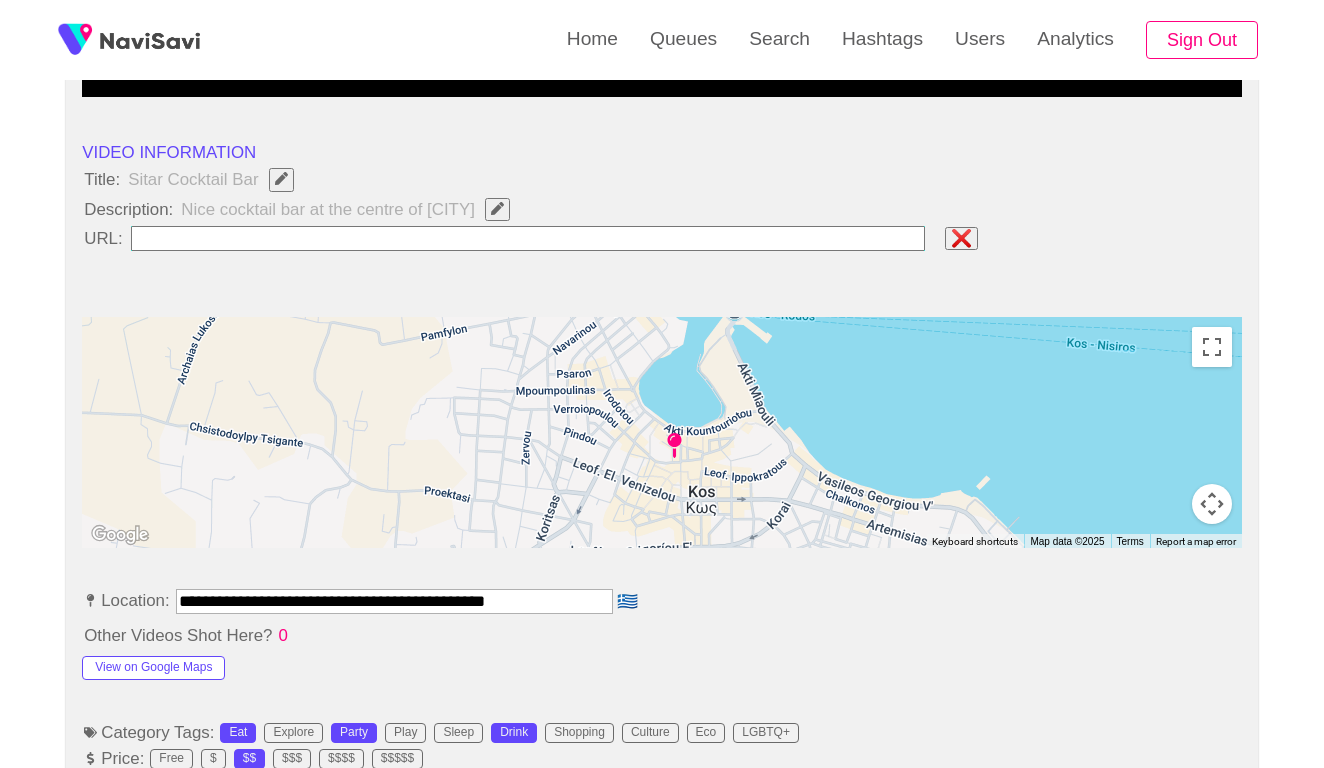 type on "*" 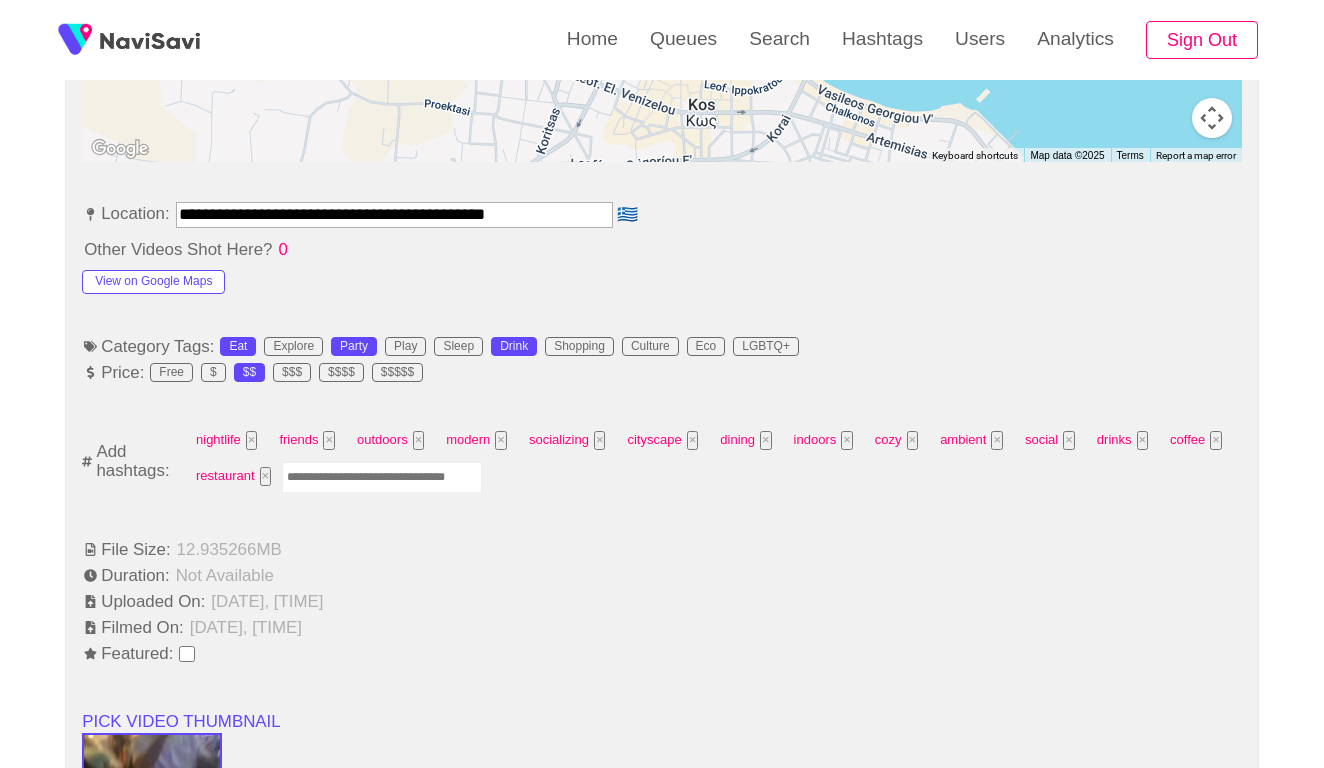 scroll, scrollTop: 1064, scrollLeft: 0, axis: vertical 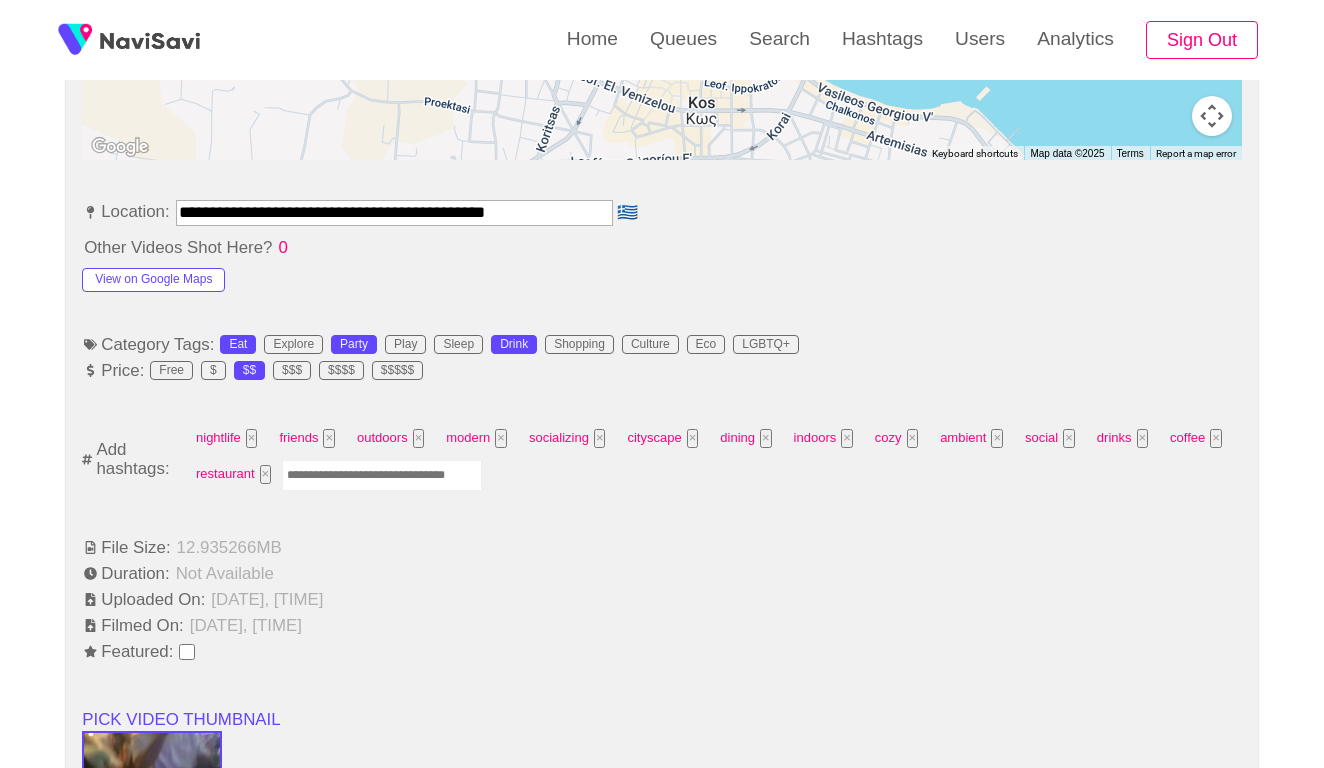 click at bounding box center (382, 475) 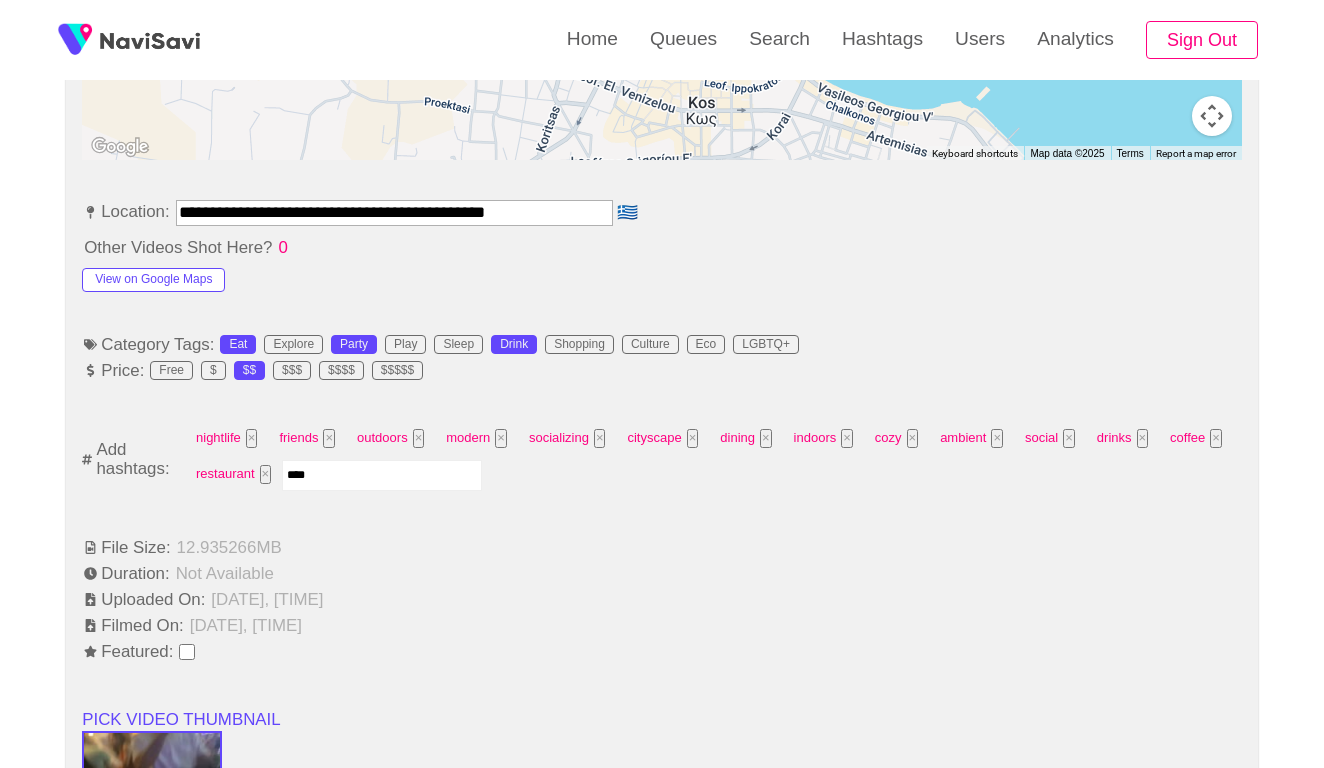type on "*****" 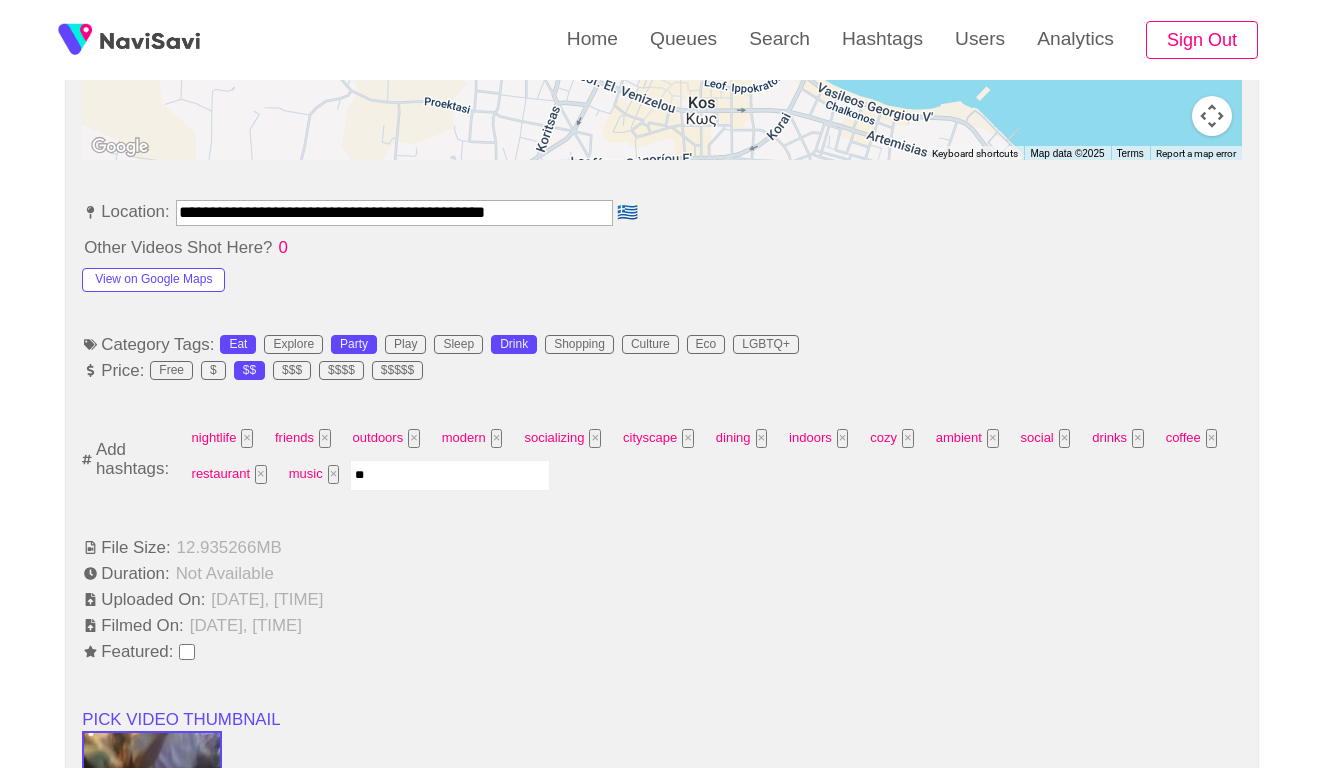 type on "***" 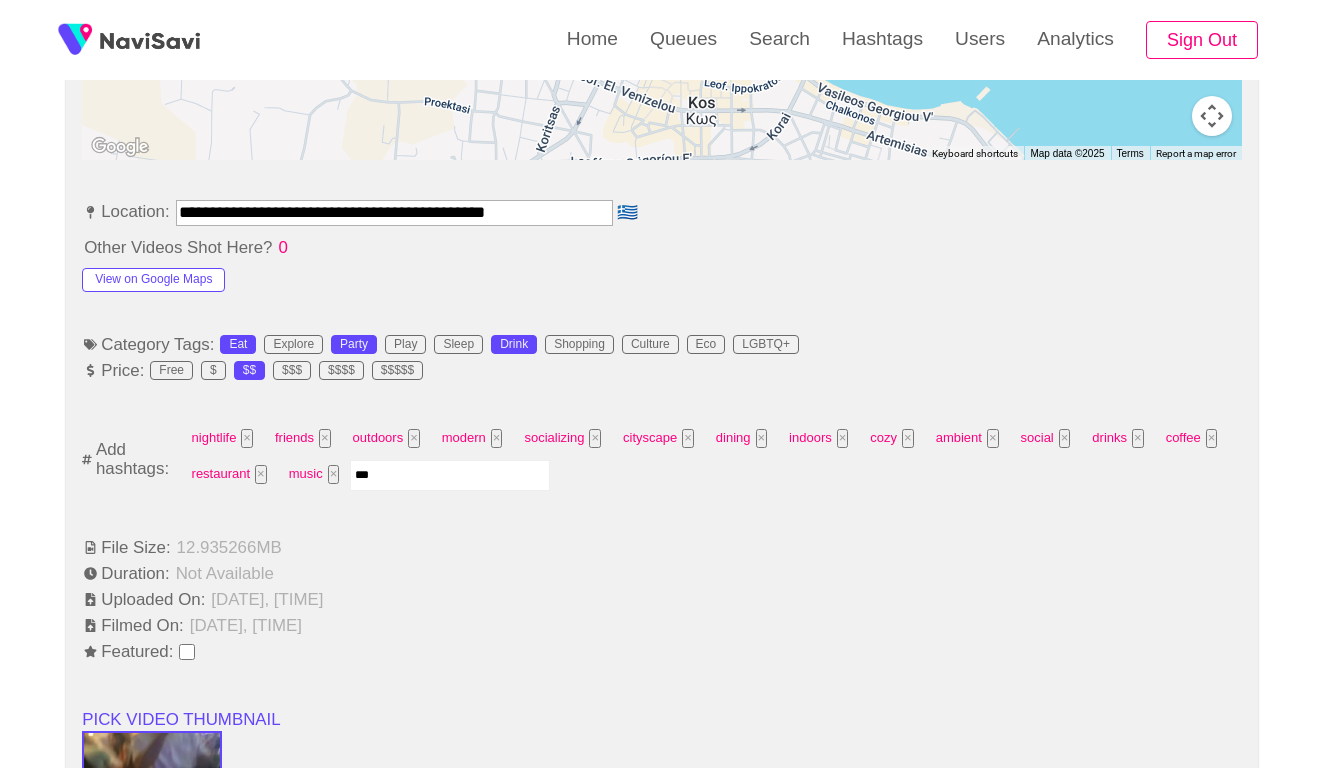 type 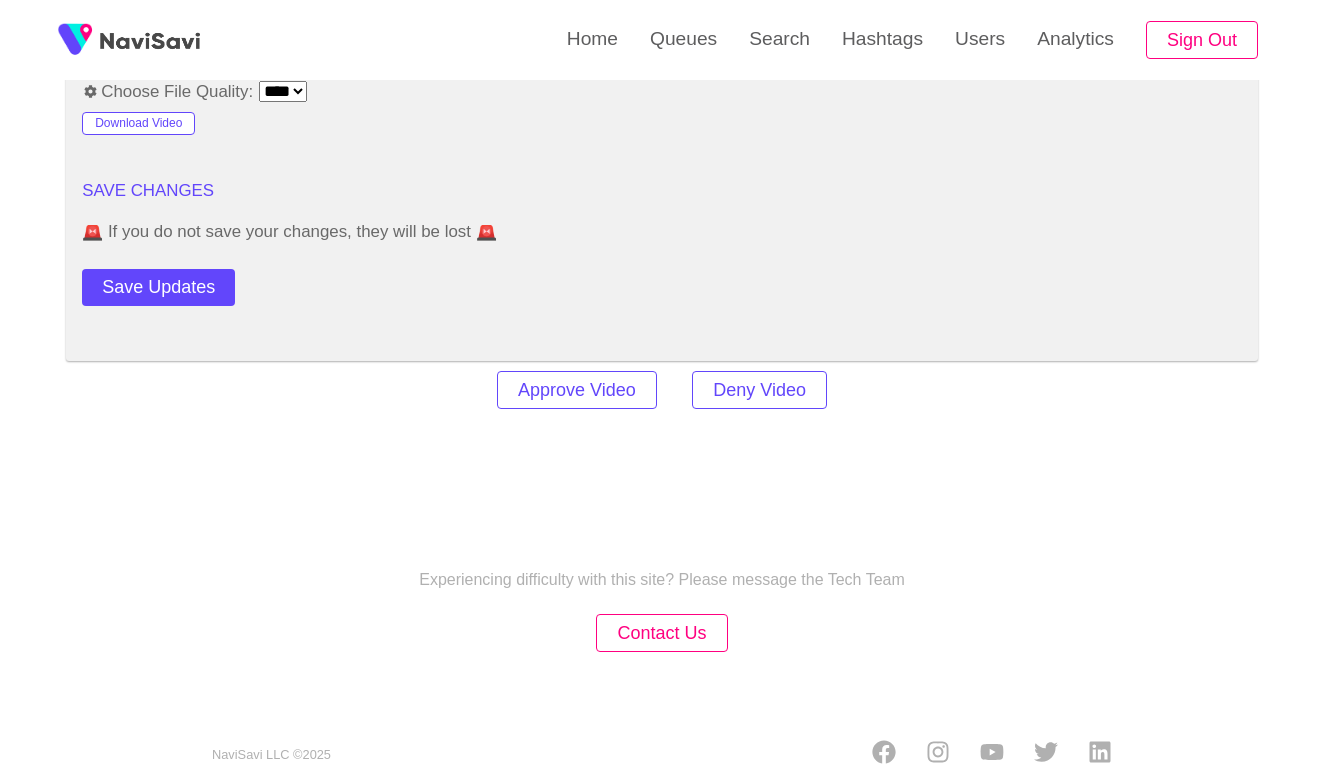 scroll, scrollTop: 2420, scrollLeft: 0, axis: vertical 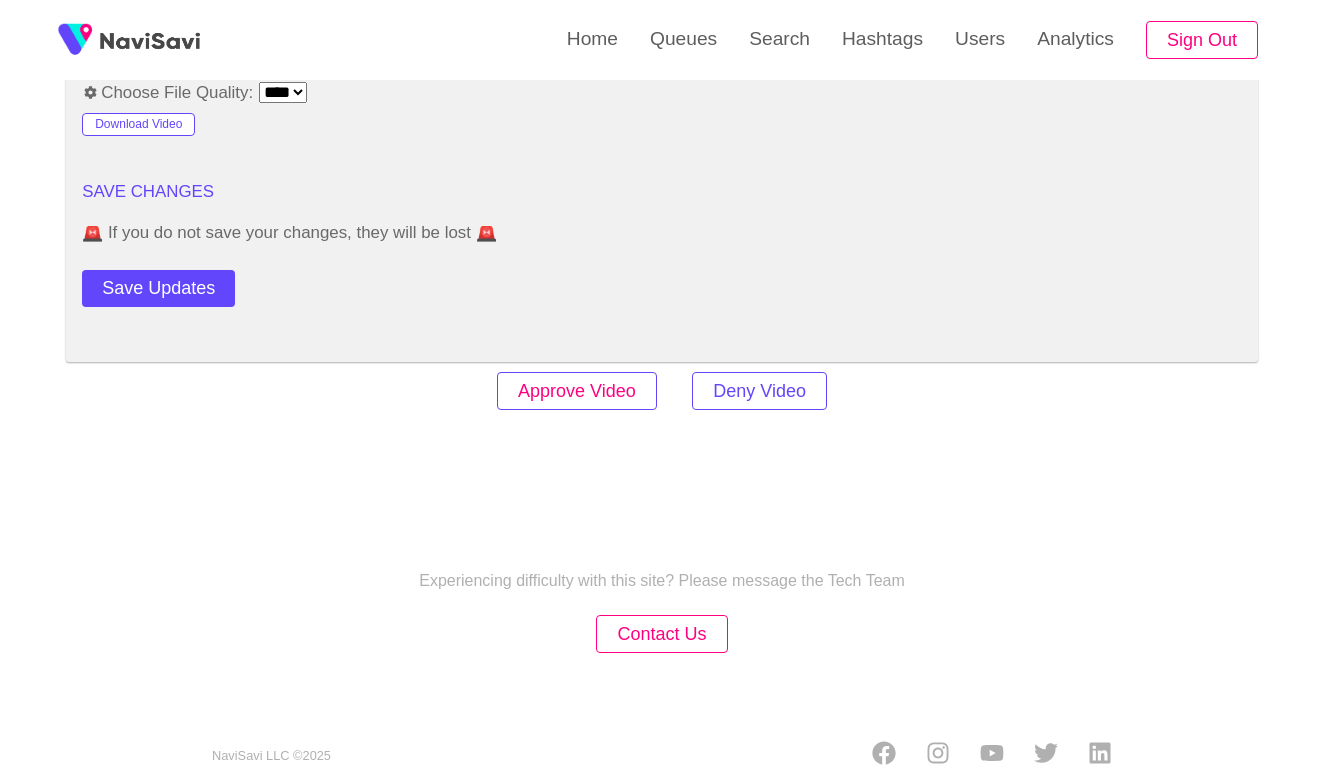 click on "Approve Video" at bounding box center [577, 391] 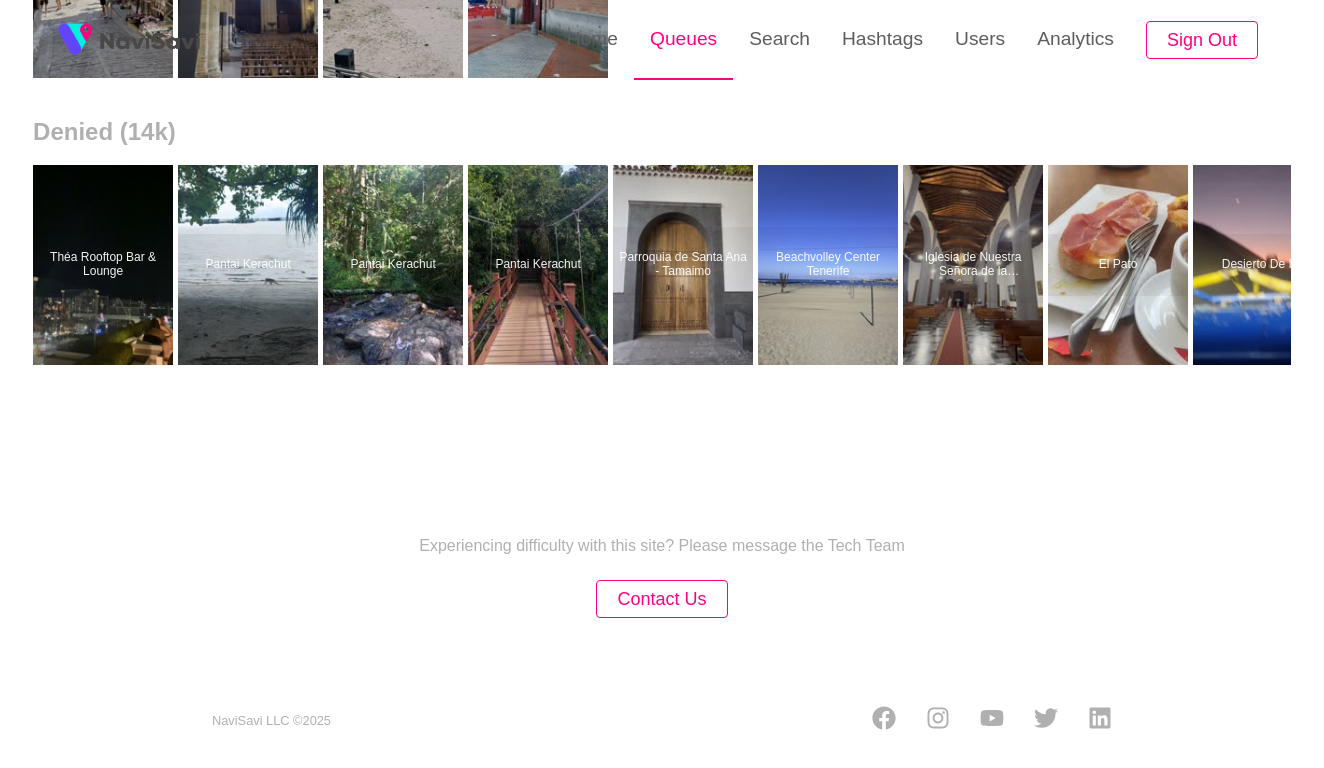 scroll, scrollTop: 0, scrollLeft: 0, axis: both 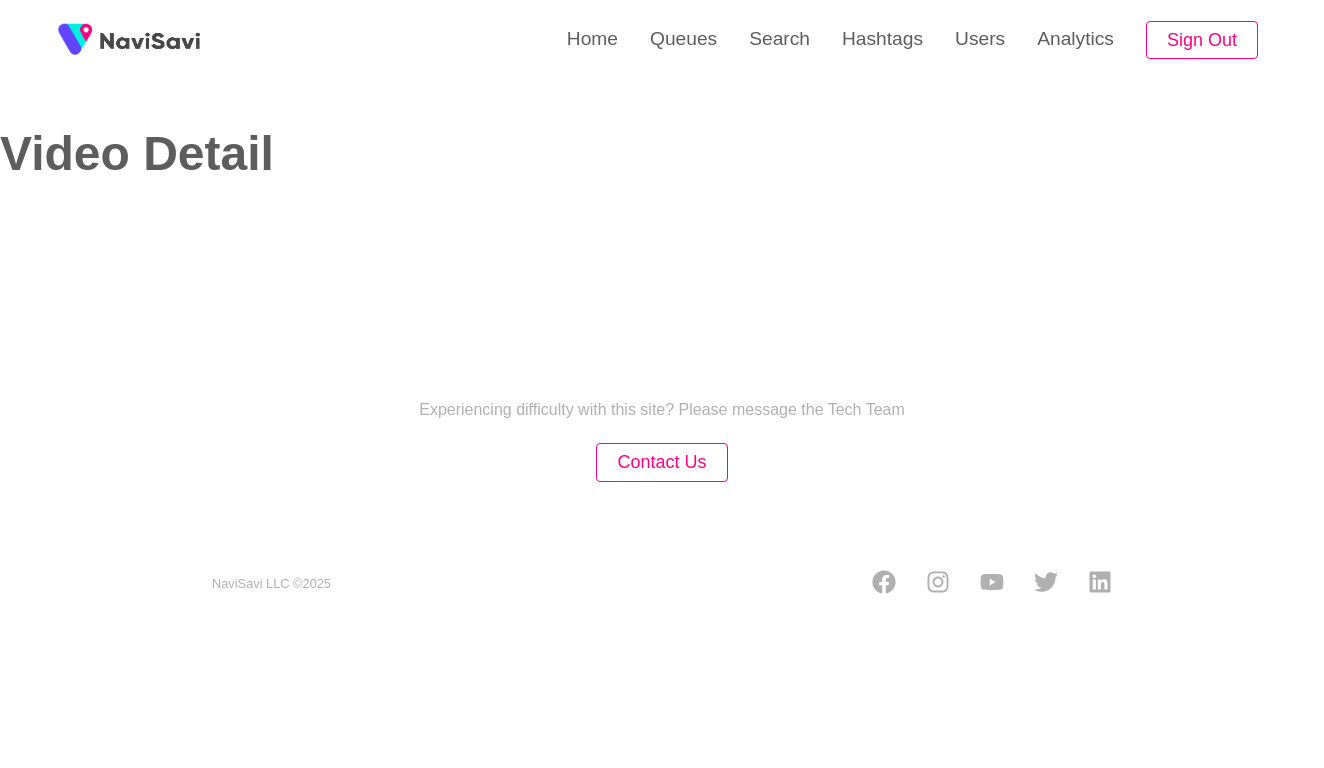 select on "**" 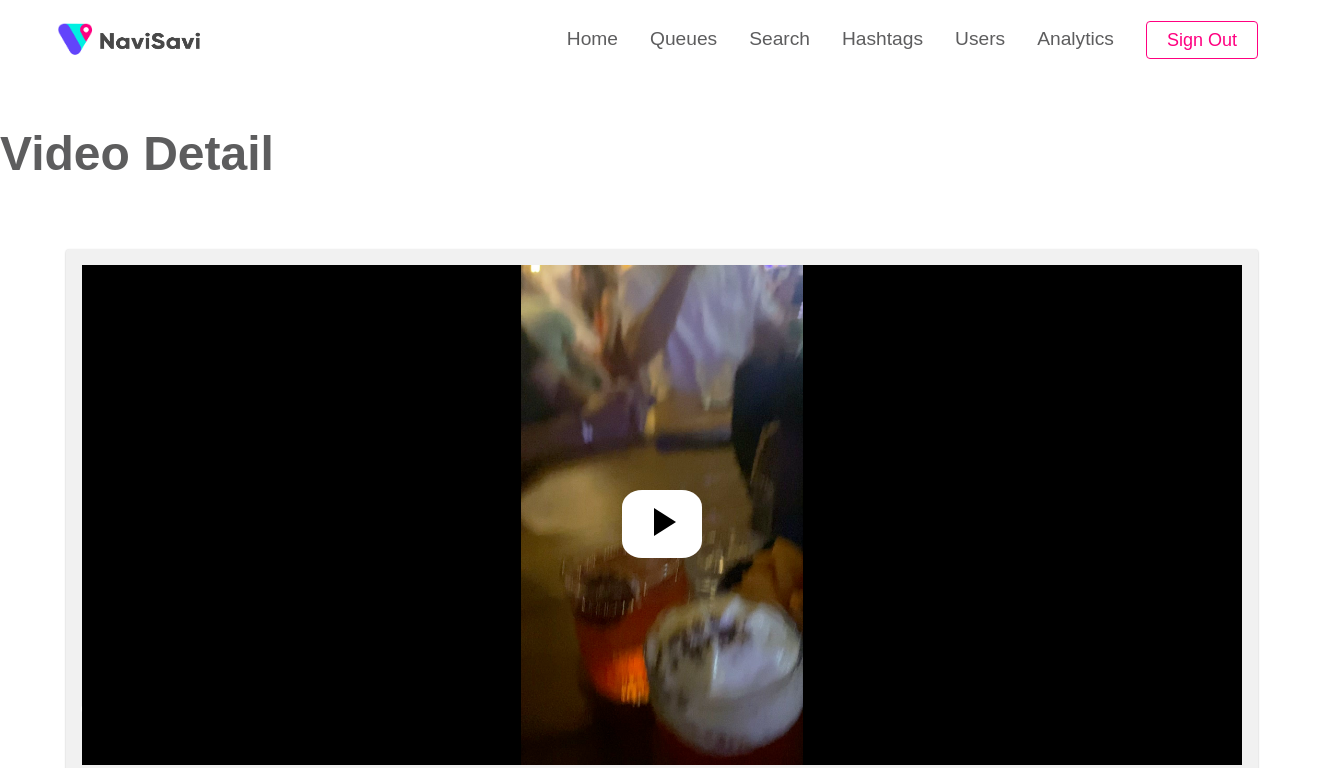 click at bounding box center (662, 515) 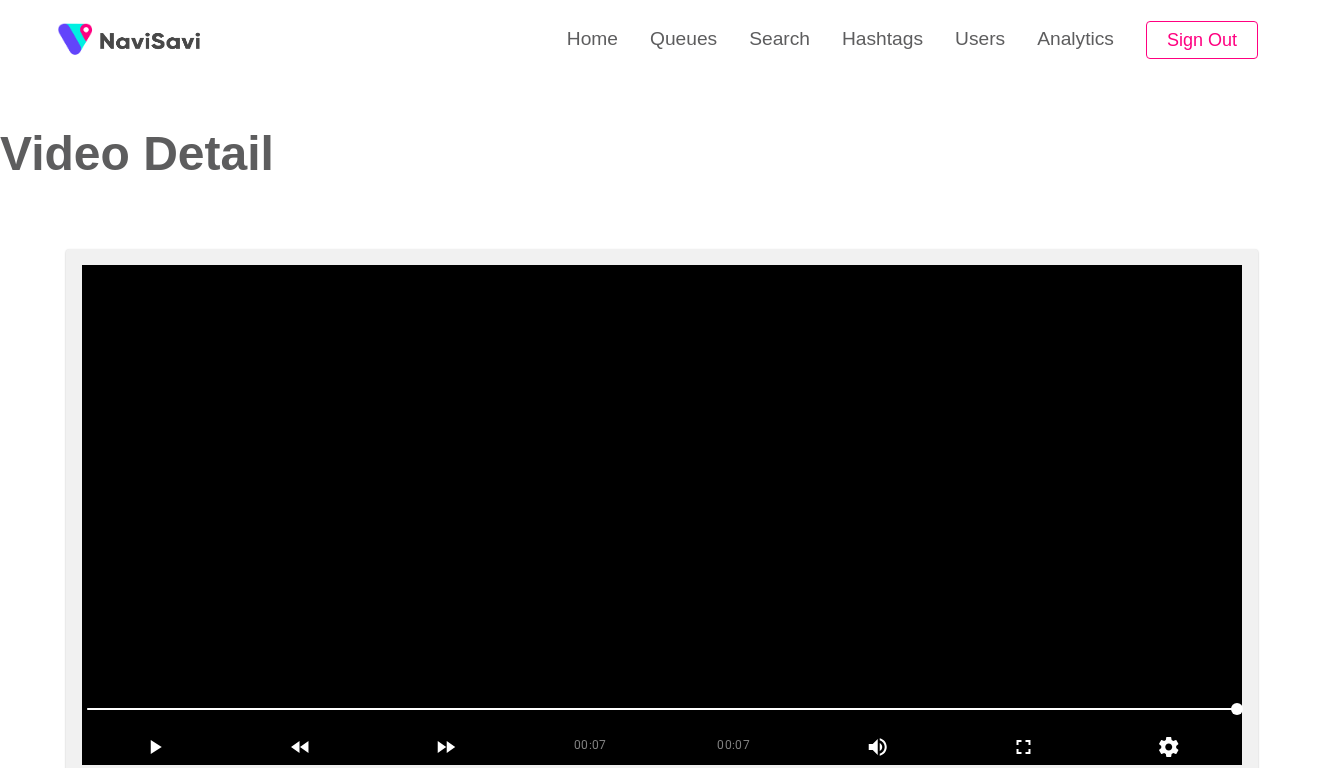 click at bounding box center [662, 515] 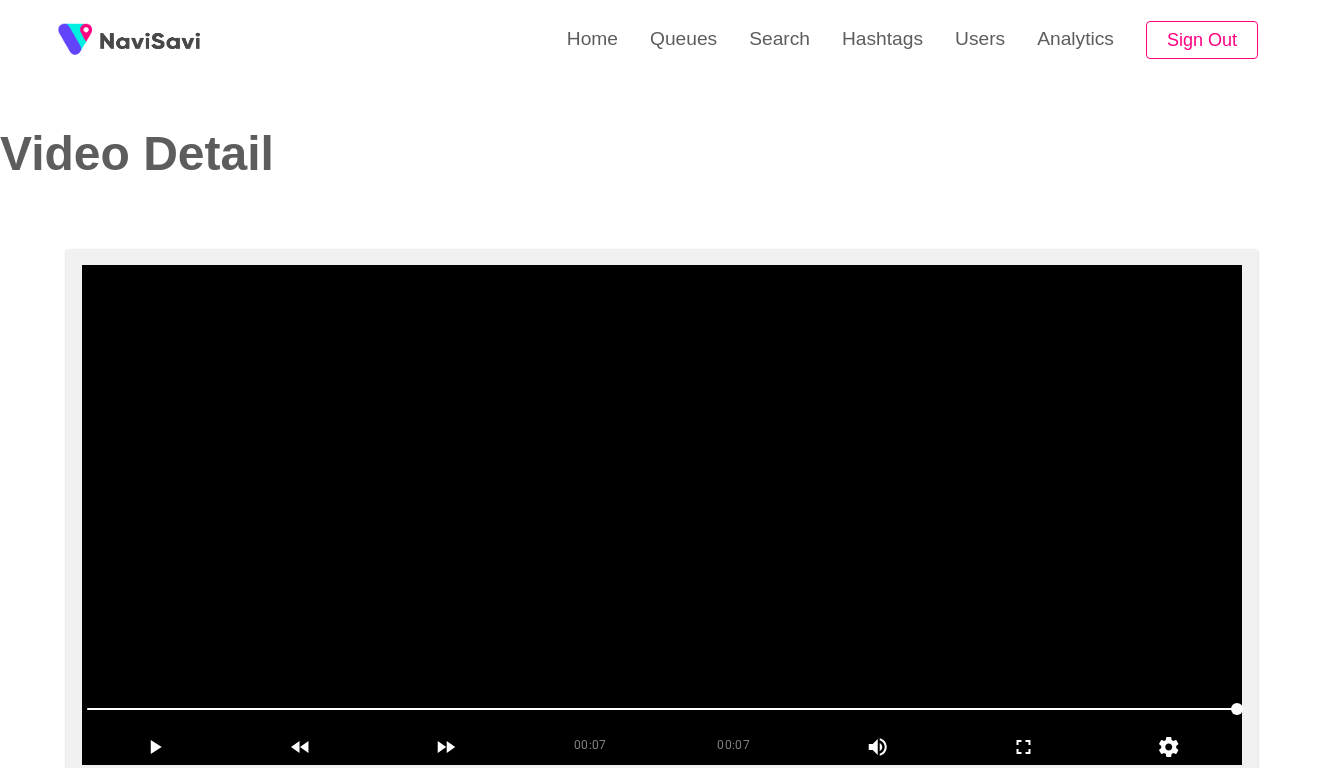 click at bounding box center (662, 515) 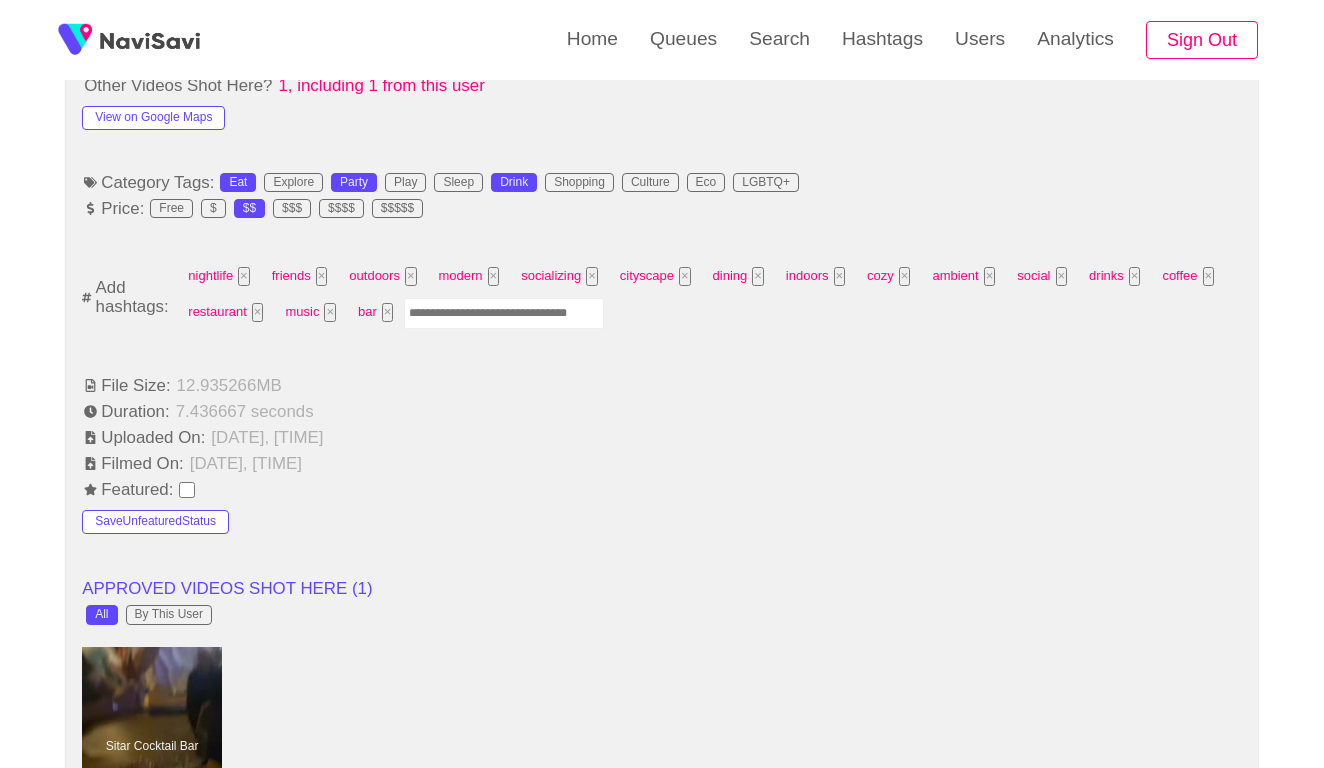 scroll, scrollTop: 1316, scrollLeft: 0, axis: vertical 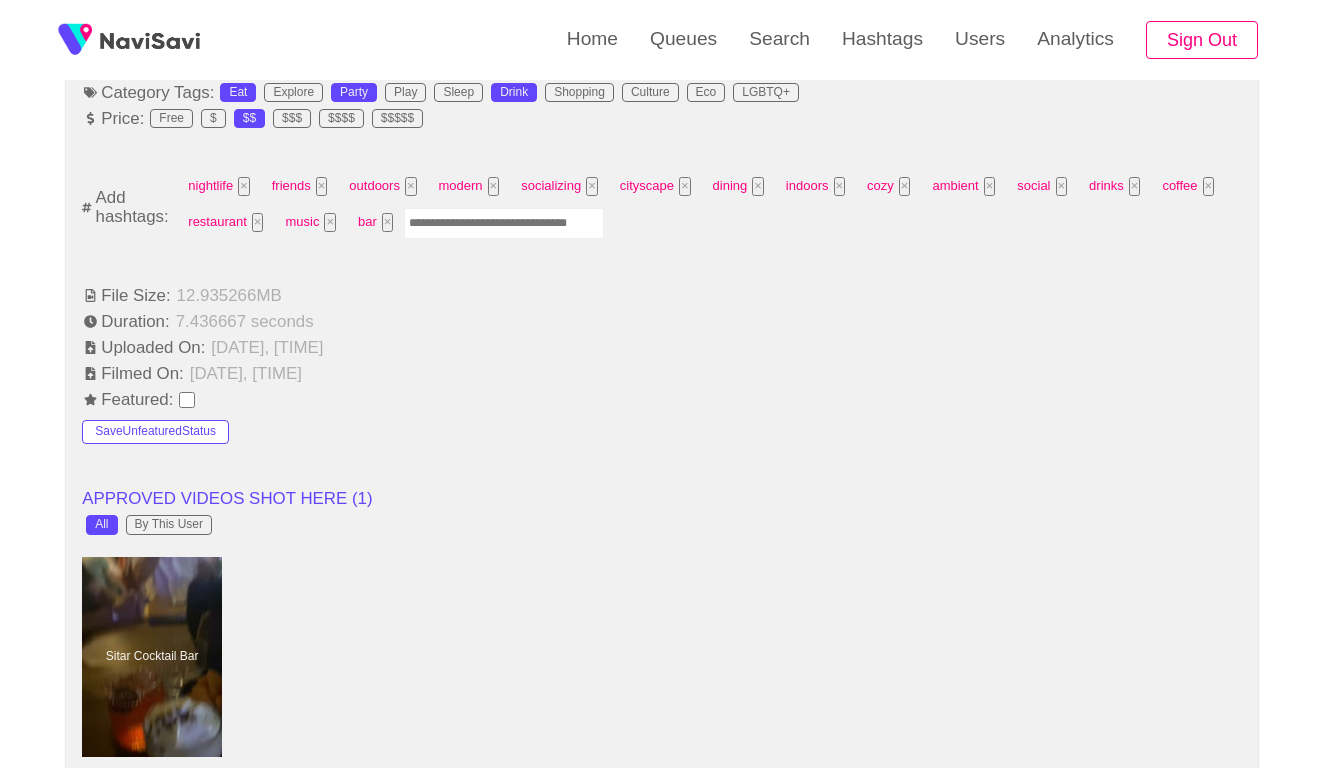 click at bounding box center (504, 223) 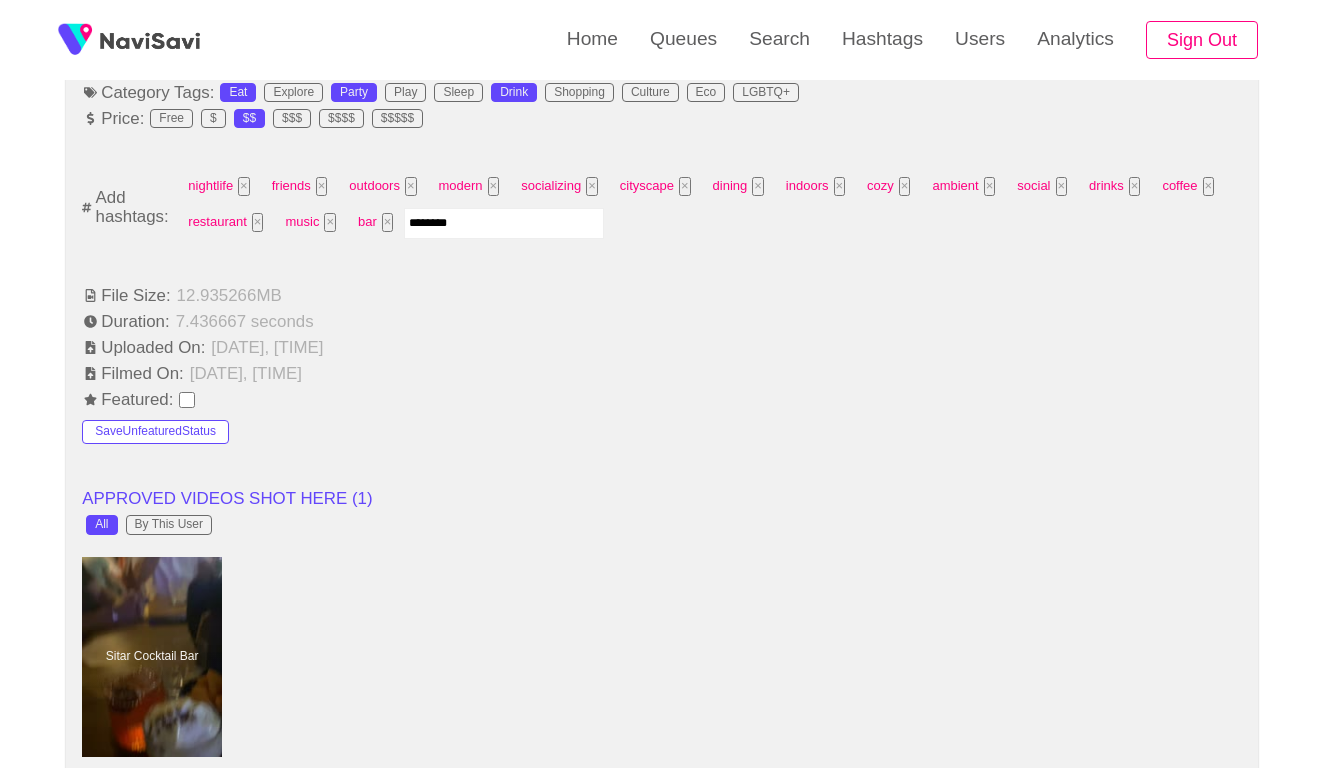 type on "*********" 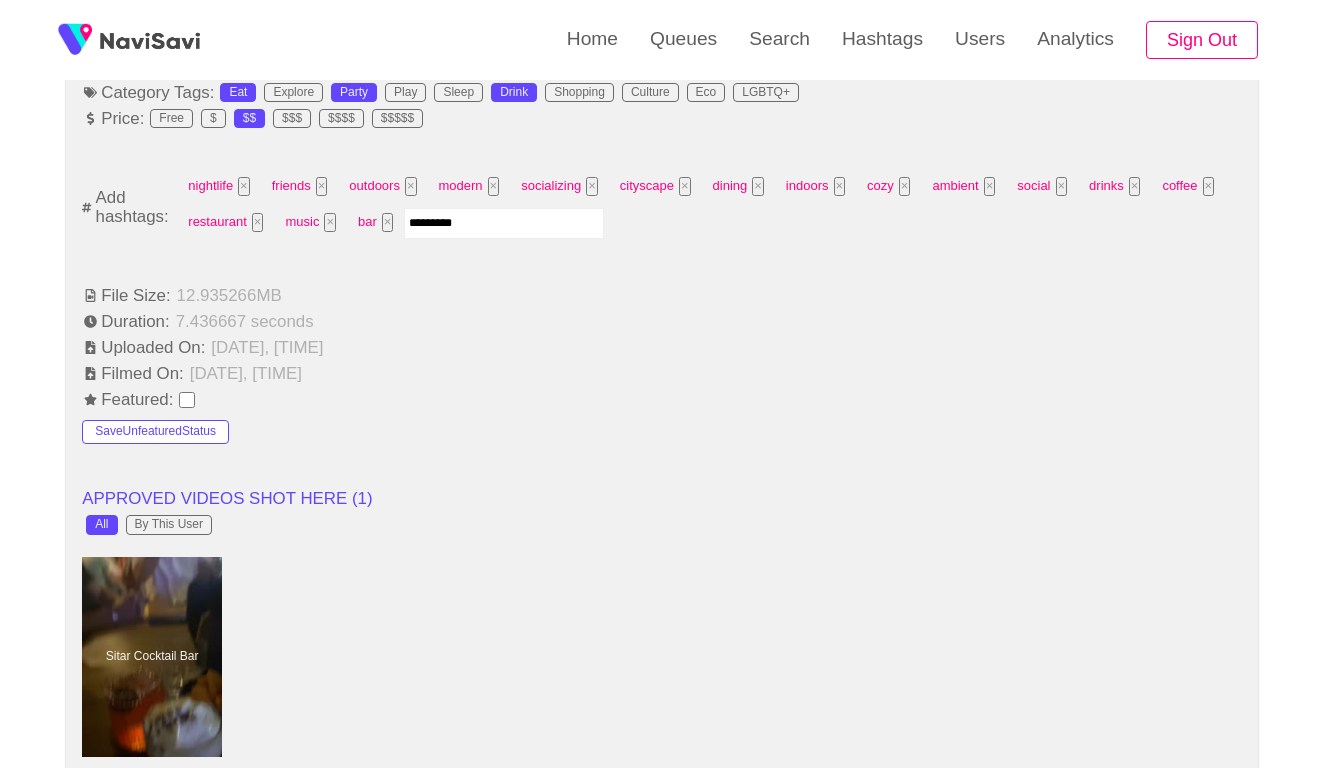 type 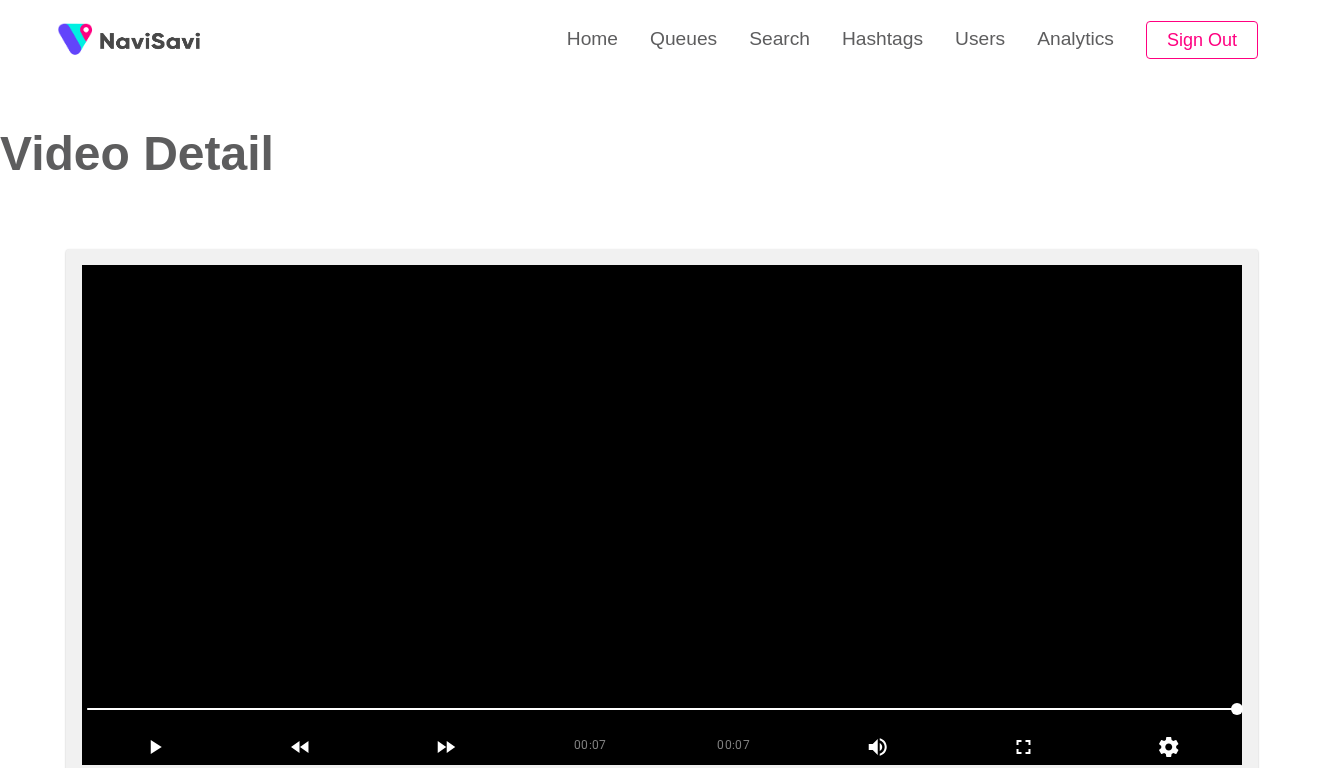 scroll, scrollTop: 0, scrollLeft: 0, axis: both 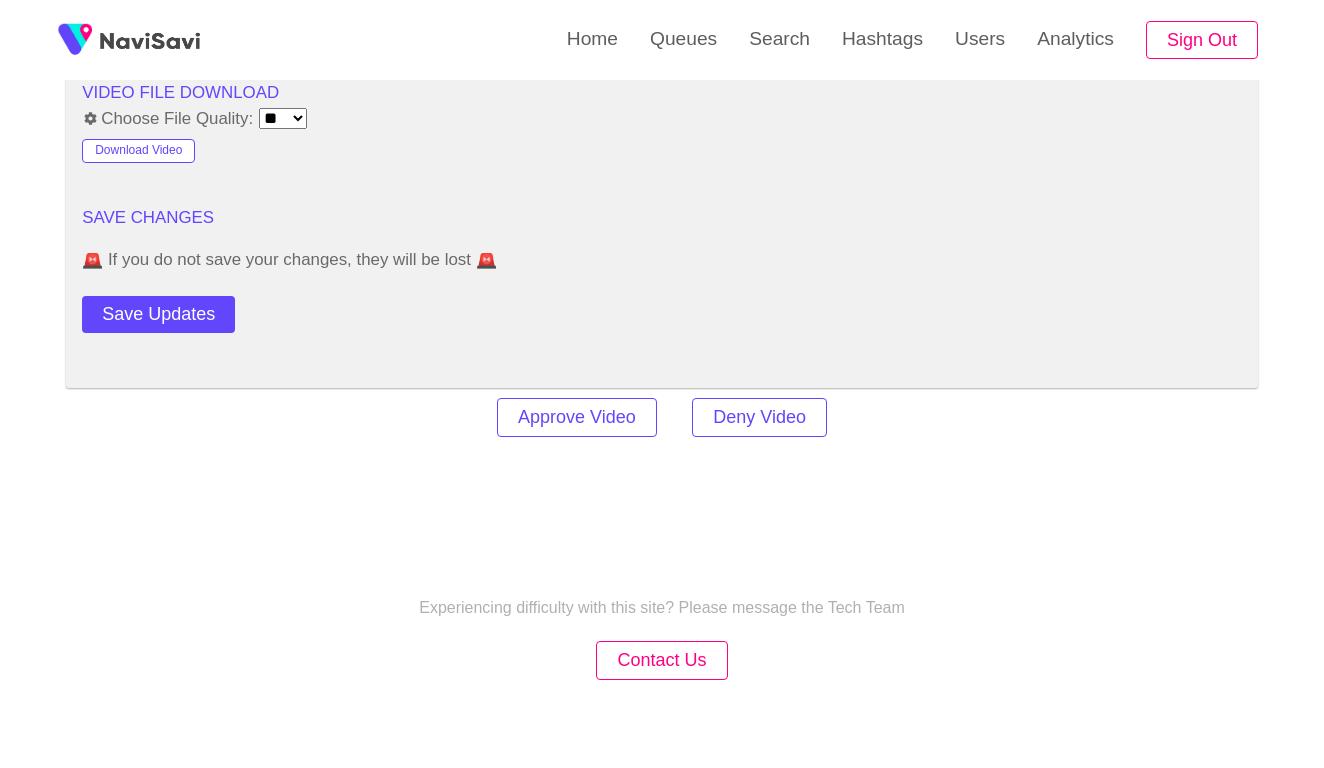 click on "**********" at bounding box center (662, -821) 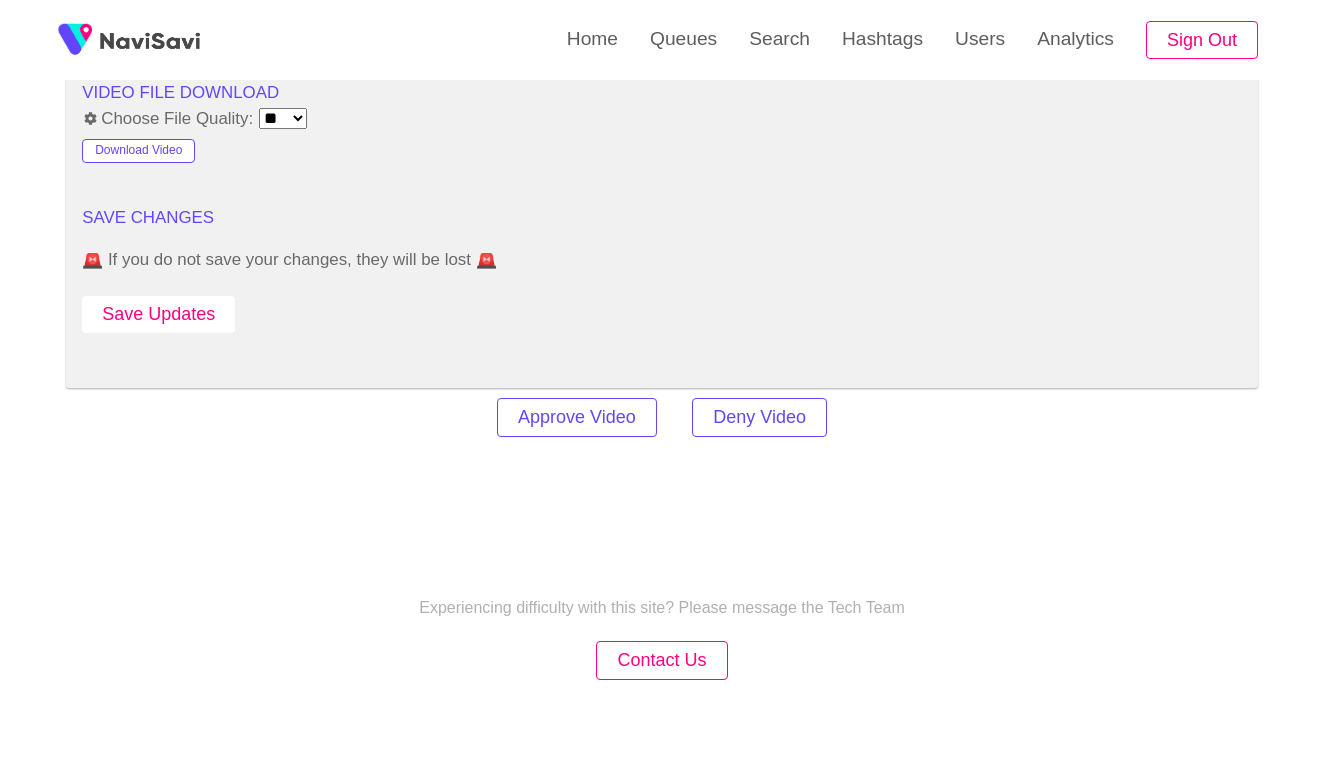 click on "Save Updates" at bounding box center [158, 314] 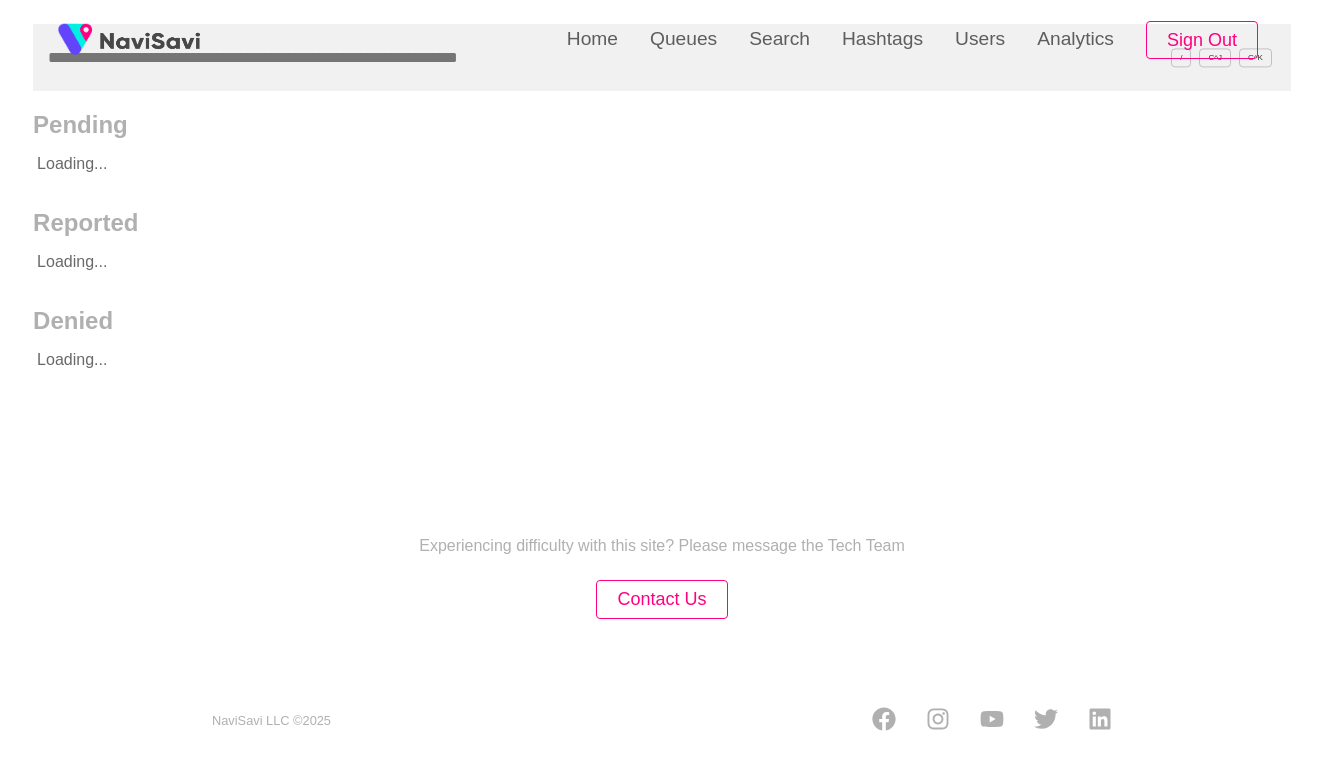 scroll, scrollTop: 0, scrollLeft: 0, axis: both 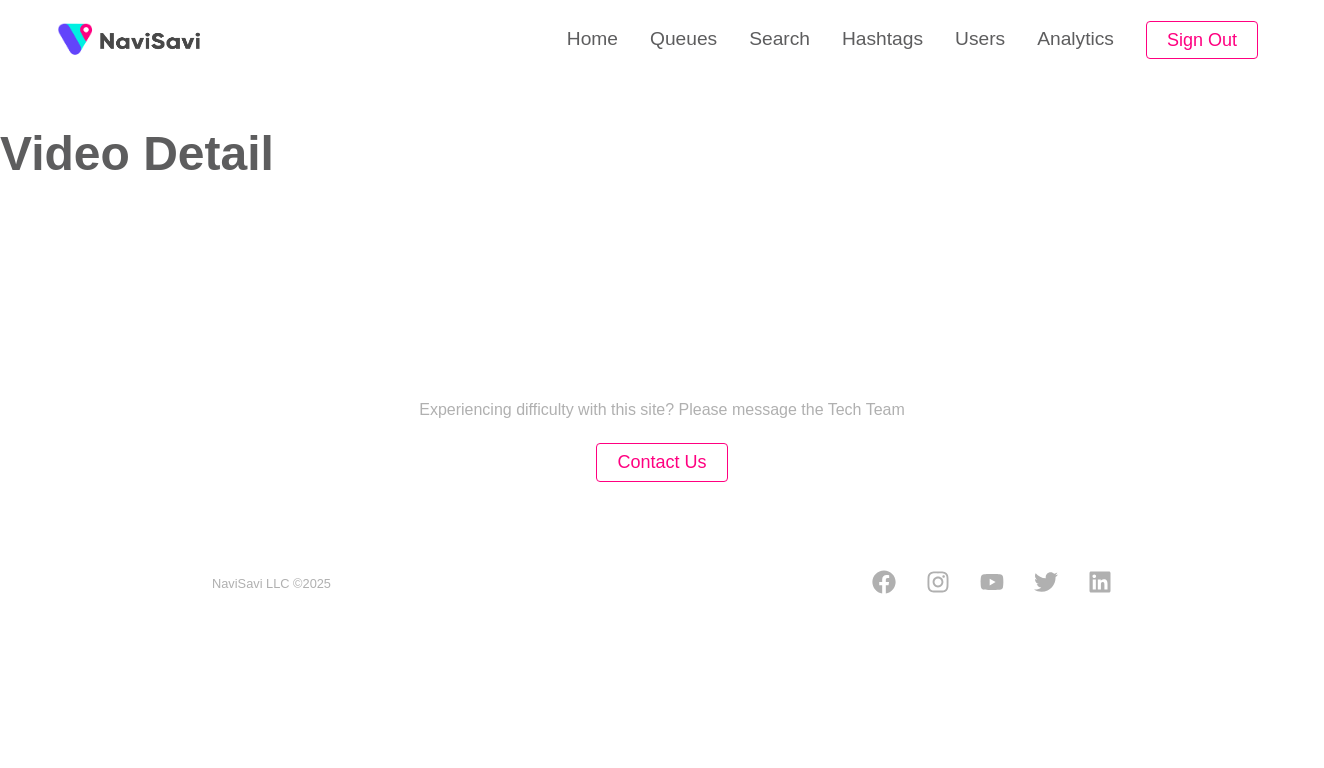 select on "**********" 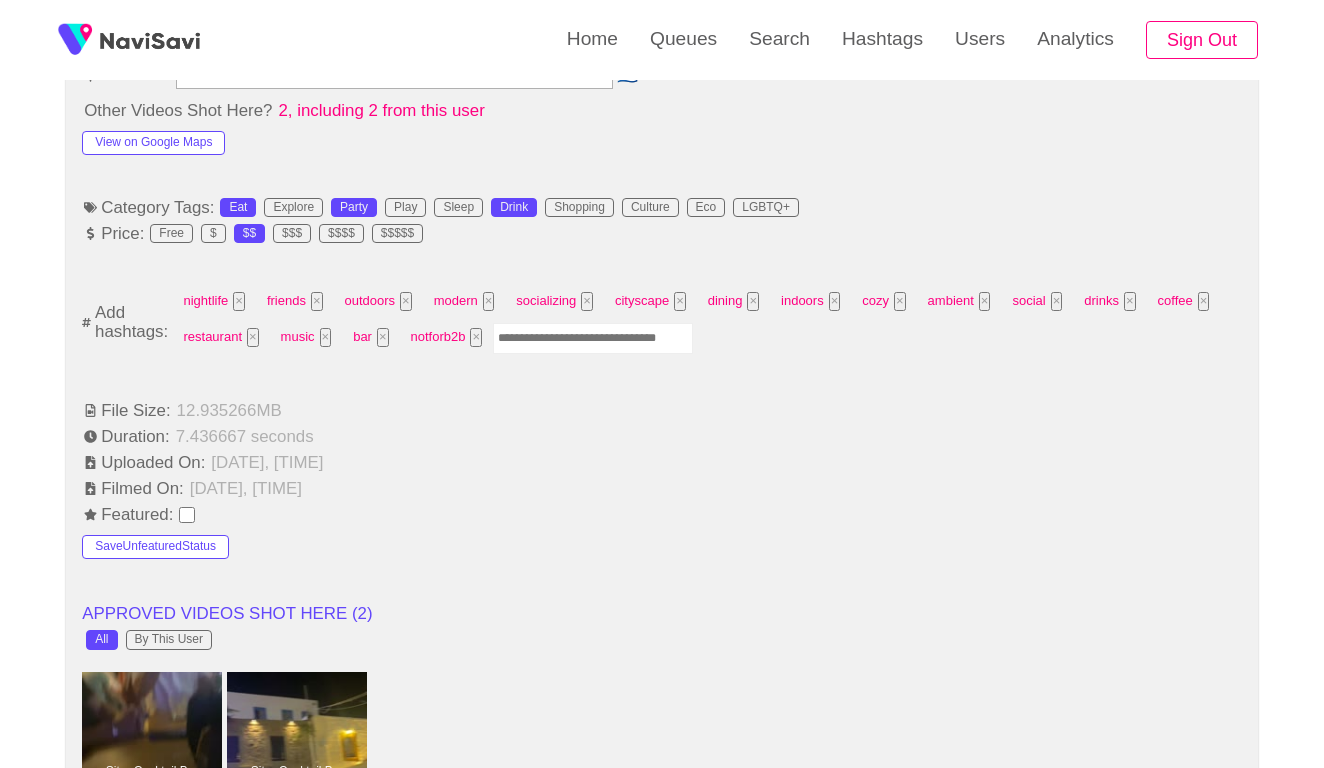 scroll, scrollTop: 1203, scrollLeft: 0, axis: vertical 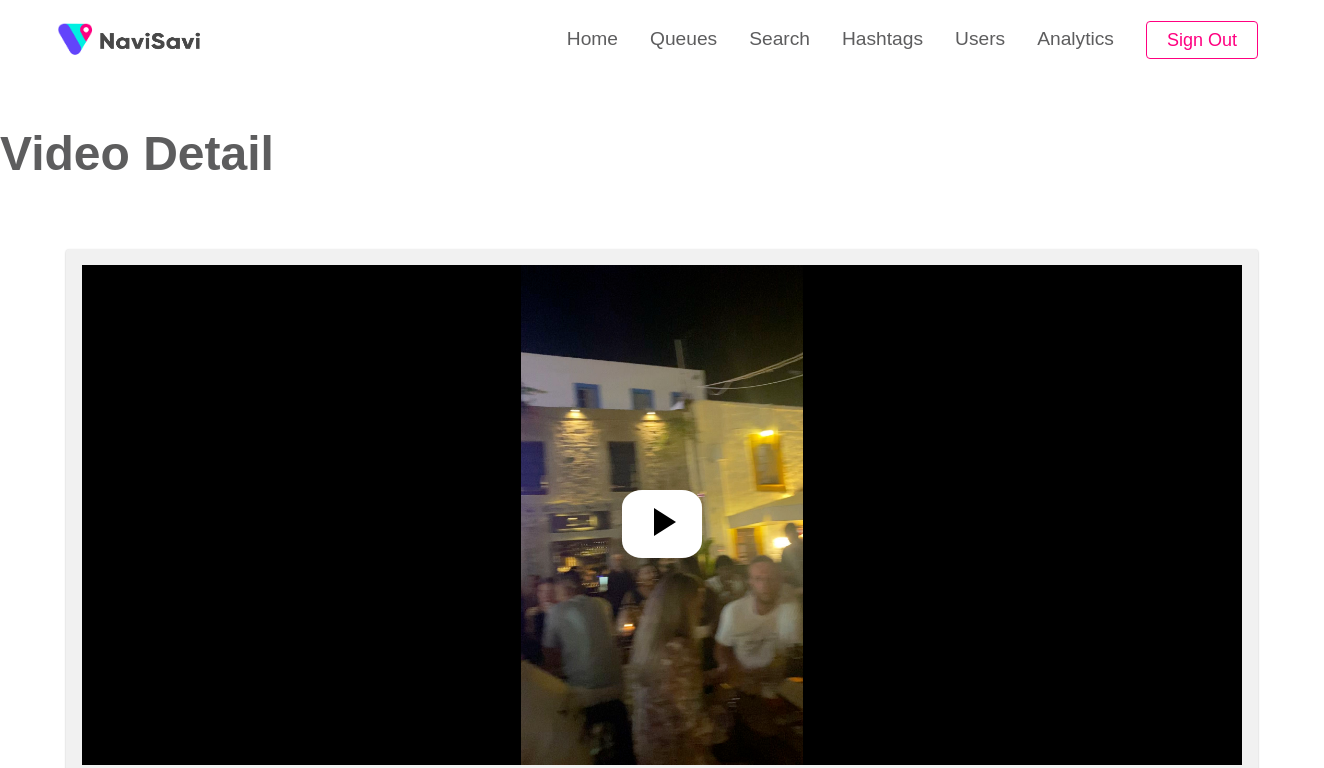 select on "**********" 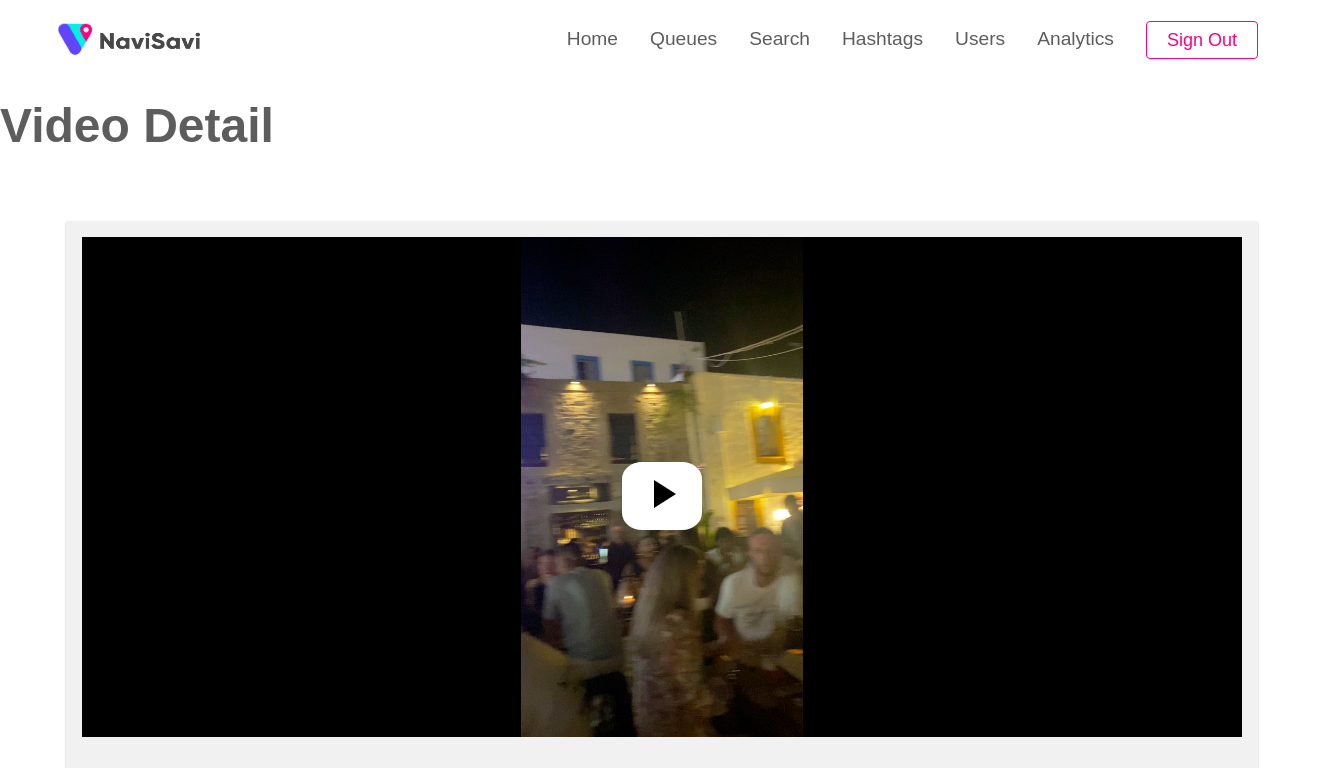 scroll, scrollTop: 122, scrollLeft: 0, axis: vertical 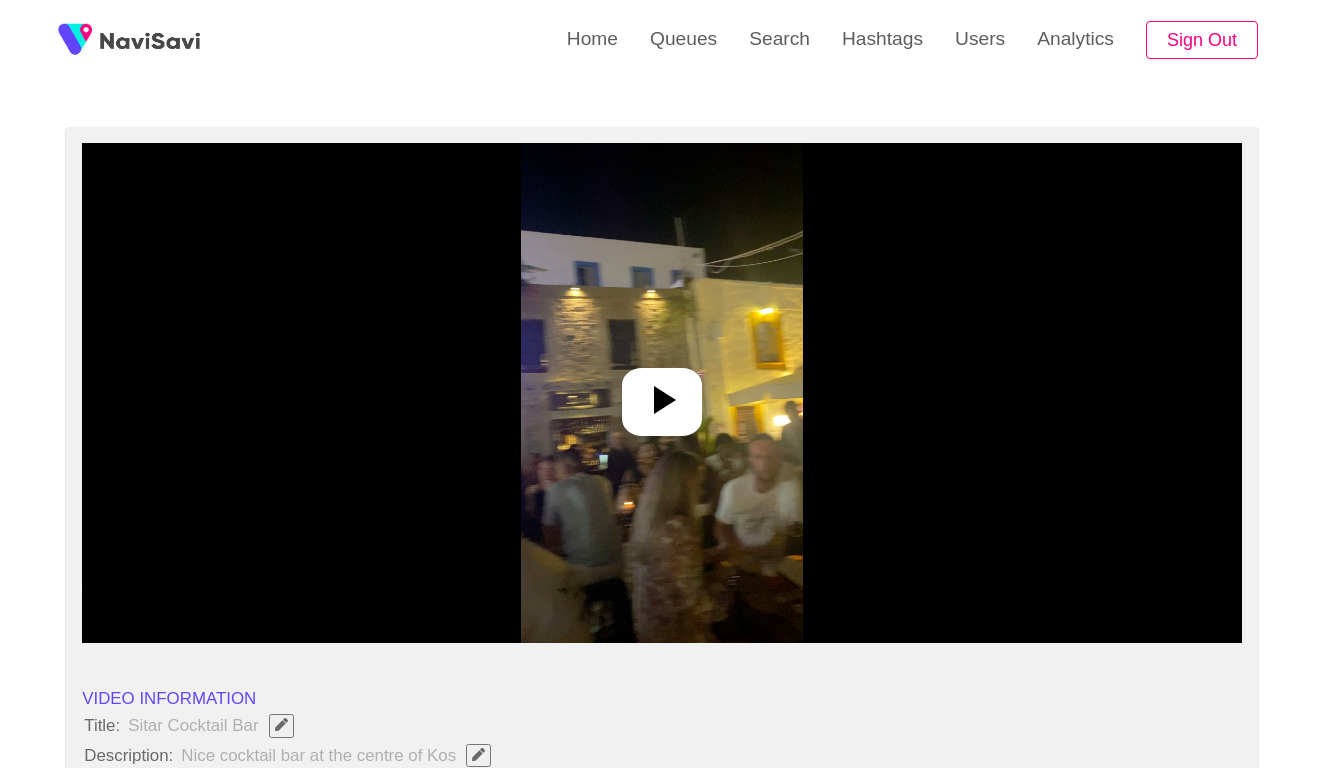 click at bounding box center (661, 393) 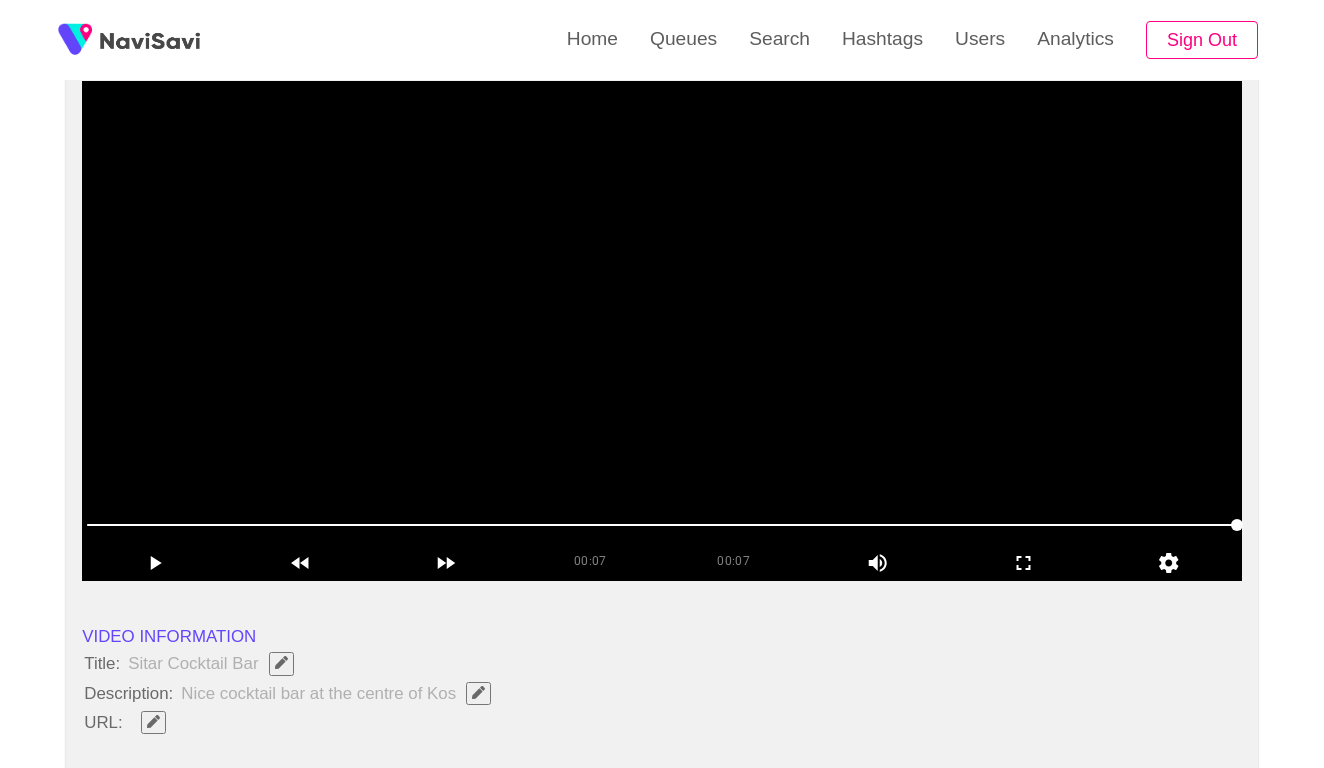 scroll, scrollTop: 218, scrollLeft: 0, axis: vertical 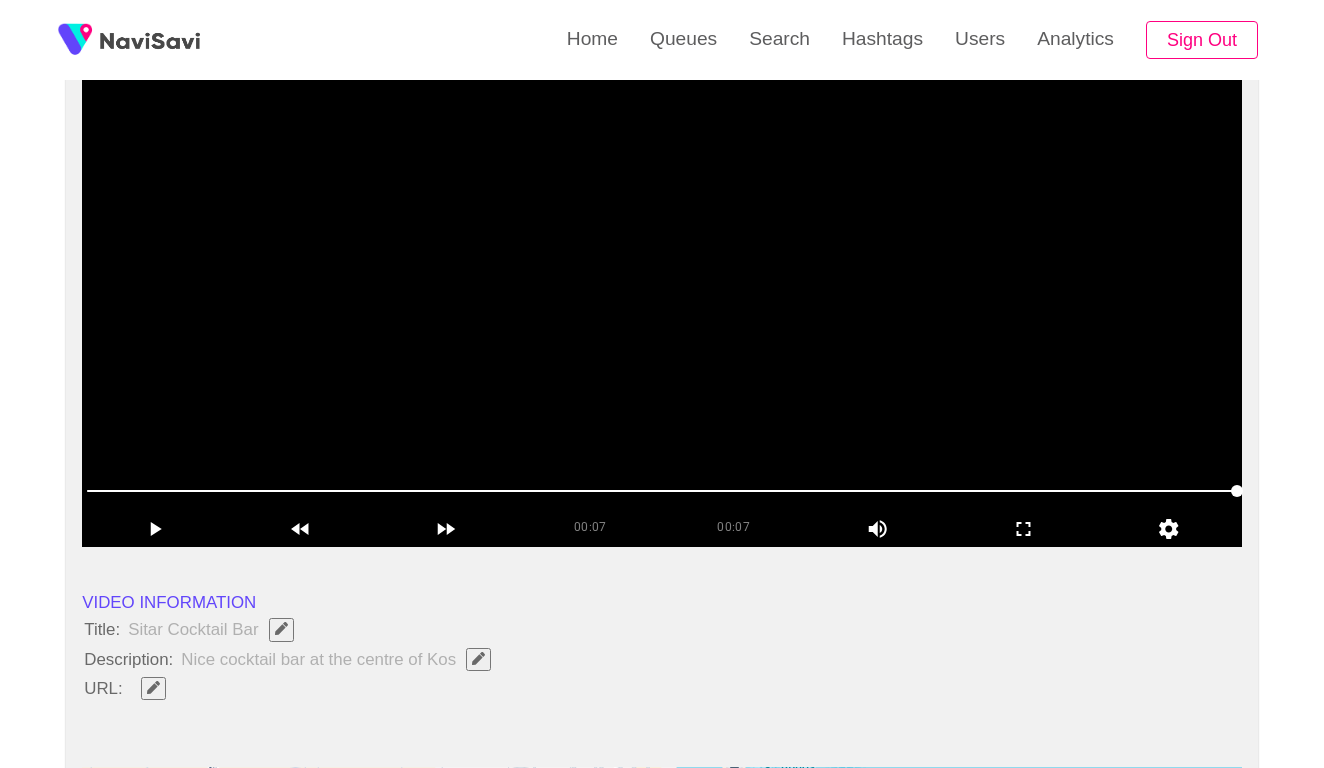 click at bounding box center (662, 297) 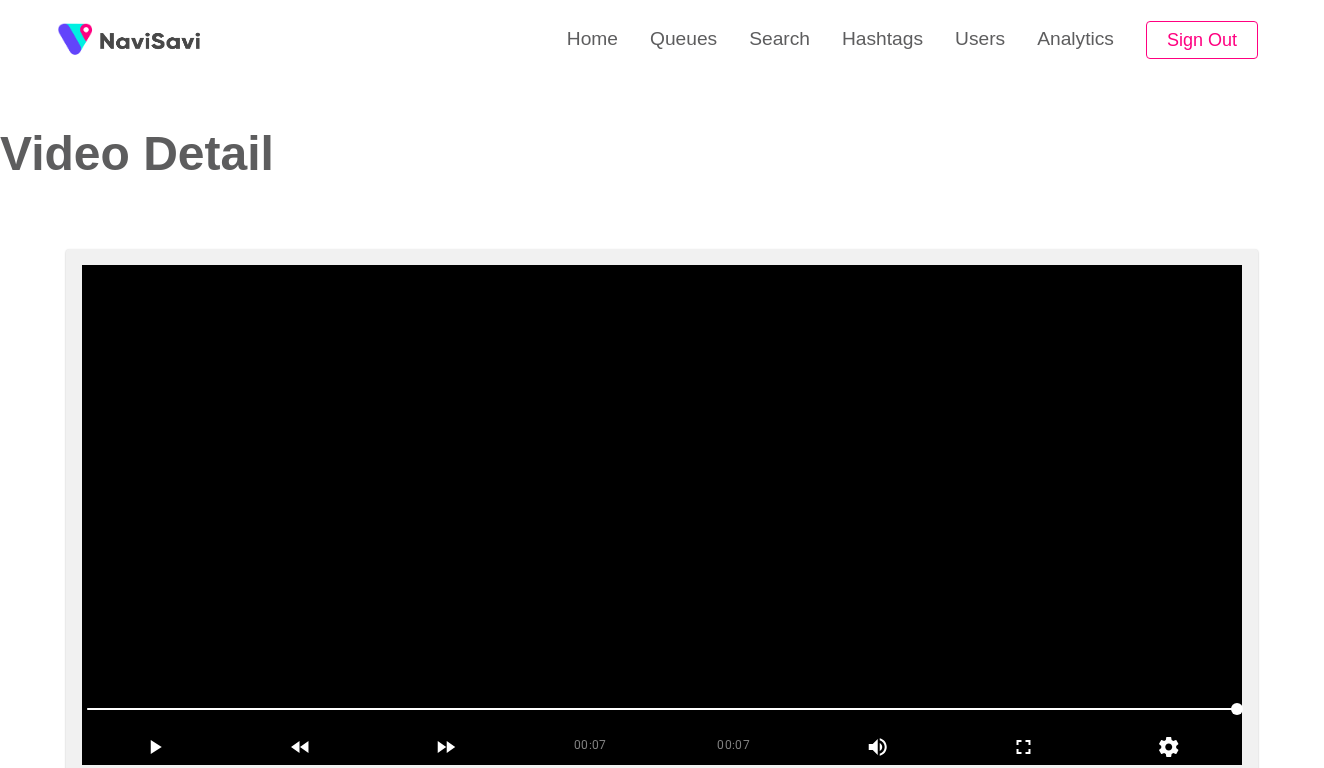 scroll, scrollTop: 0, scrollLeft: 0, axis: both 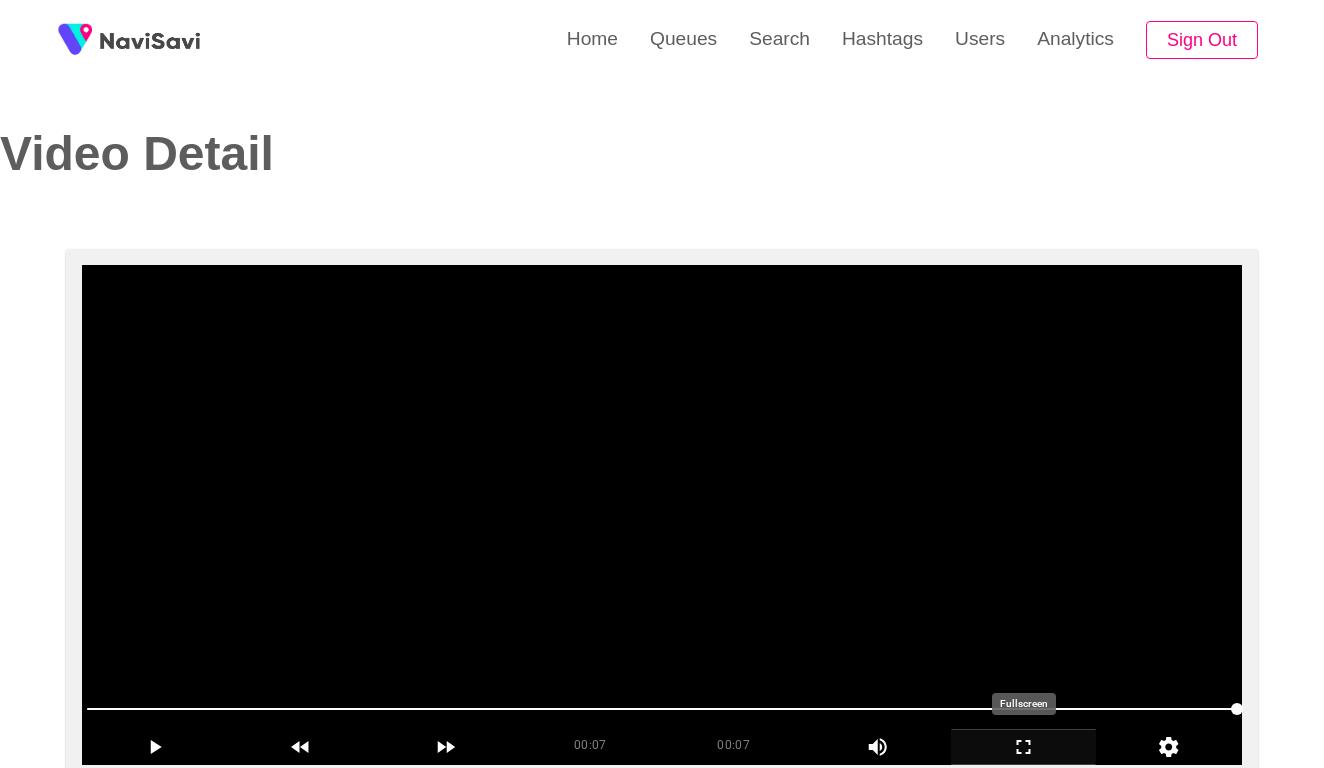 click 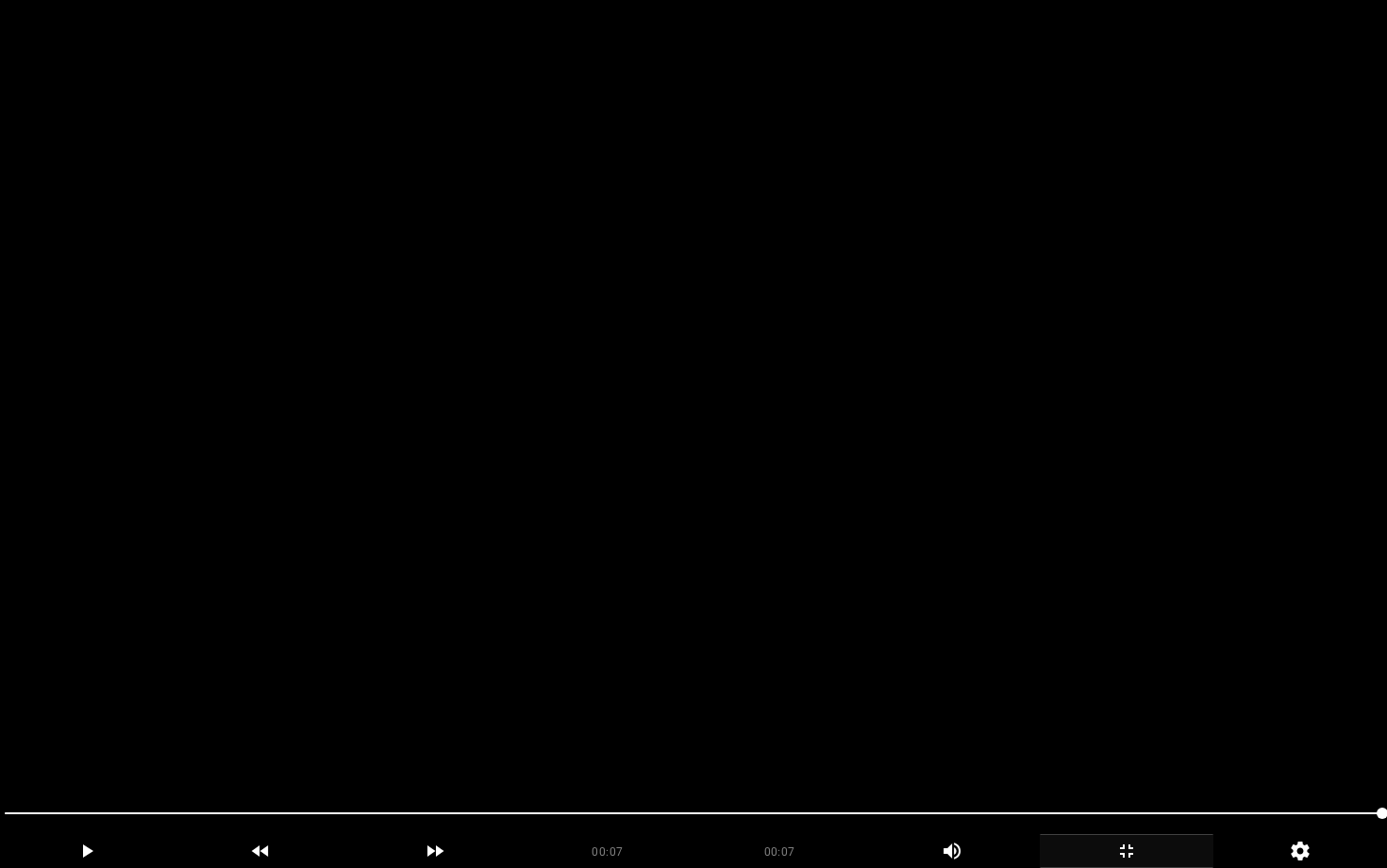 click at bounding box center [694, 434] 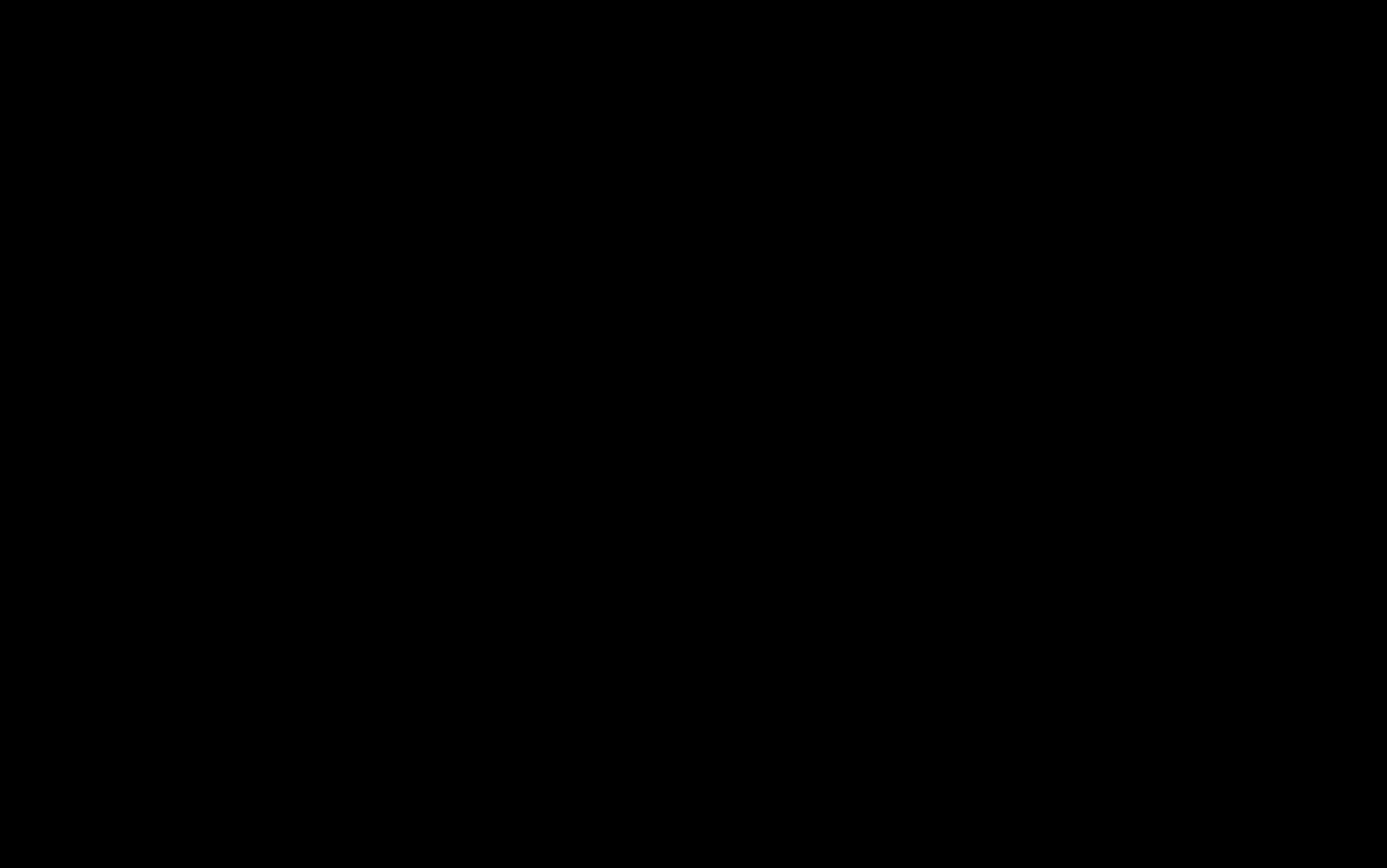 click 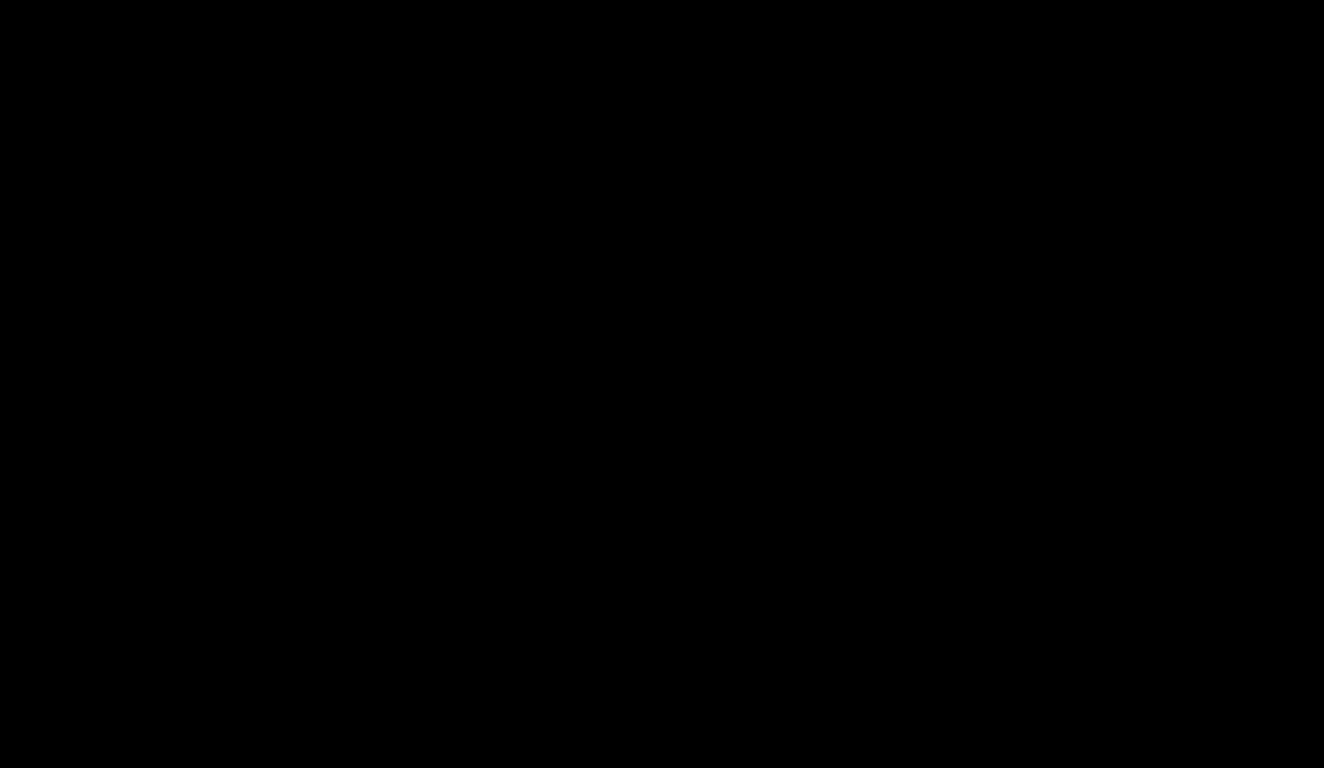scroll, scrollTop: 1964, scrollLeft: 0, axis: vertical 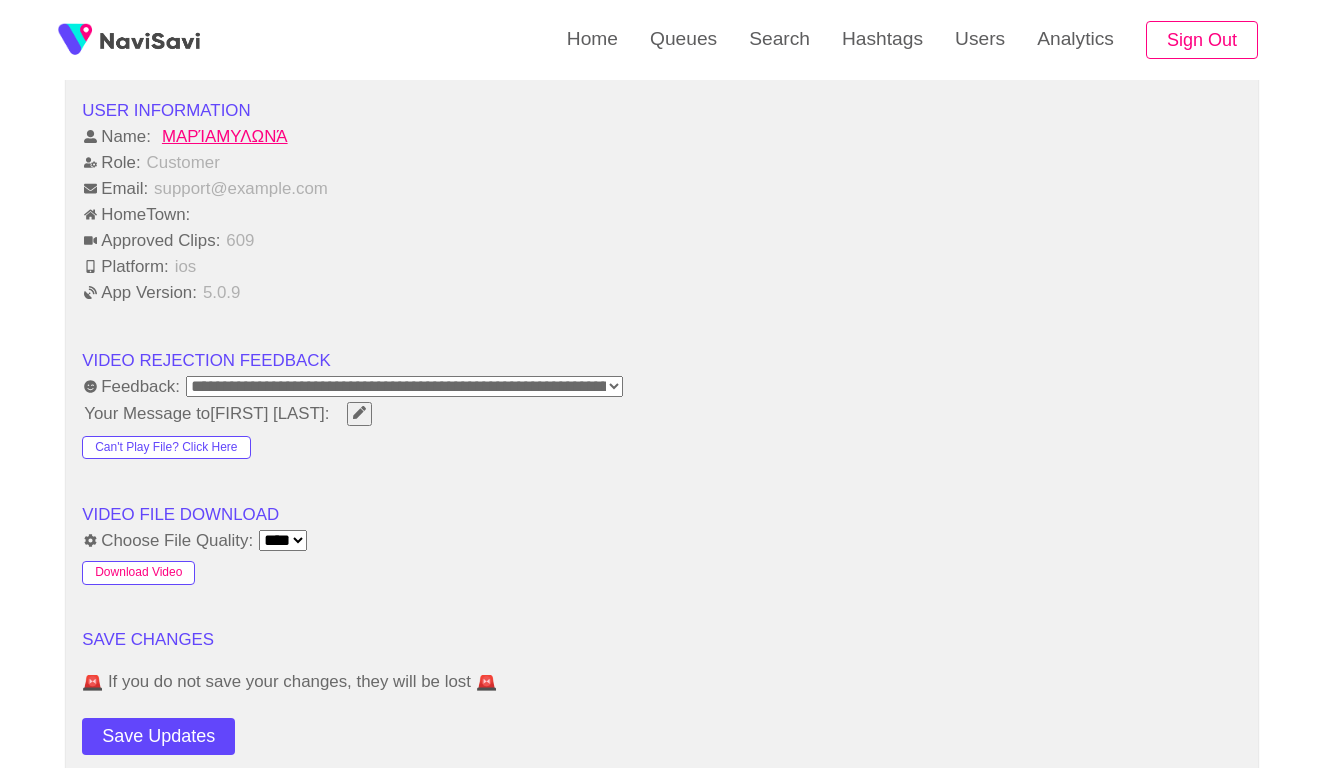 click on "Download Video" at bounding box center (138, 573) 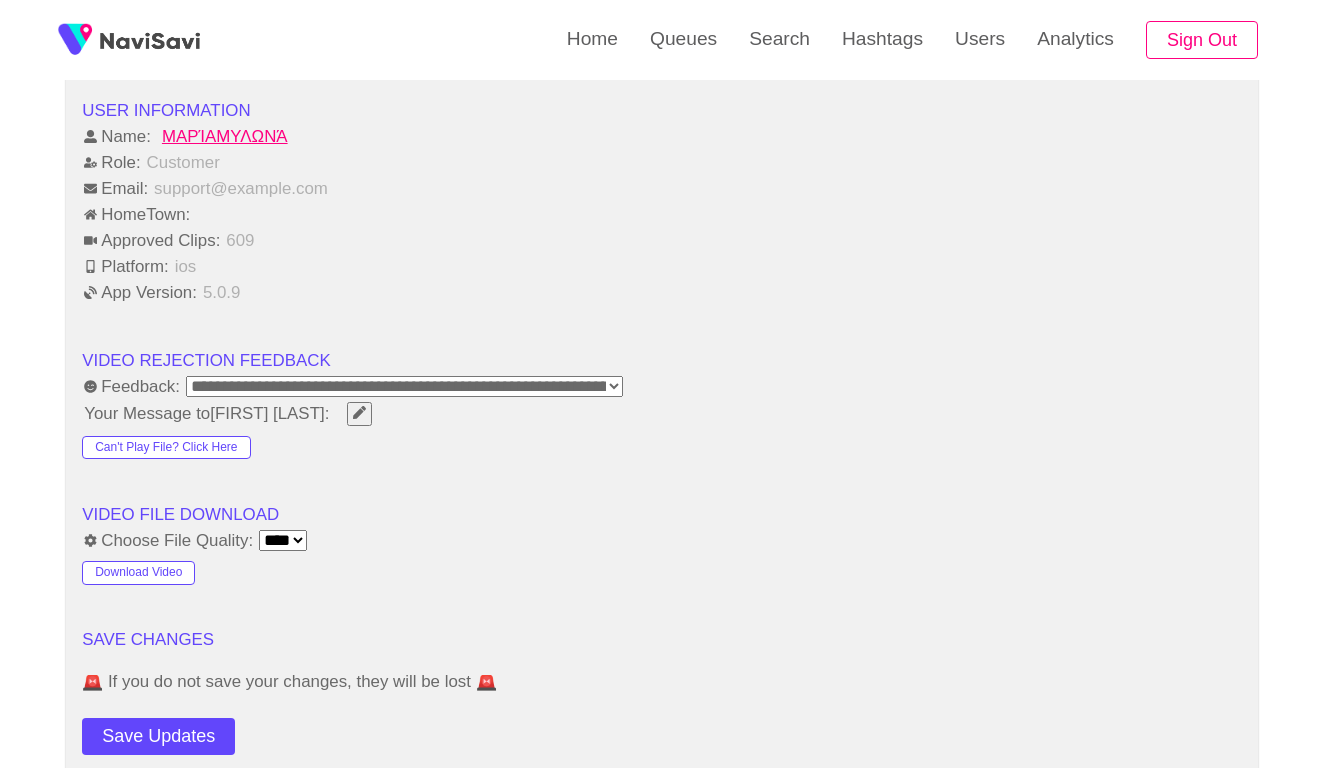 click on "**********" at bounding box center (662, 386) 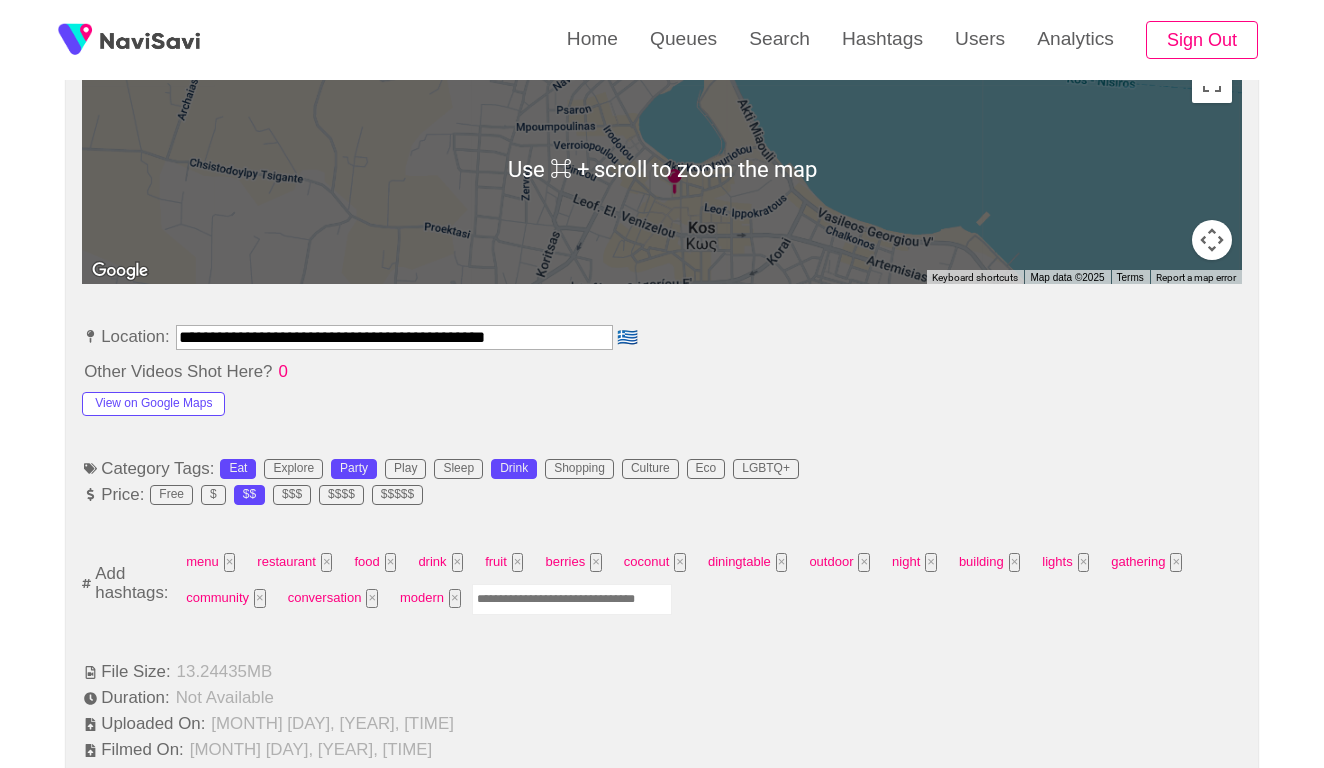 scroll, scrollTop: 938, scrollLeft: 0, axis: vertical 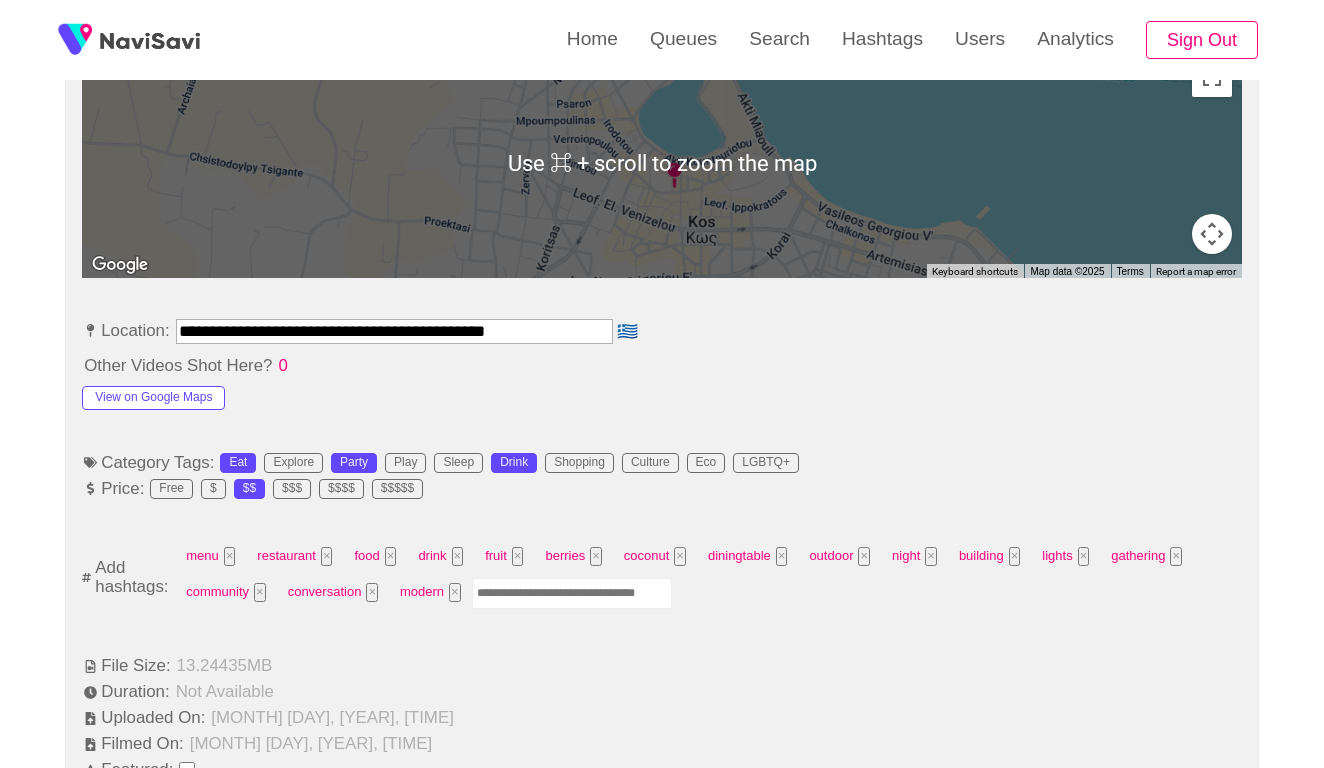 click at bounding box center (572, 593) 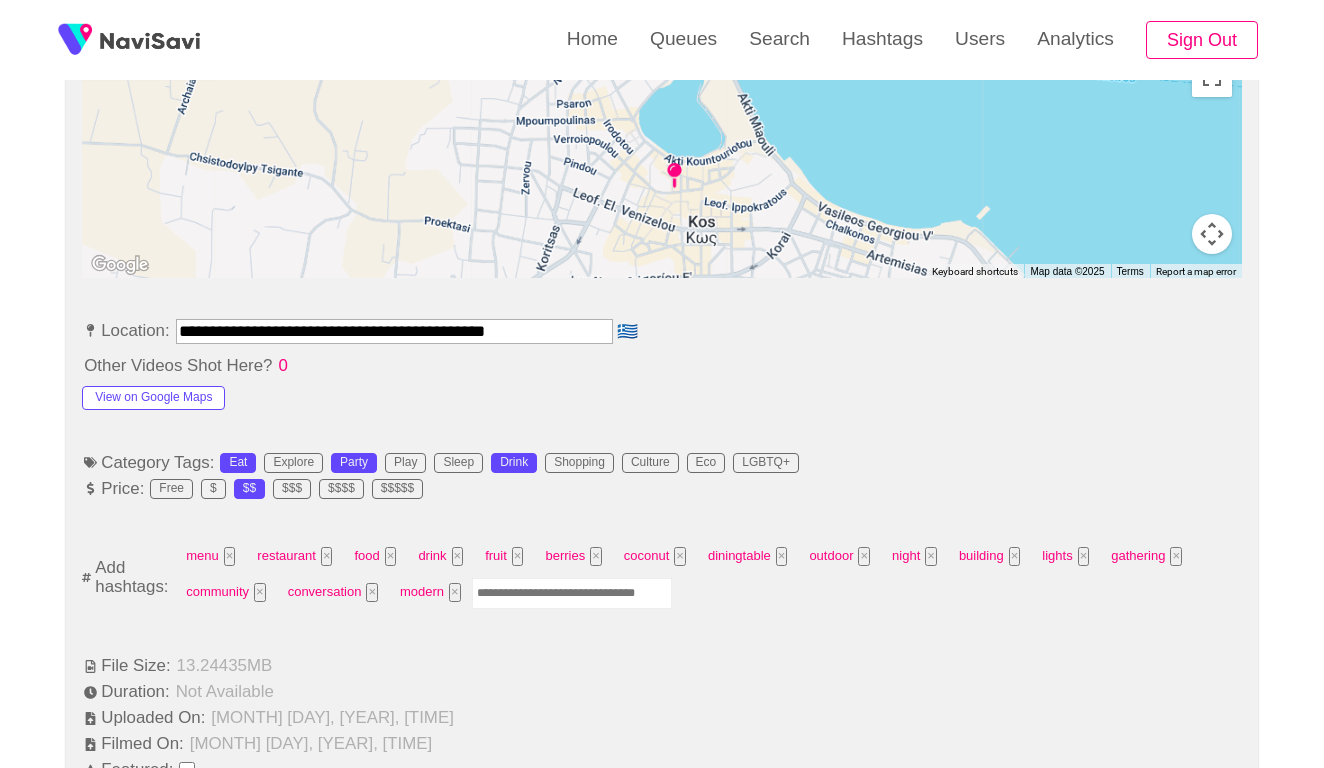 scroll, scrollTop: 748, scrollLeft: 1, axis: both 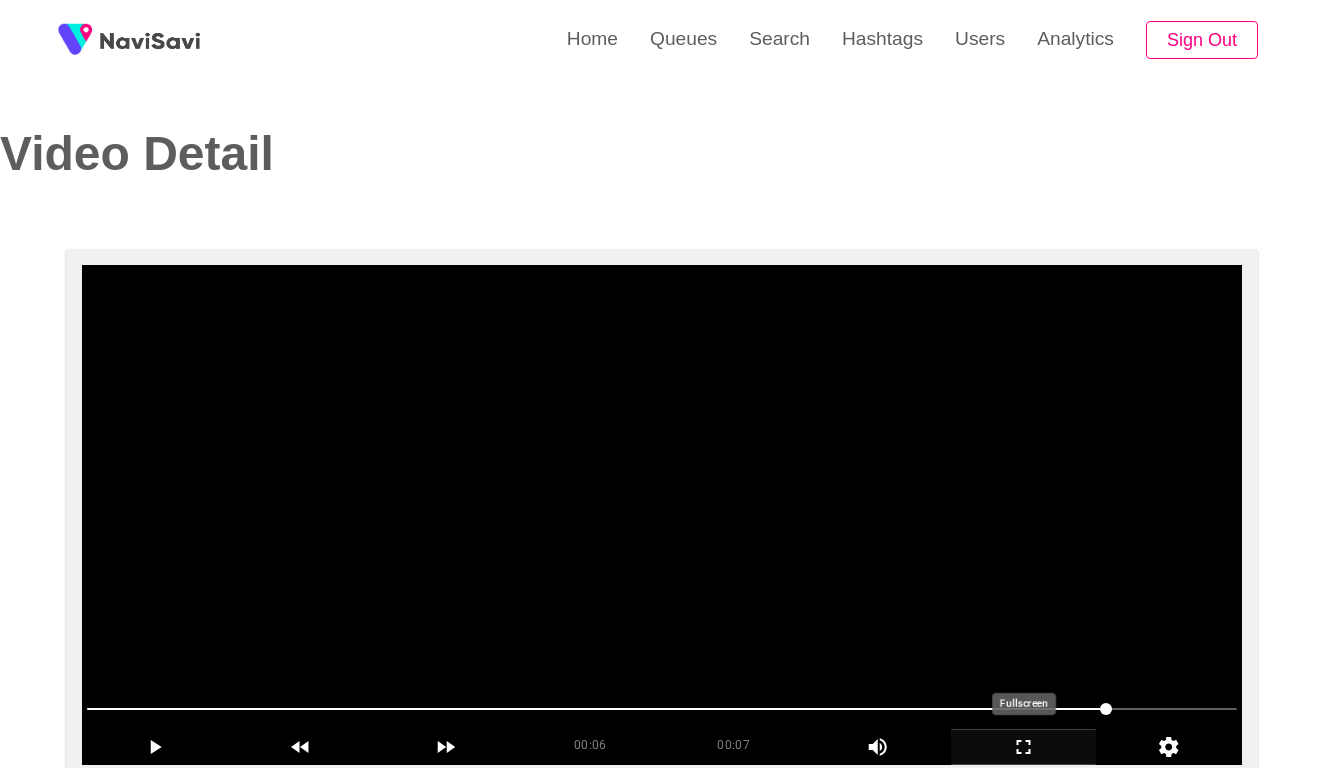 click at bounding box center (662, 515) 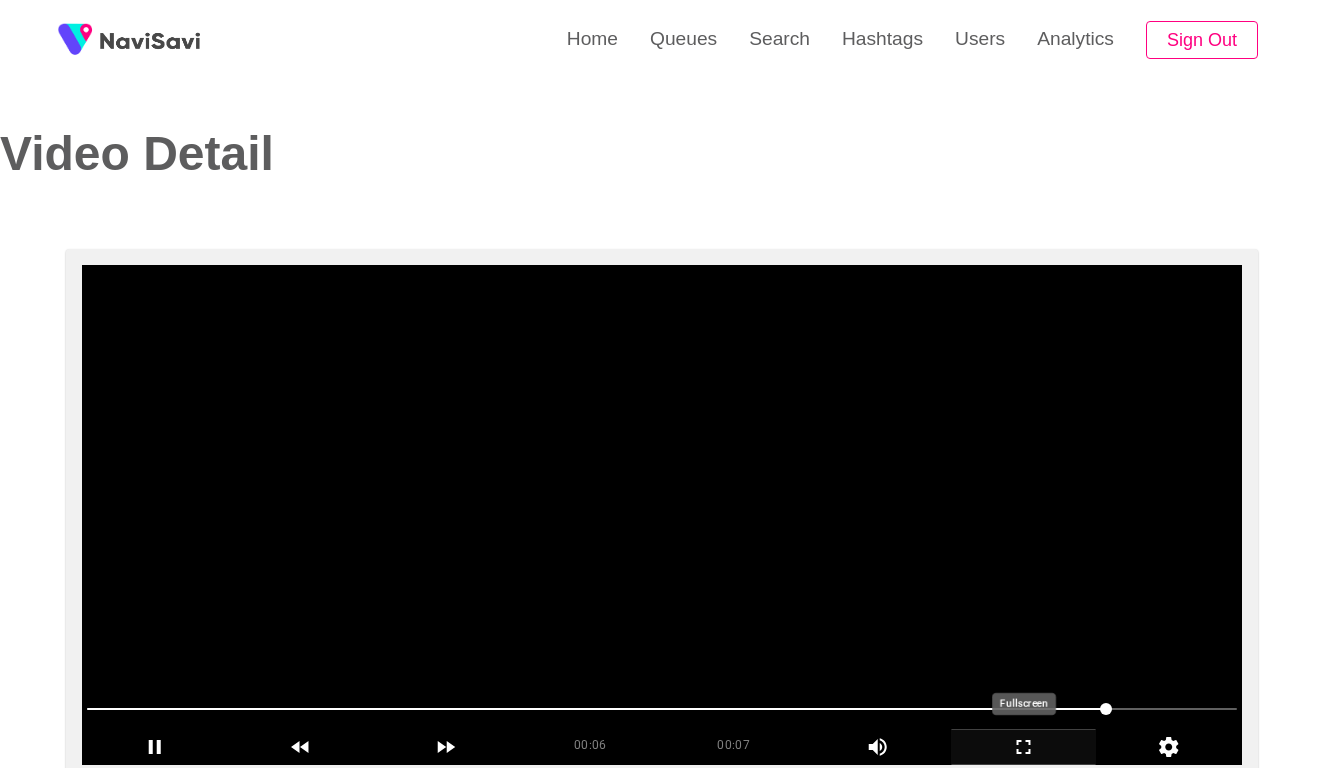 scroll, scrollTop: 0, scrollLeft: 0, axis: both 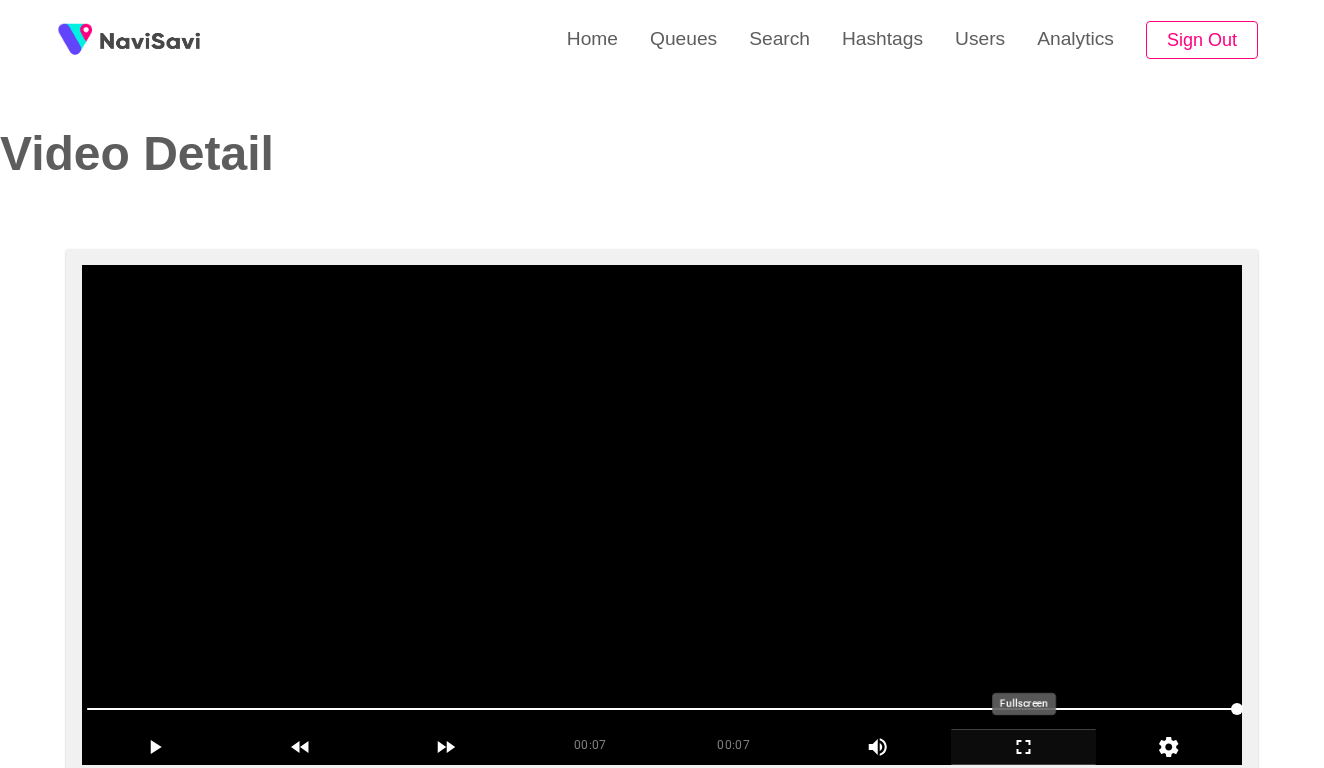 click at bounding box center [662, 515] 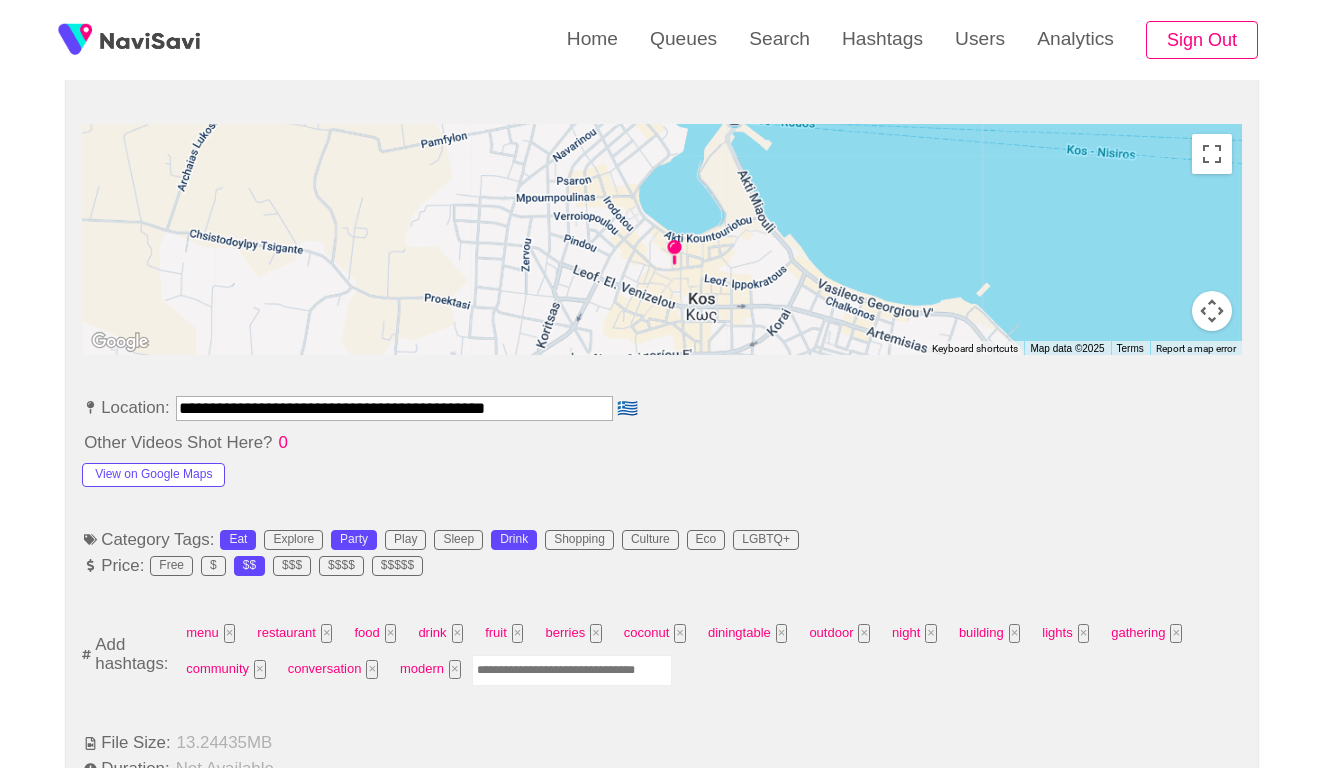 scroll, scrollTop: 1029, scrollLeft: 0, axis: vertical 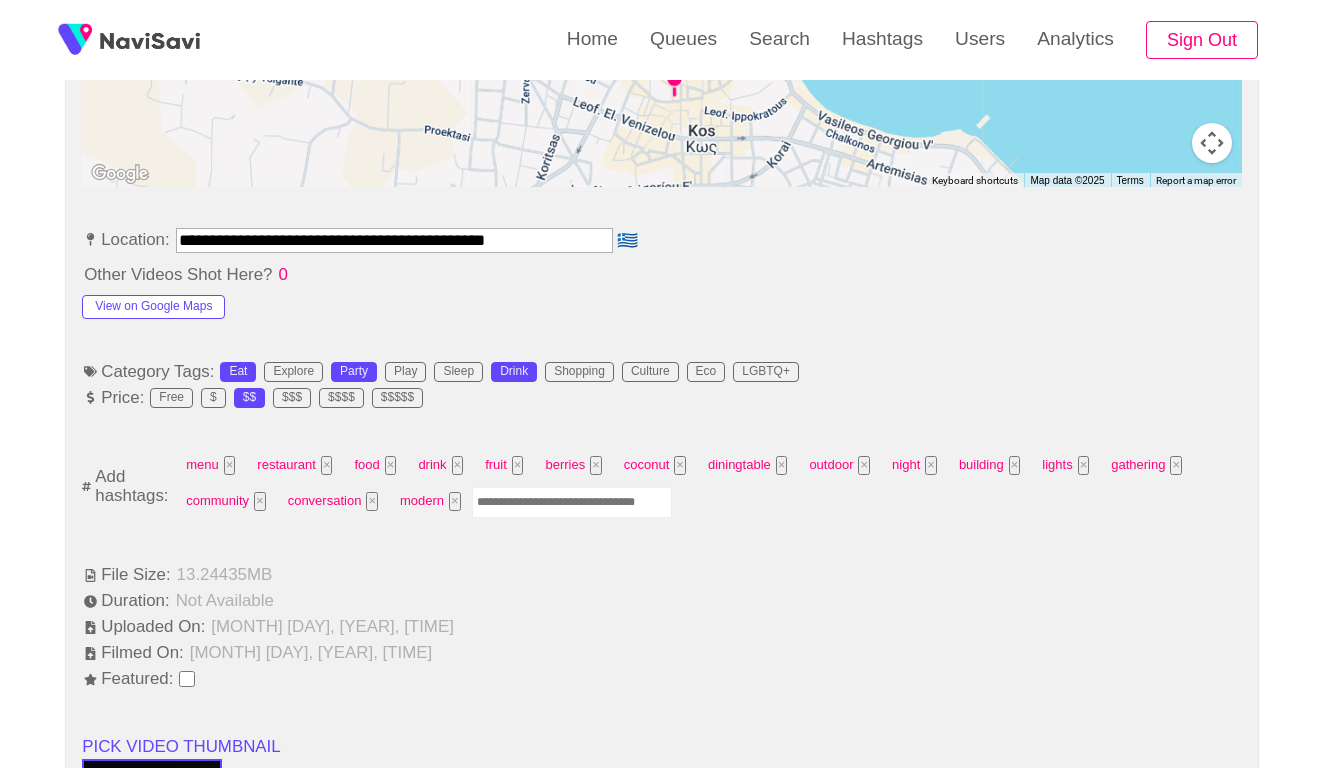 click at bounding box center (572, 502) 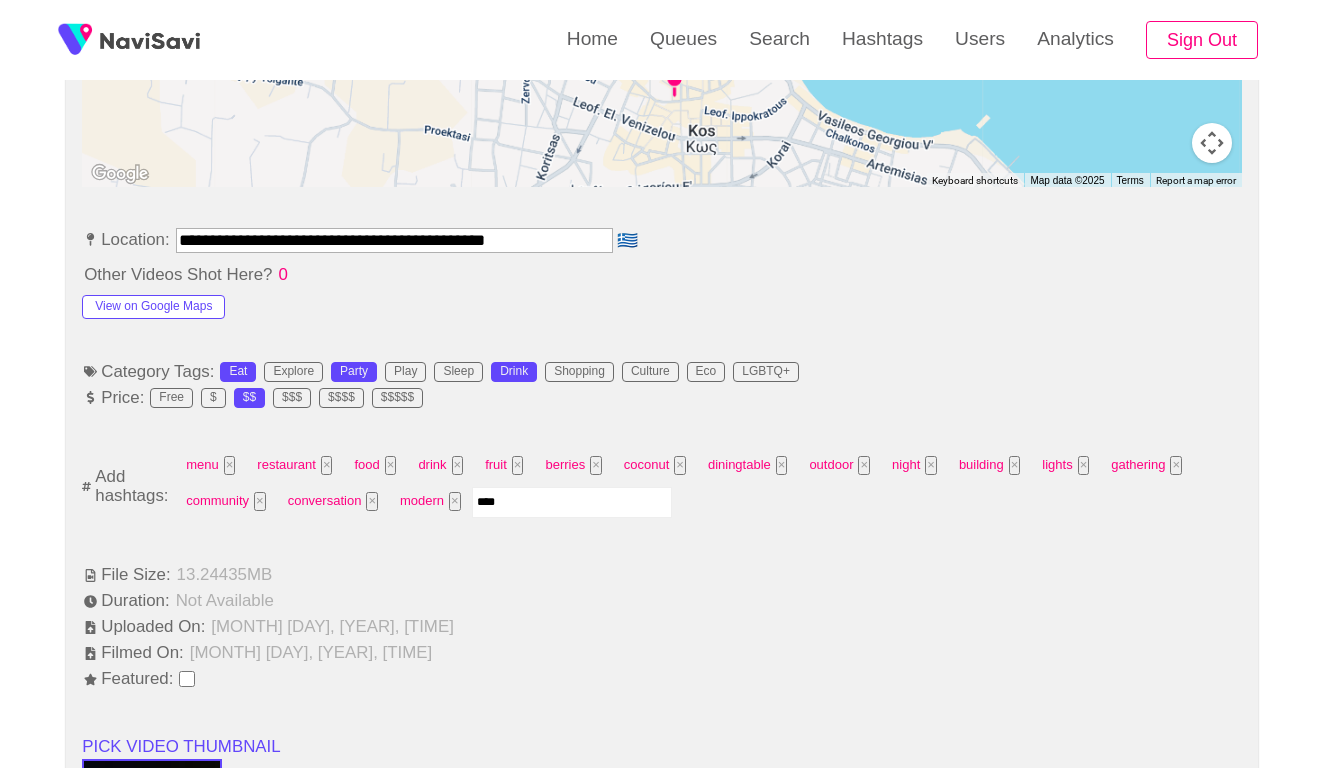type on "*****" 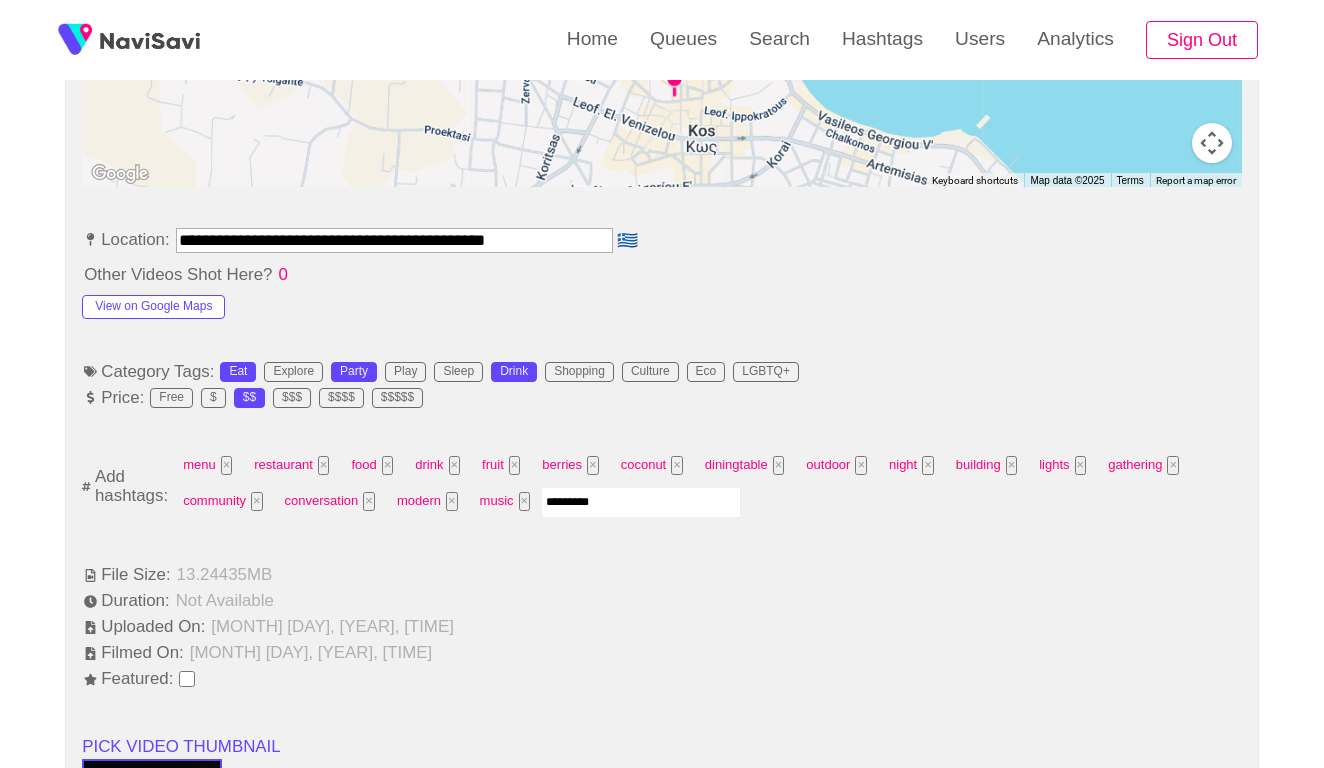 type on "**********" 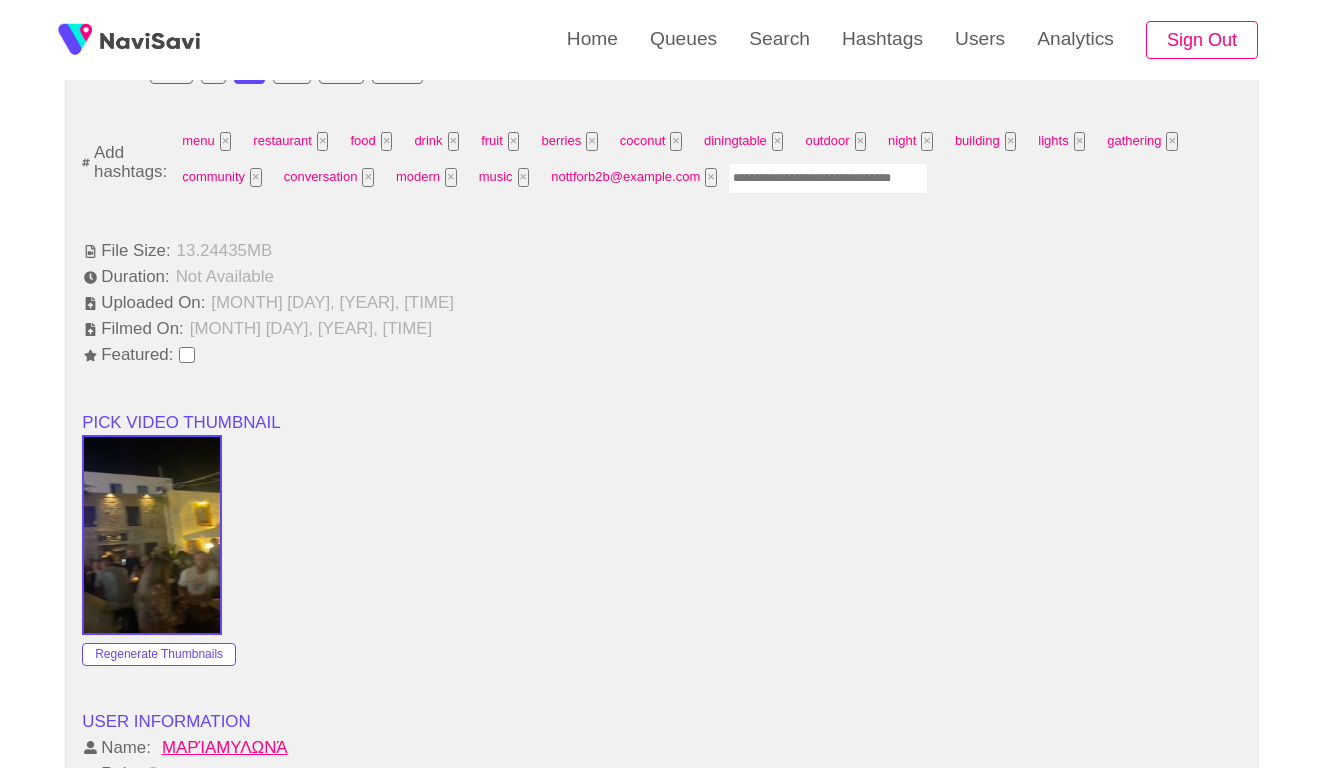 scroll, scrollTop: 1351, scrollLeft: 0, axis: vertical 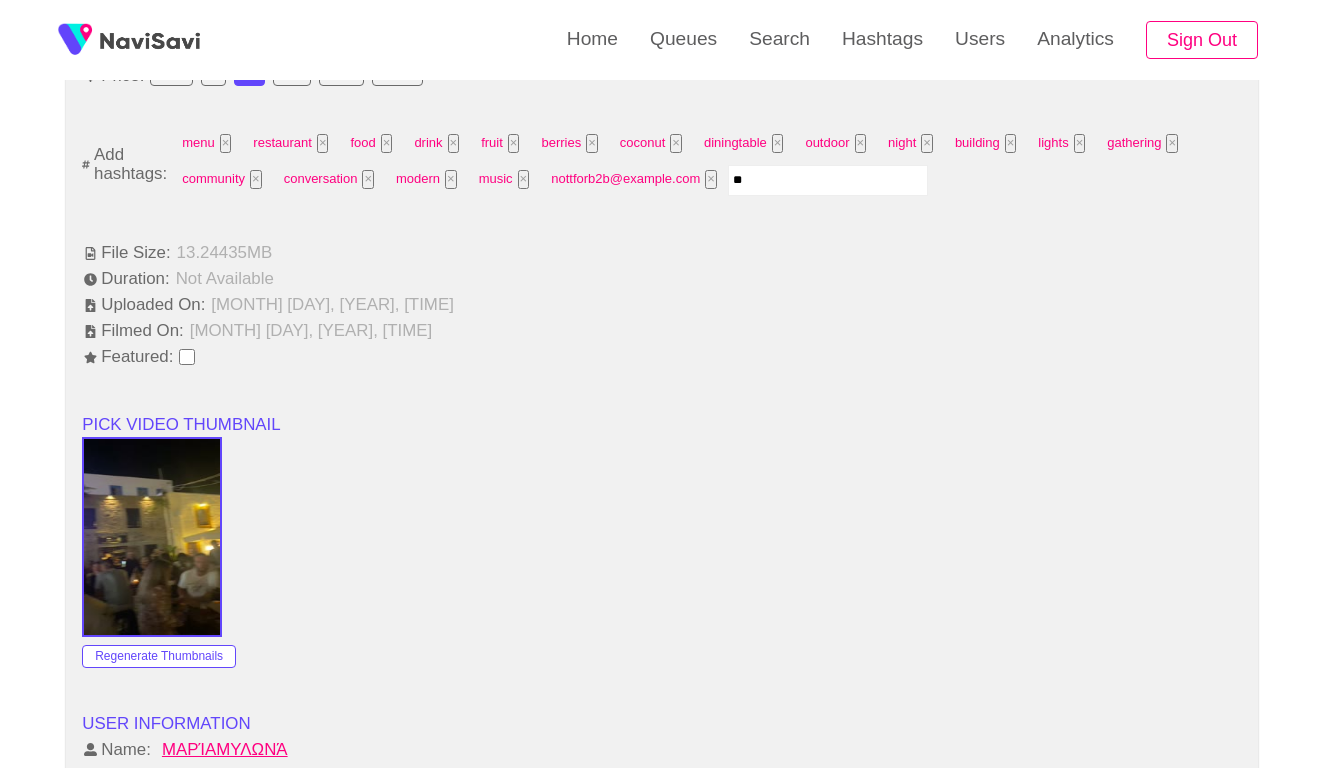 type on "***" 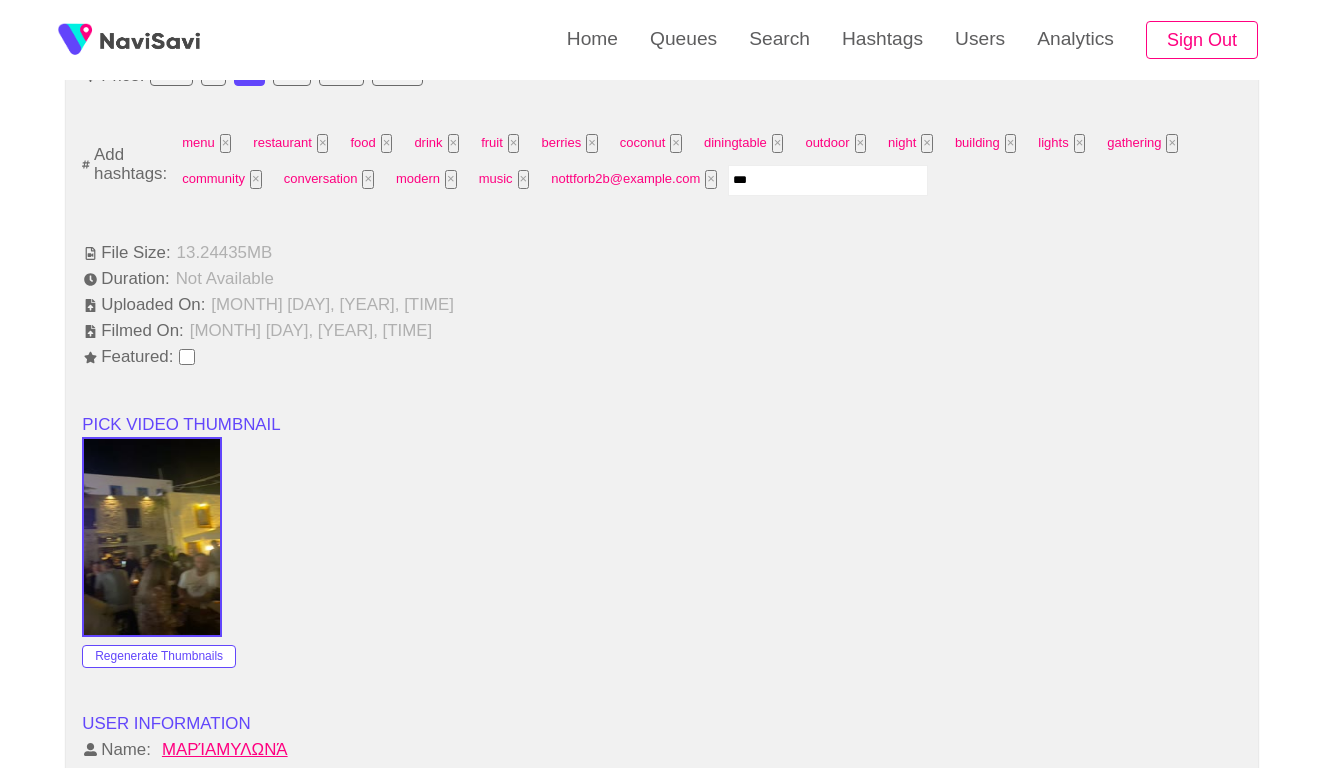 type 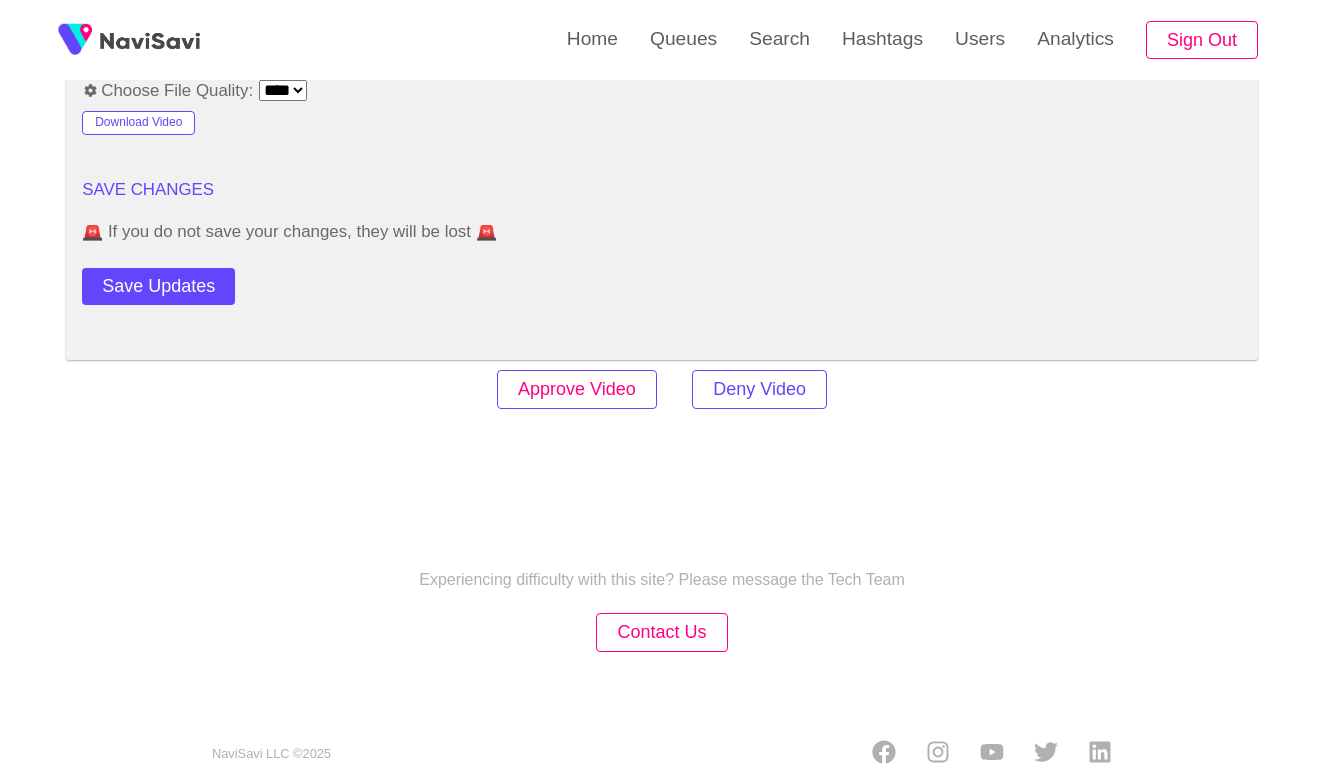 scroll, scrollTop: 2413, scrollLeft: 0, axis: vertical 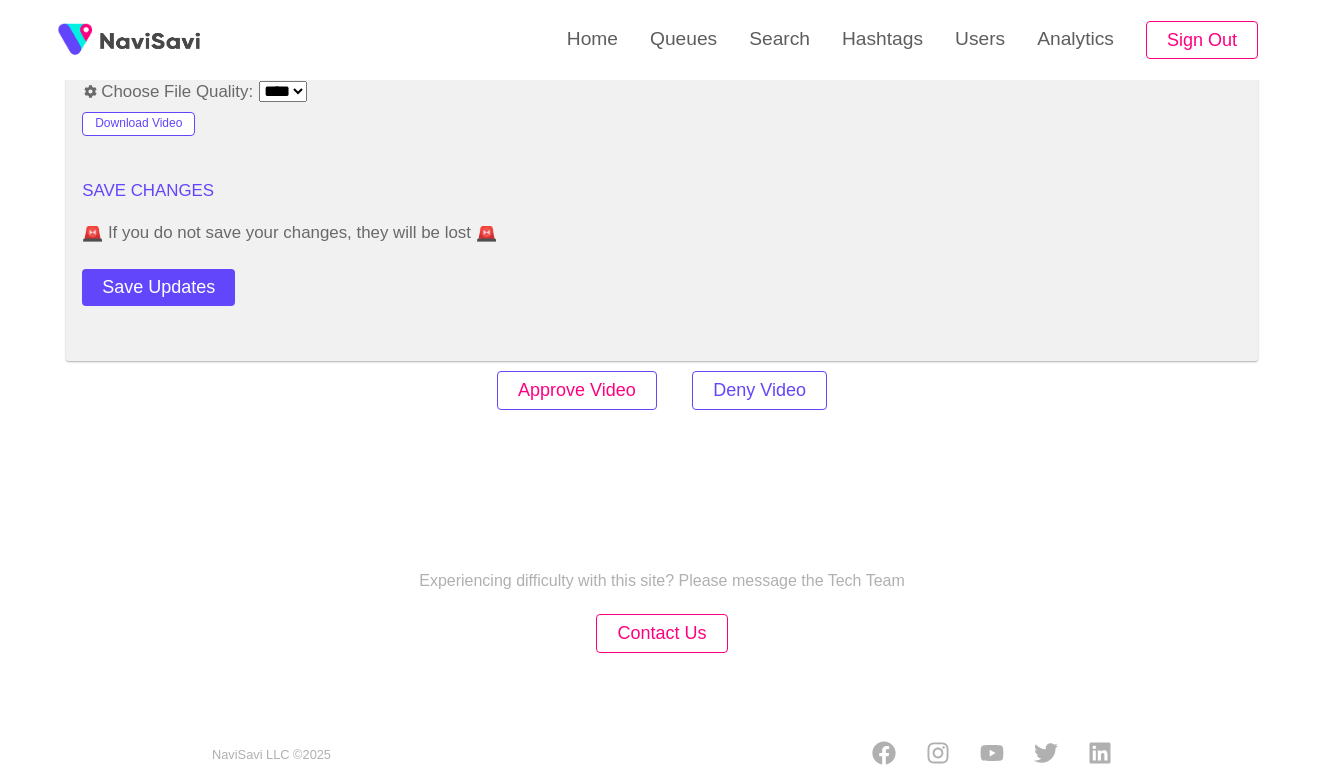 click on "Approve Video" at bounding box center (577, 390) 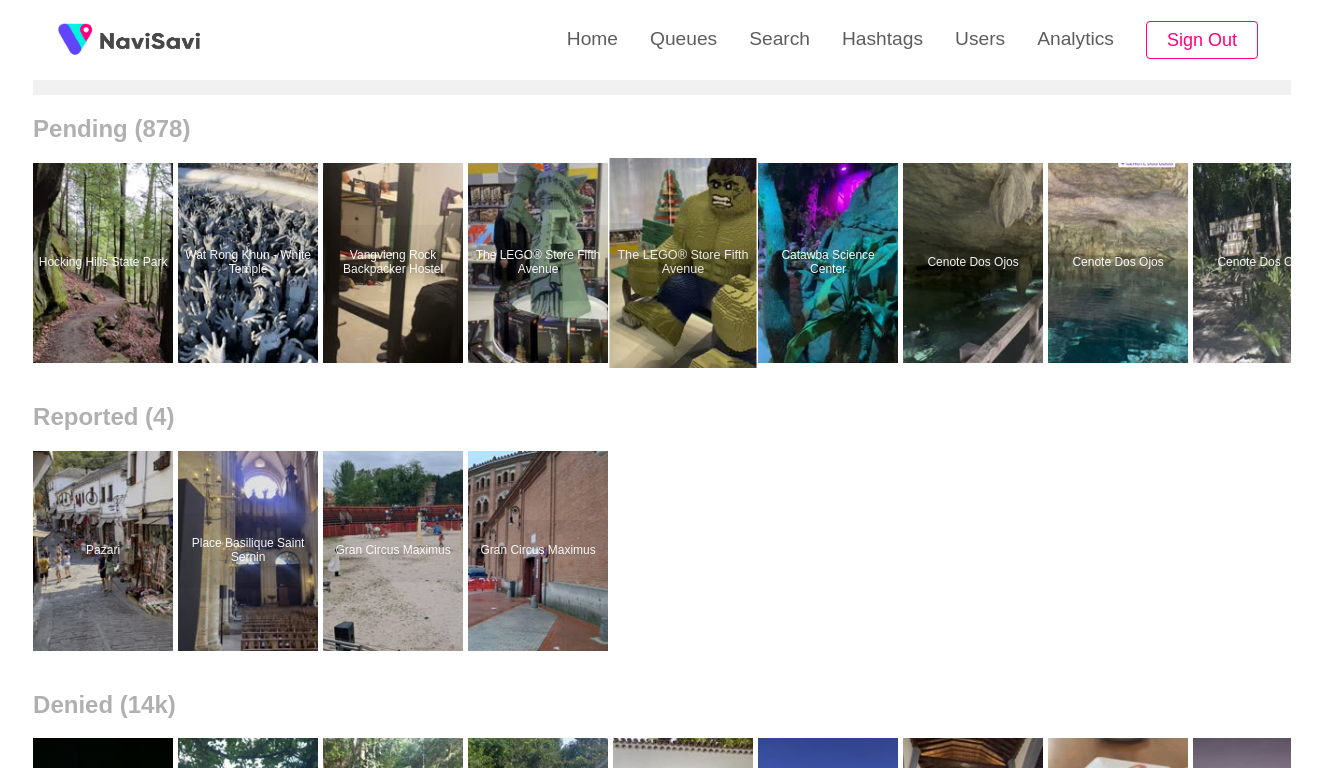 scroll, scrollTop: 249, scrollLeft: 0, axis: vertical 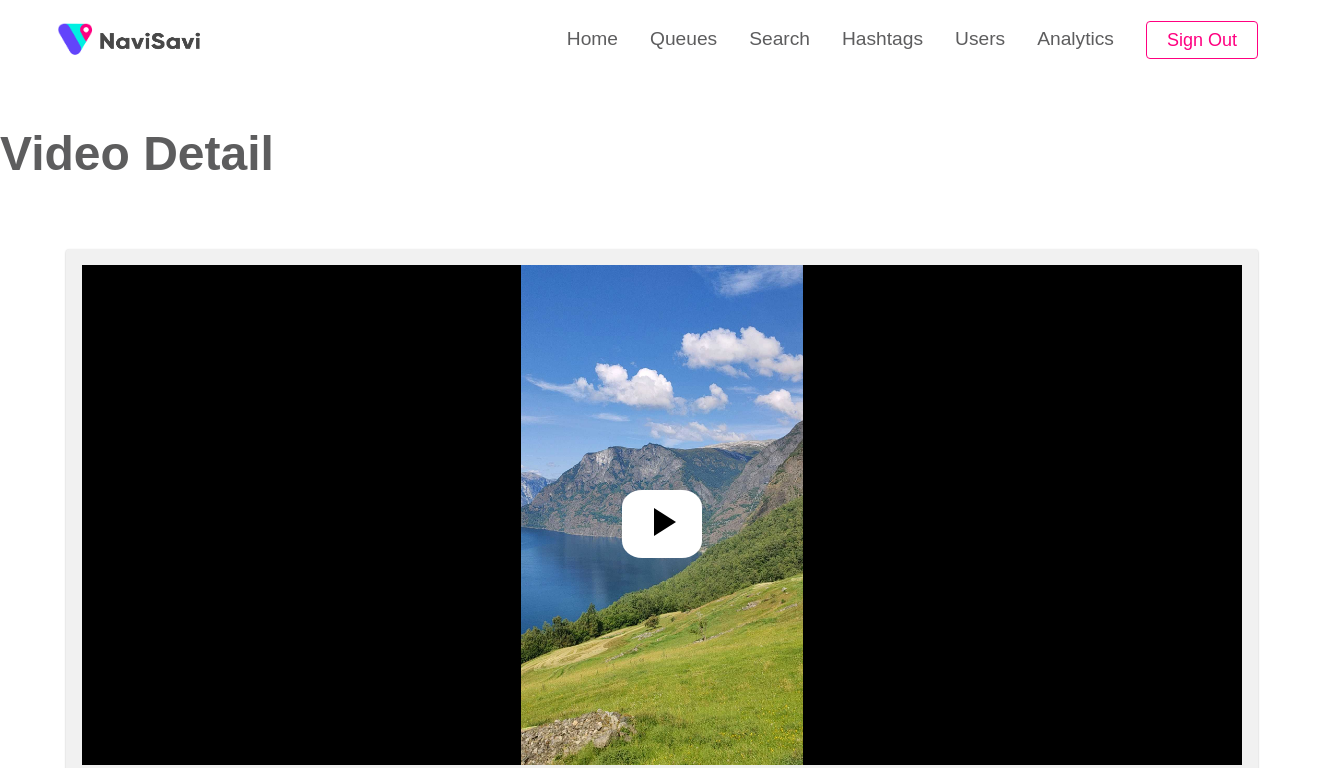 select on "**********" 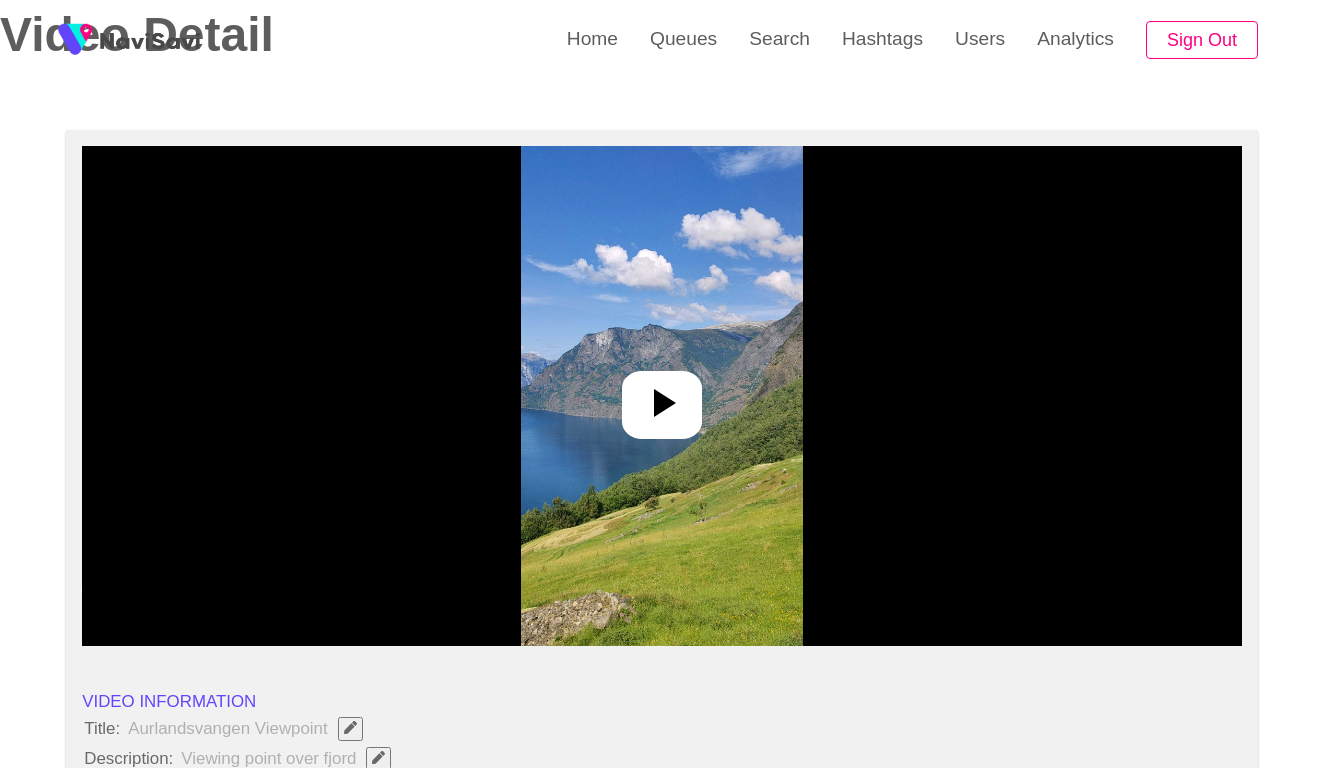 scroll, scrollTop: 142, scrollLeft: 0, axis: vertical 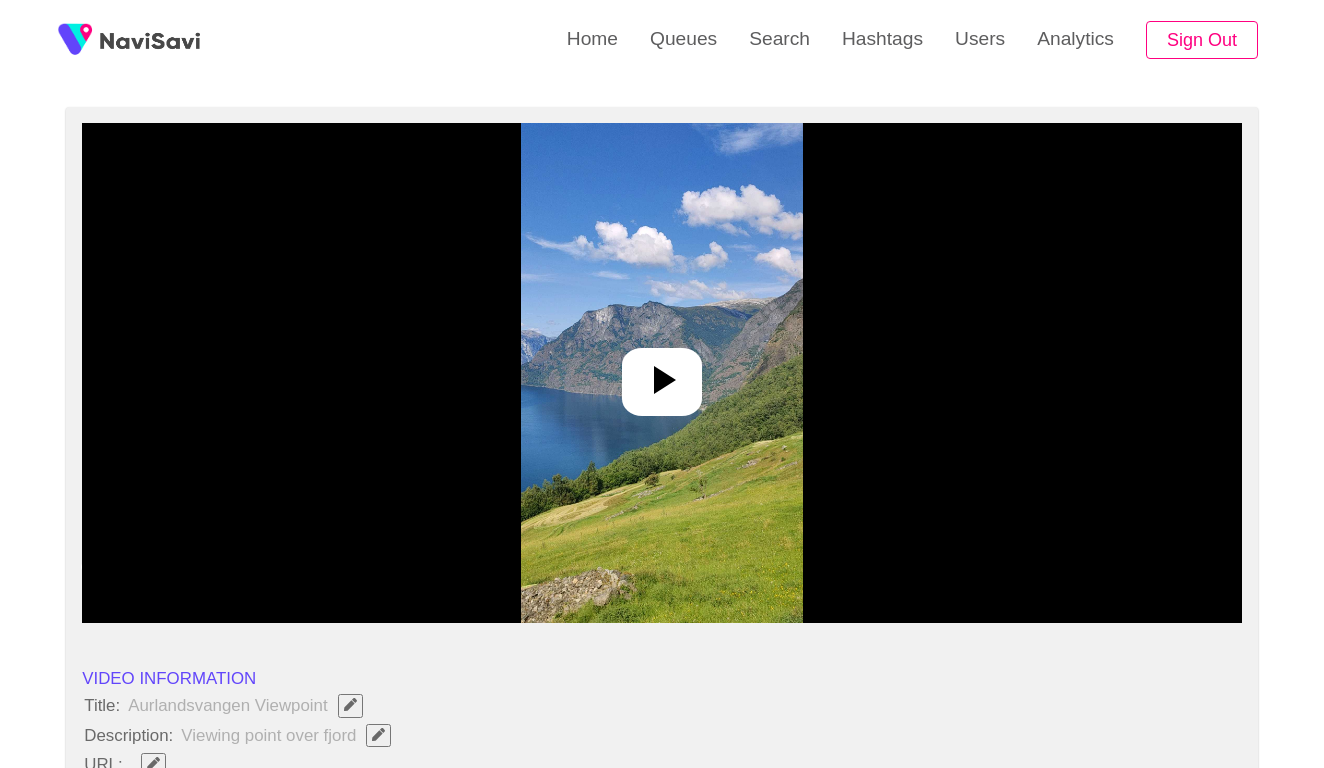 click at bounding box center [661, 373] 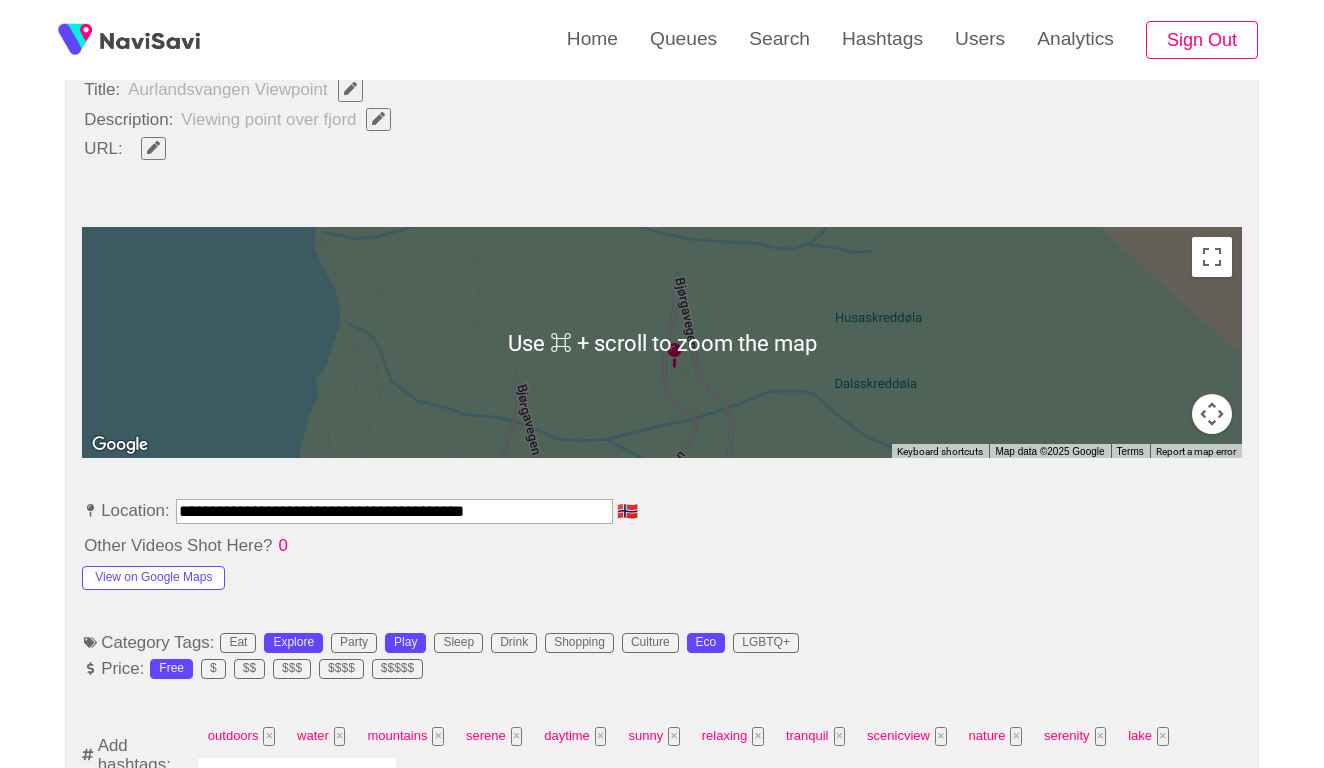 scroll, scrollTop: 742, scrollLeft: 0, axis: vertical 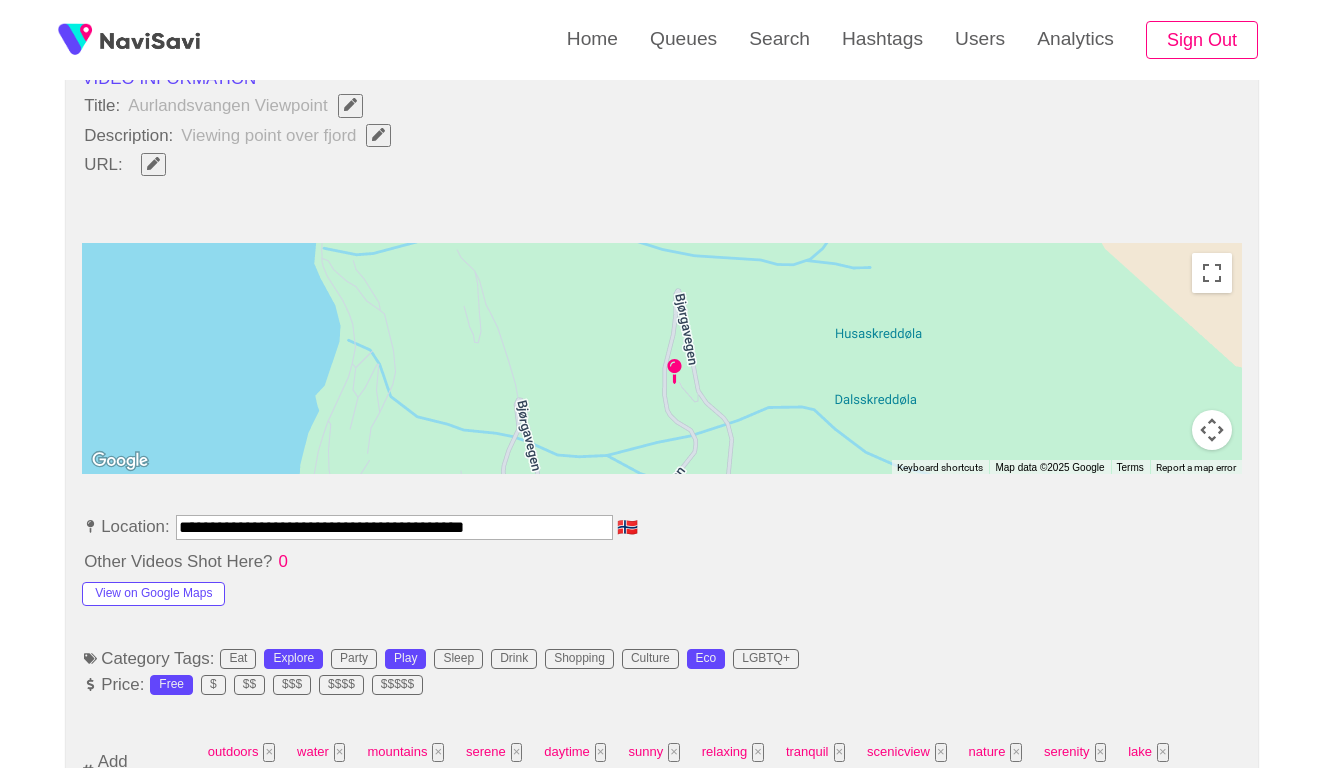 click on "**********" at bounding box center (394, 527) 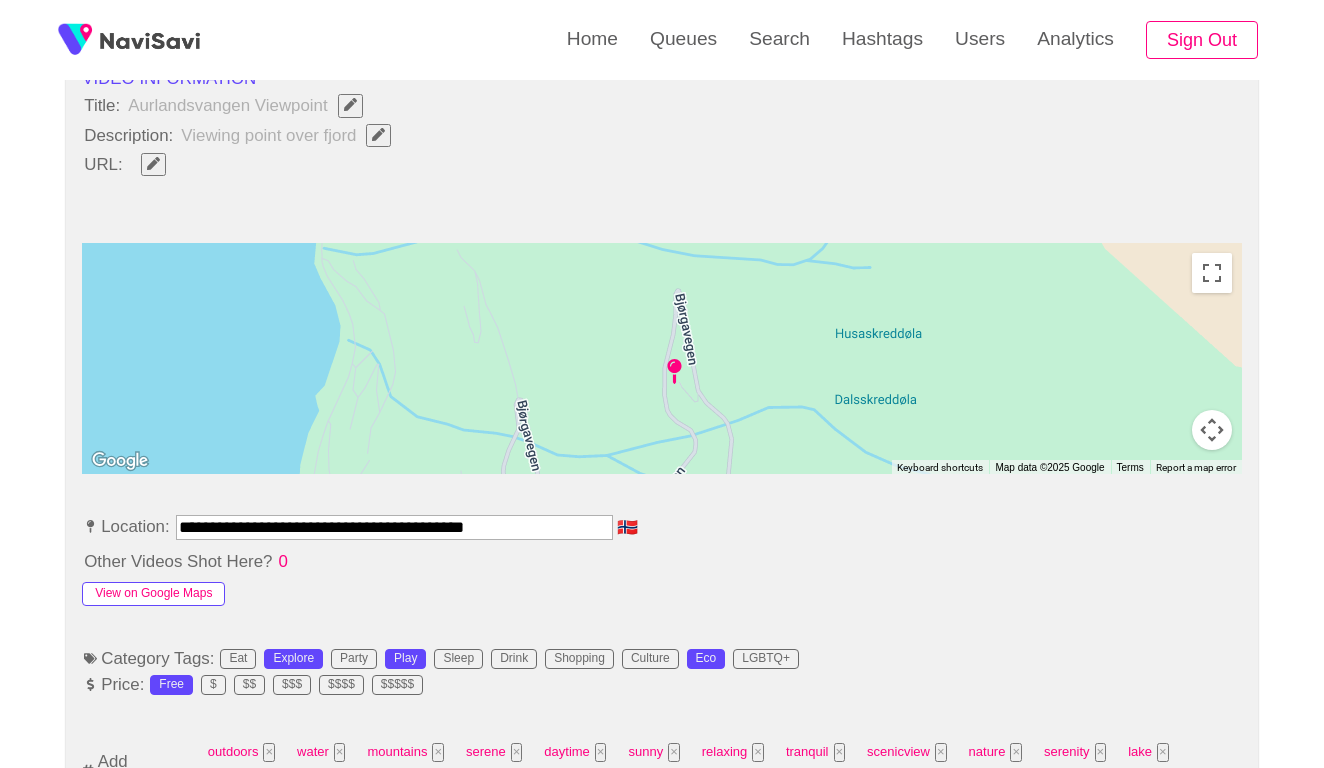 click on "View on Google Maps" at bounding box center (153, 594) 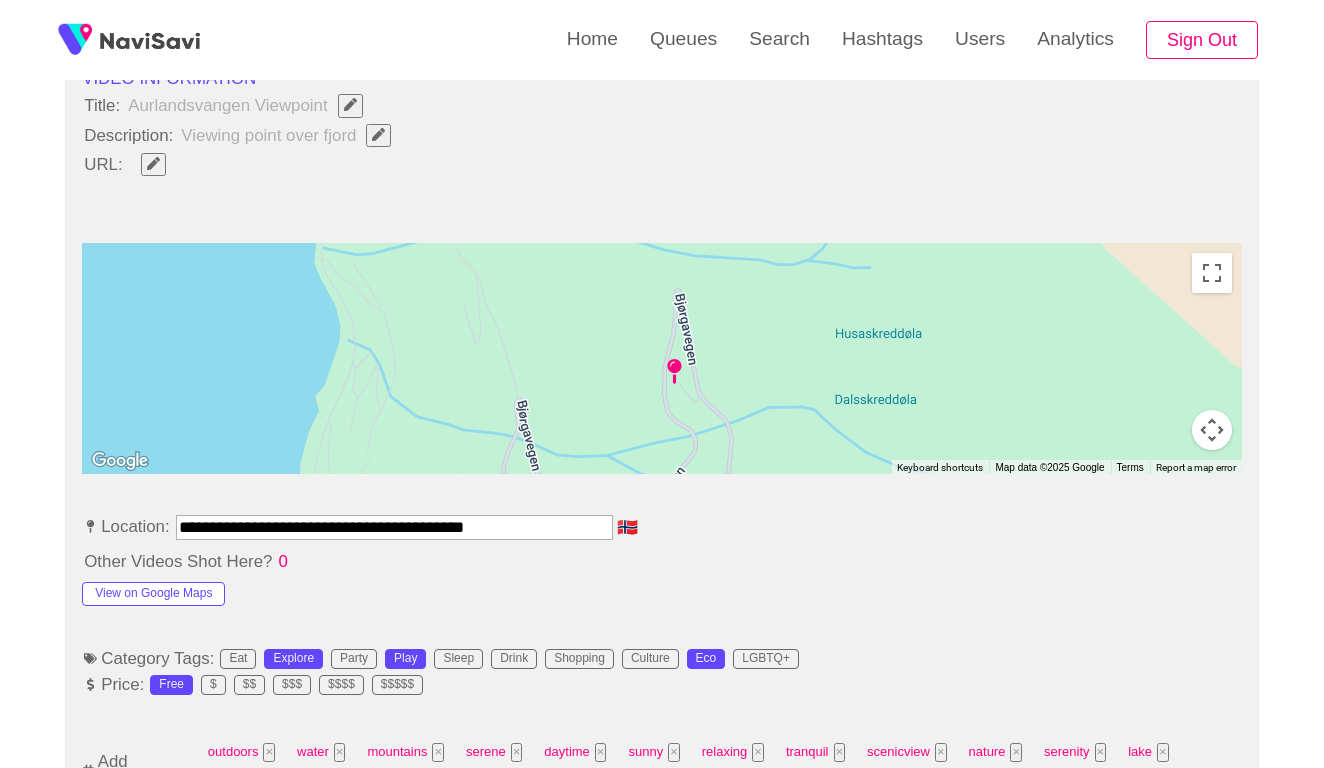 click 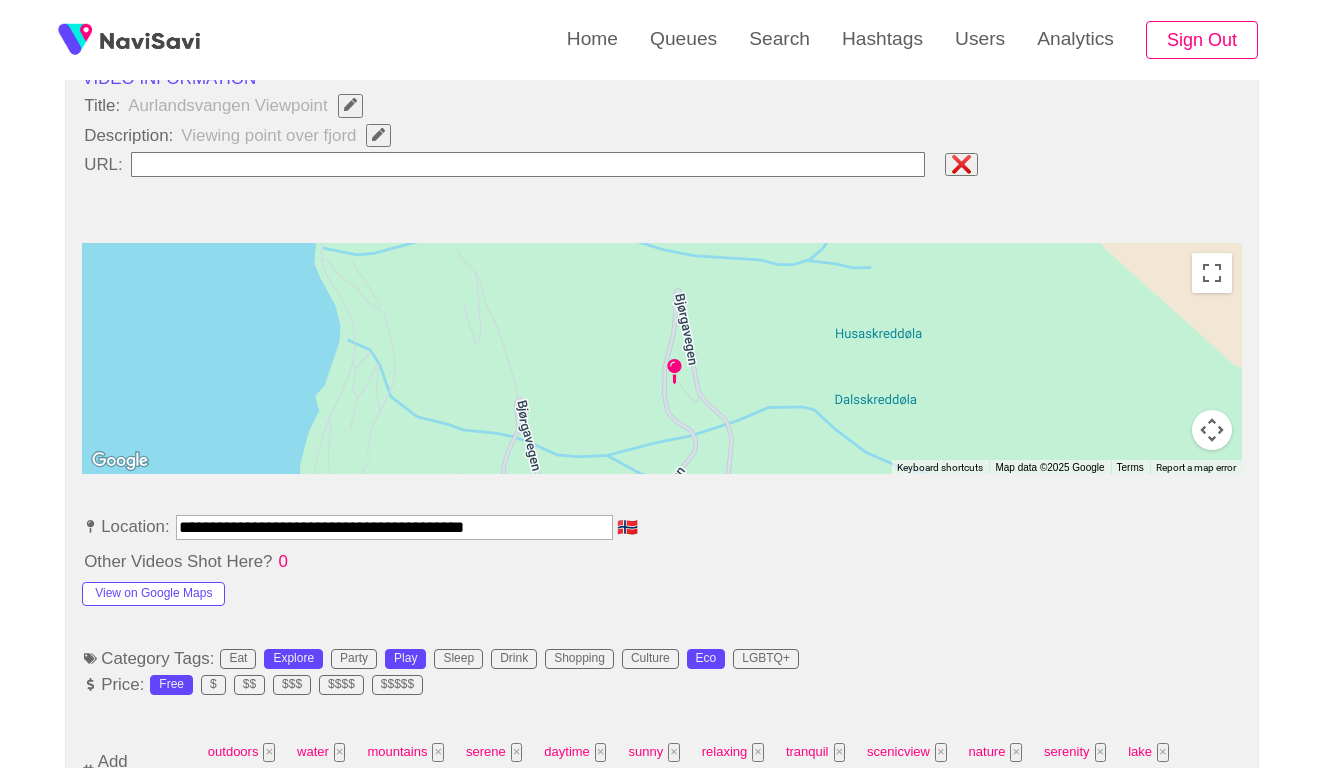 type on "**********" 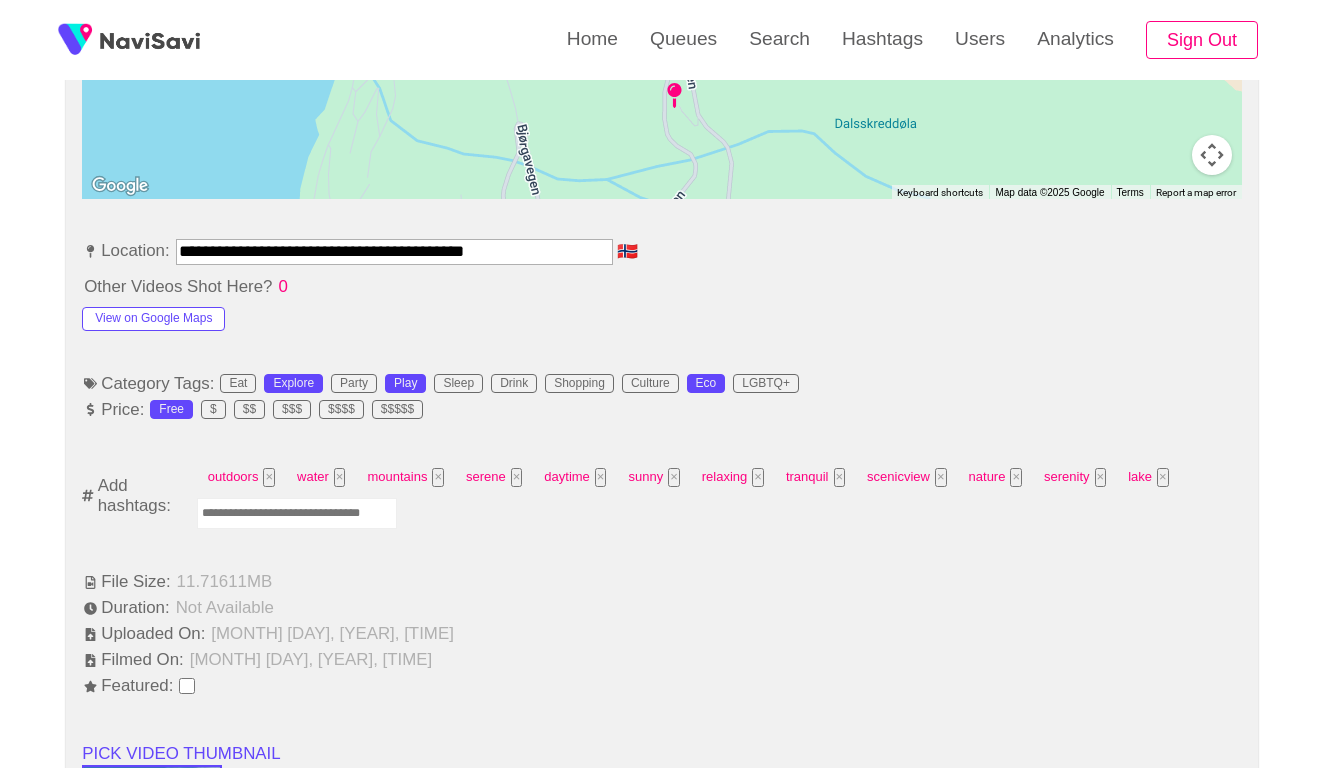 scroll, scrollTop: 1133, scrollLeft: 0, axis: vertical 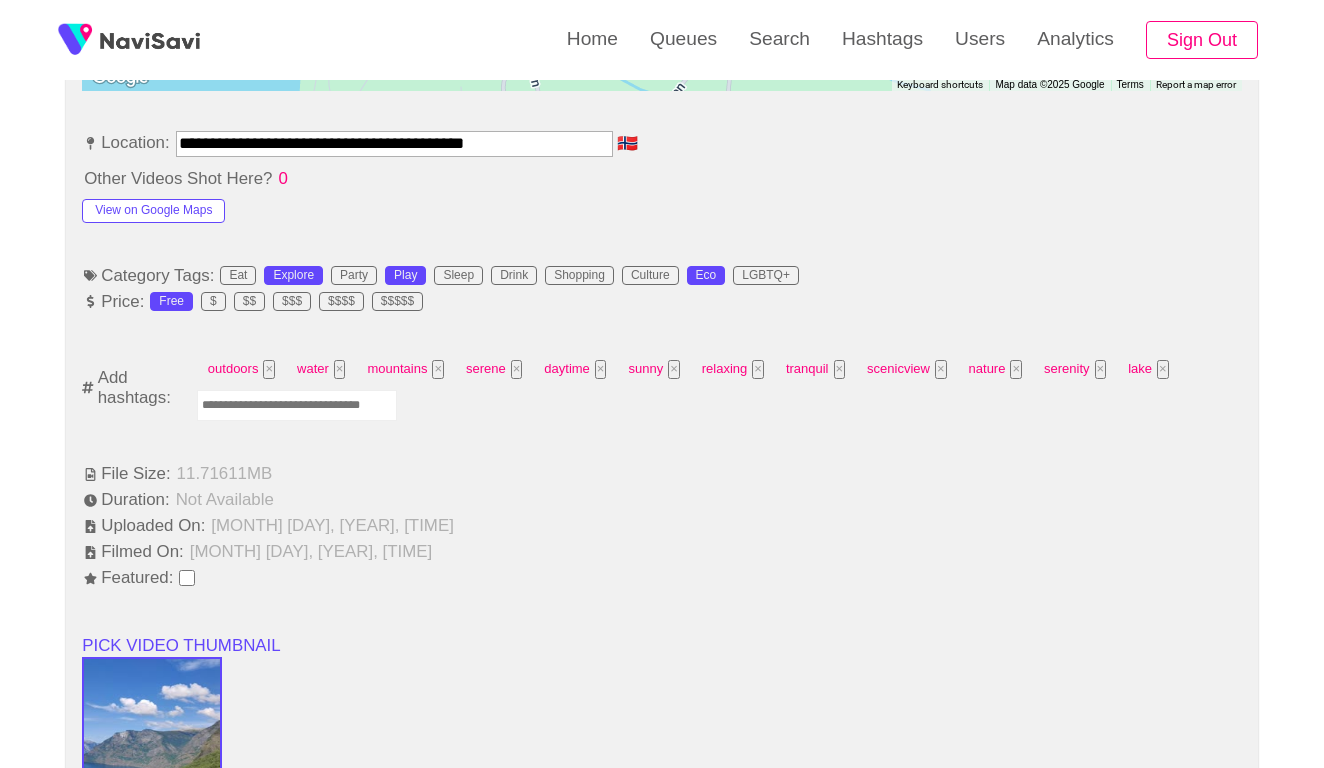 click at bounding box center [297, 405] 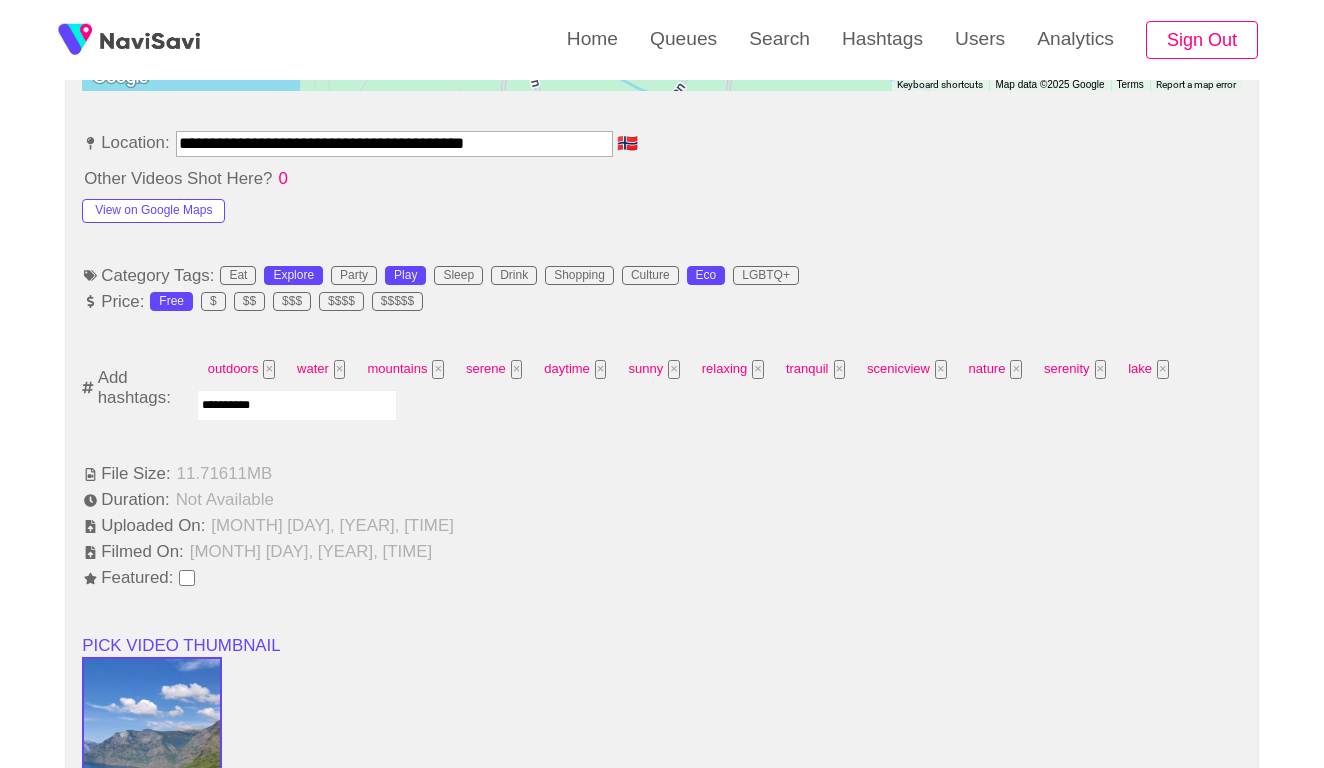 type on "*********" 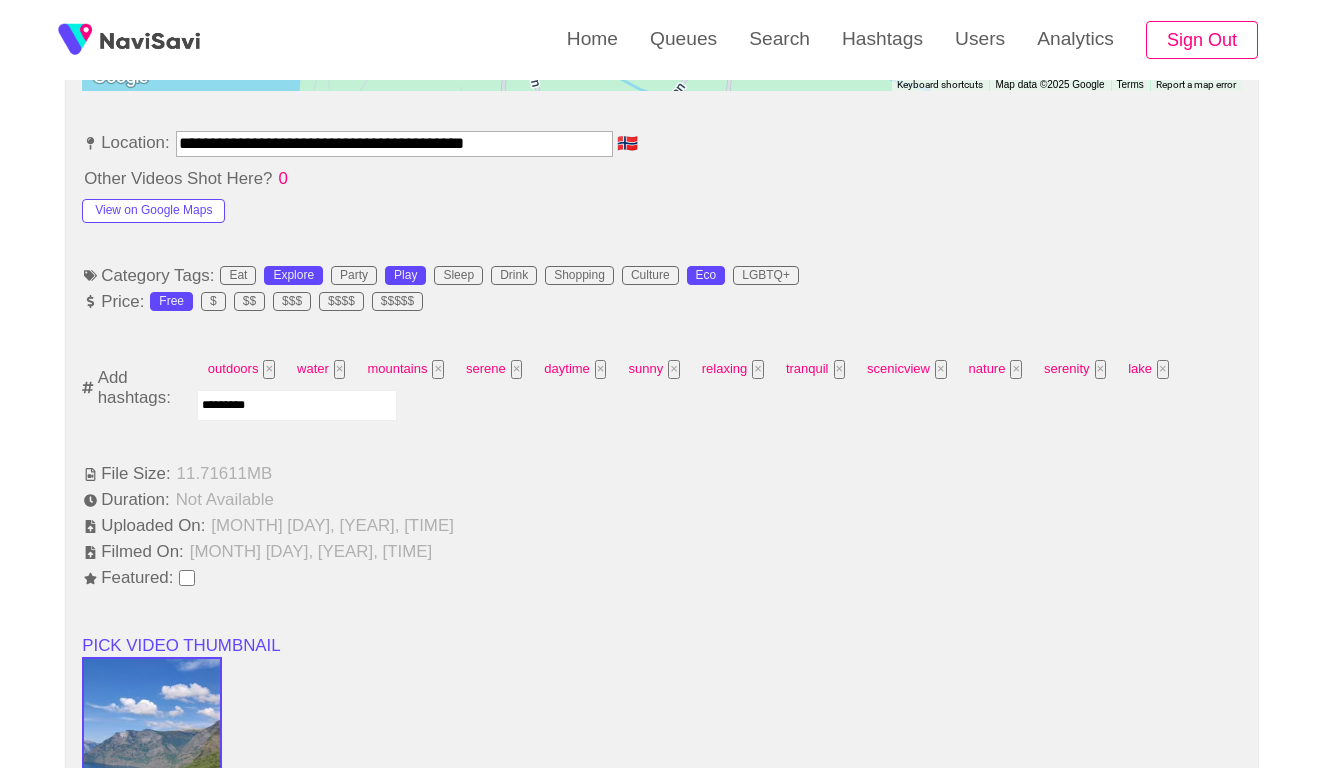type 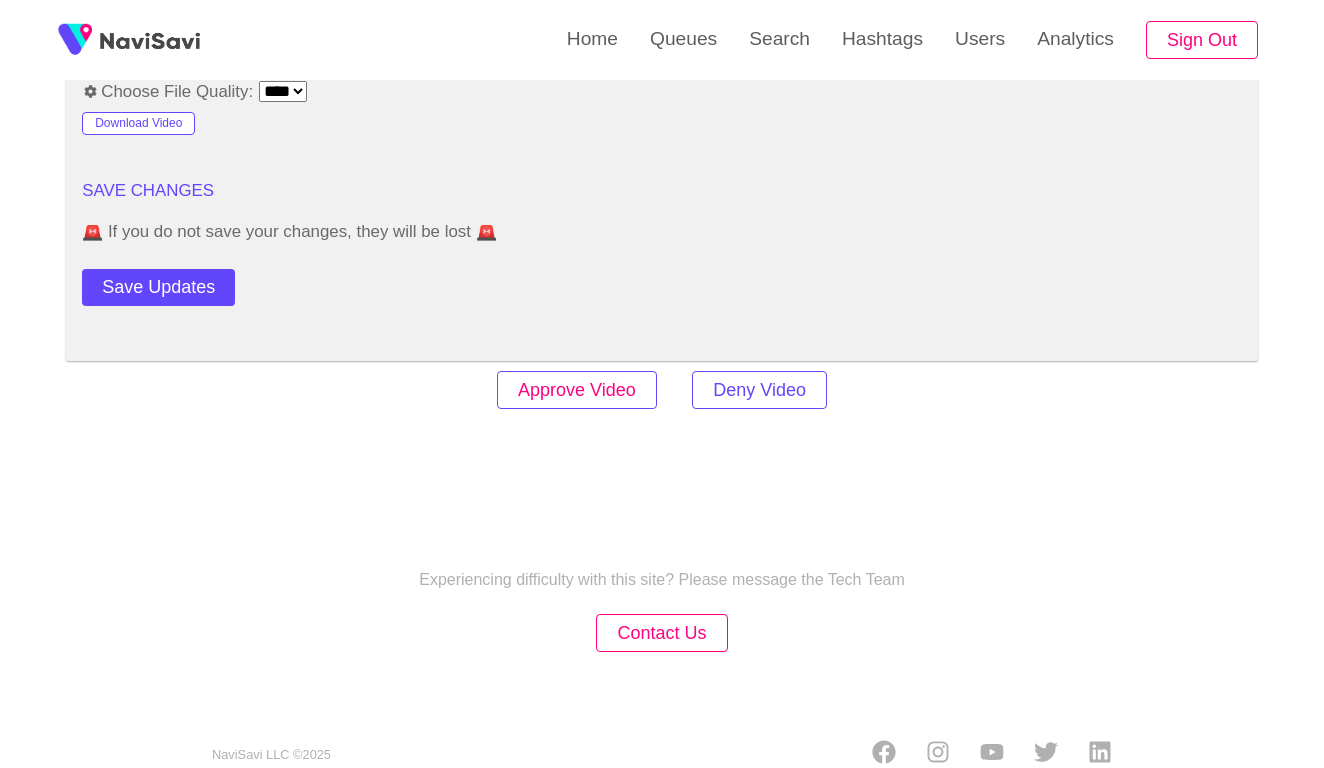 scroll, scrollTop: 2420, scrollLeft: 0, axis: vertical 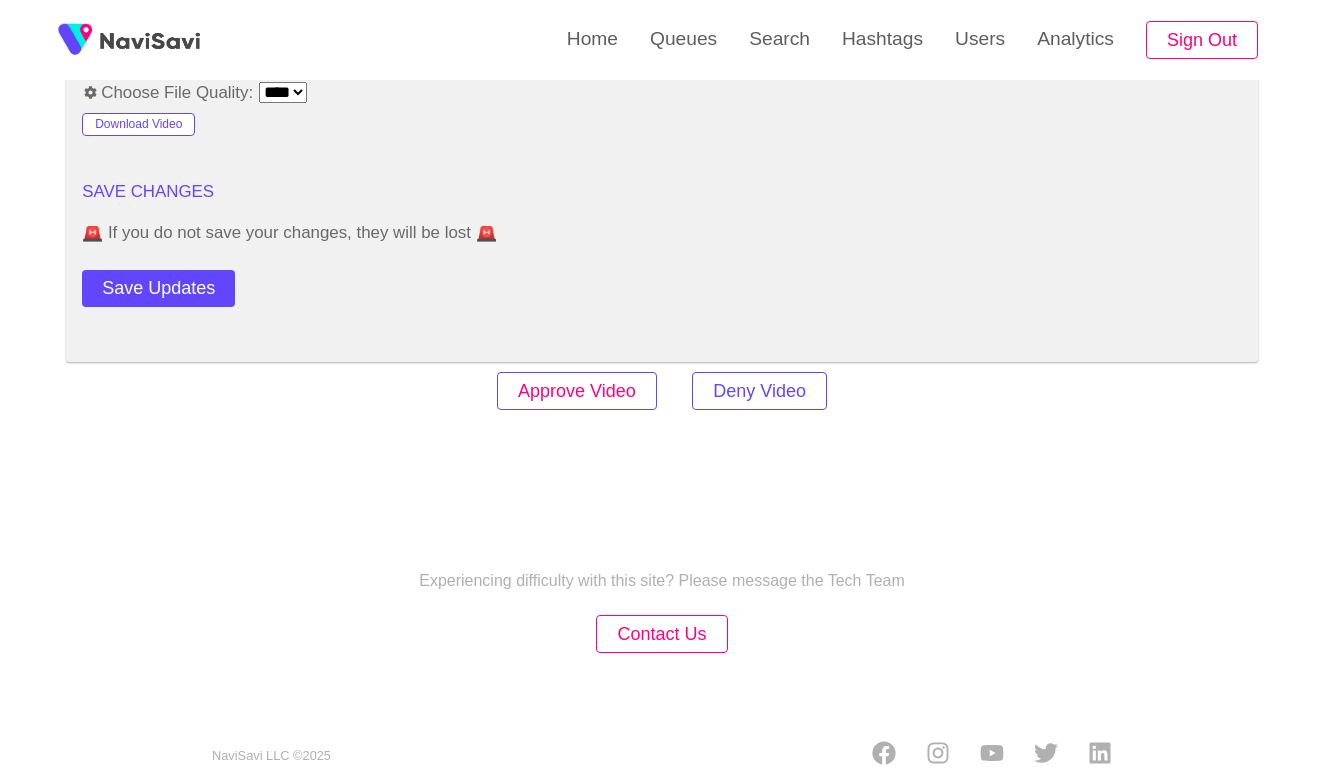 click on "Approve Video" at bounding box center [577, 391] 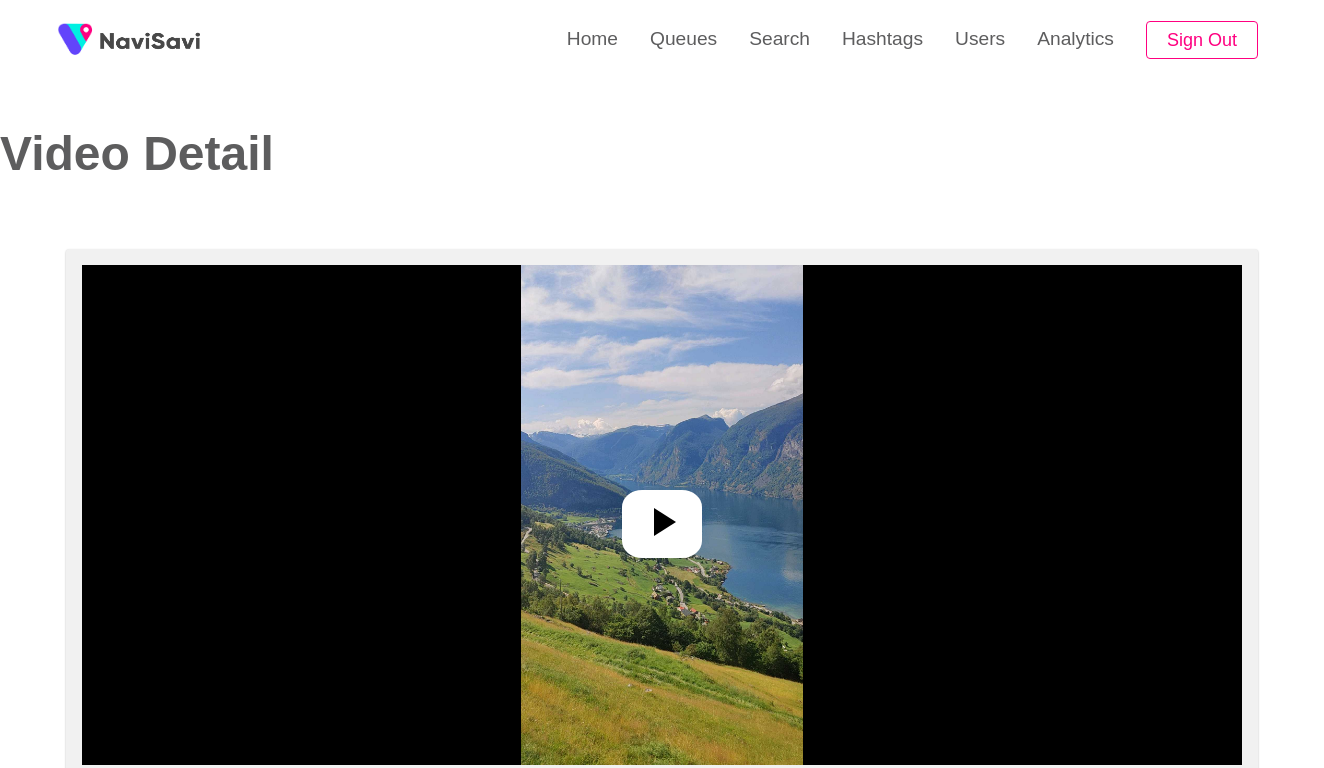 select on "**********" 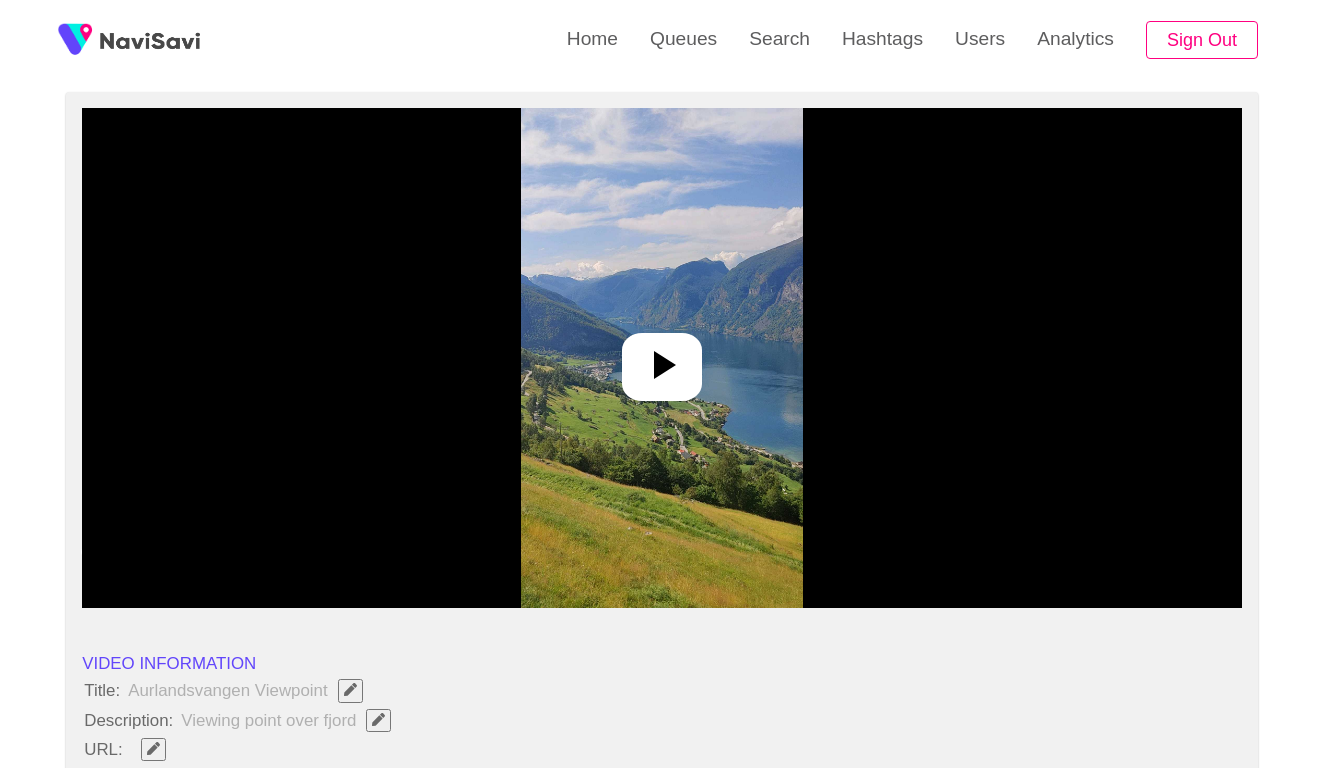scroll, scrollTop: 193, scrollLeft: 0, axis: vertical 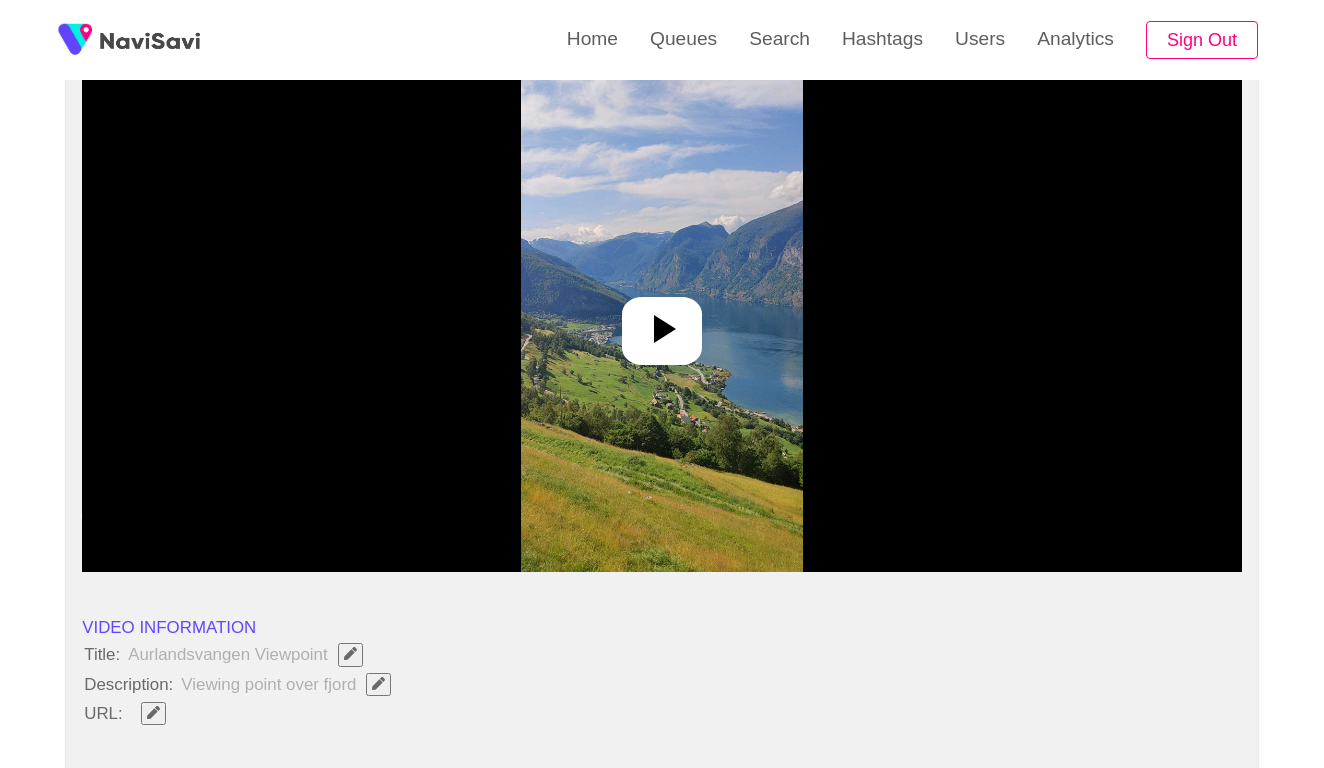 click at bounding box center (662, 322) 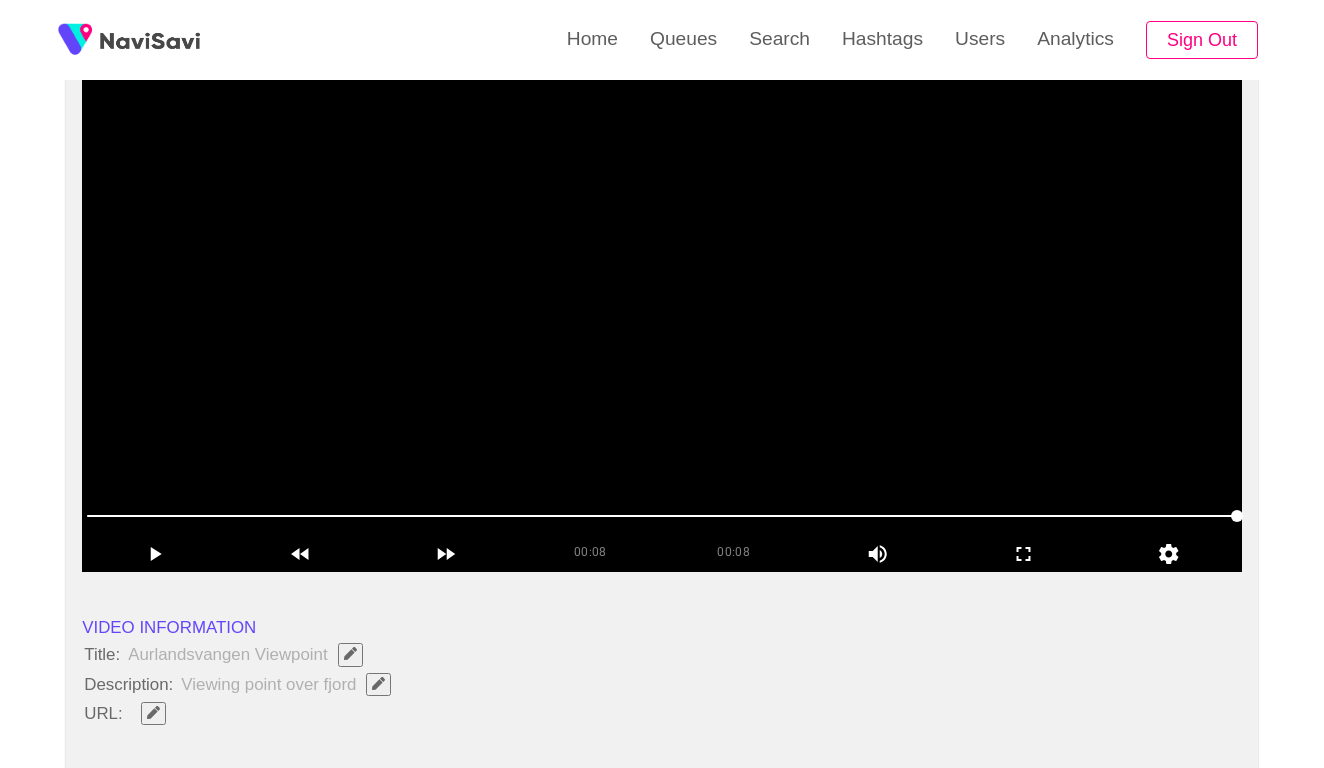 click at bounding box center [662, 322] 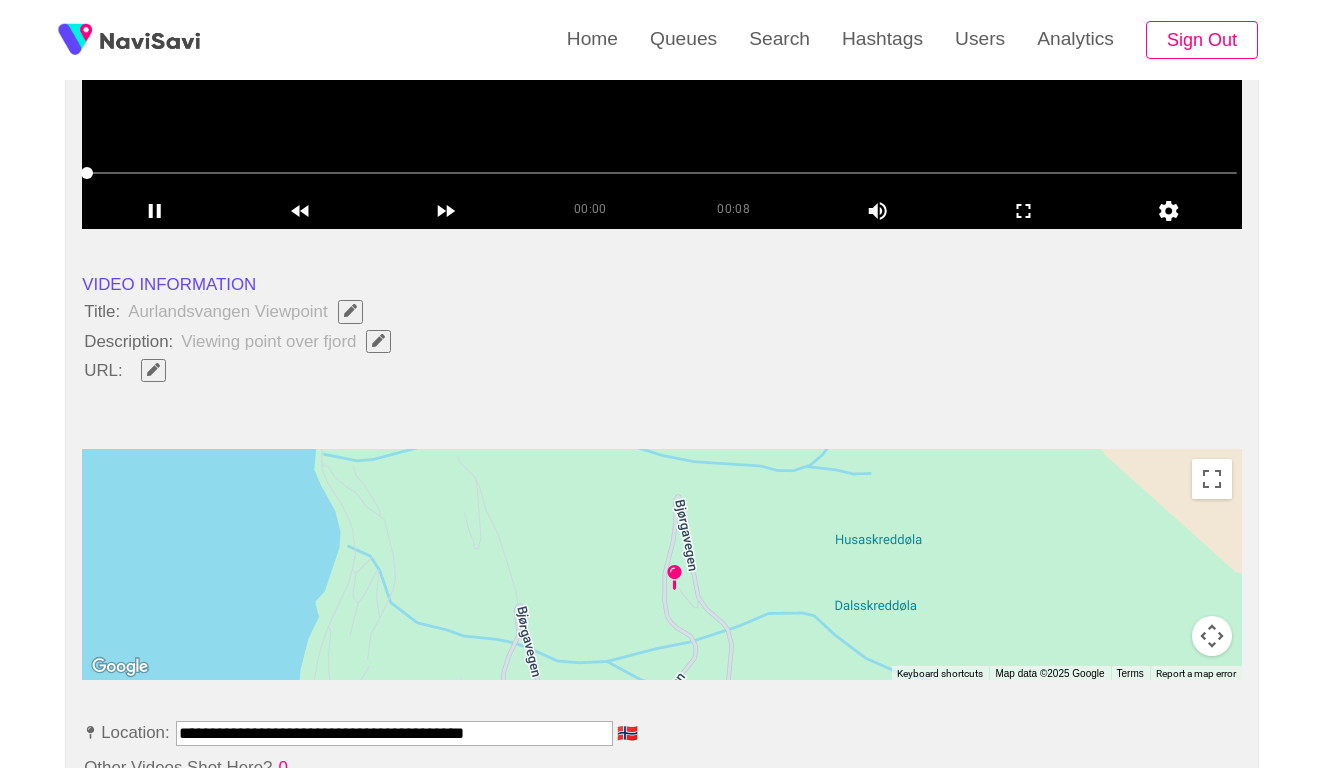 scroll, scrollTop: 588, scrollLeft: 0, axis: vertical 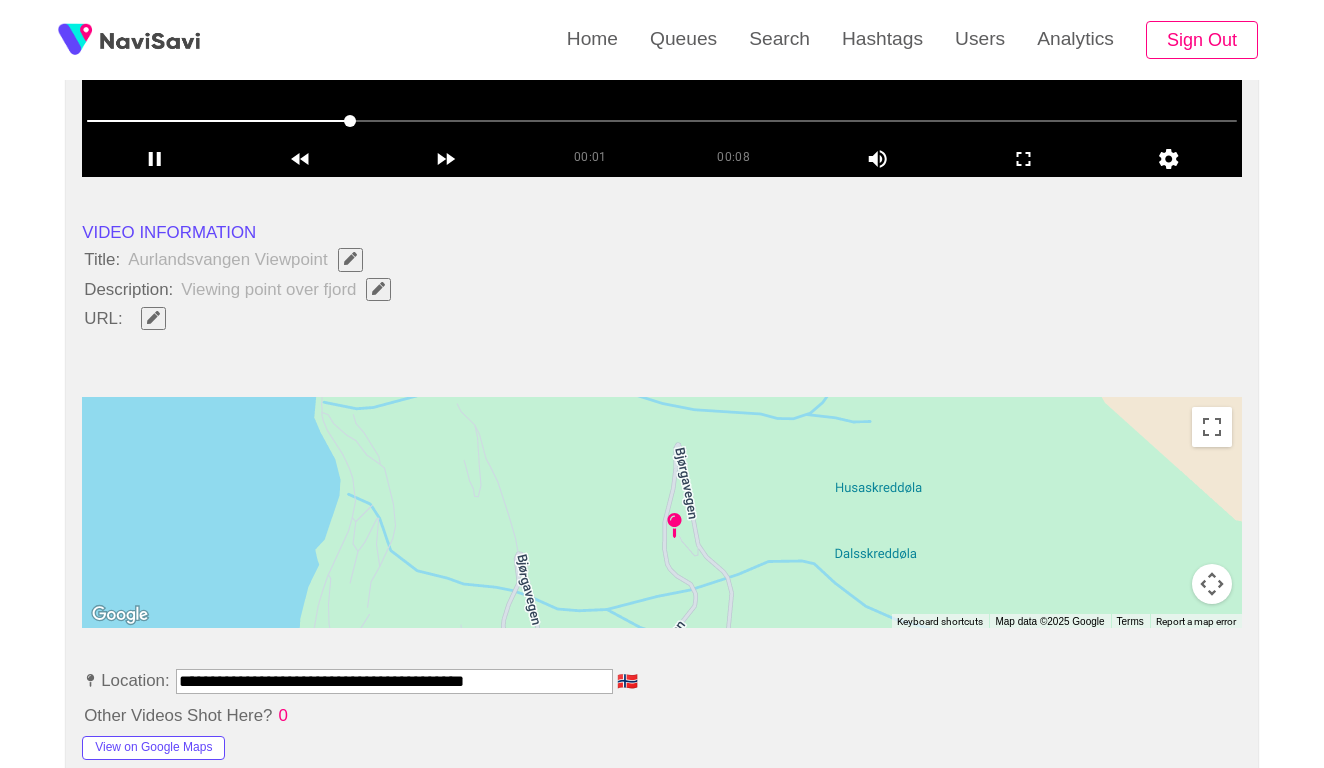 click 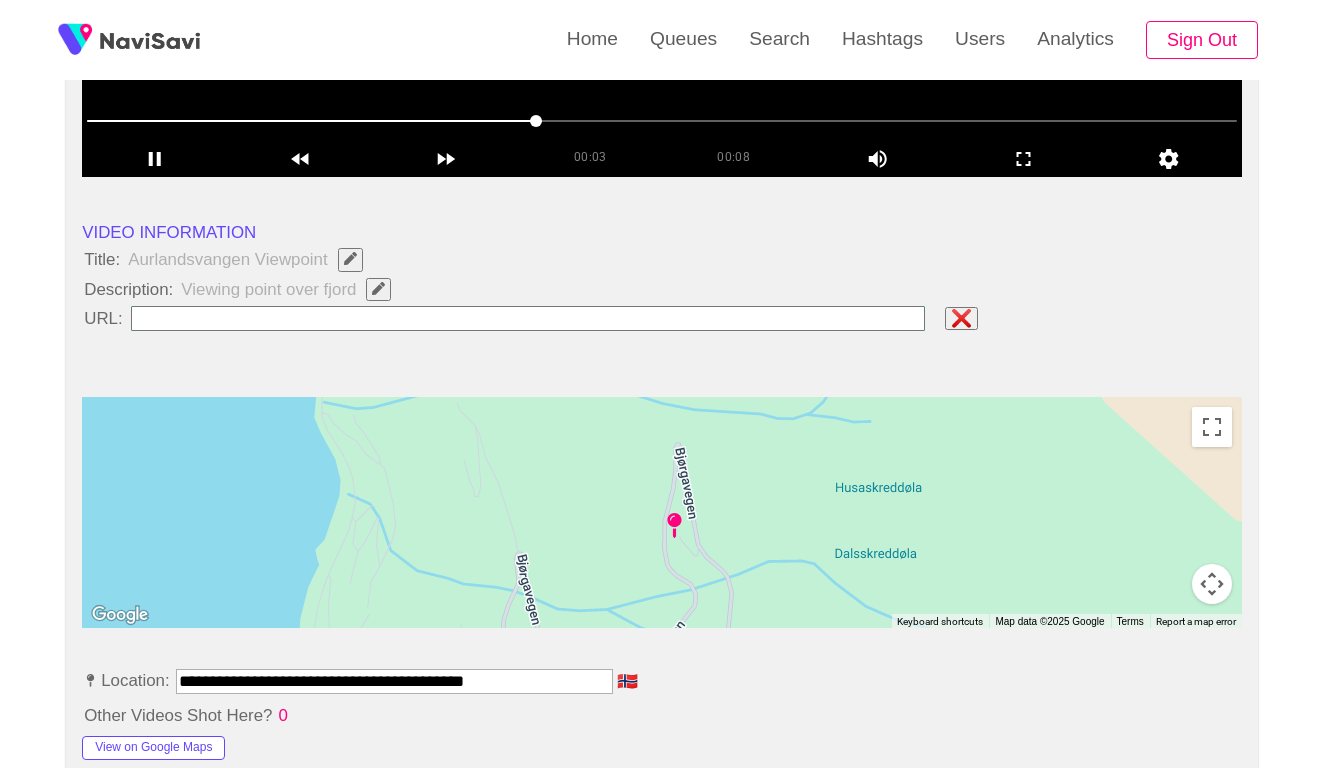 type on "**********" 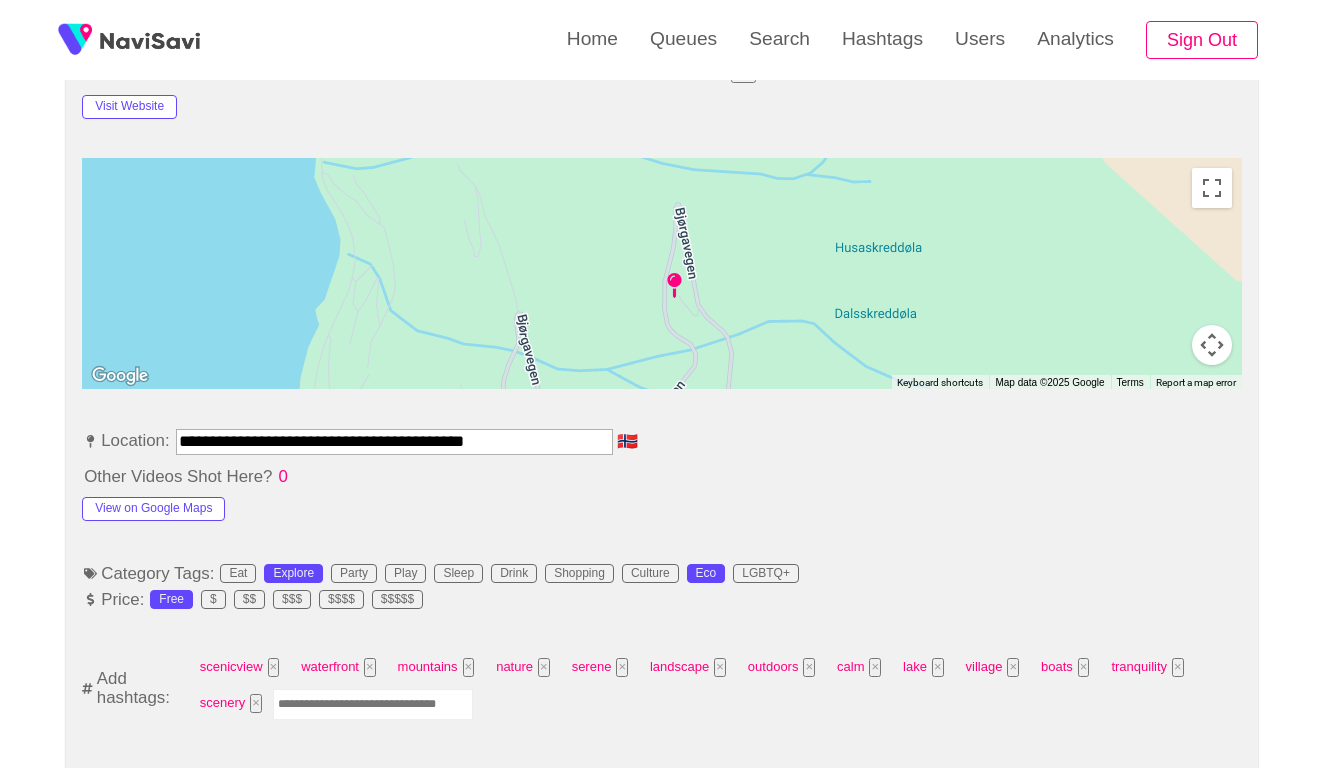 scroll, scrollTop: 845, scrollLeft: 0, axis: vertical 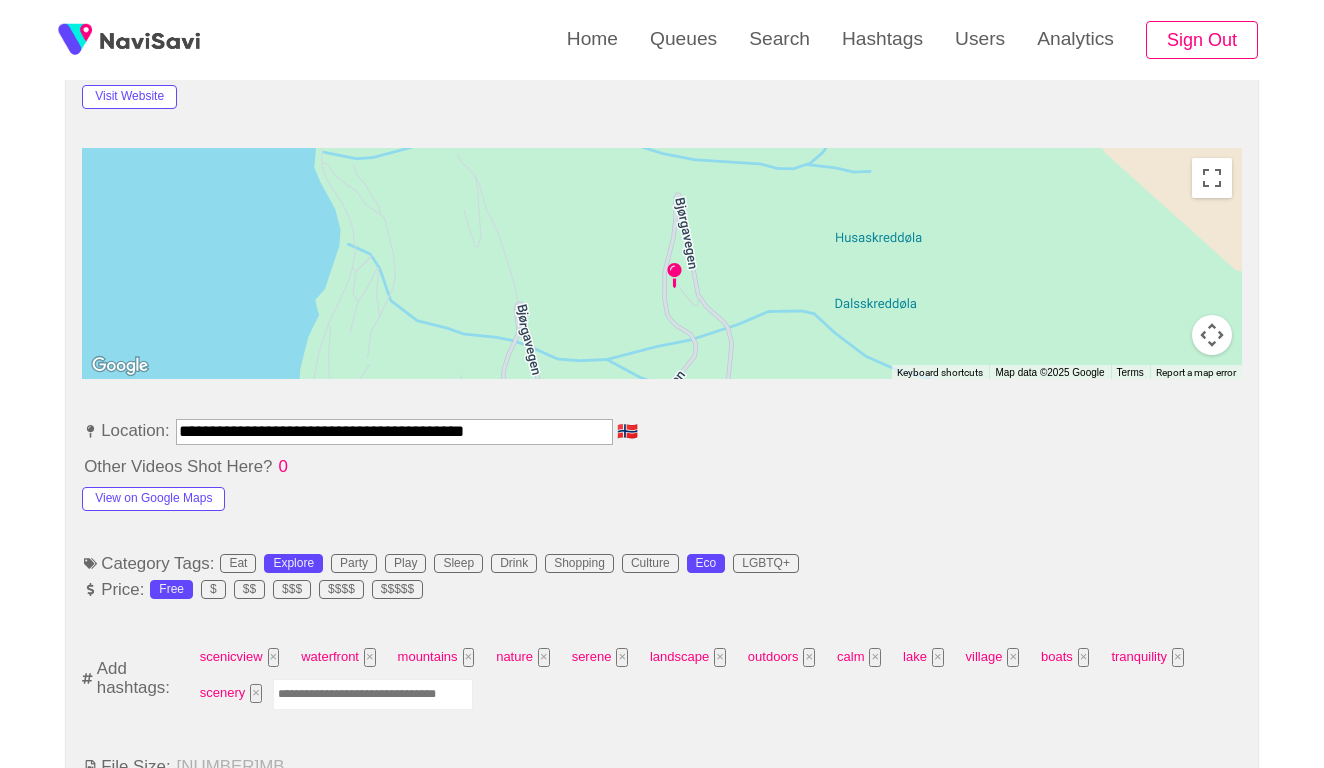 click at bounding box center (373, 694) 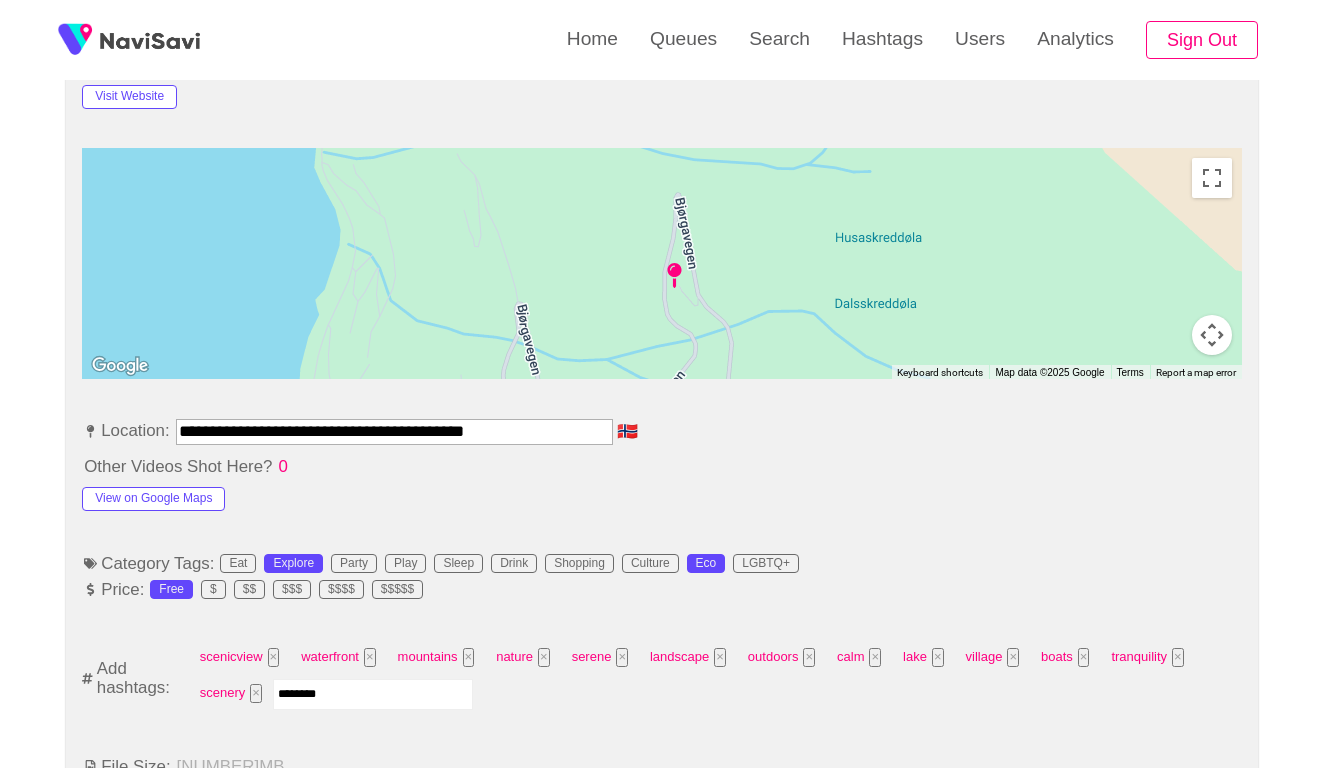 type on "*********" 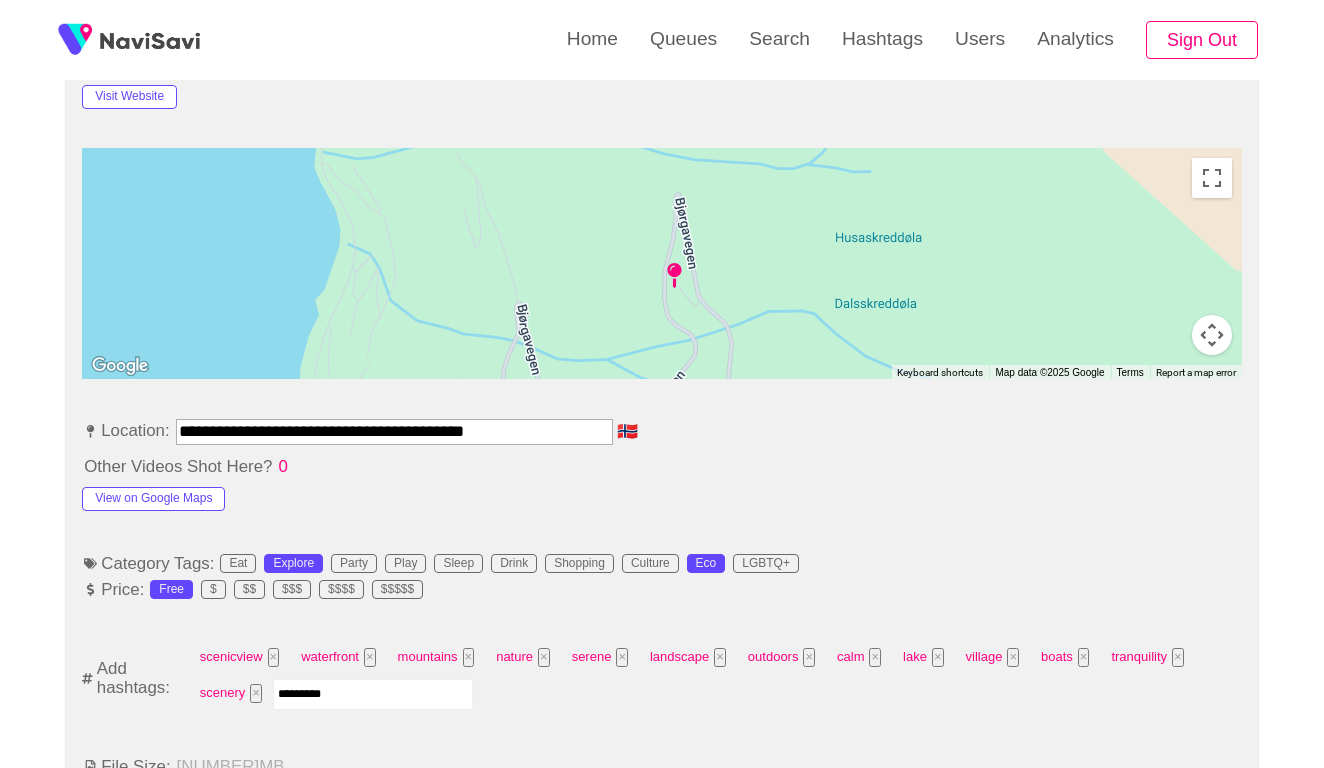 type 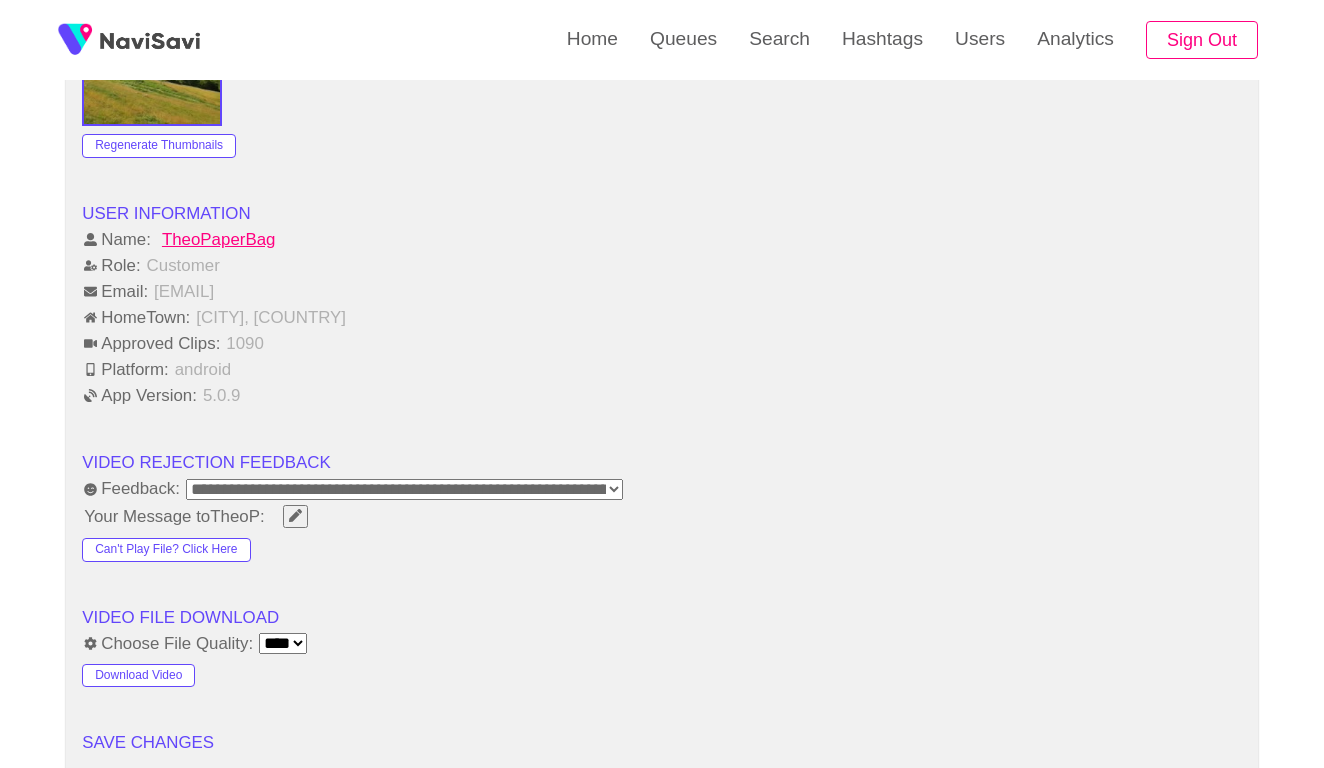 scroll, scrollTop: 1867, scrollLeft: 0, axis: vertical 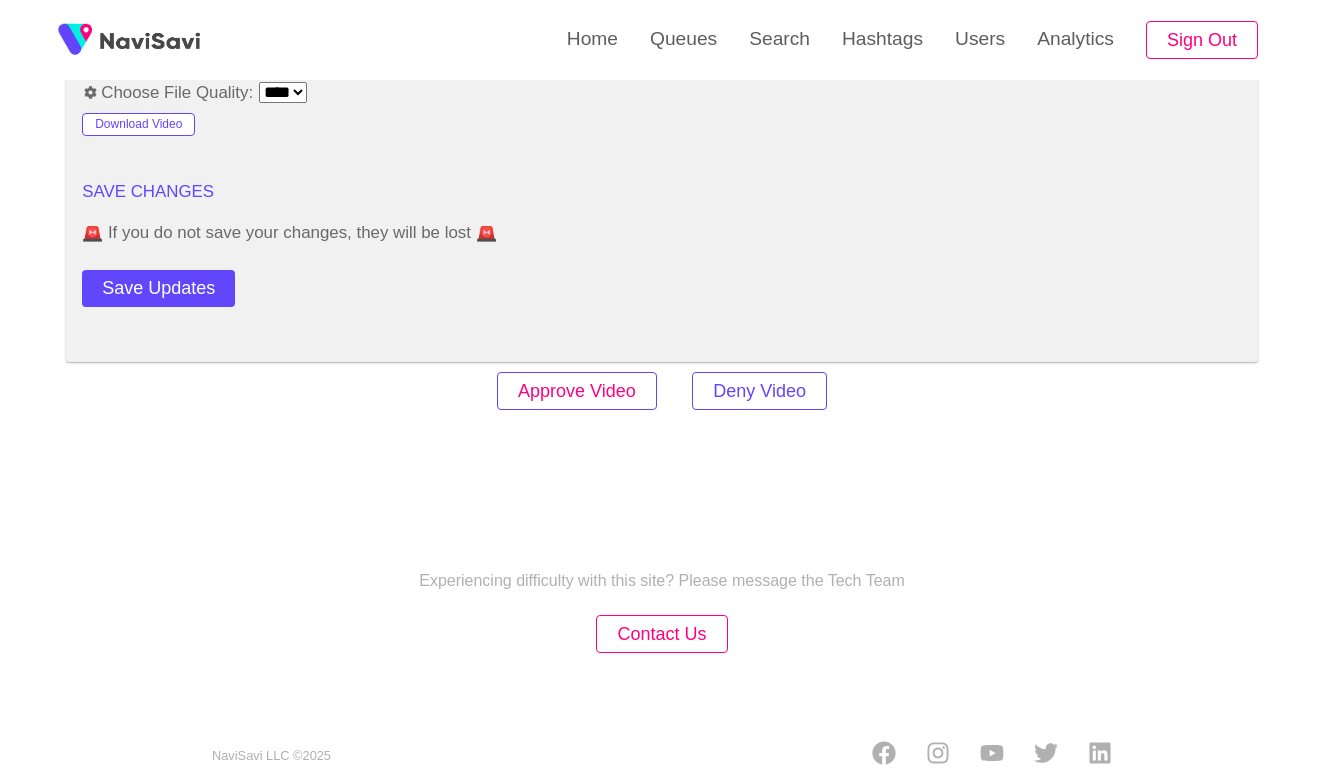 click on "Approve Video" at bounding box center (577, 391) 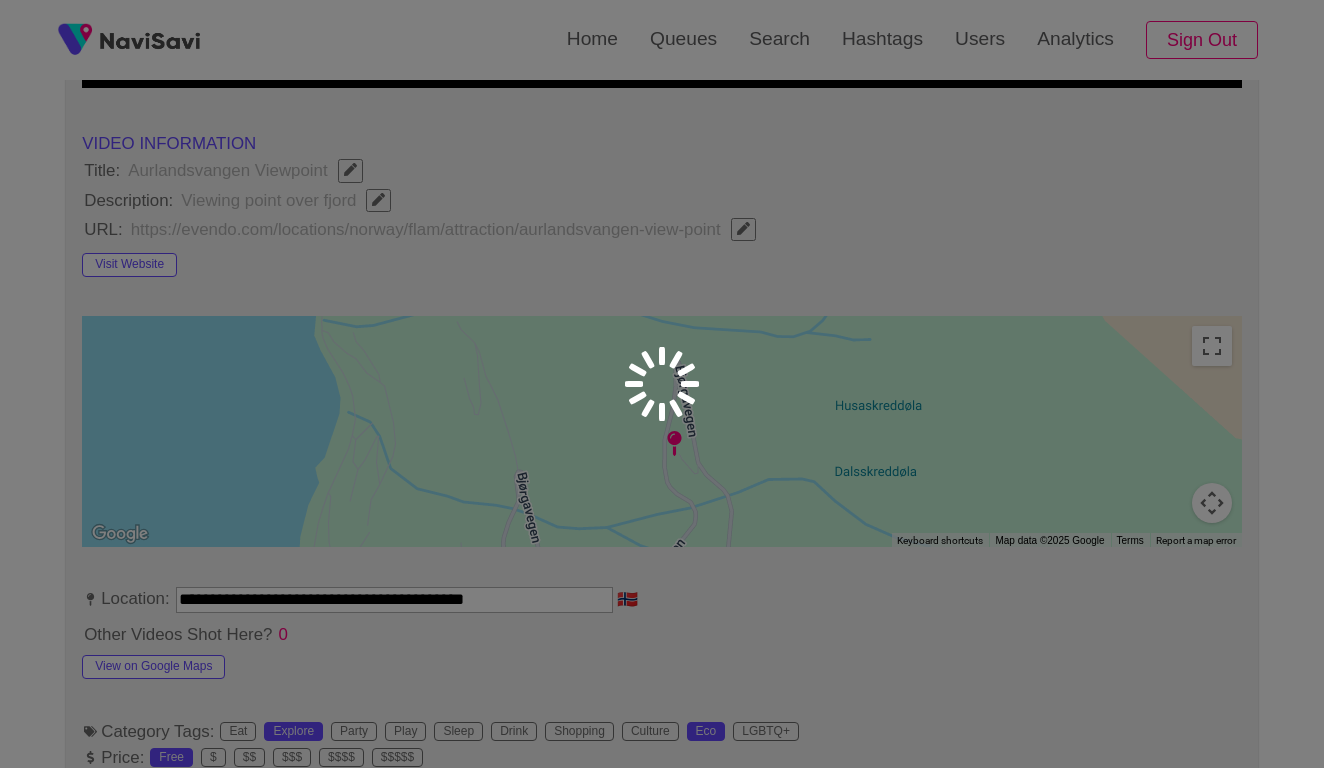 scroll, scrollTop: 674, scrollLeft: 0, axis: vertical 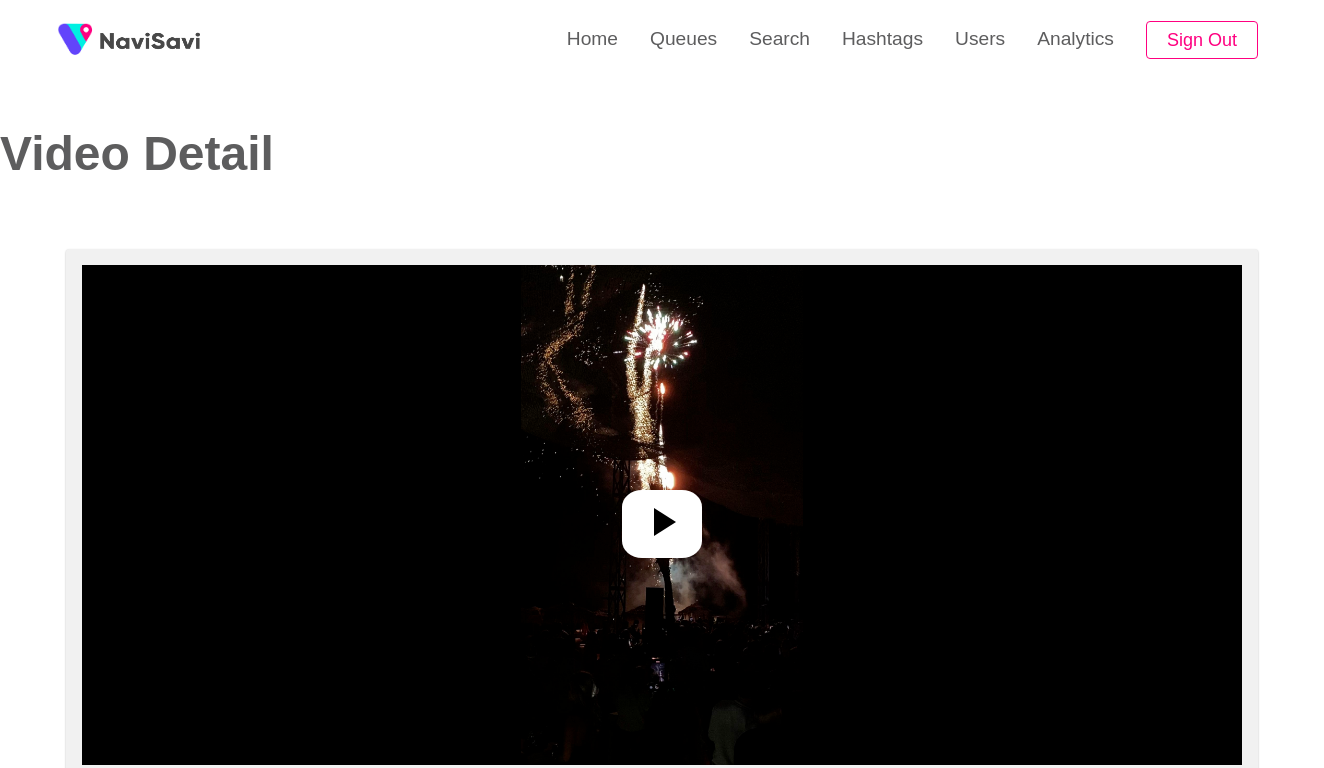 select on "**********" 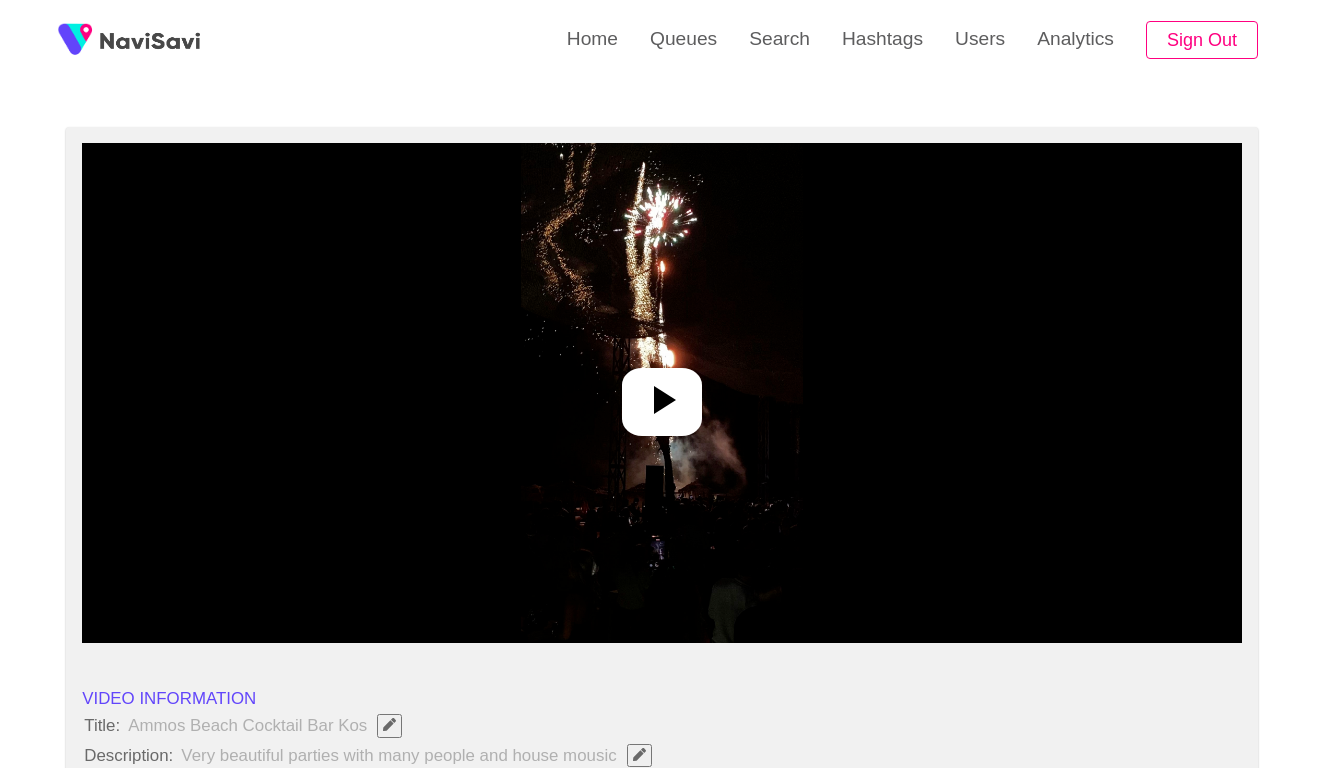 scroll, scrollTop: 145, scrollLeft: 0, axis: vertical 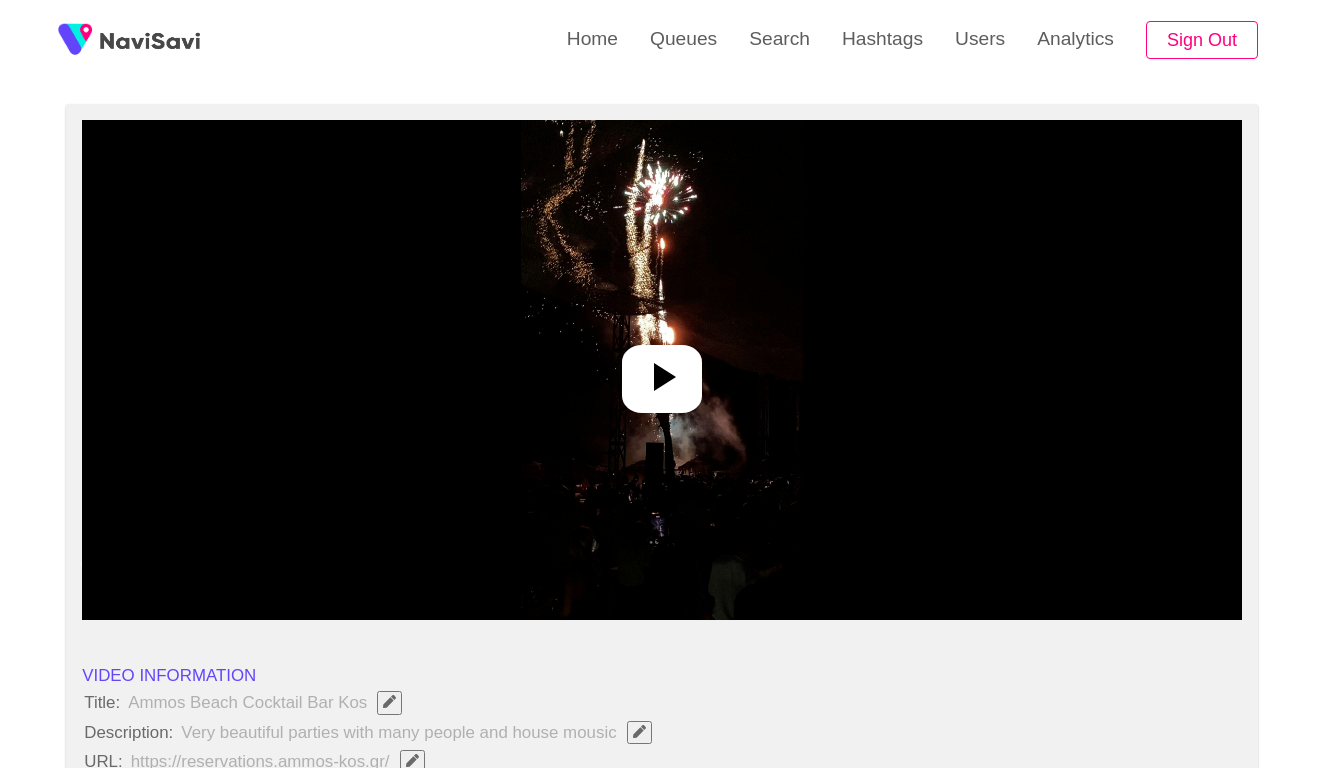 click at bounding box center [662, 370] 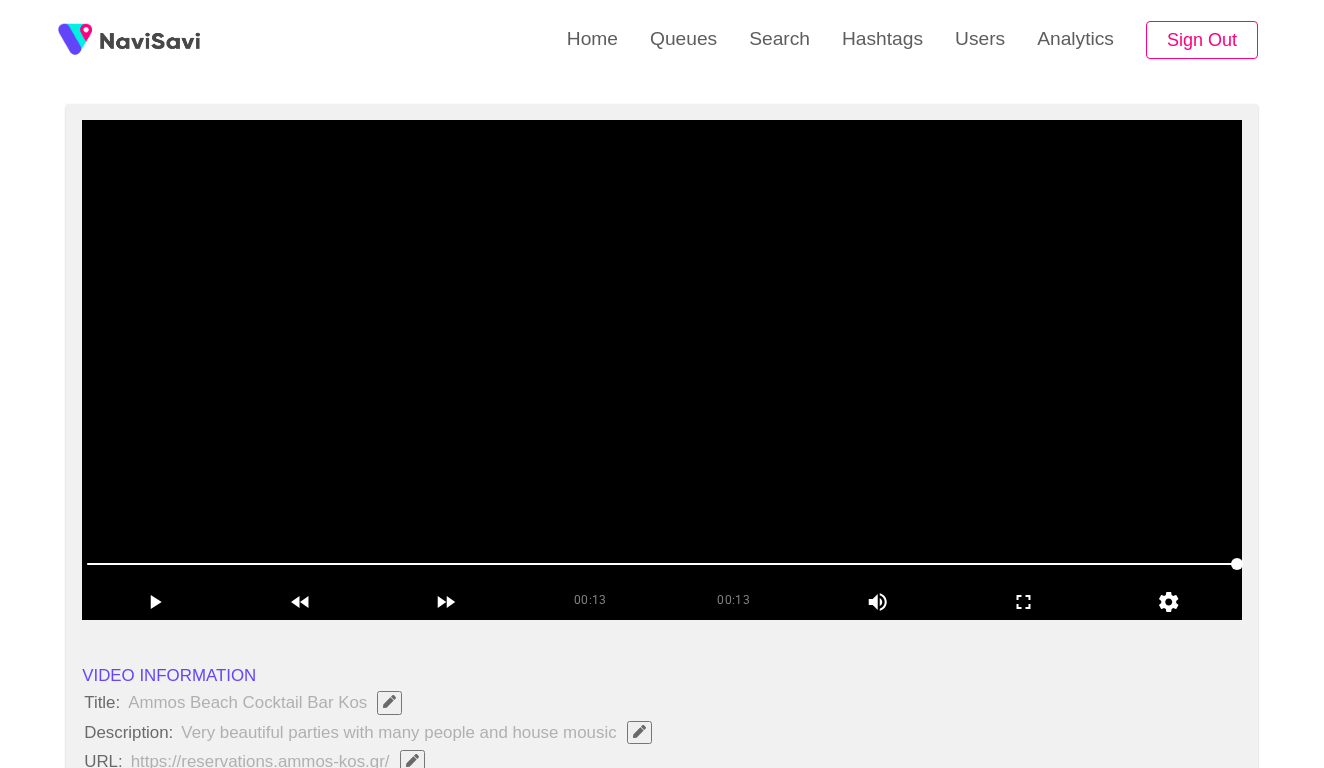 click at bounding box center [662, 370] 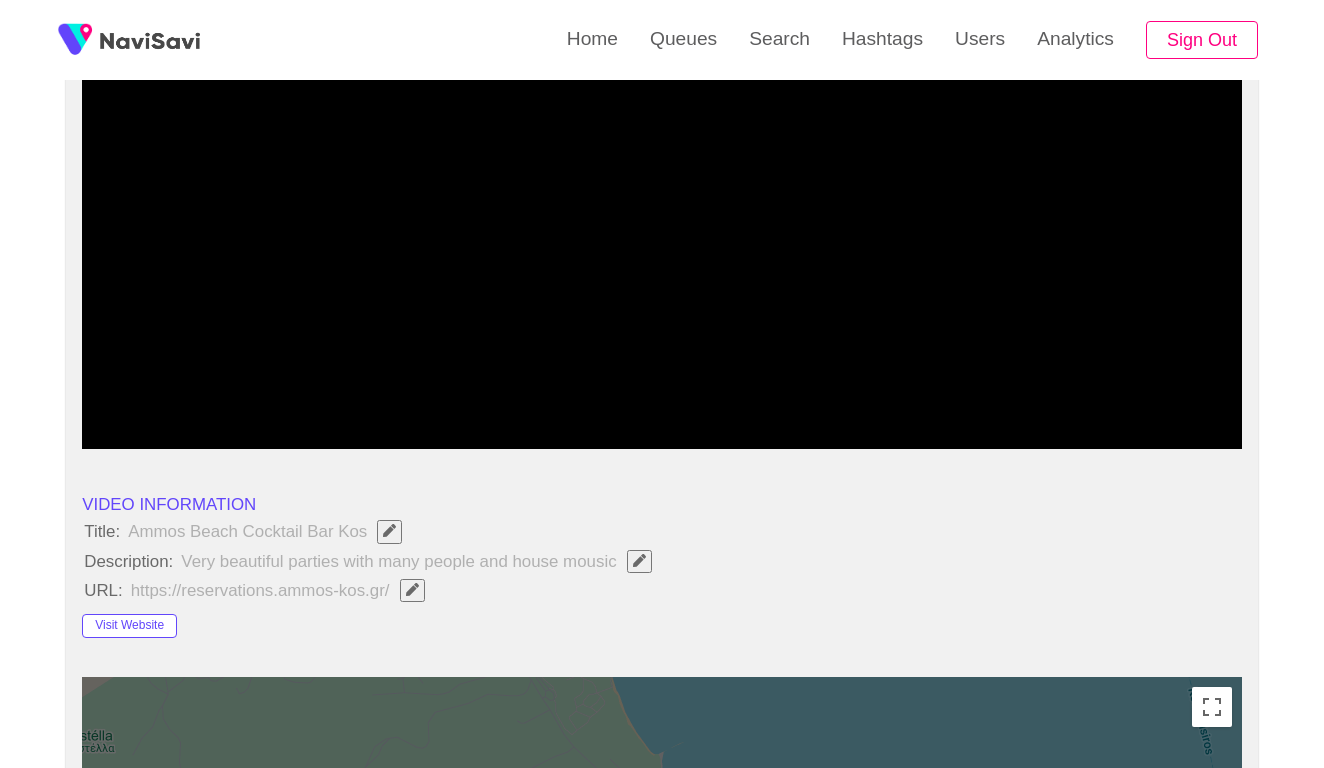 scroll, scrollTop: 192, scrollLeft: 0, axis: vertical 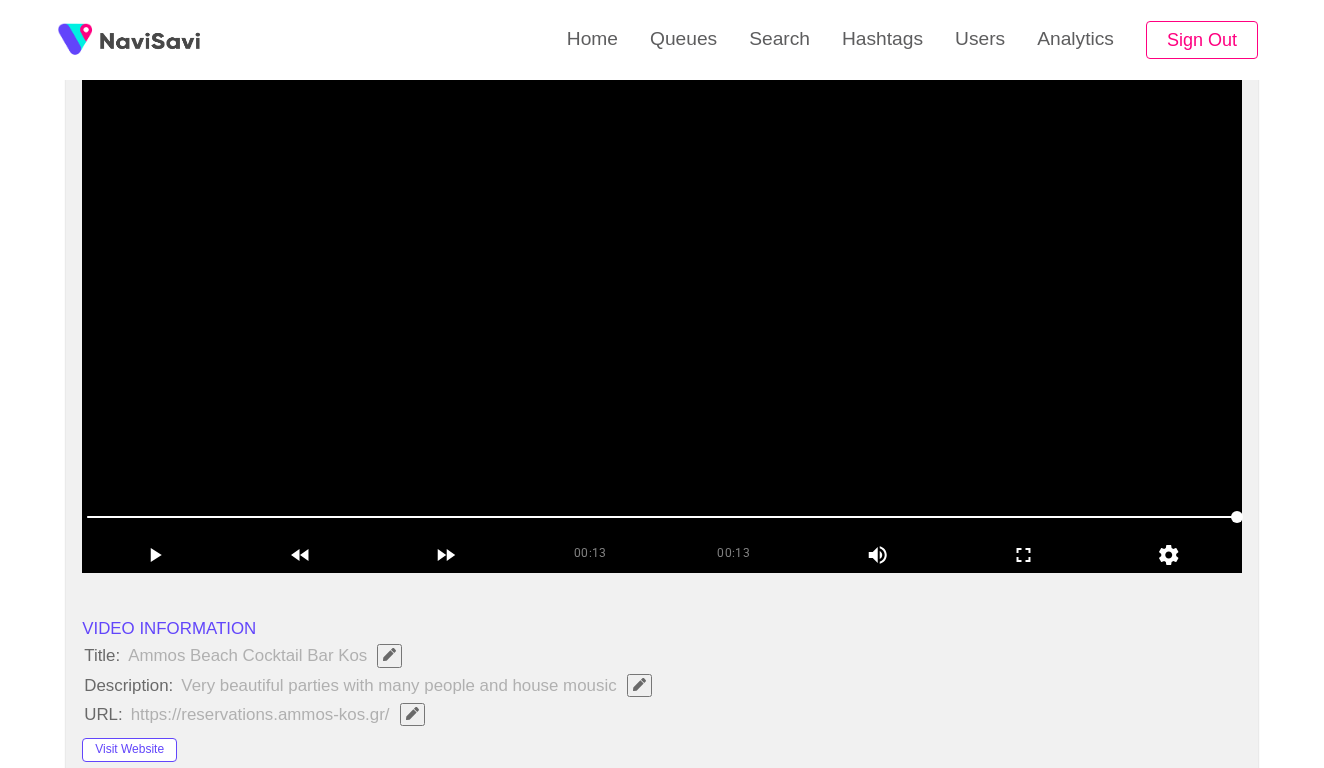 click at bounding box center [662, 323] 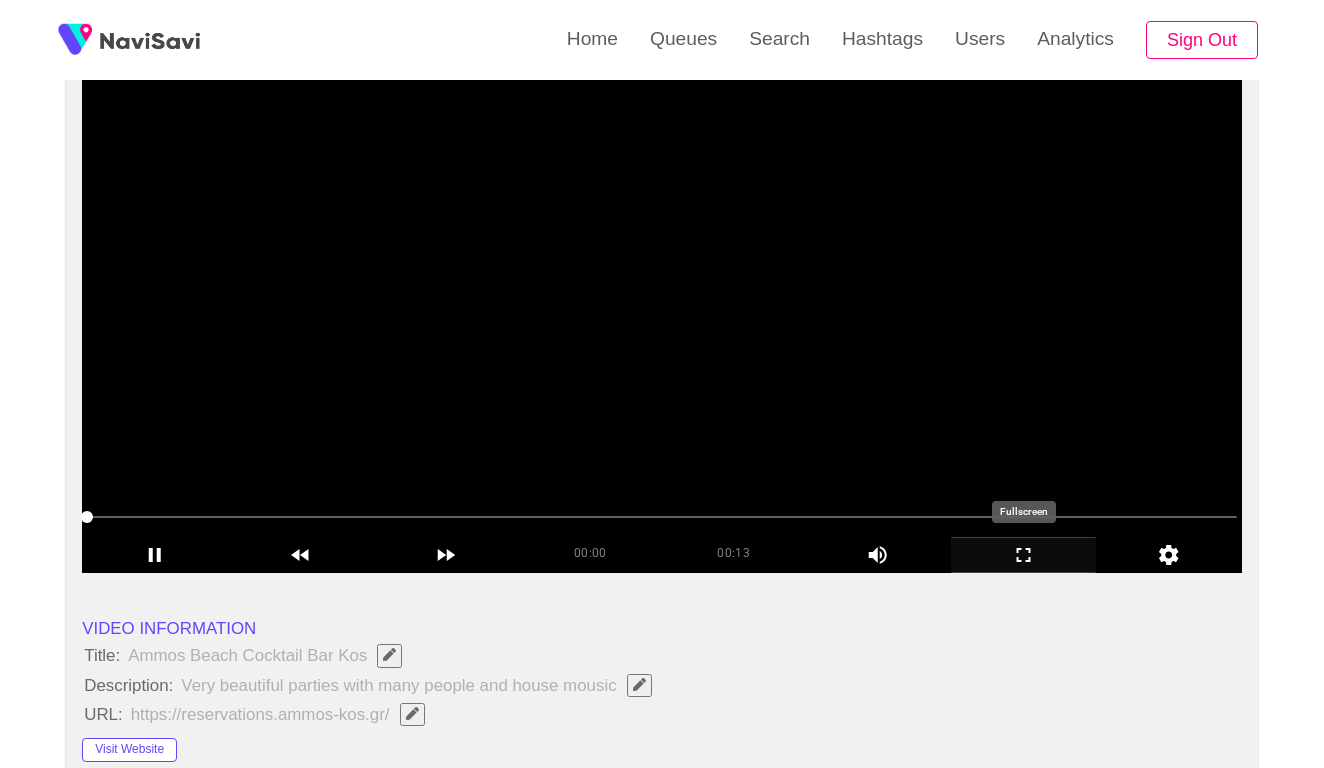 click 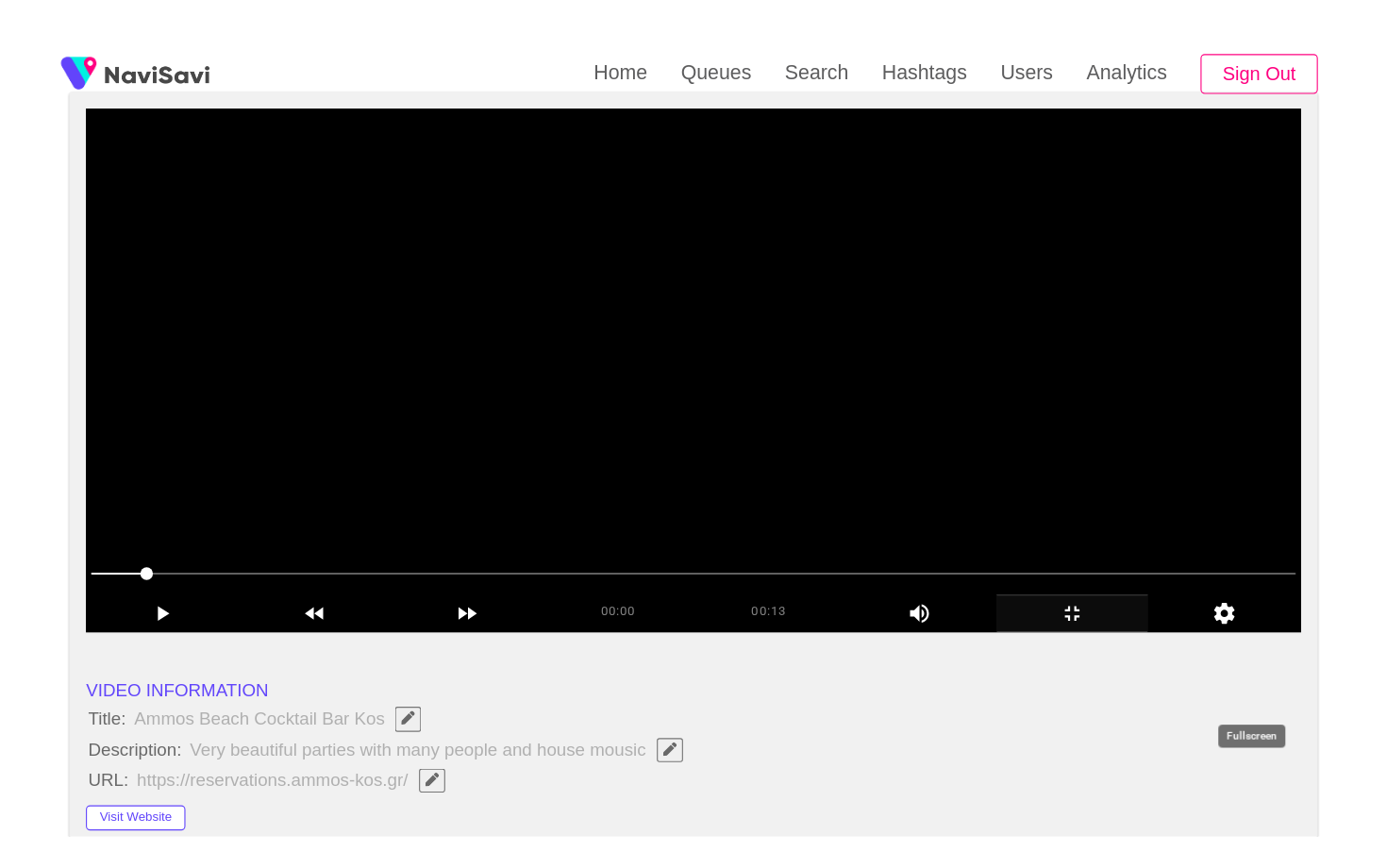 scroll, scrollTop: 0, scrollLeft: 0, axis: both 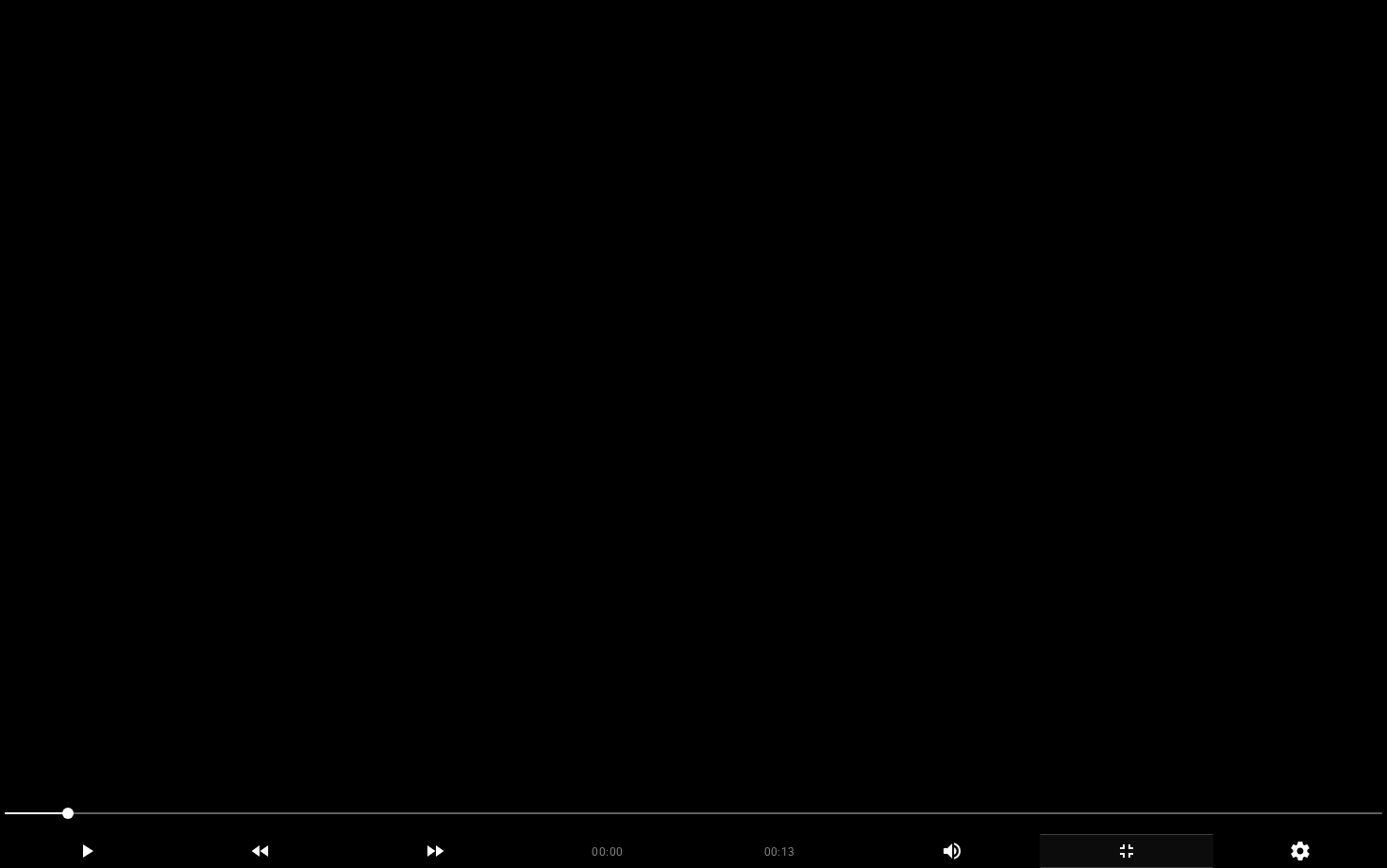 click at bounding box center (694, 434) 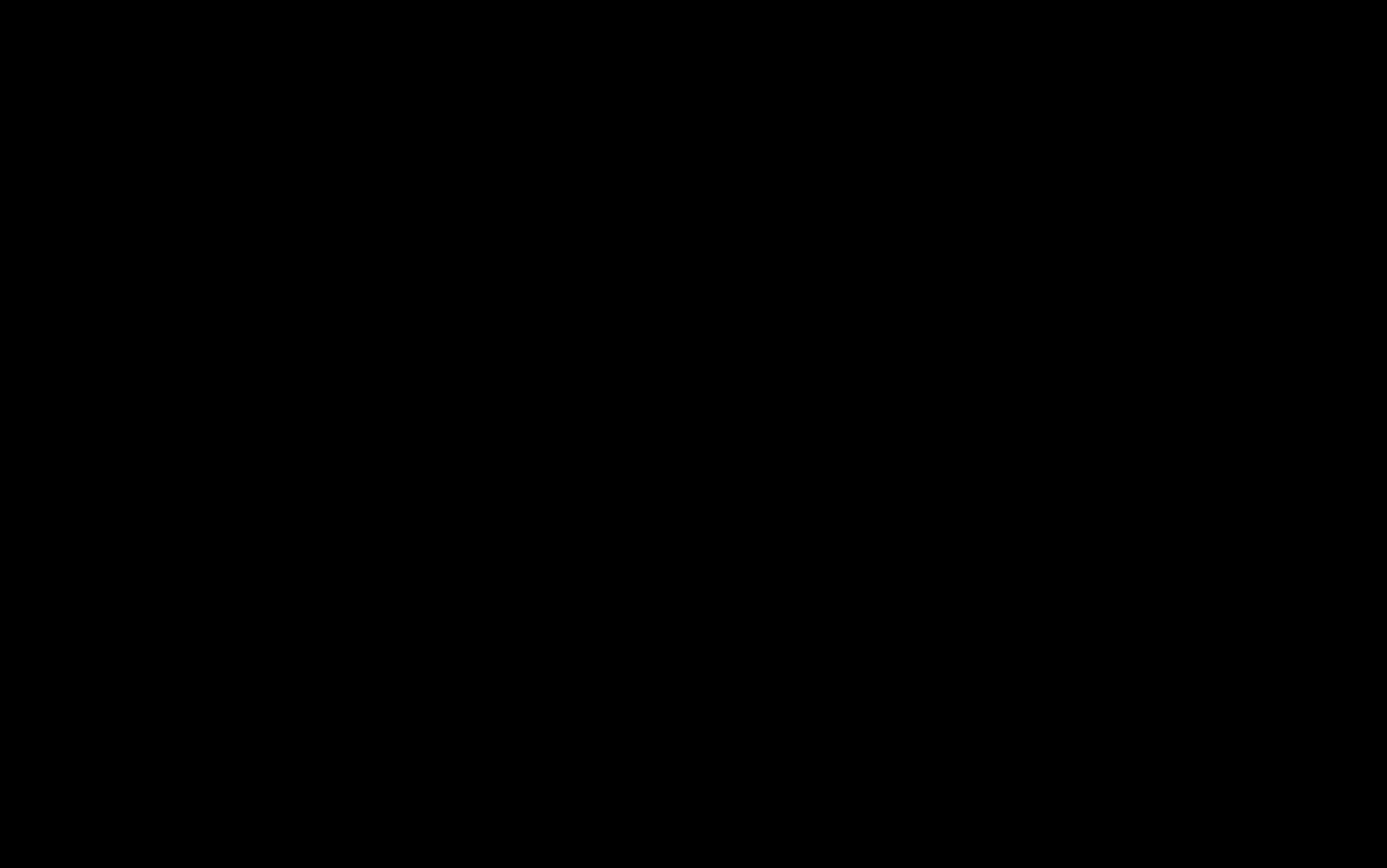 click at bounding box center (1127, 851) 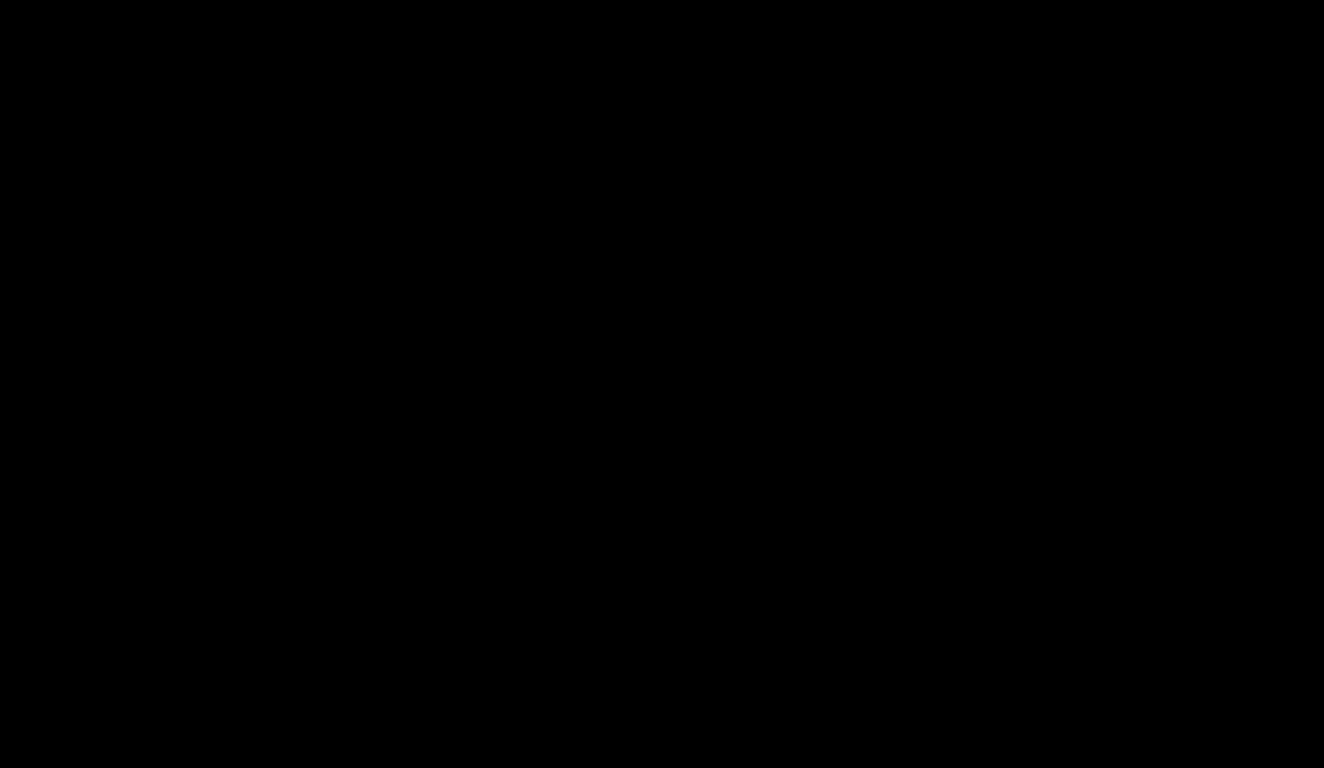 scroll, scrollTop: 937, scrollLeft: 0, axis: vertical 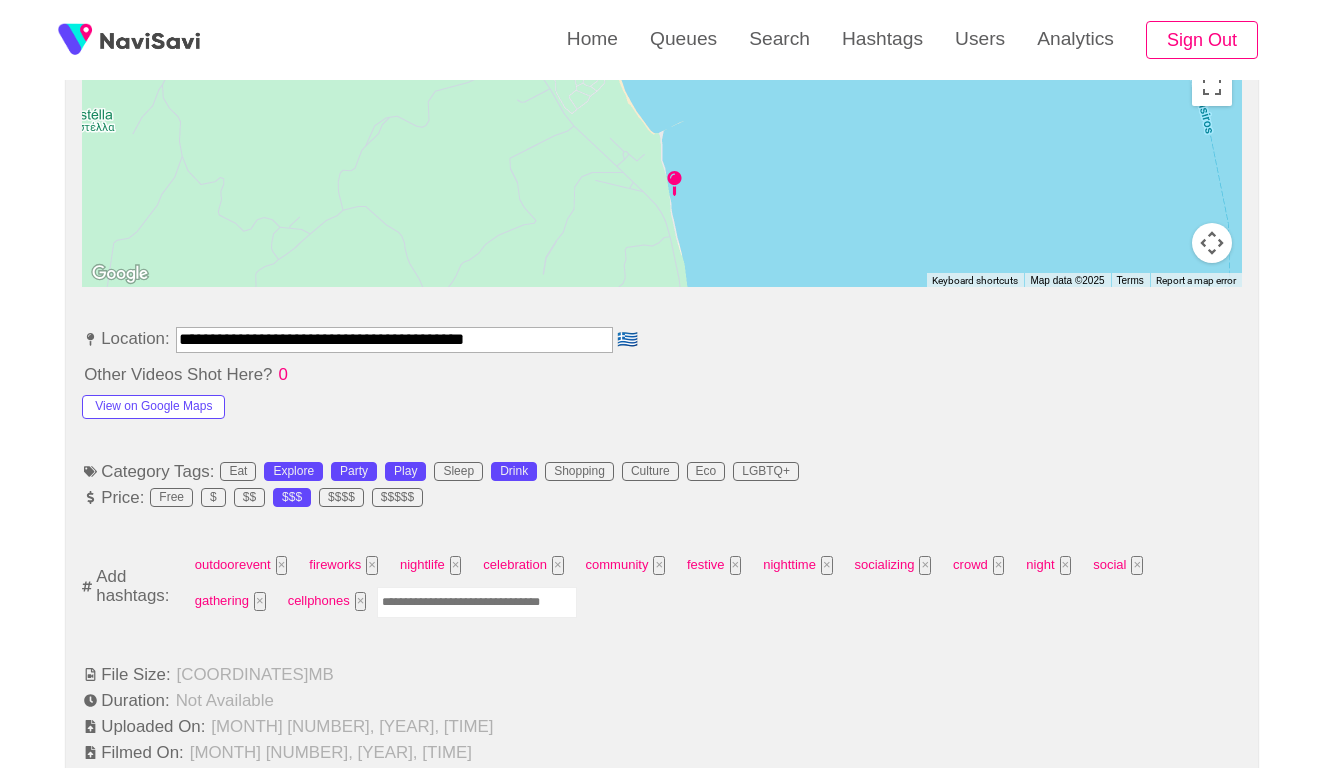 click at bounding box center [477, 602] 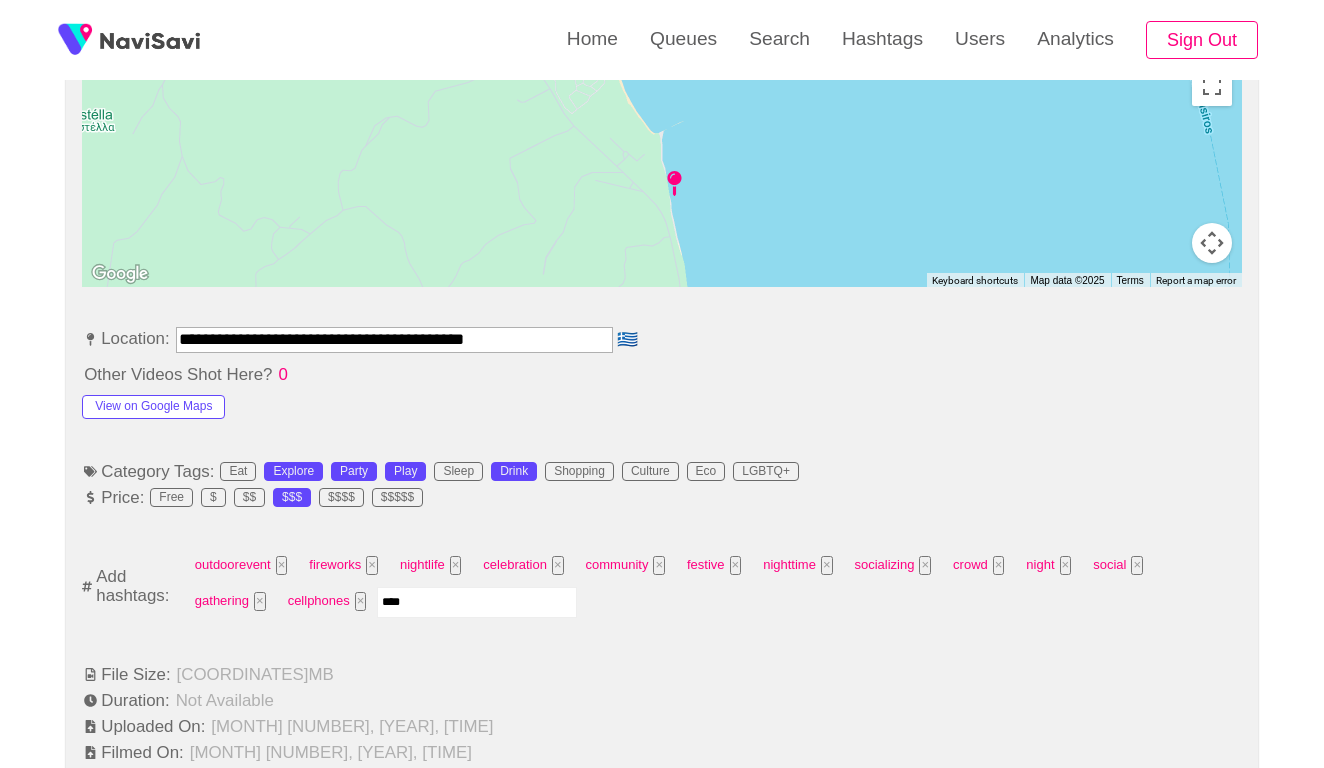type on "*****" 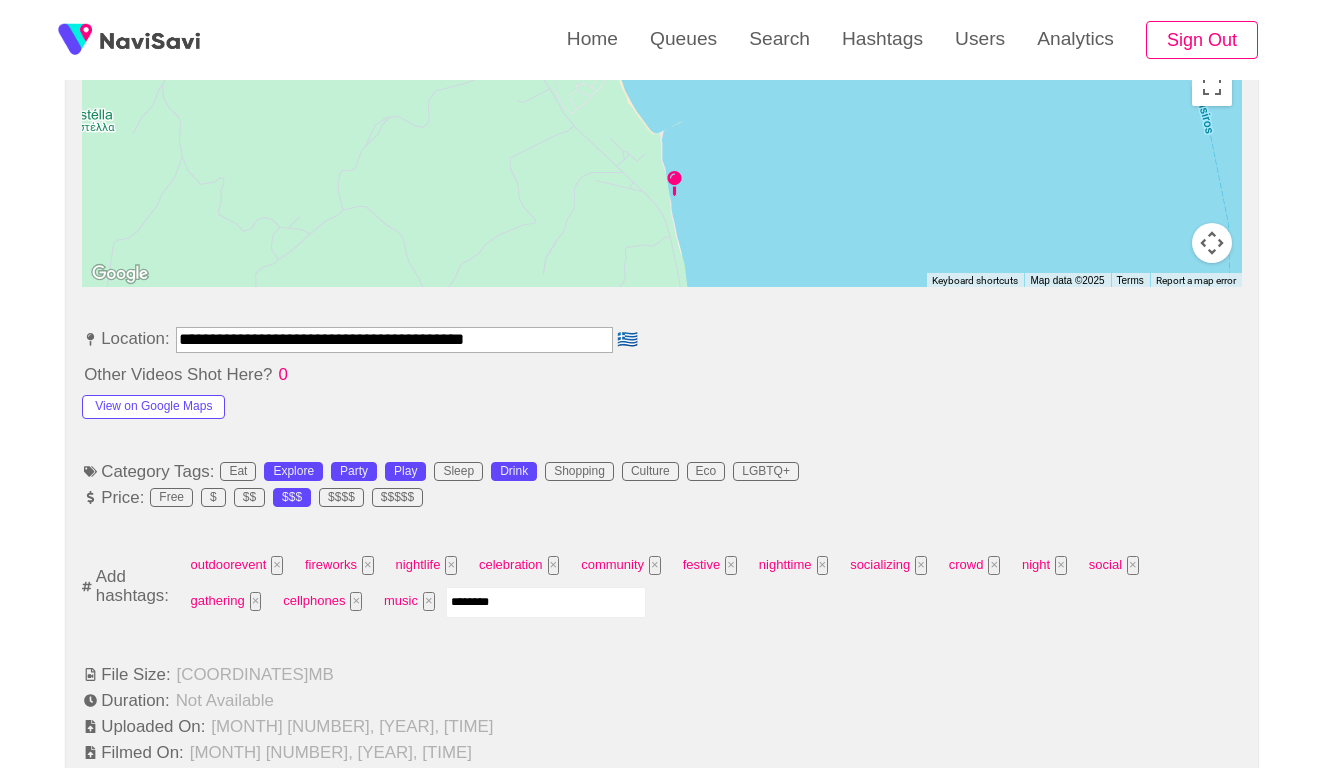 type on "*********" 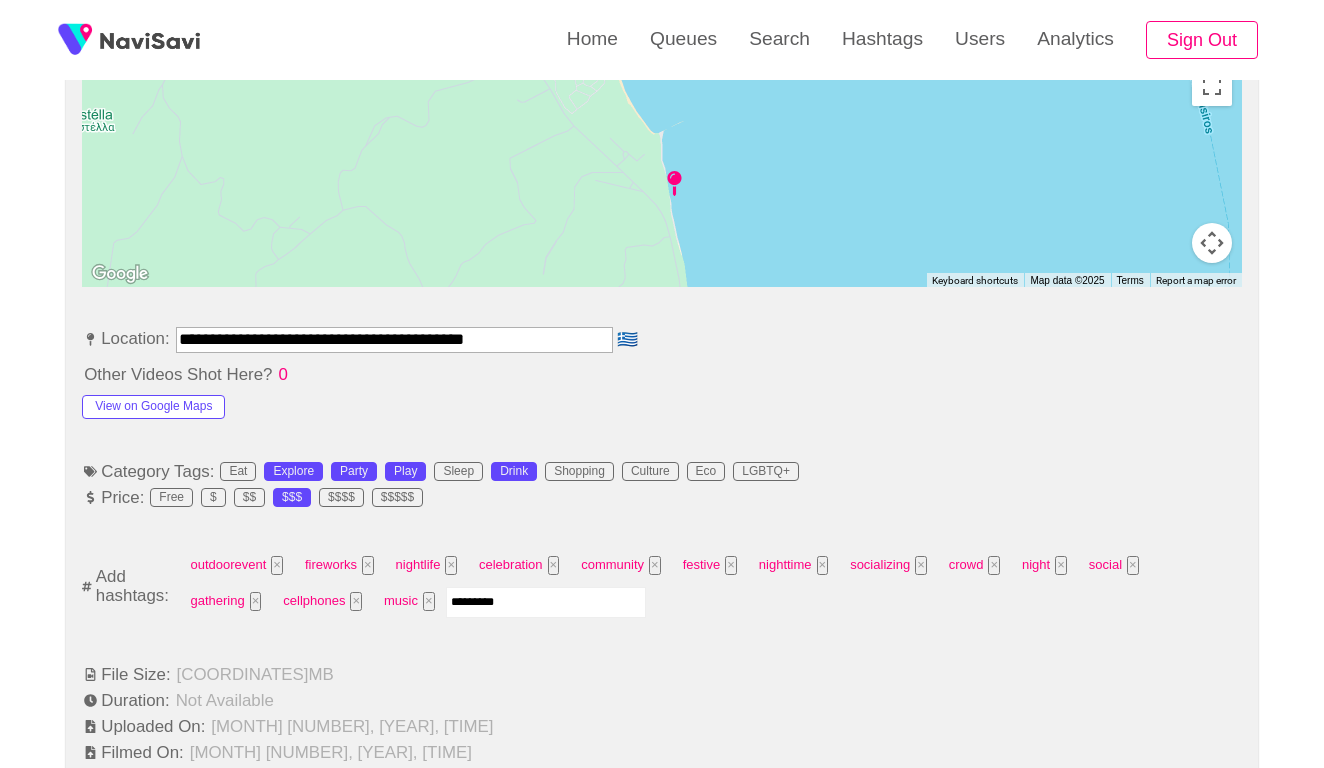 type 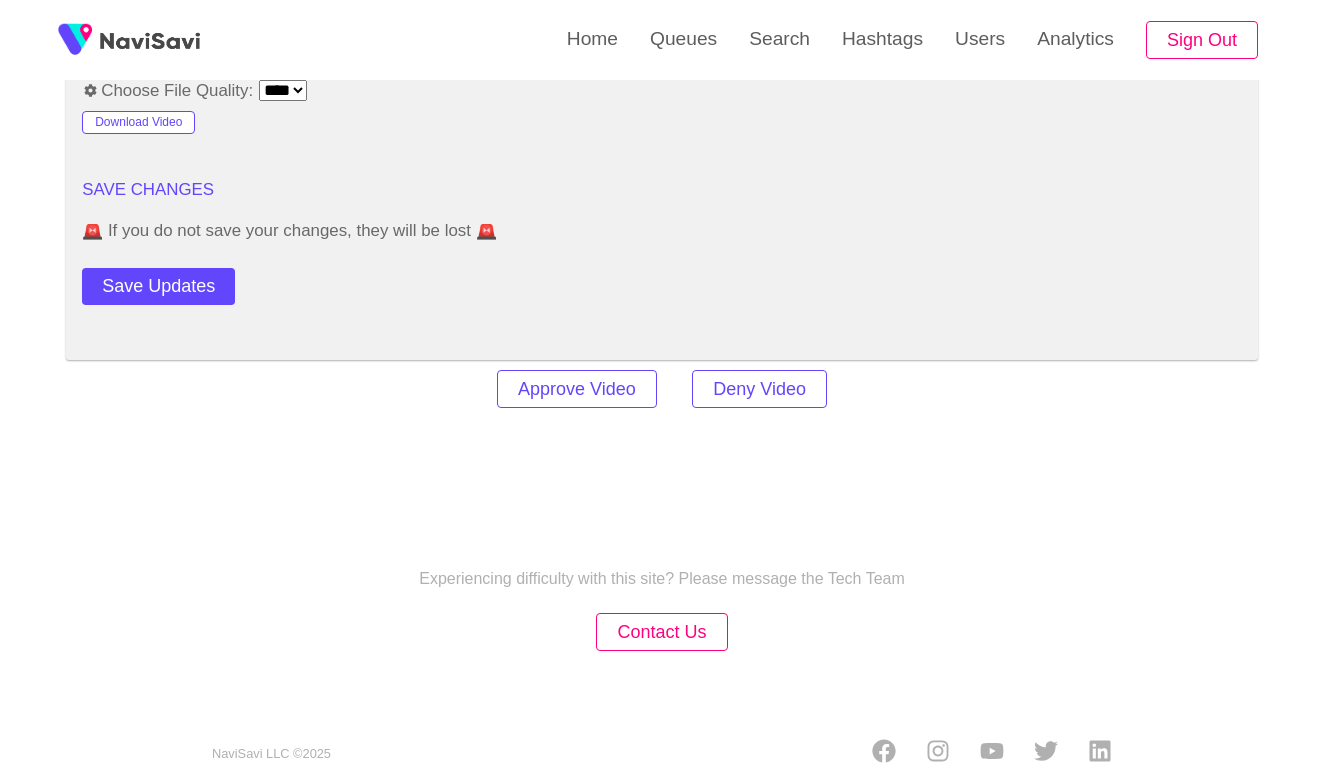 scroll, scrollTop: 2420, scrollLeft: 0, axis: vertical 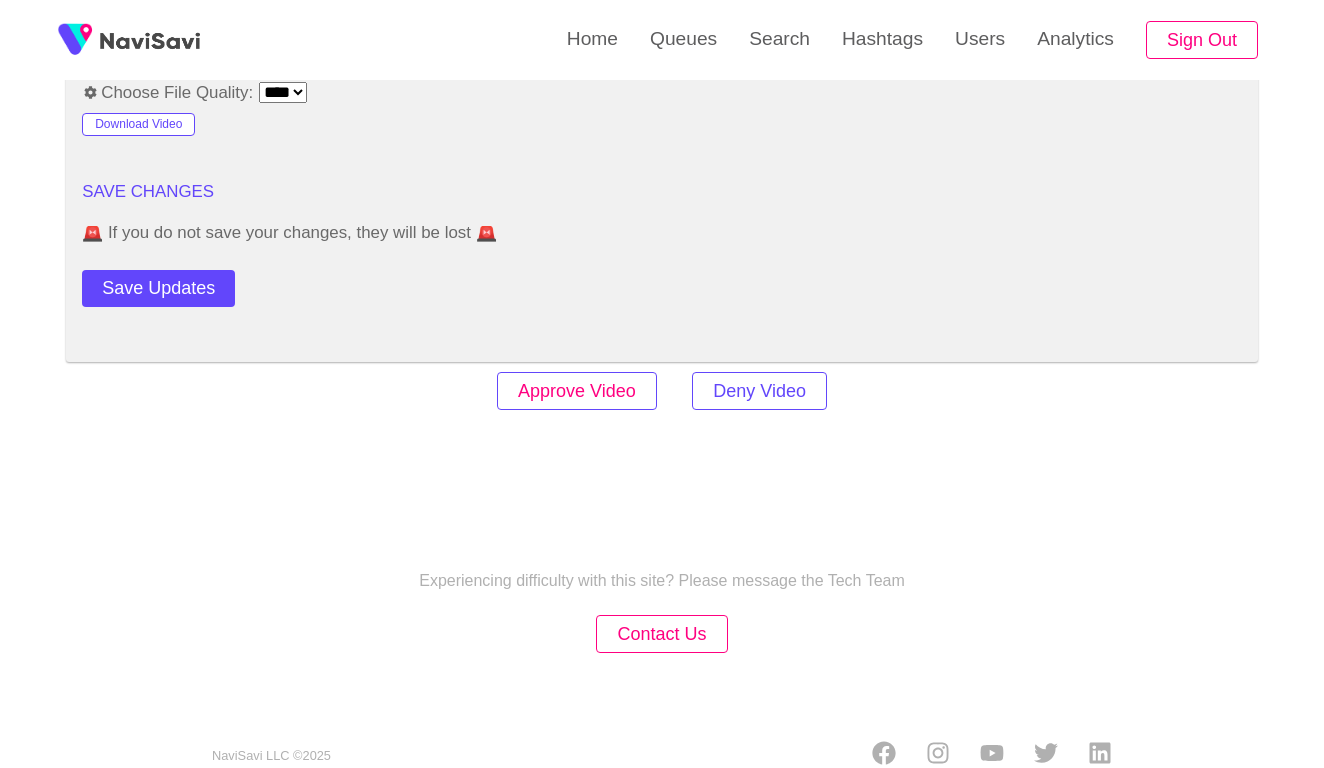 click on "Approve Video" at bounding box center [577, 391] 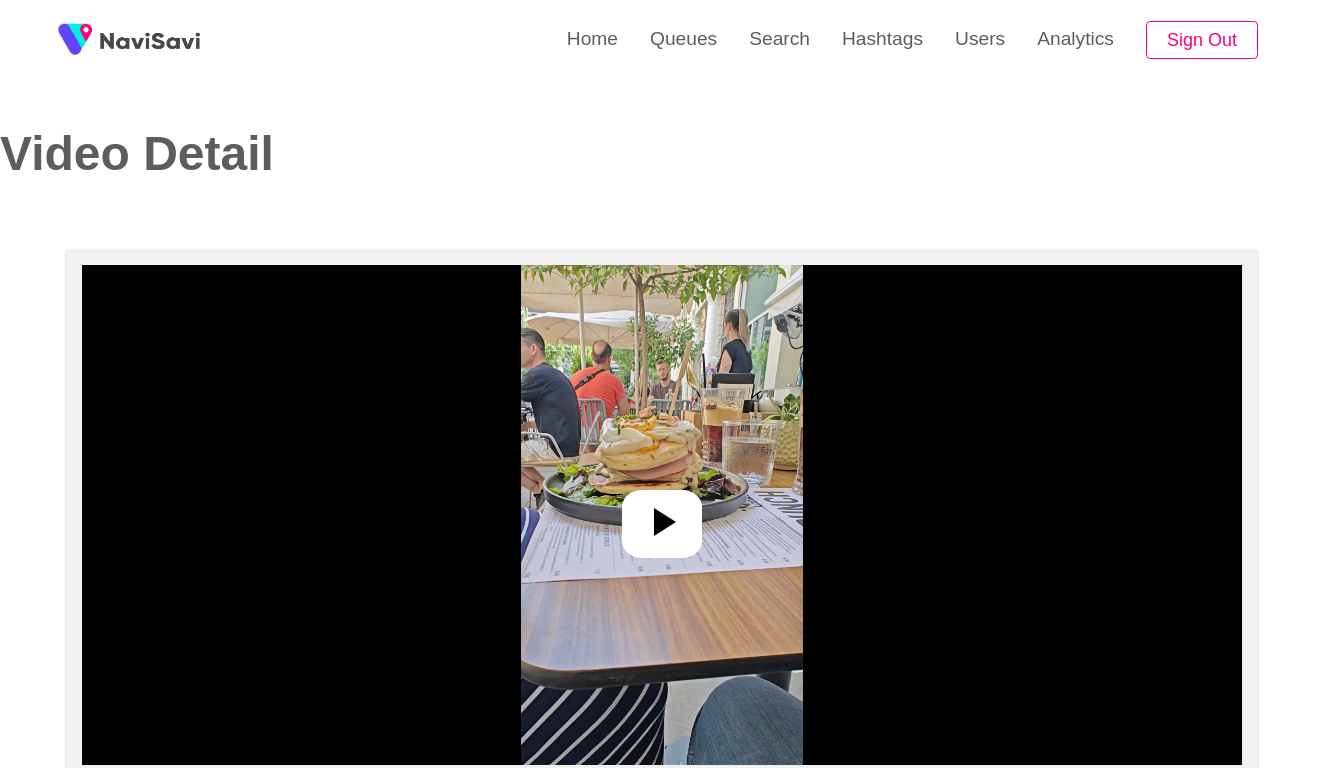 select on "**********" 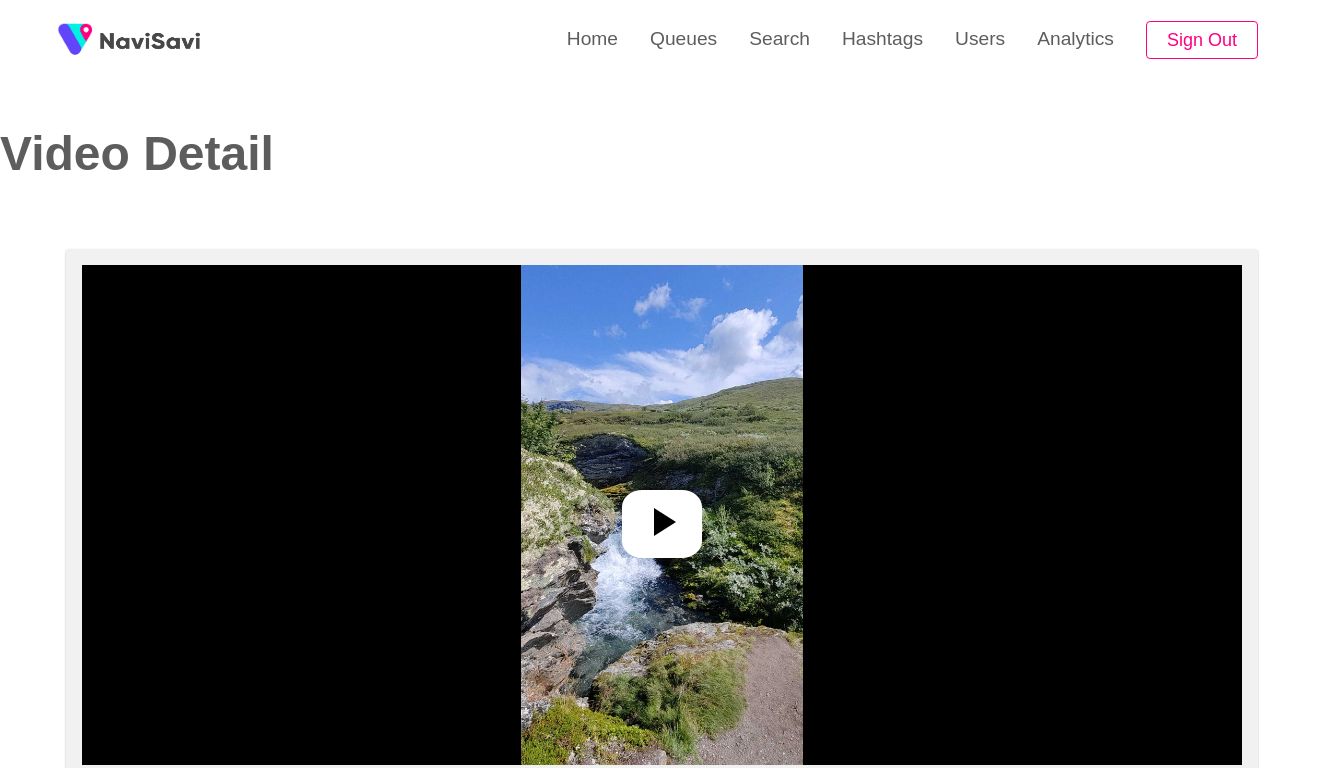 select on "**********" 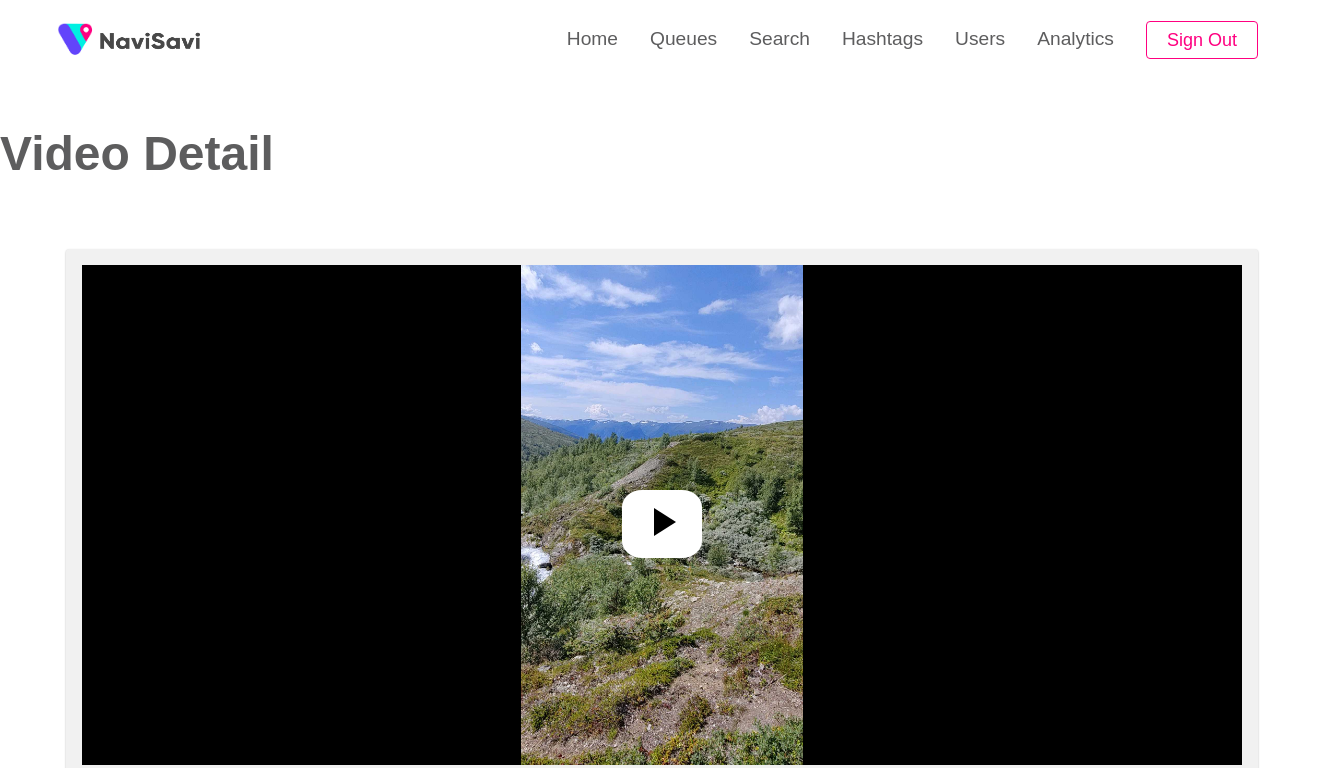 select on "**********" 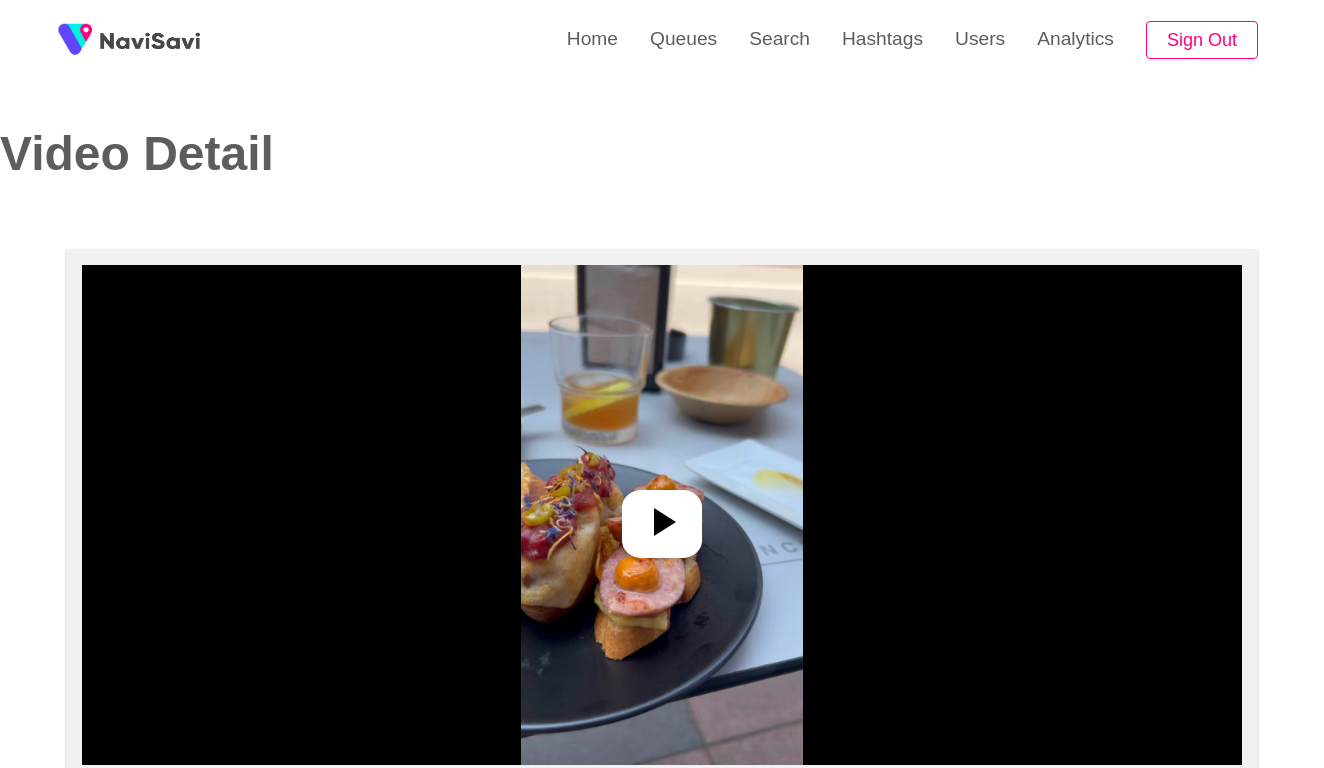 select on "**********" 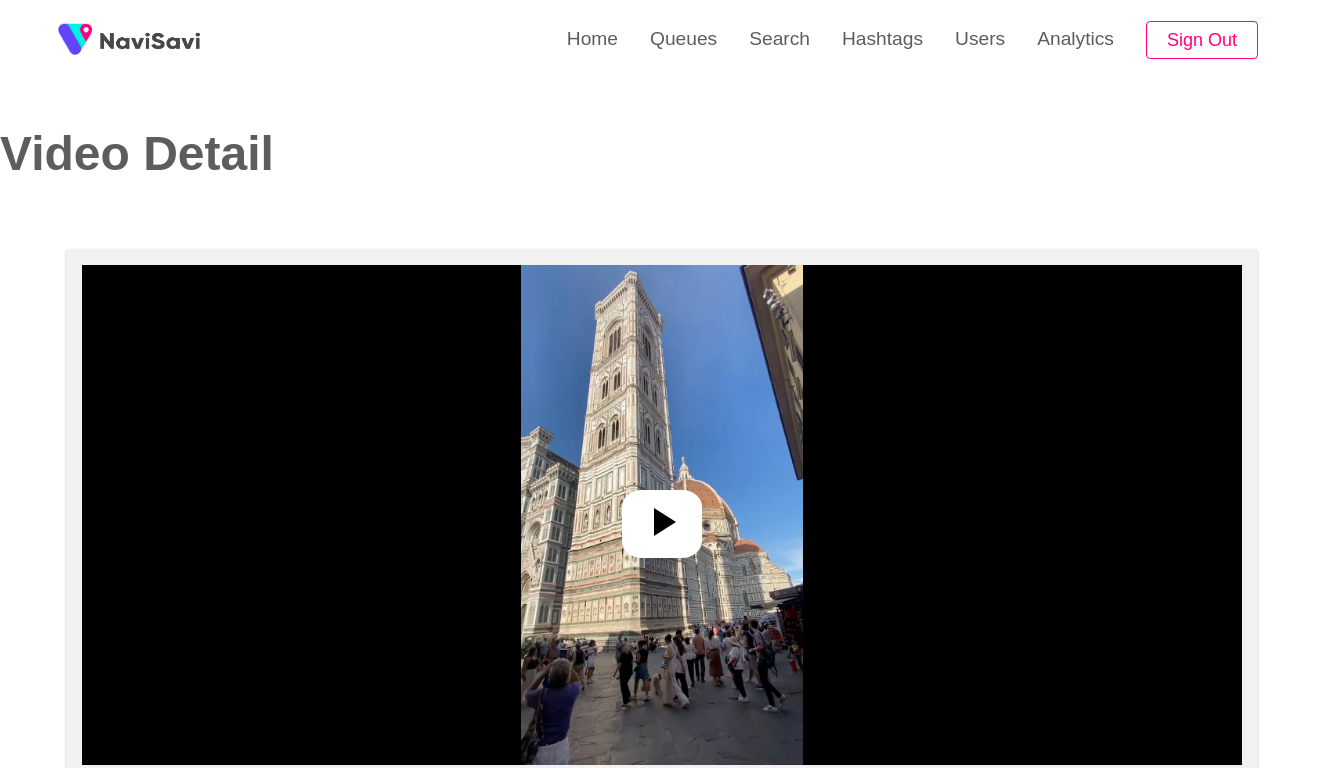 select on "**********" 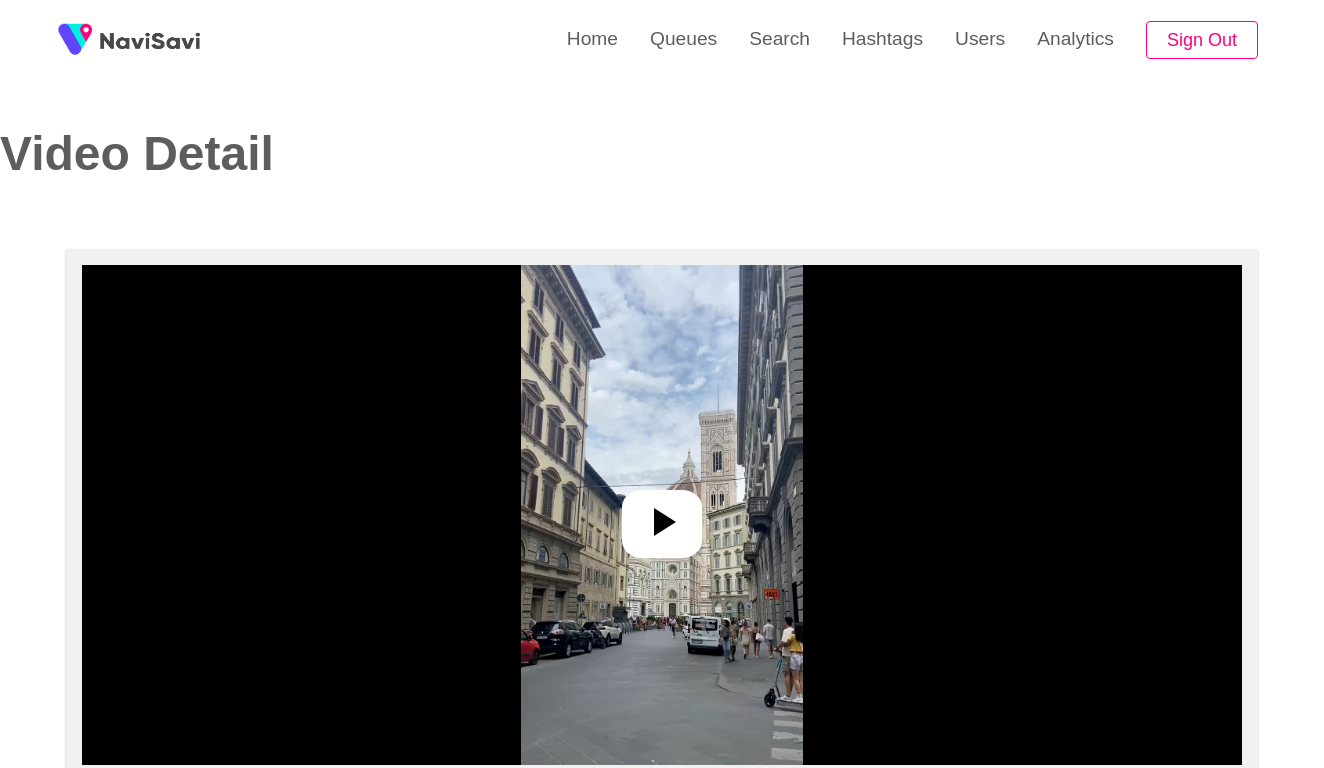 select on "**********" 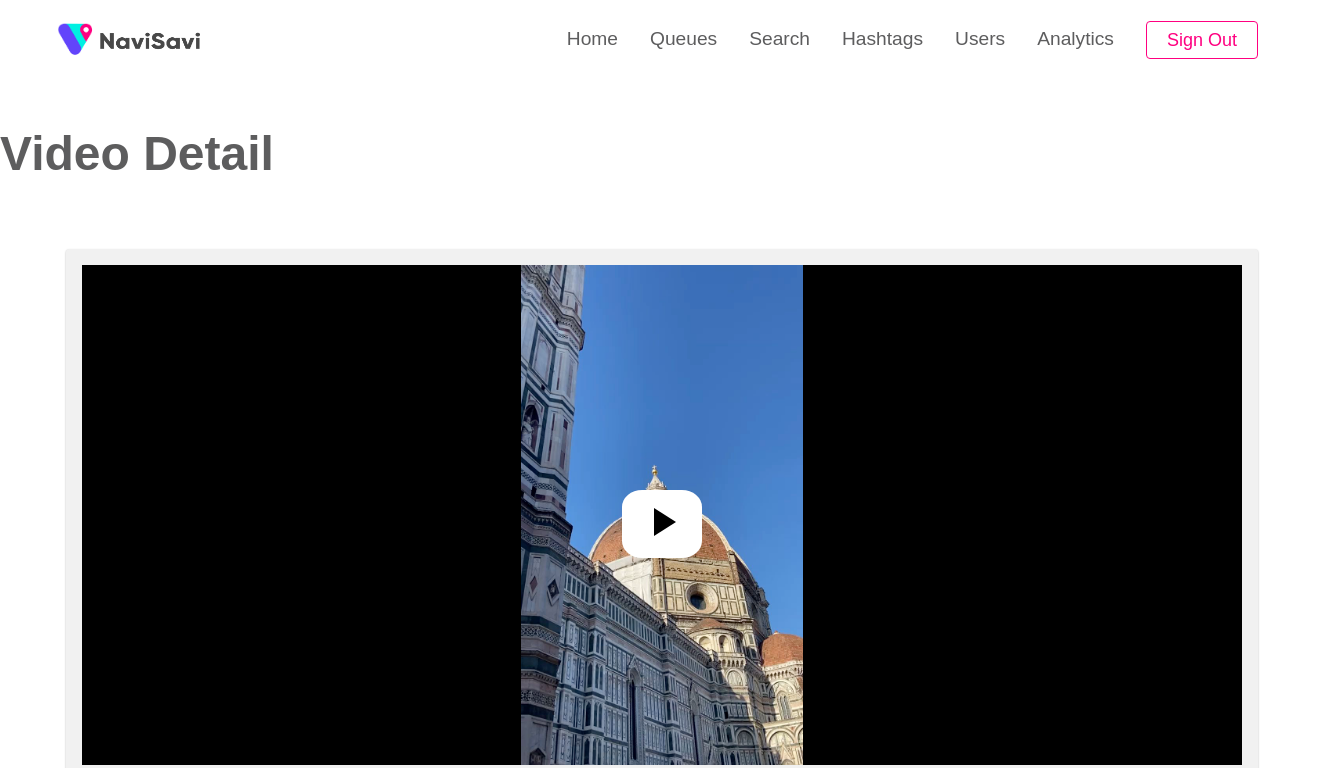 select on "**********" 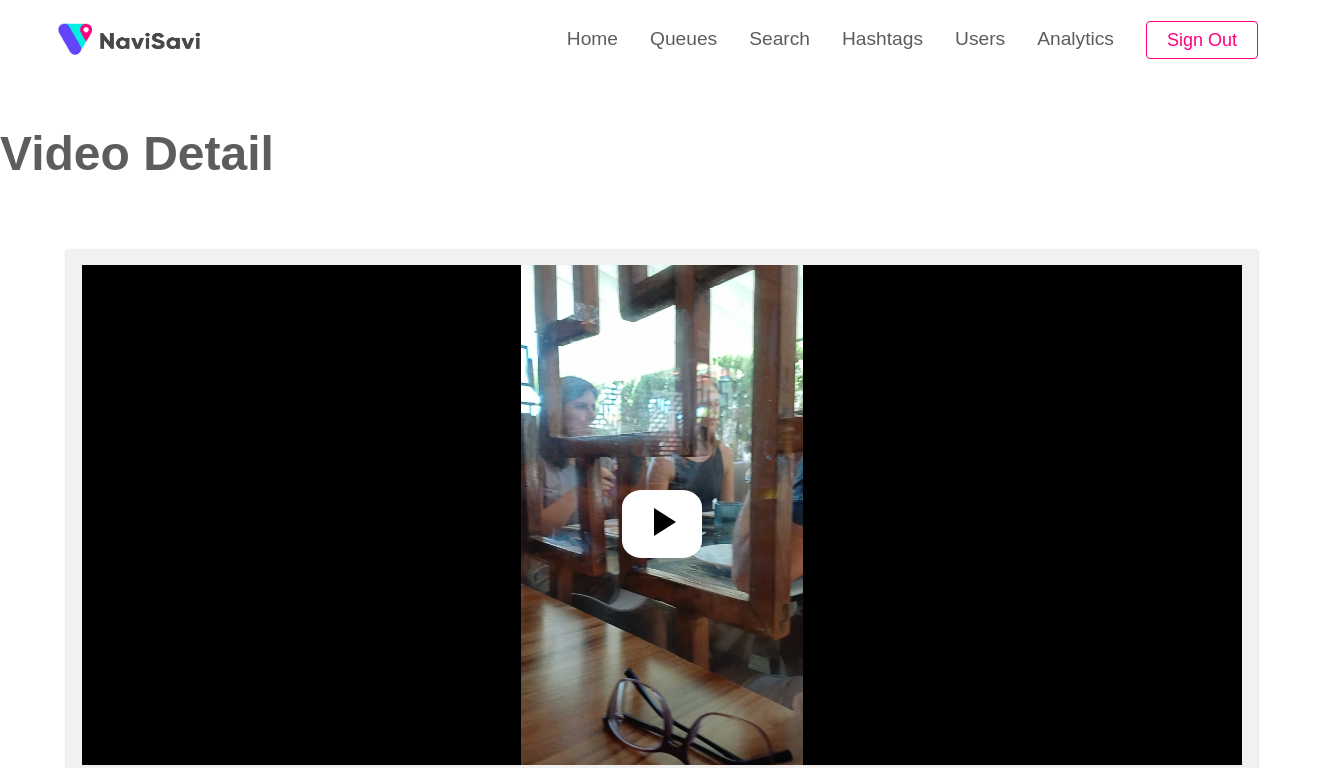 select on "**********" 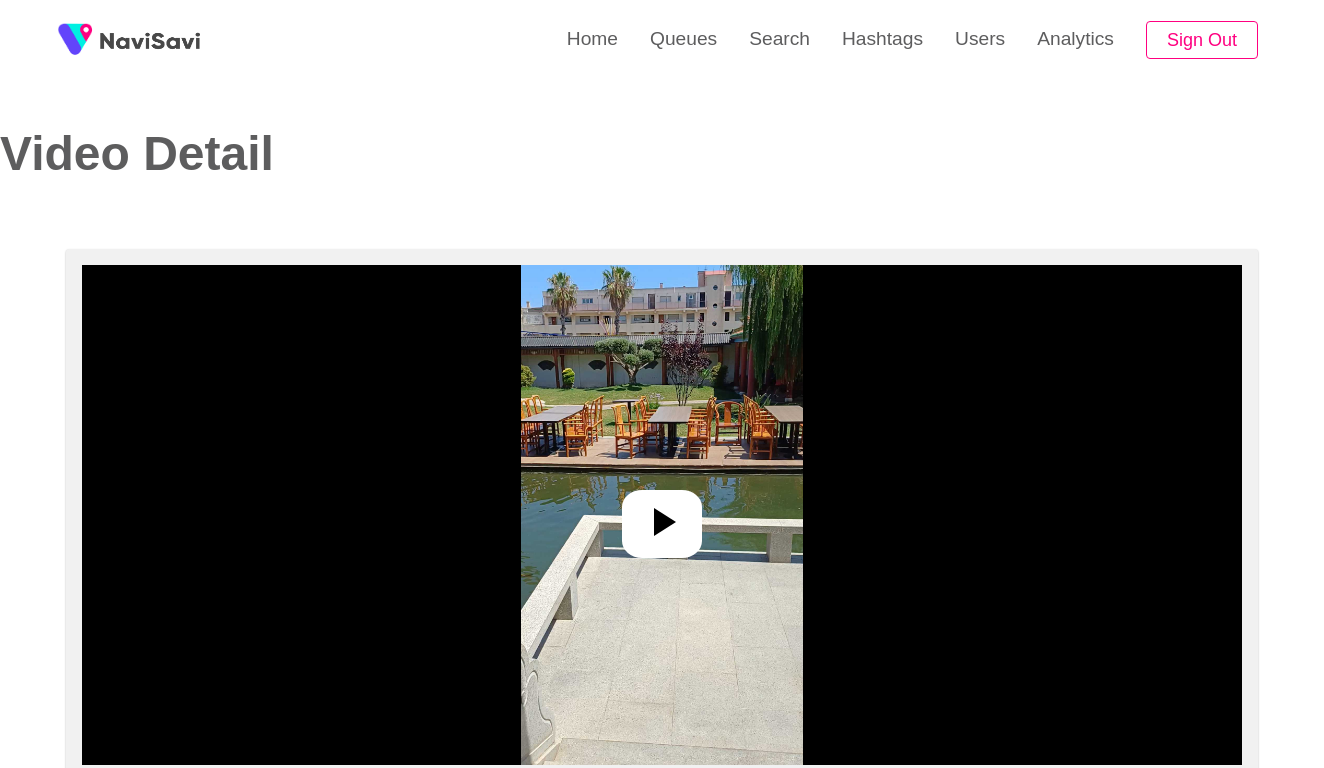 select on "**********" 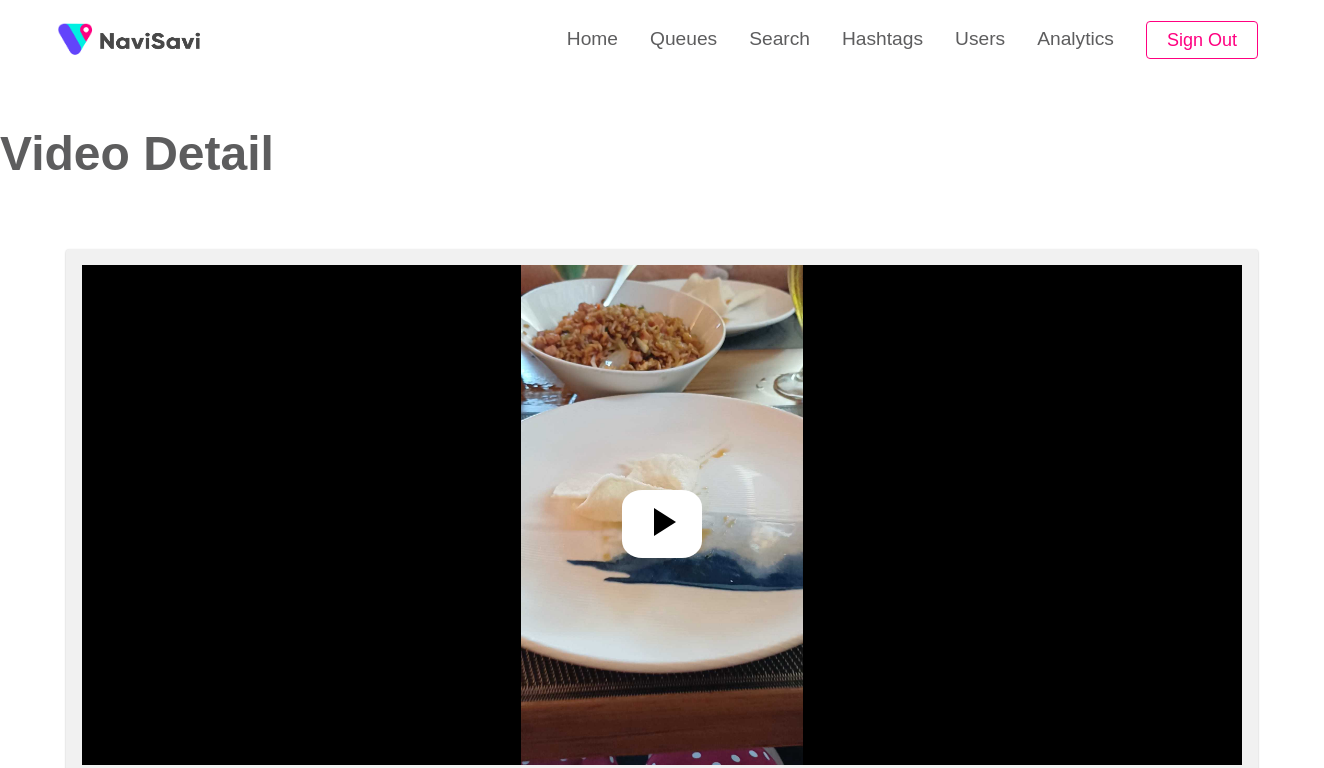select on "**********" 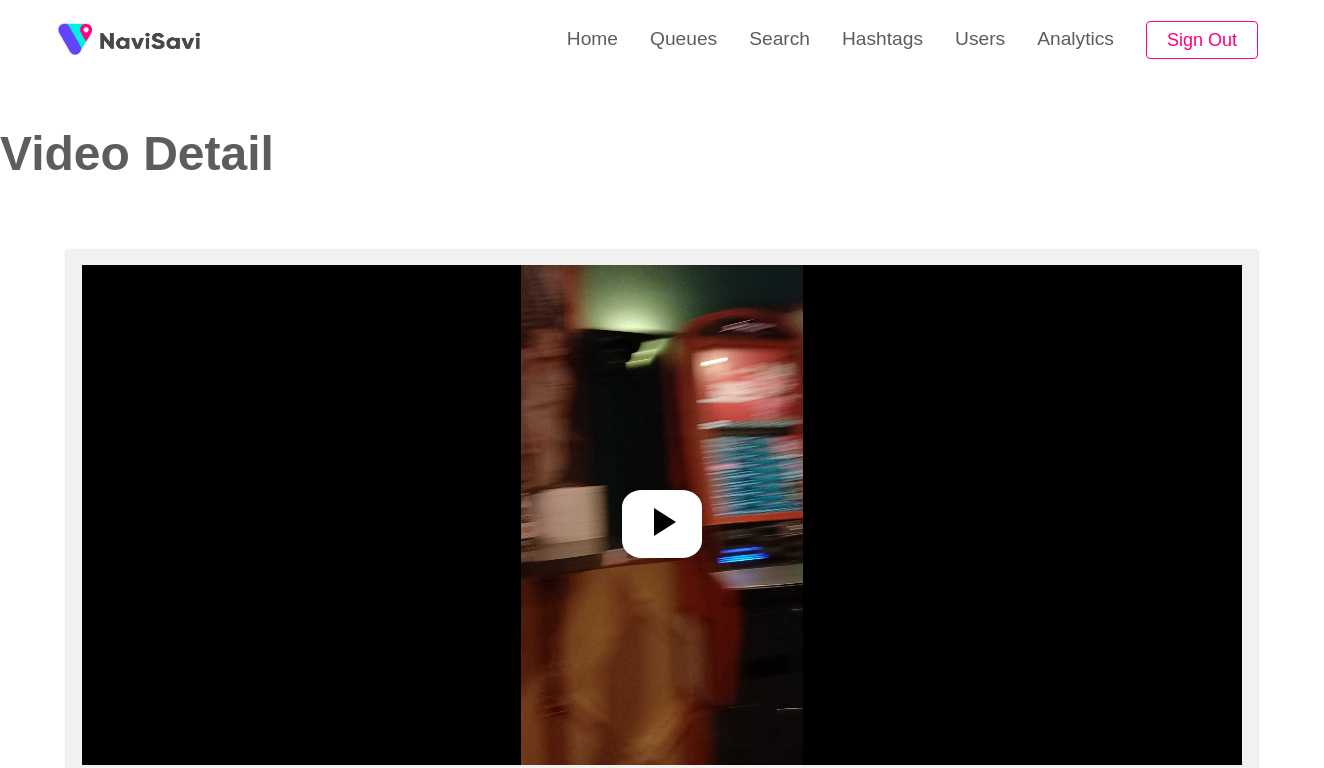 select on "**********" 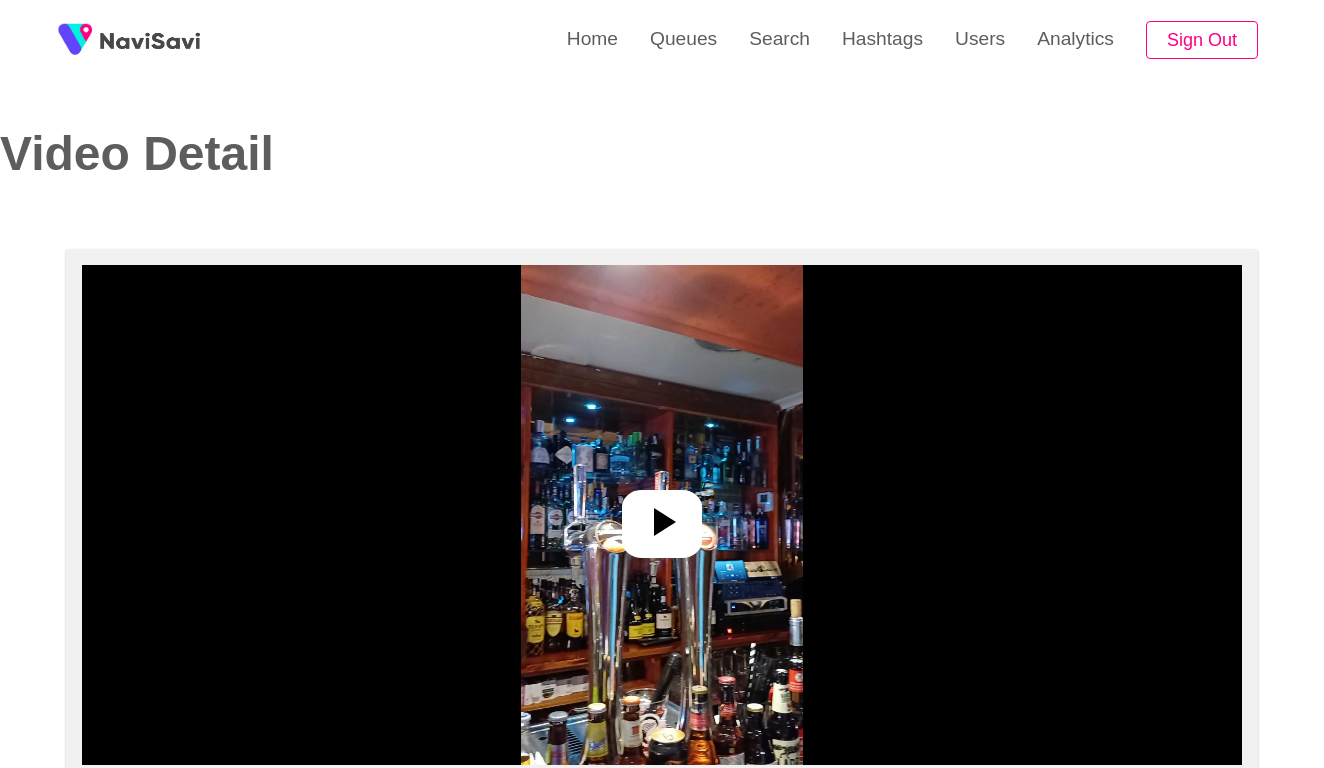 select on "**********" 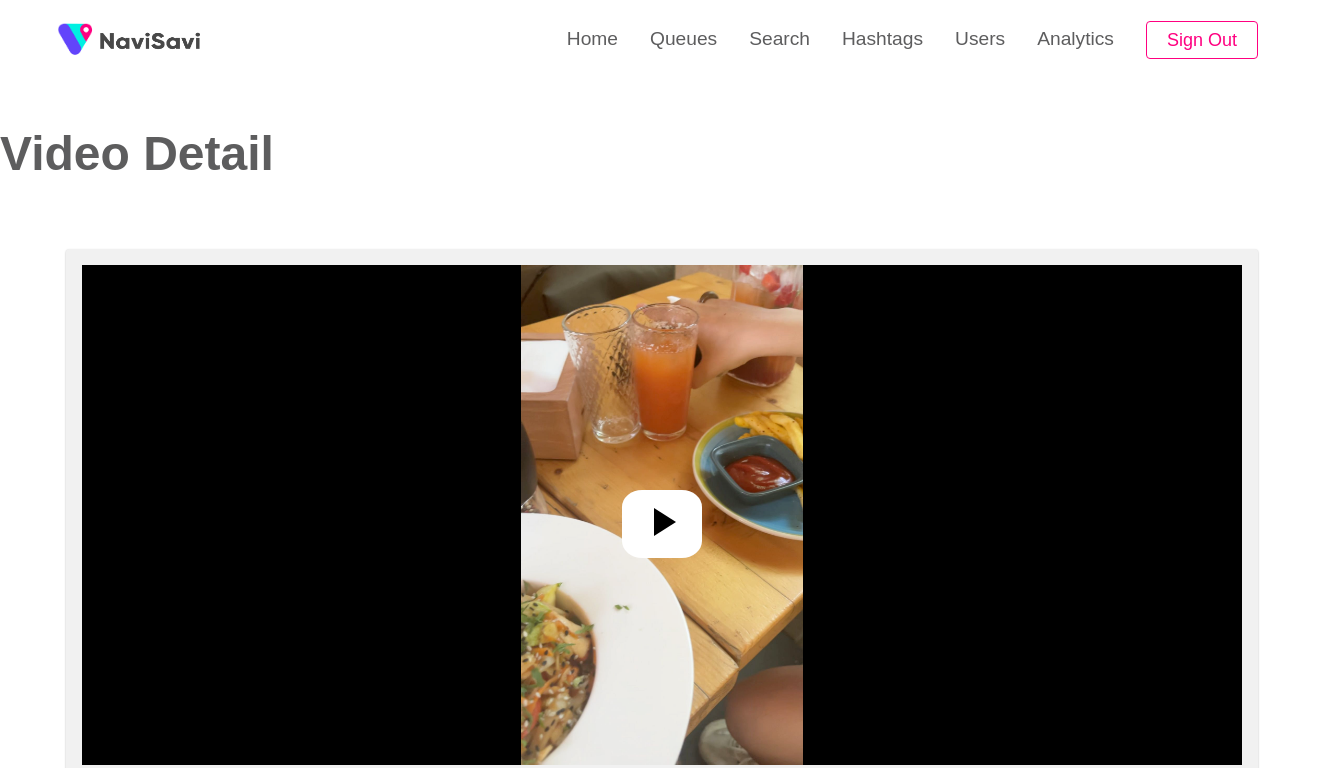select on "**********" 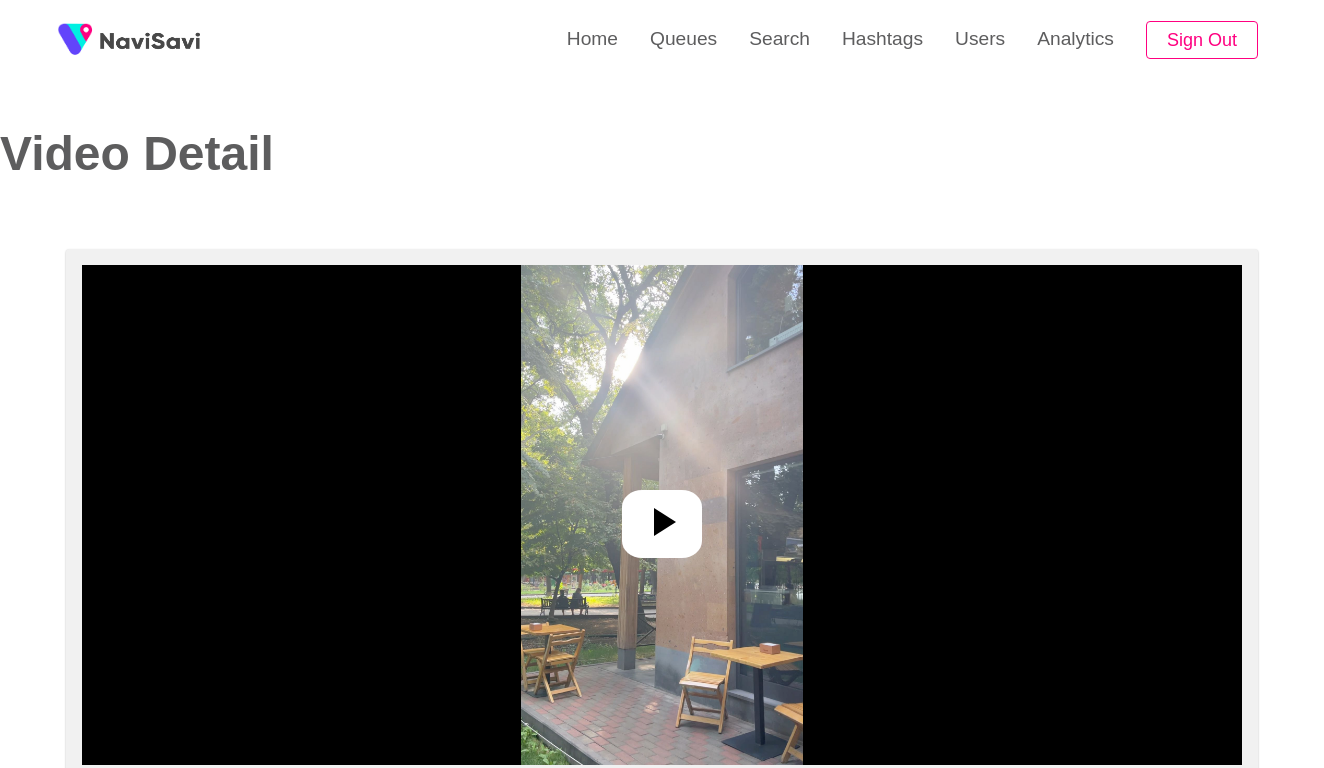 select on "**********" 